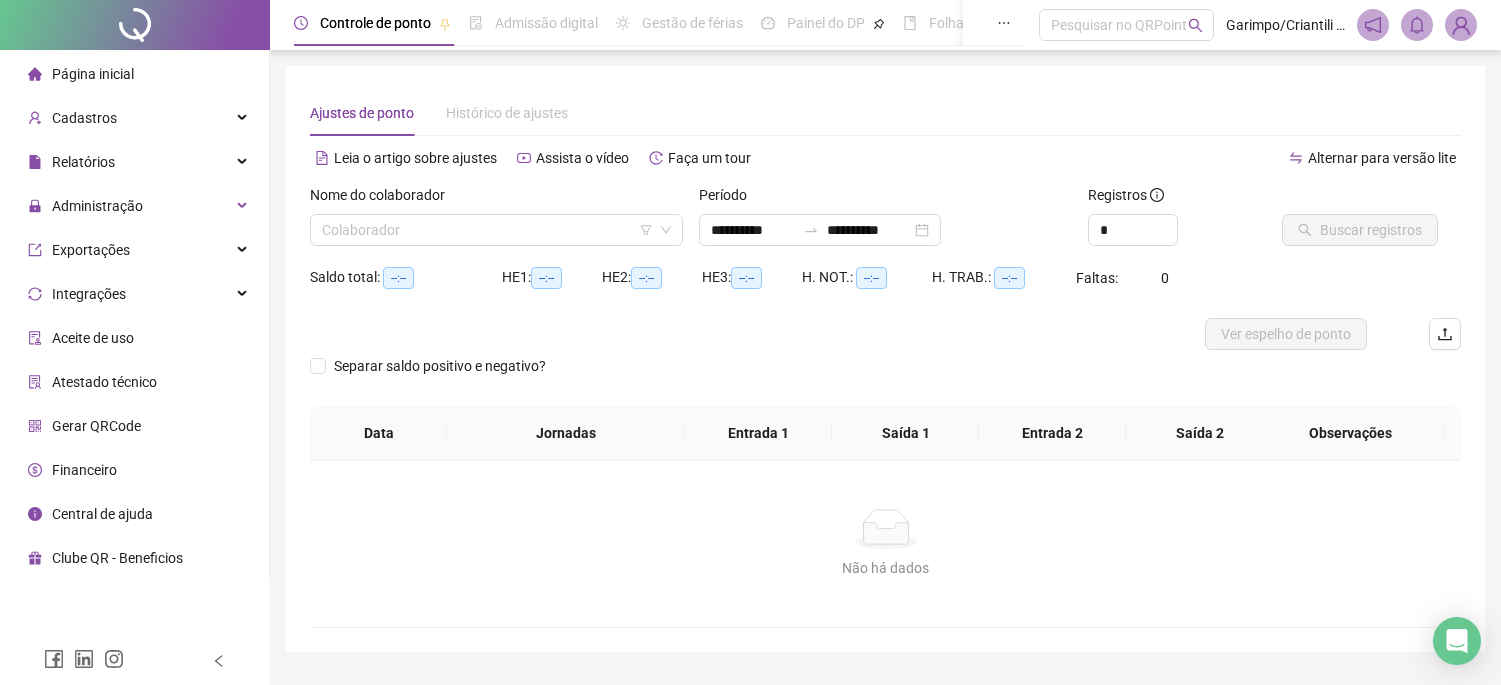scroll, scrollTop: 0, scrollLeft: 0, axis: both 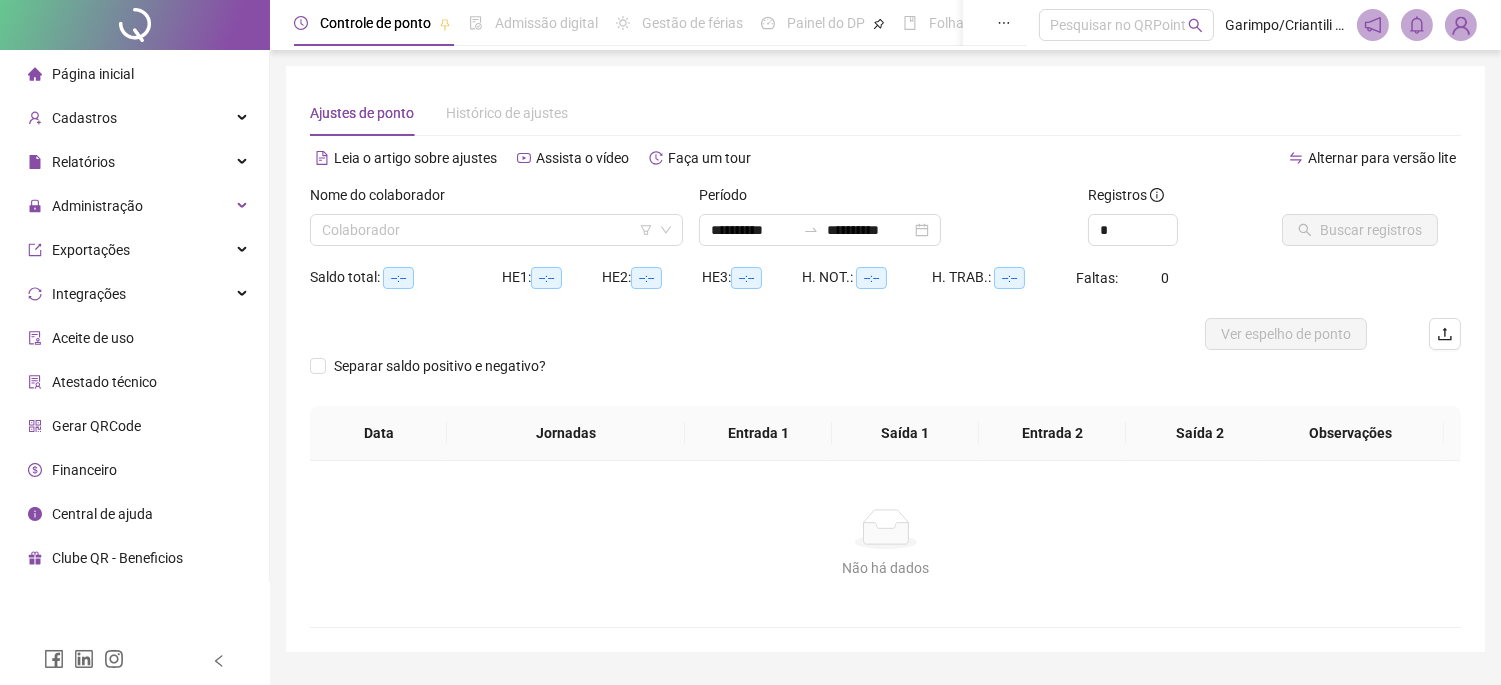 type on "**********" 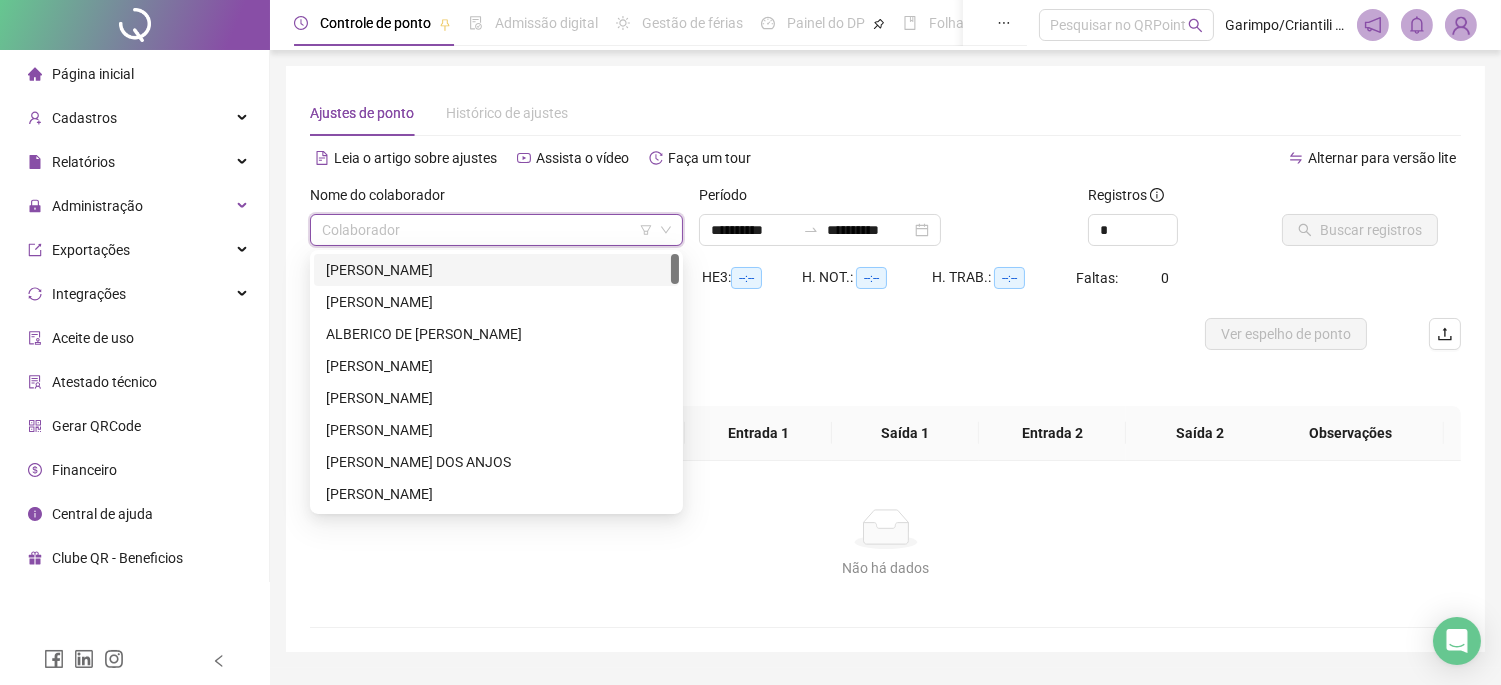 click at bounding box center [490, 230] 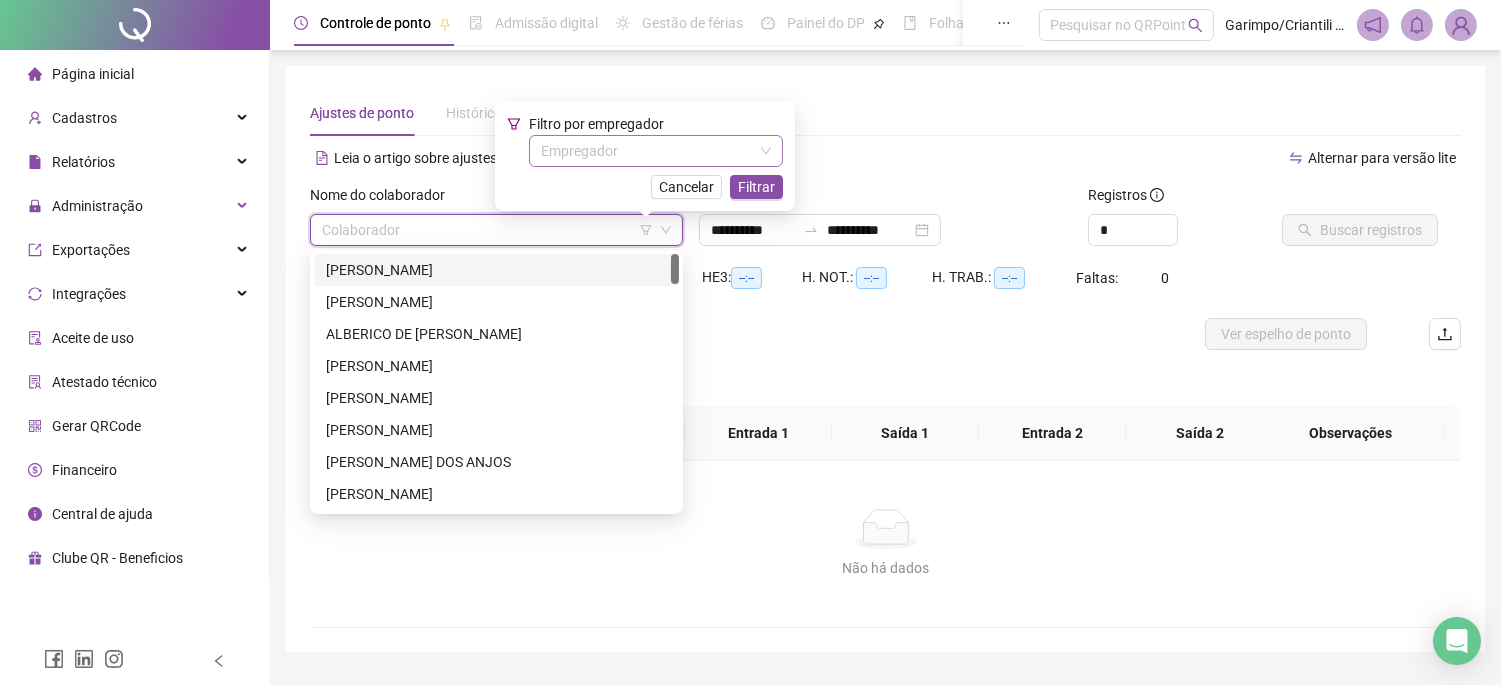 click at bounding box center (650, 151) 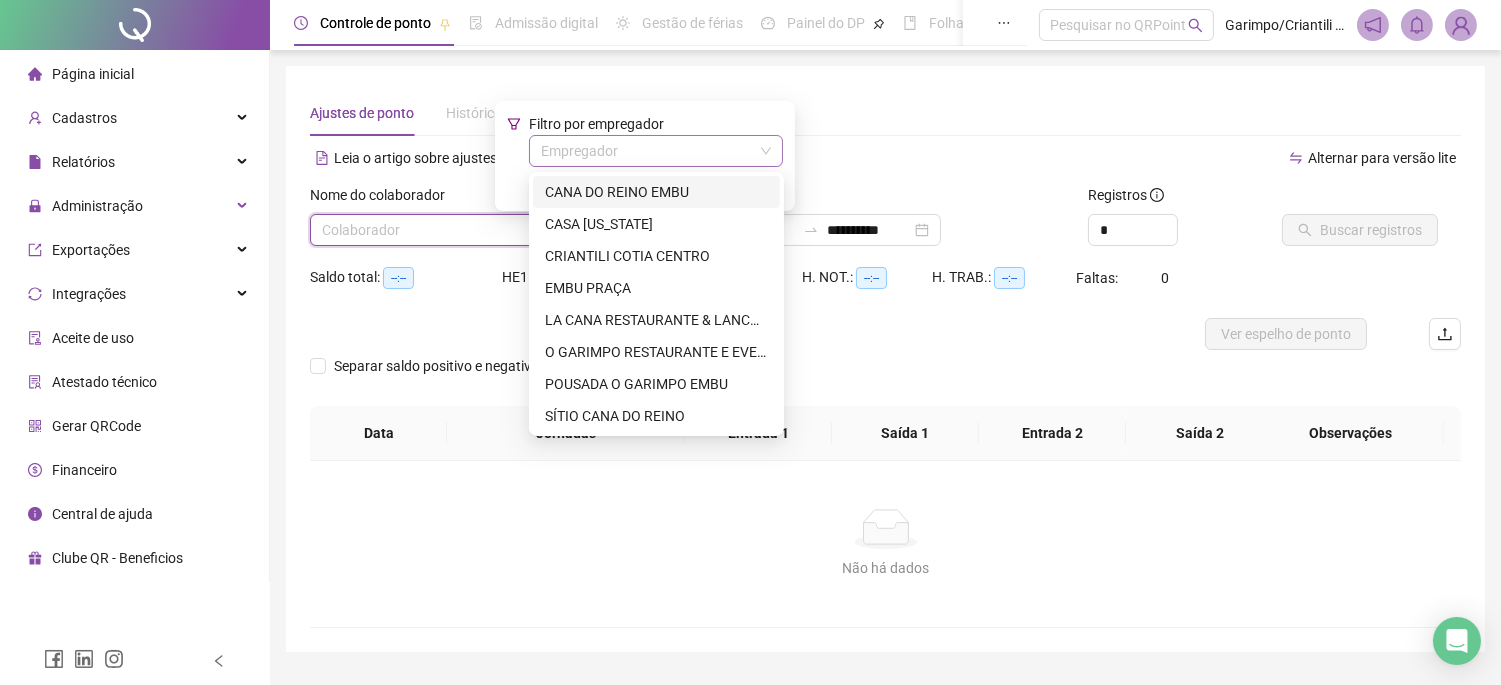 click at bounding box center [650, 151] 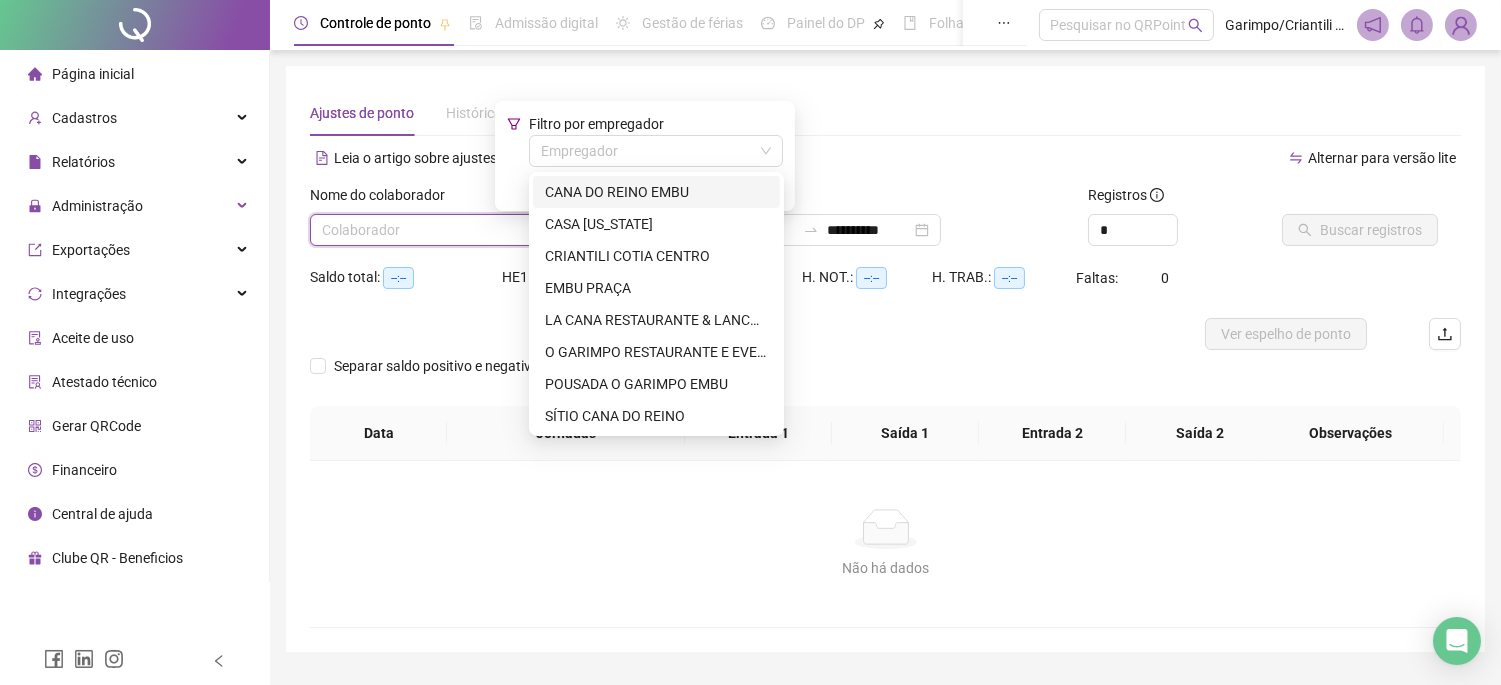 click on "CANA DO REINO EMBU" at bounding box center [656, 192] 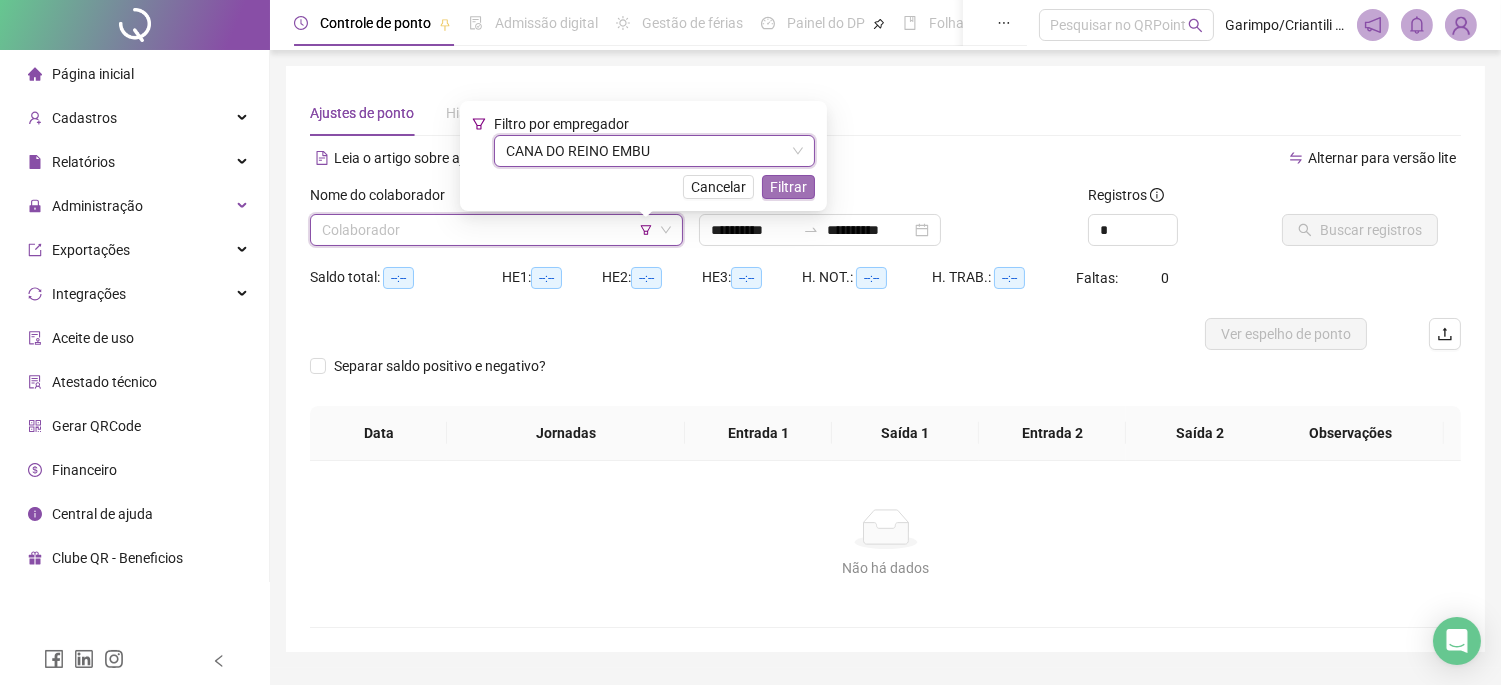 click on "Filtrar" at bounding box center (788, 187) 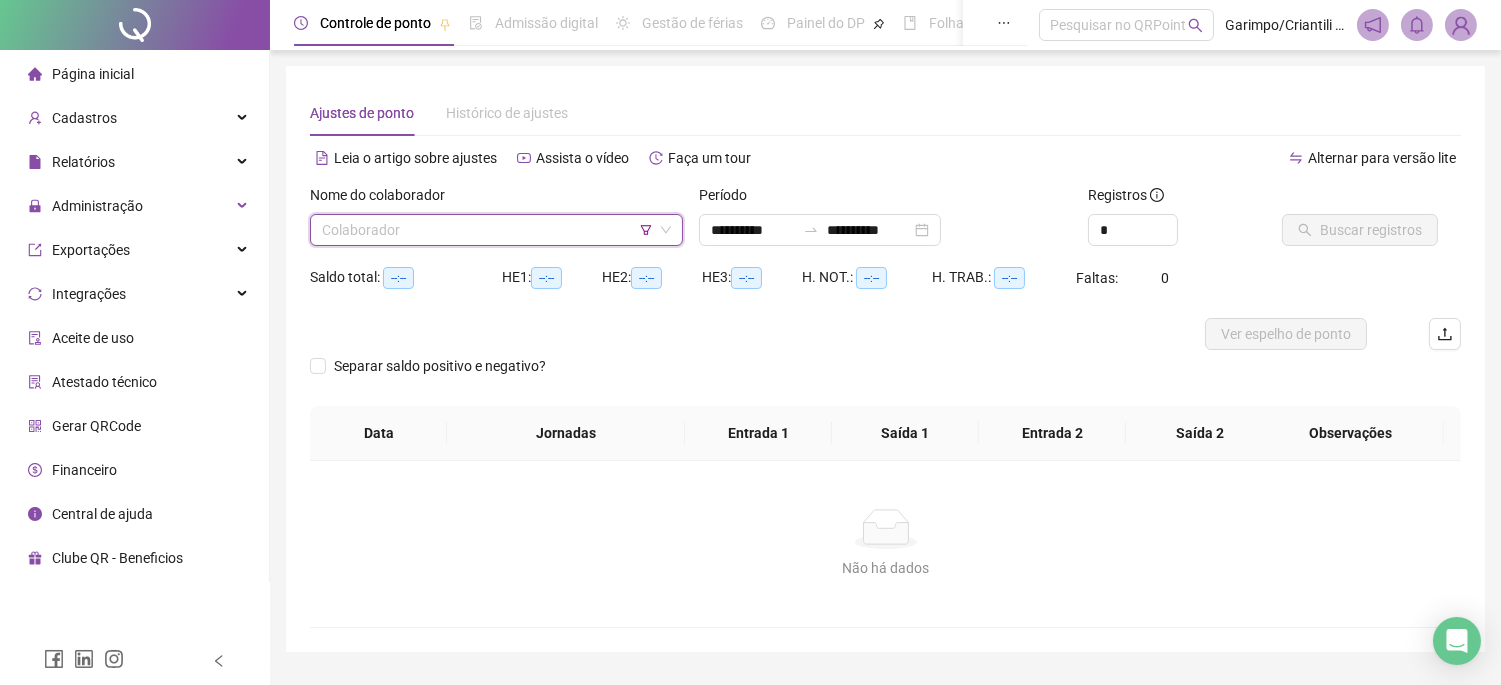 click 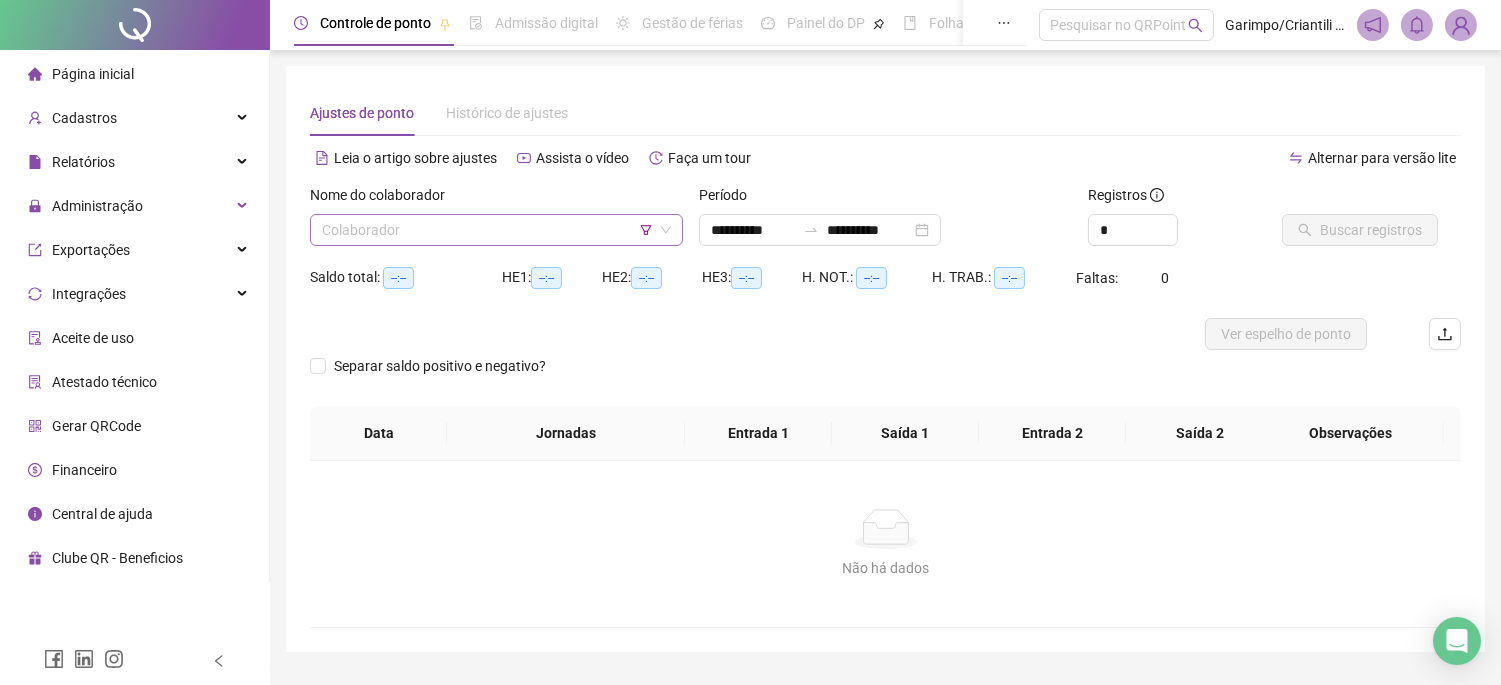 click 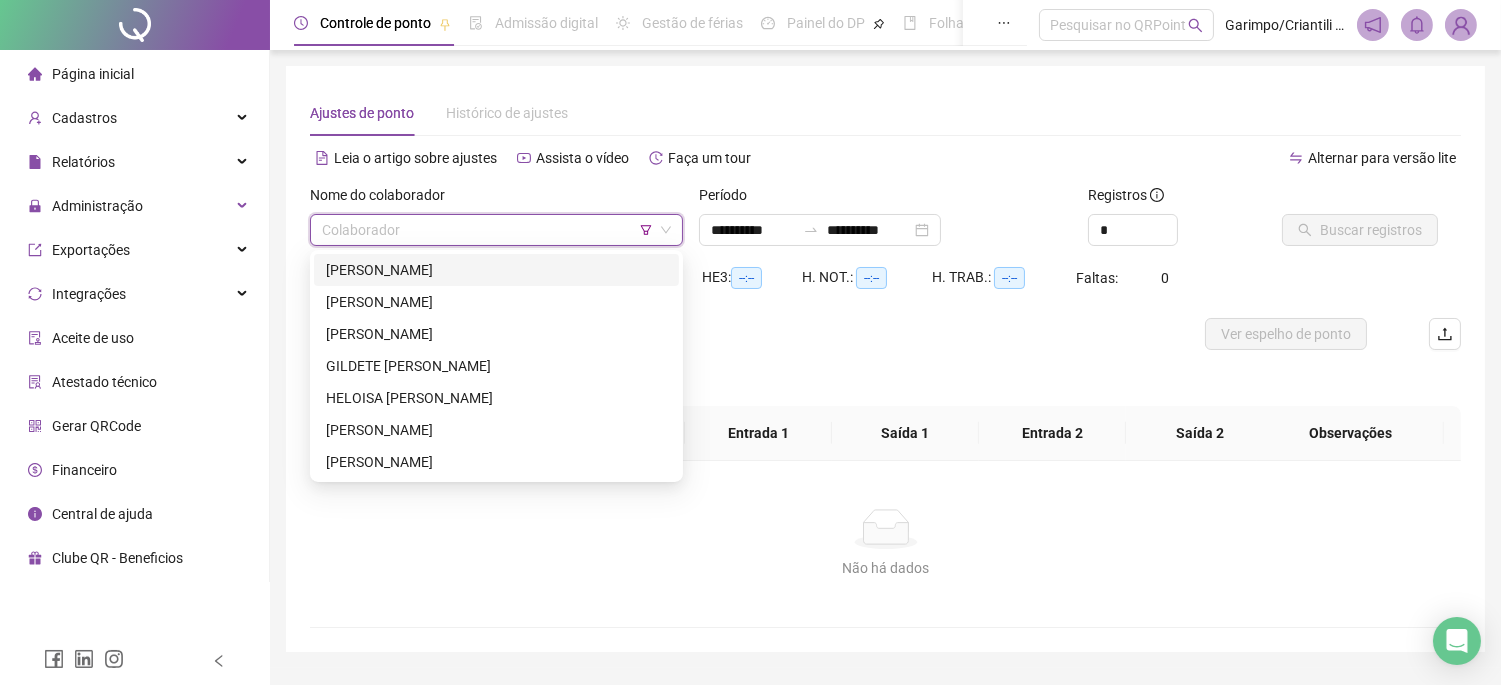 click on "[PERSON_NAME]" at bounding box center [496, 270] 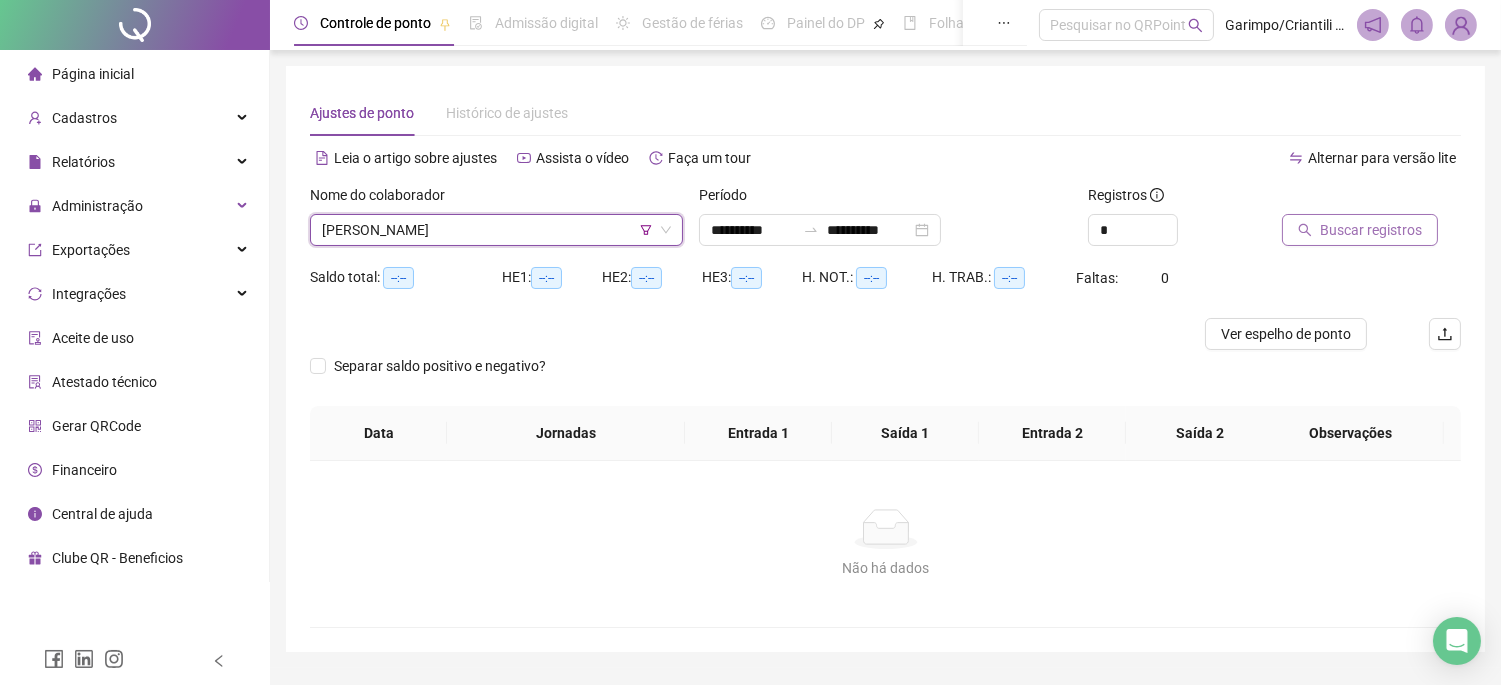 click 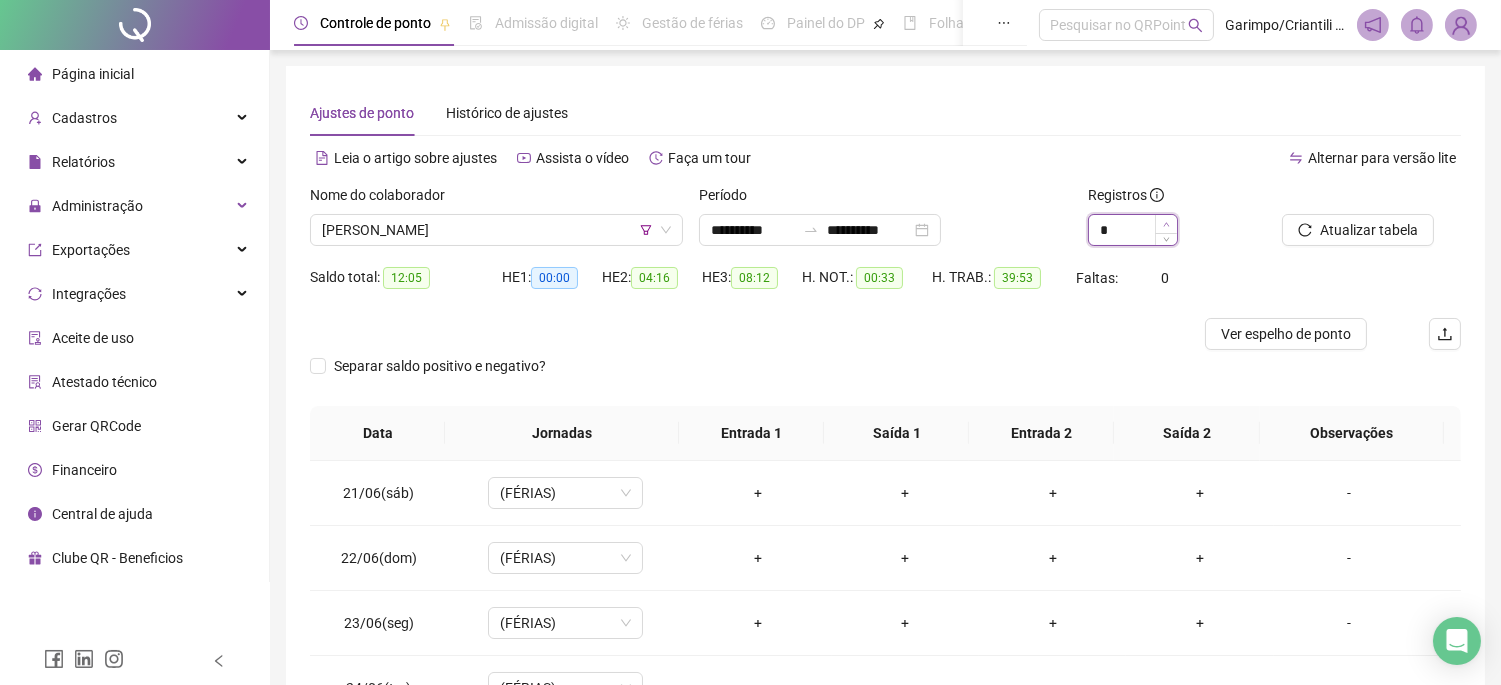 click 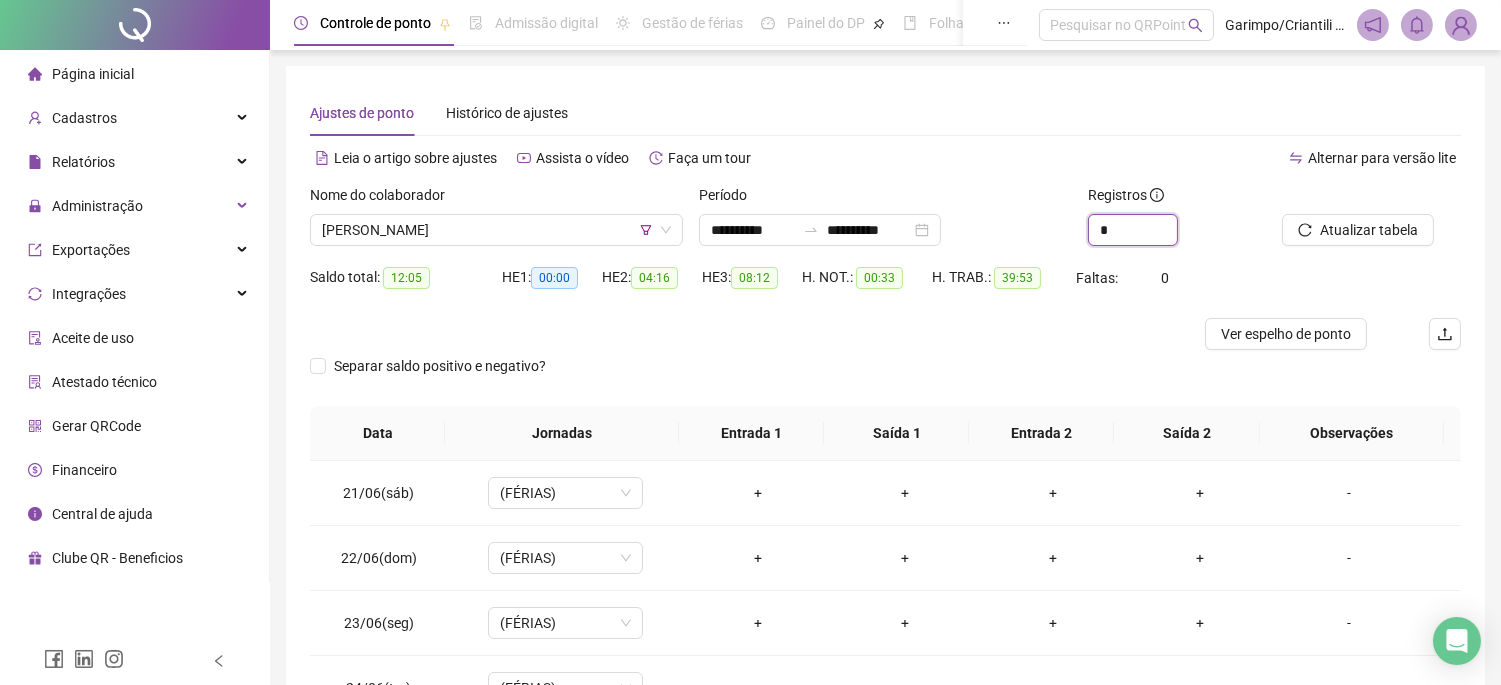 type on "*" 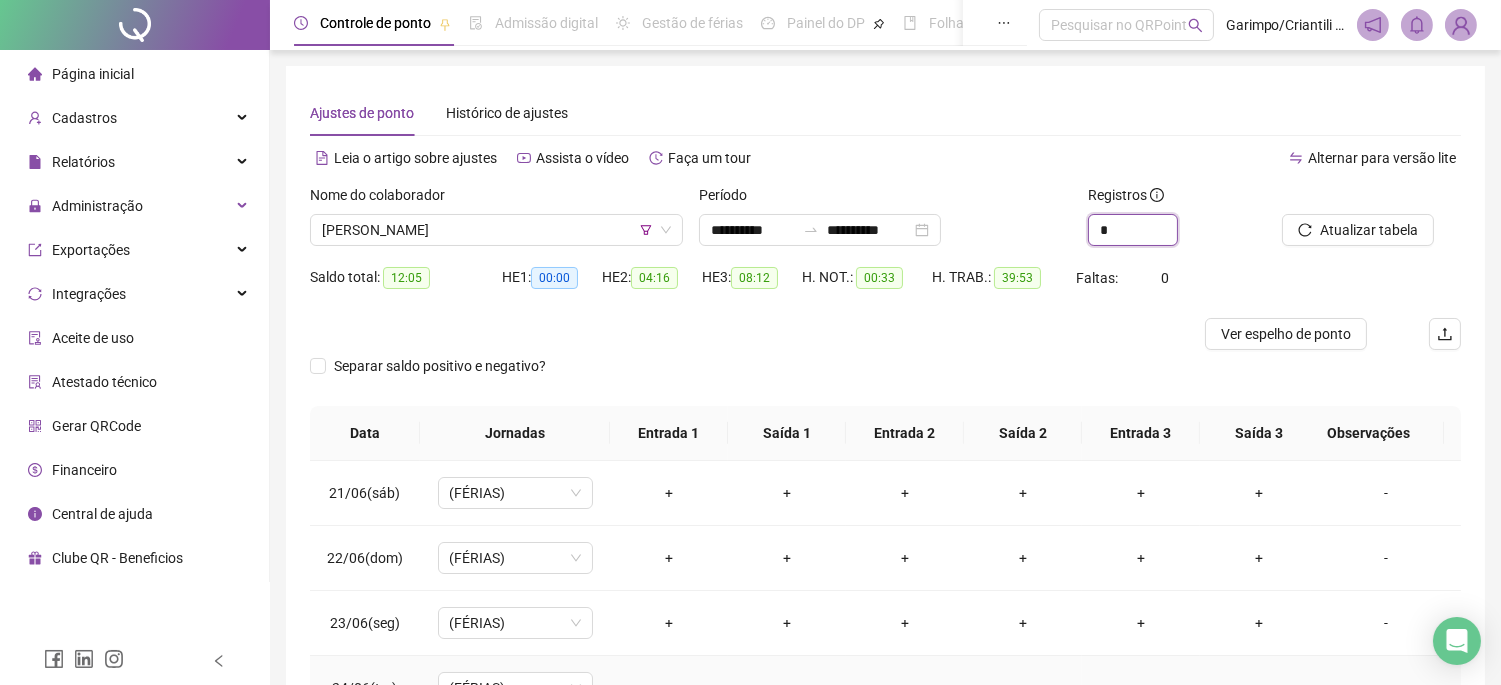 scroll, scrollTop: 312, scrollLeft: 0, axis: vertical 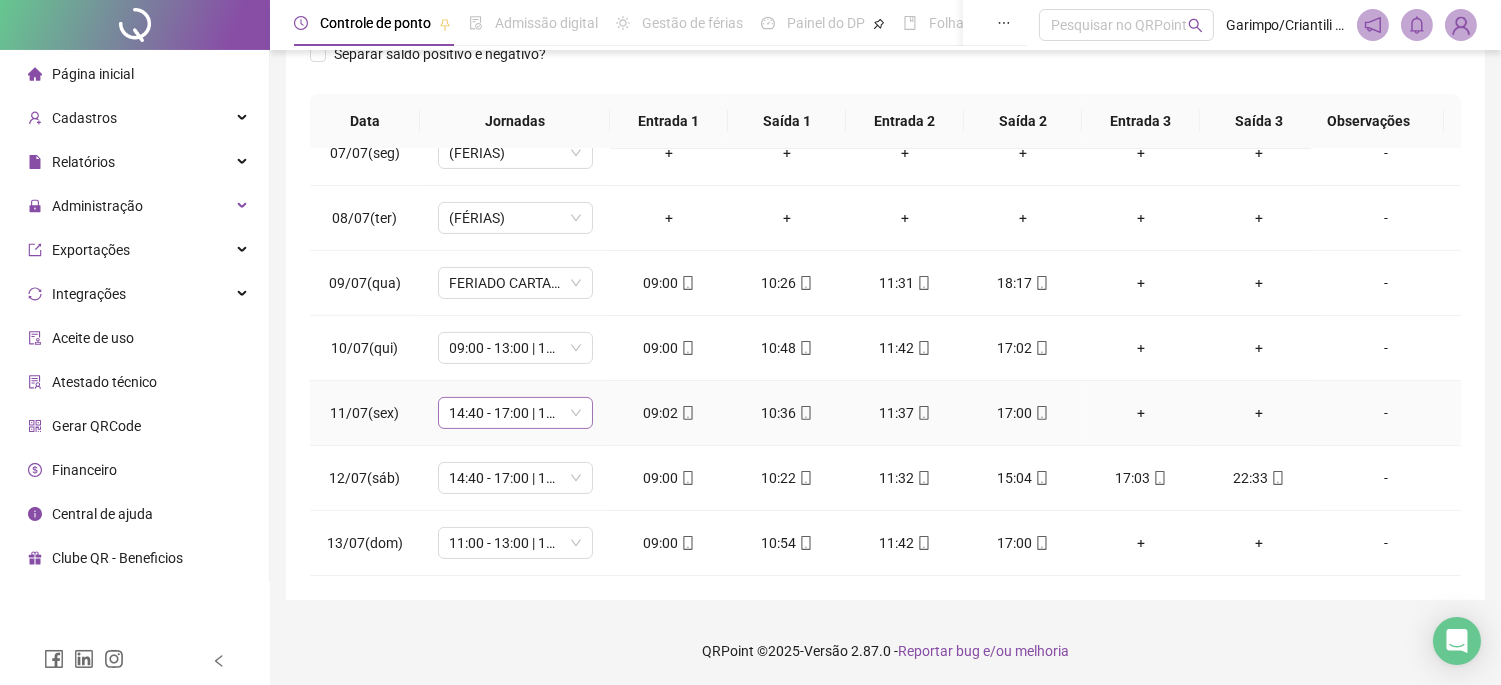 click on "14:40 - 17:00 | 18:00 - 23:00" at bounding box center [515, 413] 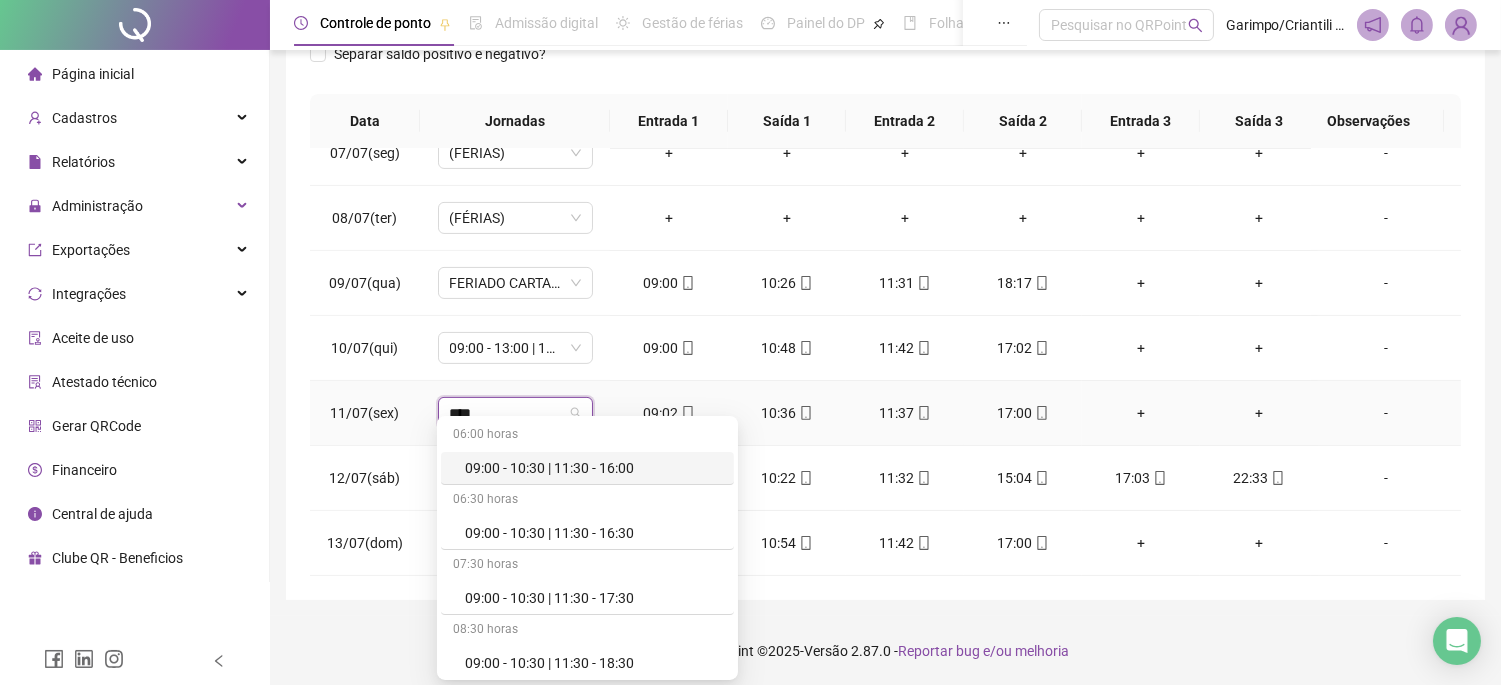 type on "*****" 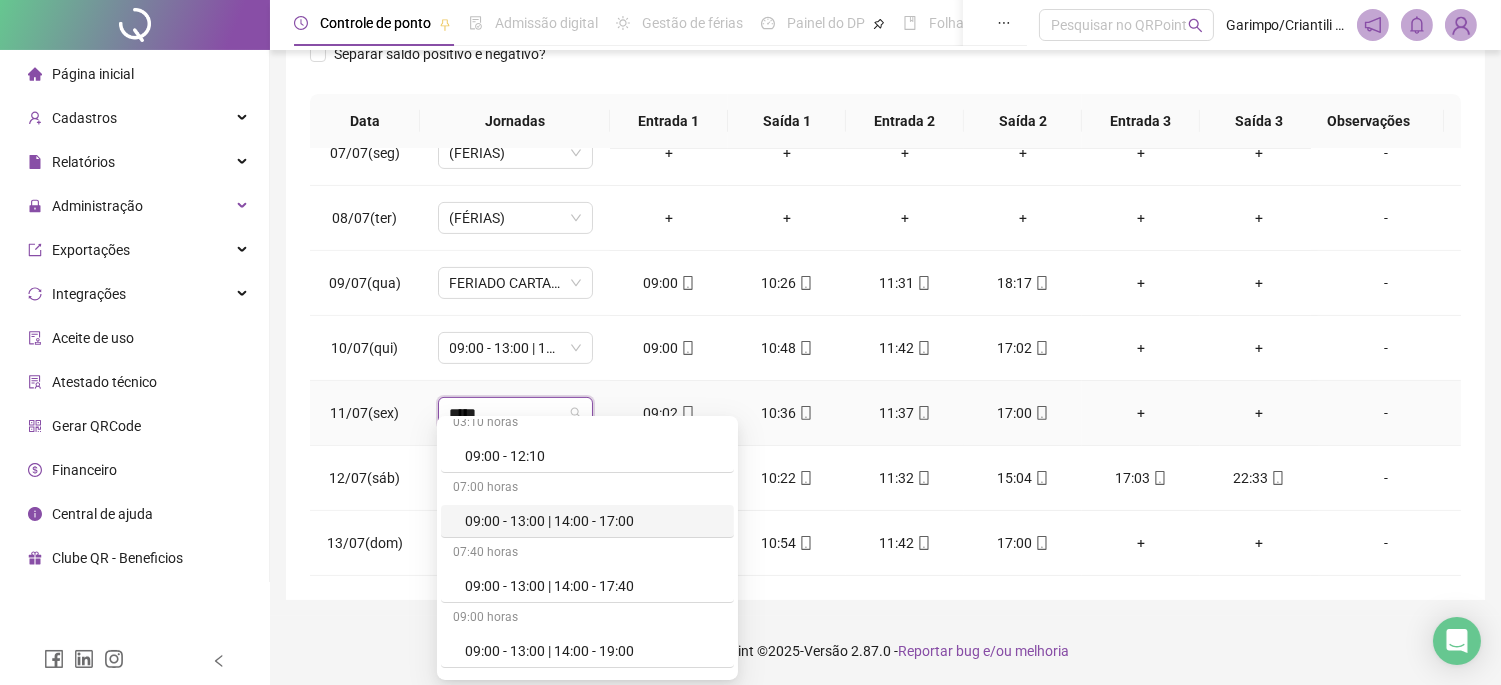 scroll, scrollTop: 888, scrollLeft: 0, axis: vertical 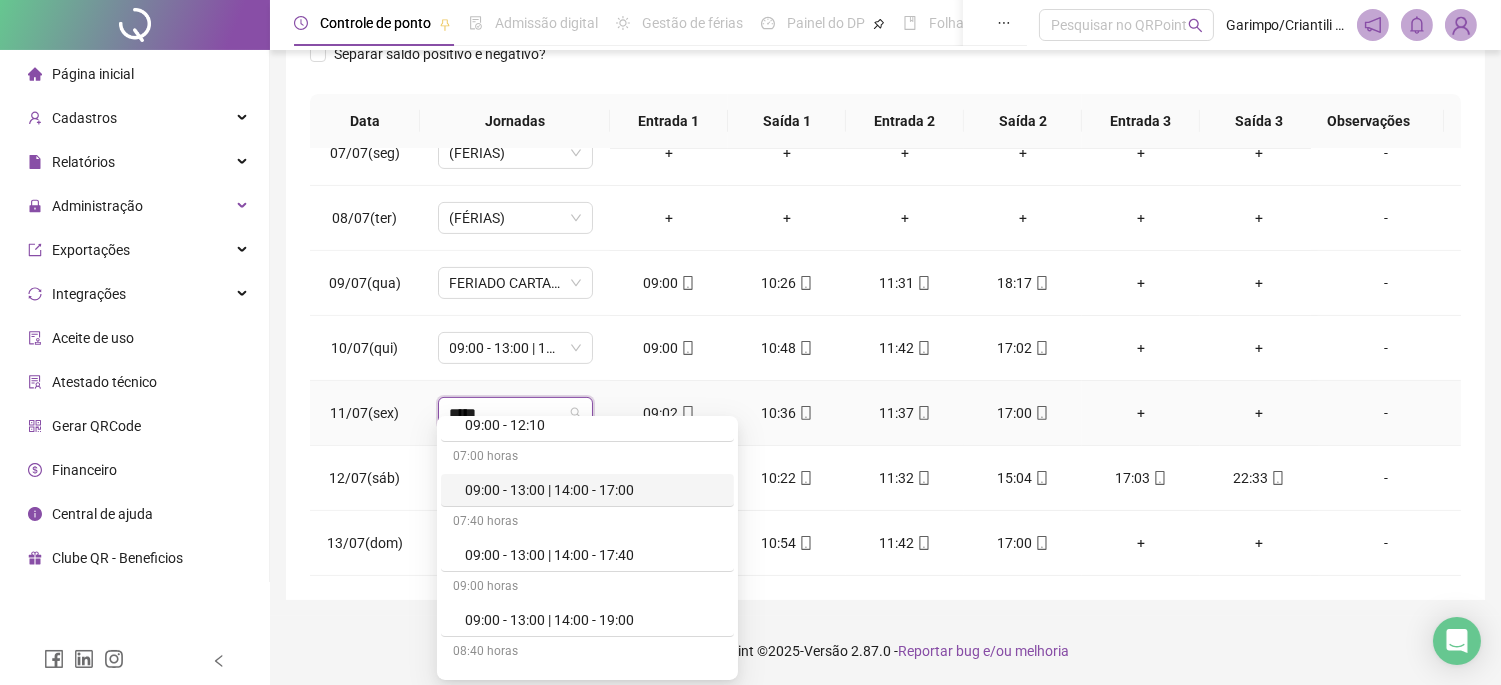 click on "09:00 - 13:00 | 14:00 - 17:00" at bounding box center (593, 490) 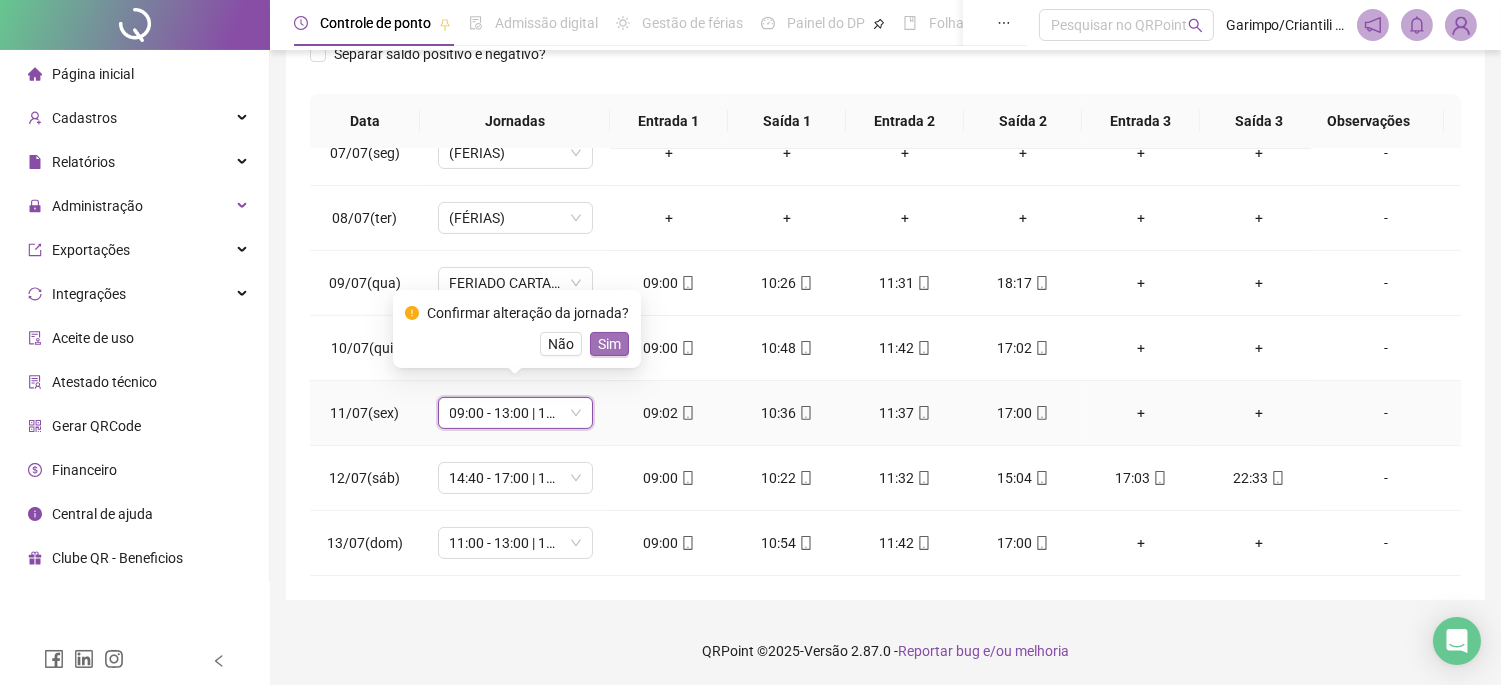 click on "Sim" at bounding box center [609, 344] 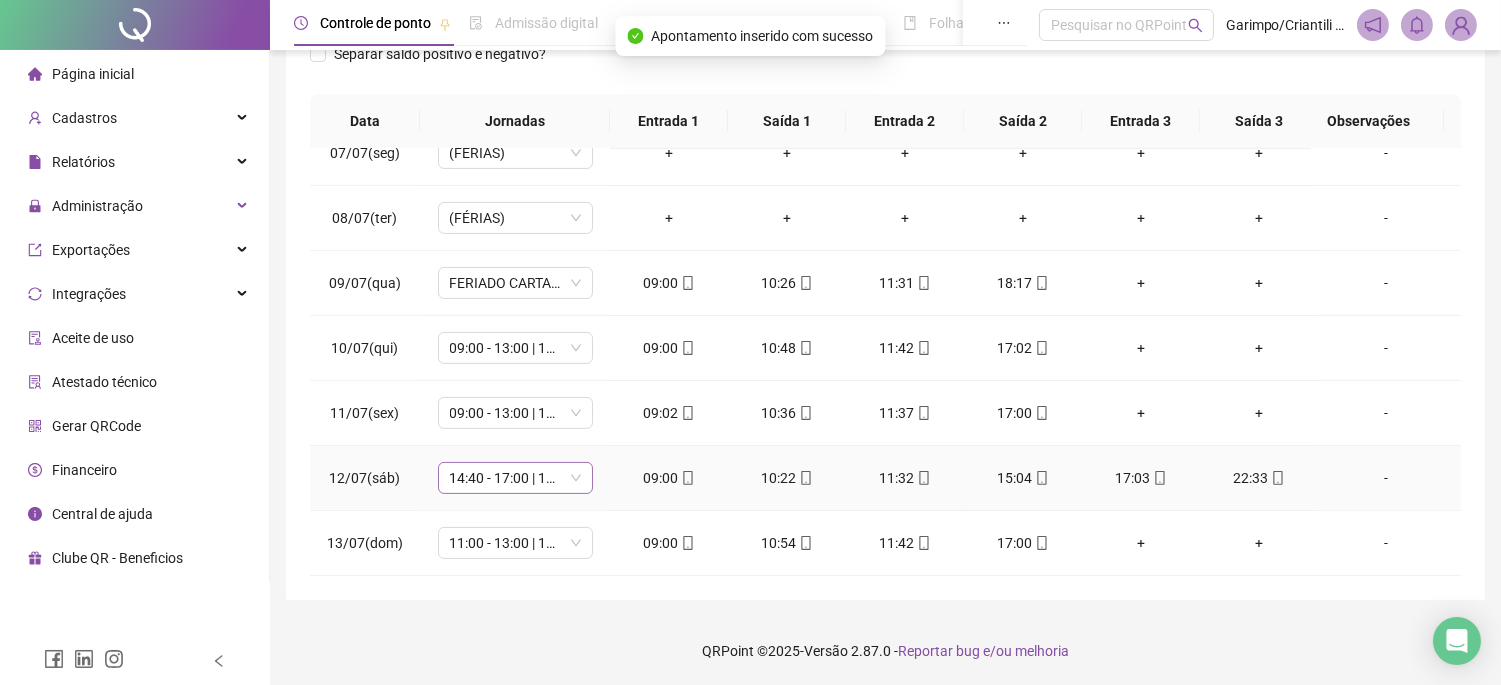 click on "14:40 - 17:00 | 18:00 - 23:00" at bounding box center [515, 478] 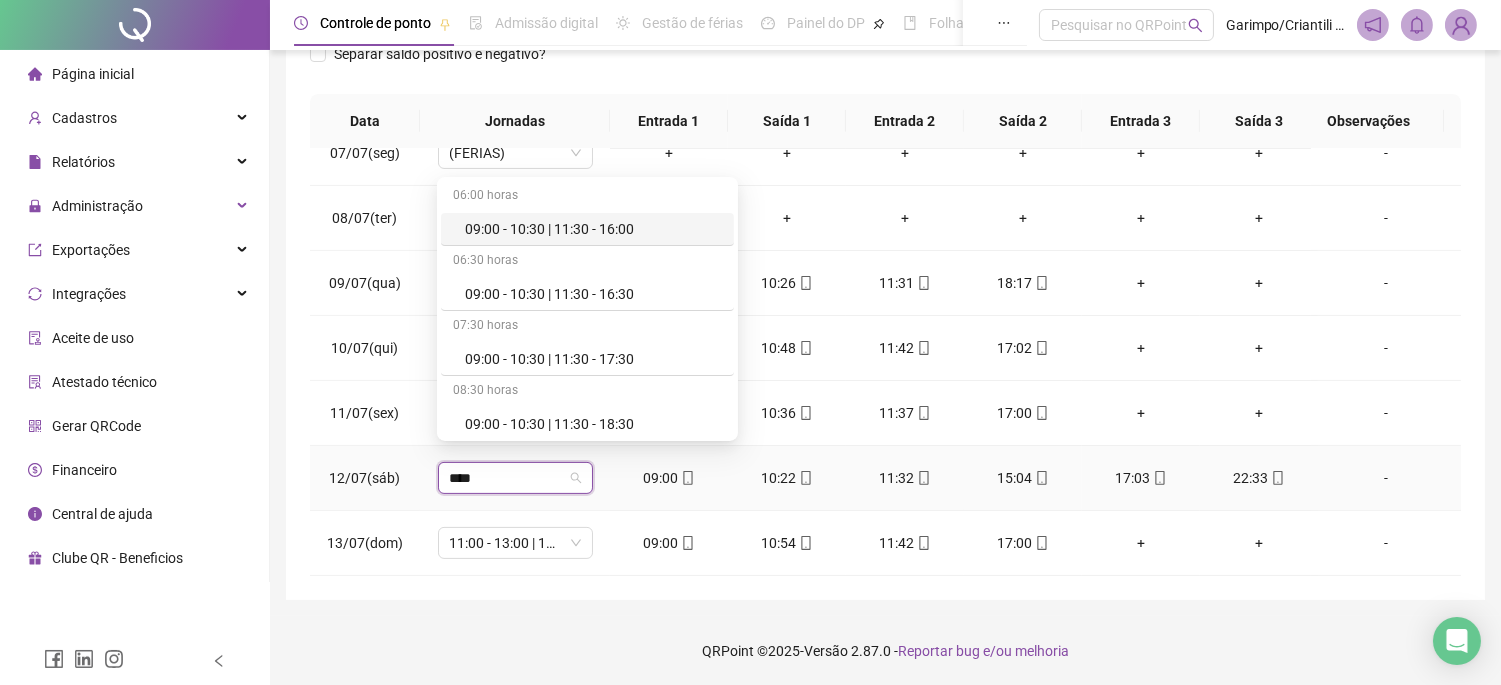 type on "*****" 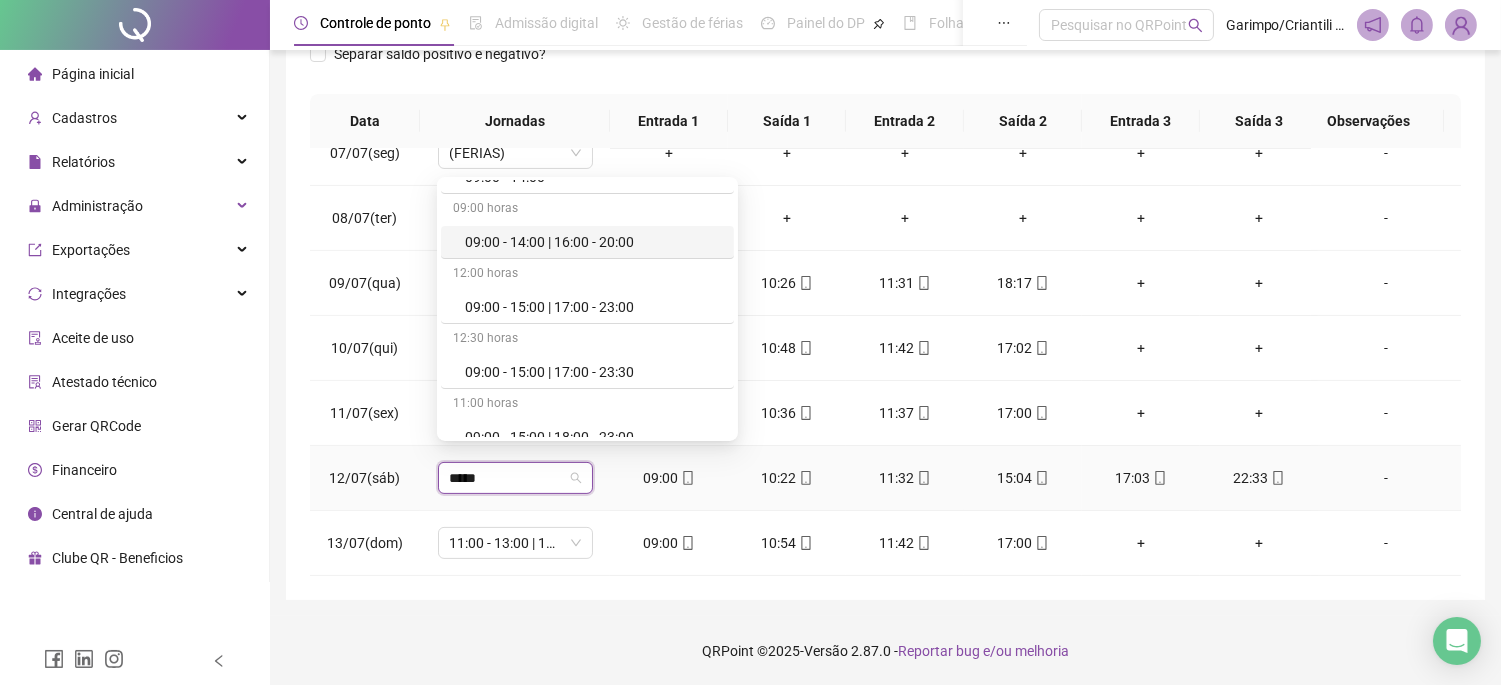 scroll, scrollTop: 1333, scrollLeft: 0, axis: vertical 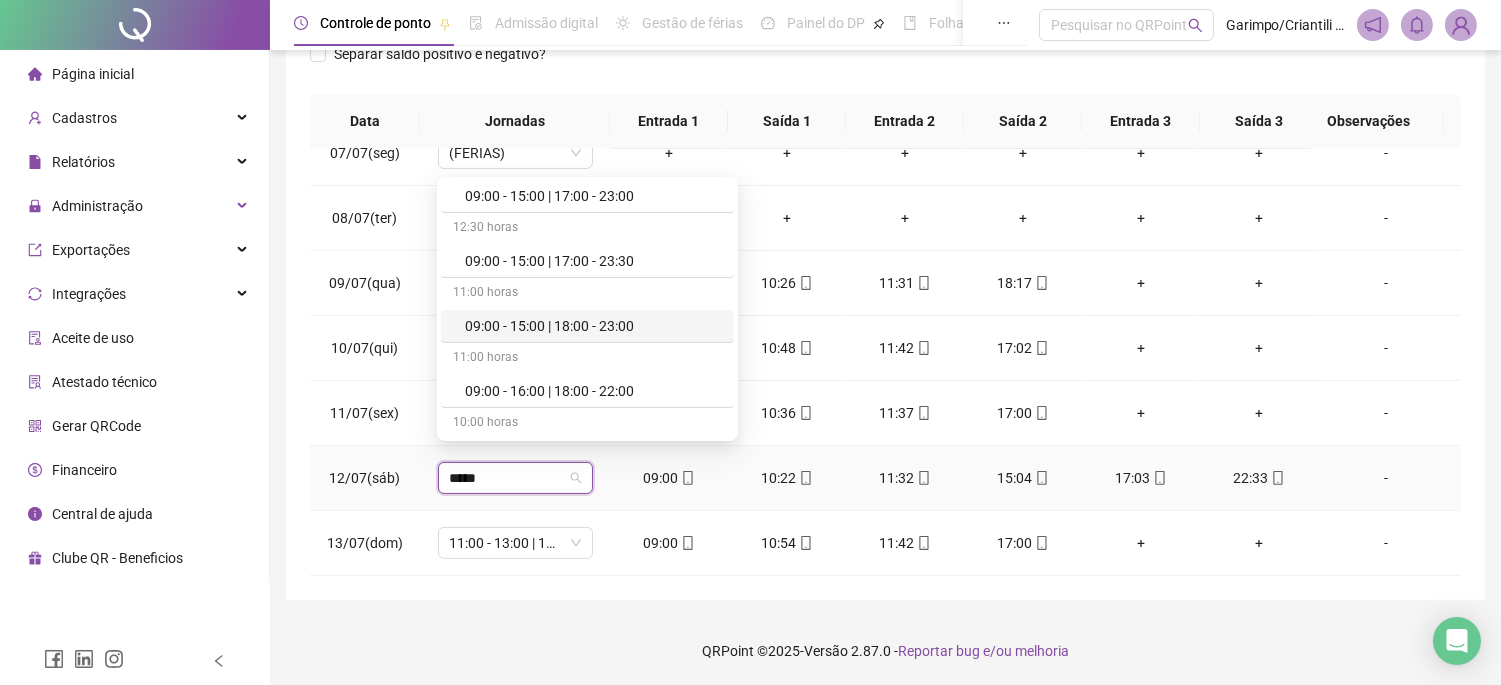 drag, startPoint x: 590, startPoint y: 333, endPoint x: 806, endPoint y: 356, distance: 217.22108 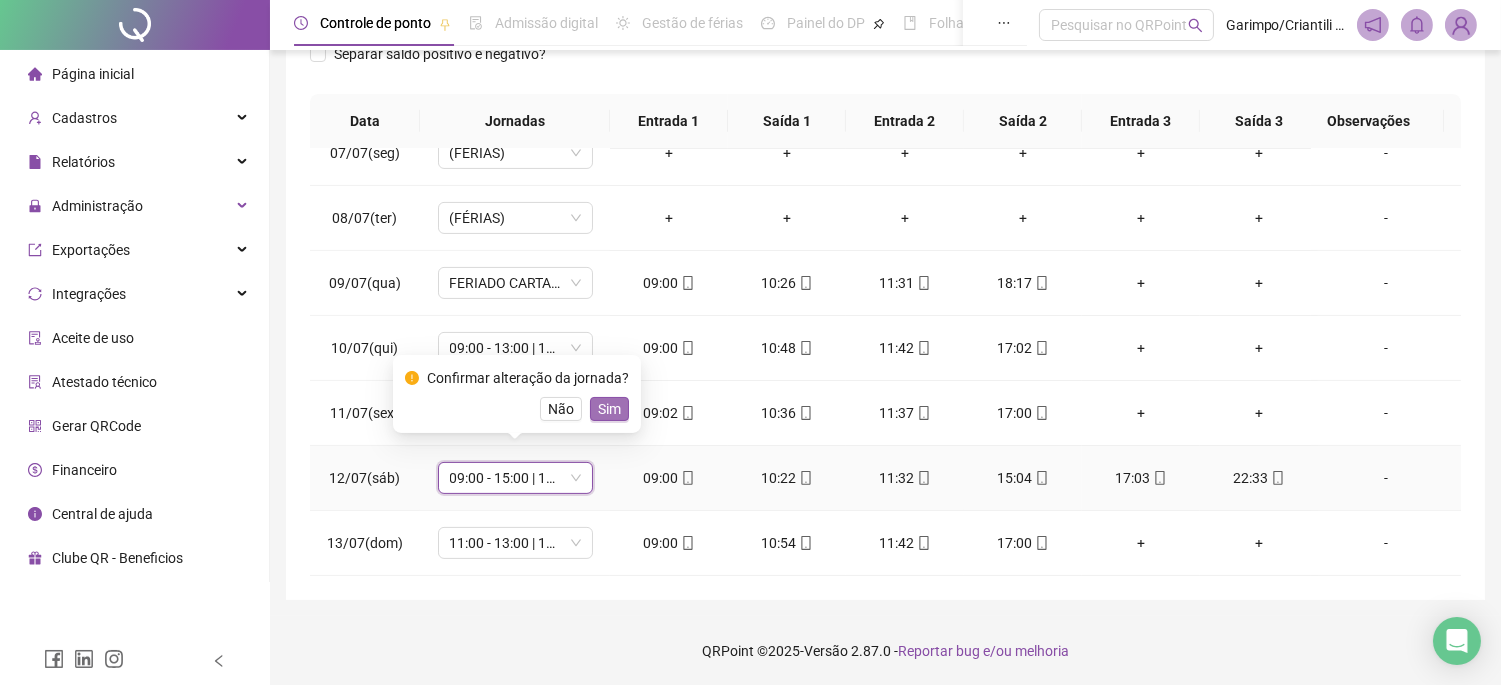 click on "Sim" at bounding box center [609, 409] 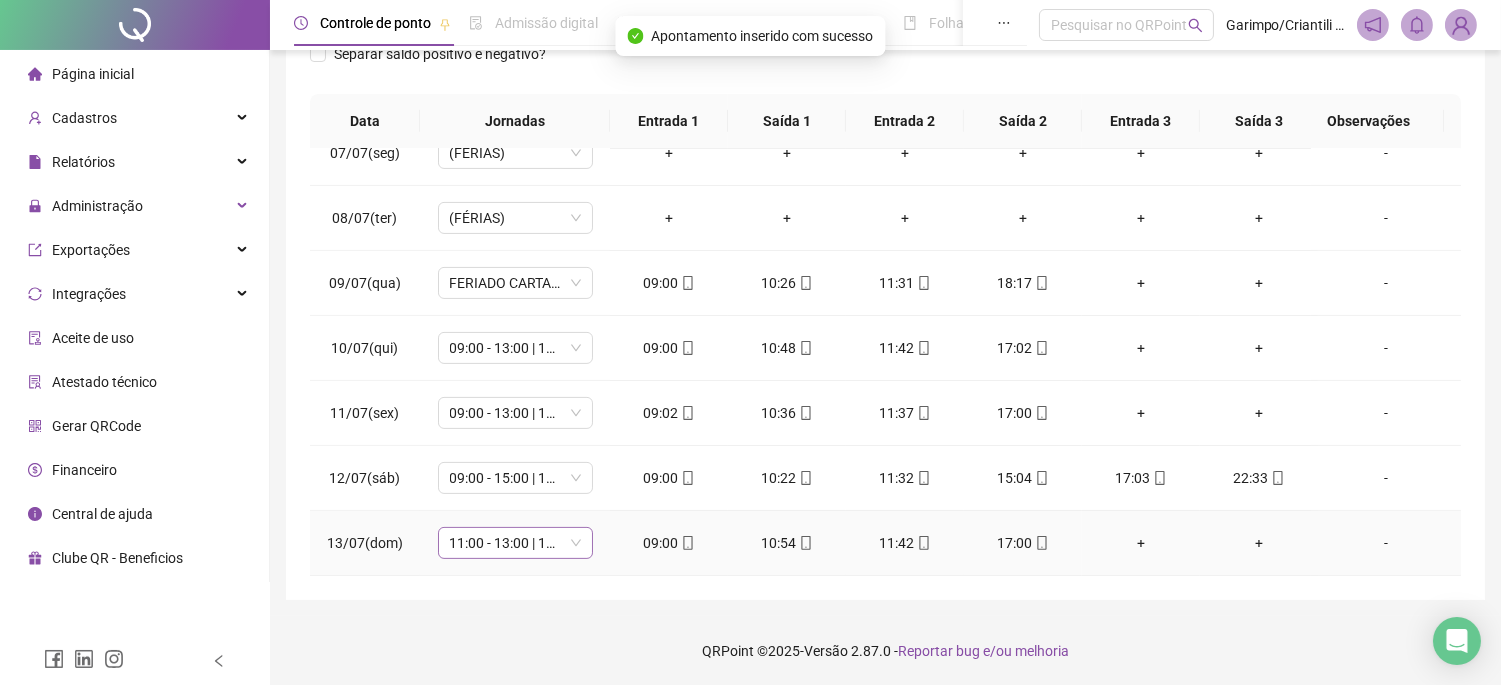 click on "11:00 - 13:00 | 14:00 - 18:00" at bounding box center [515, 543] 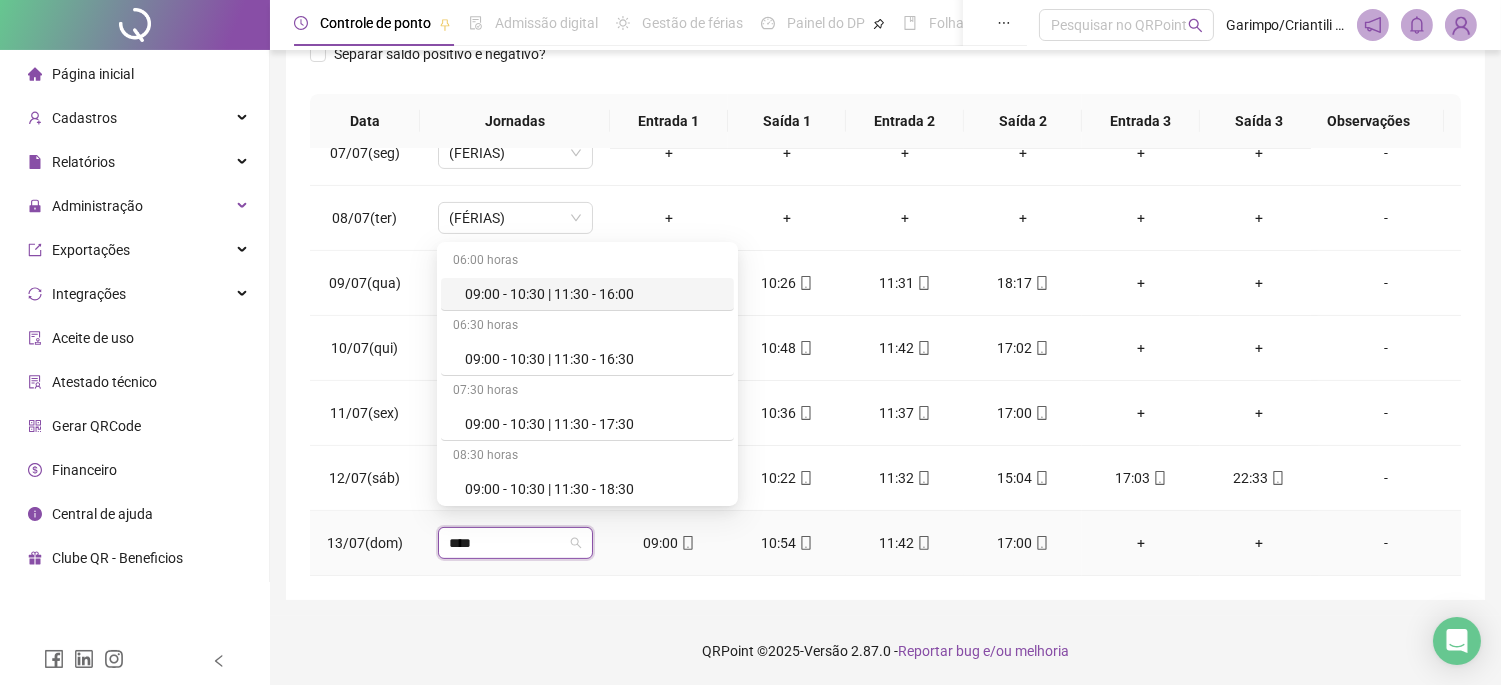 type on "*****" 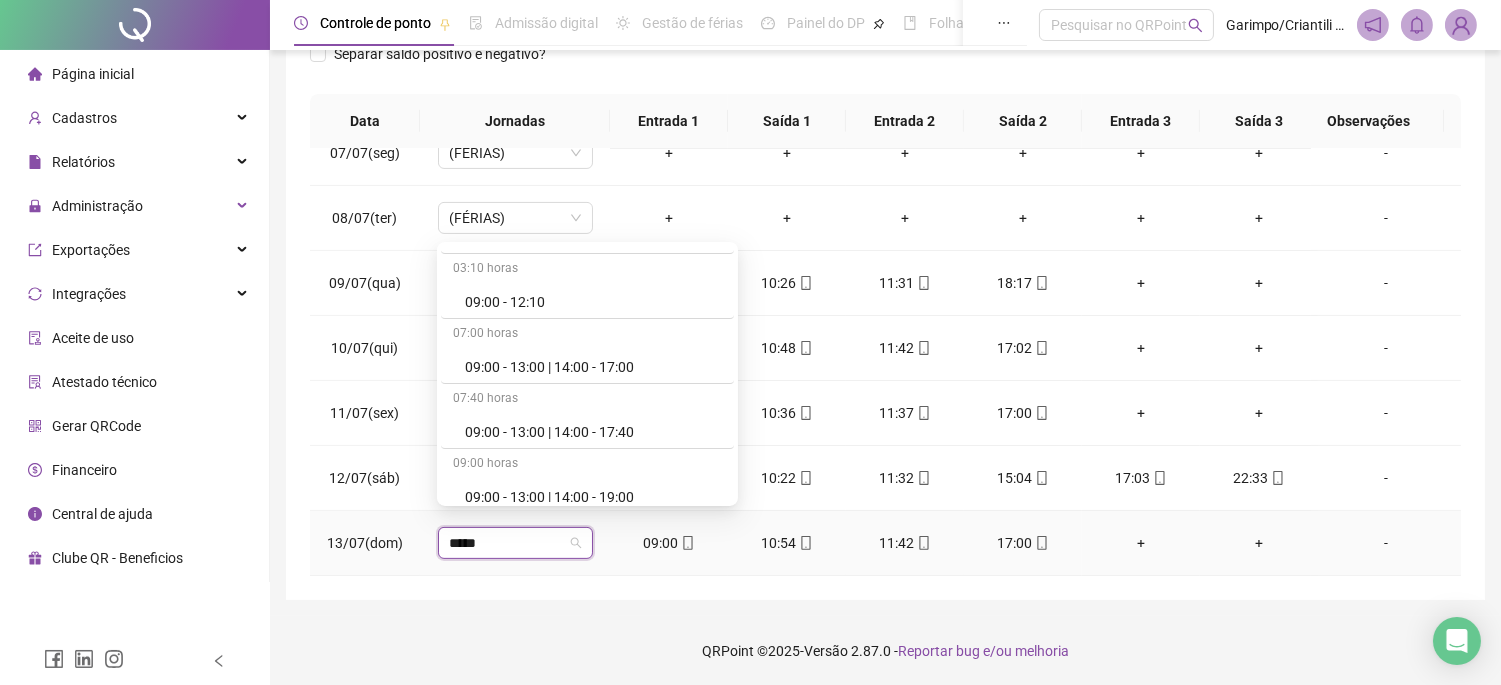 scroll, scrollTop: 888, scrollLeft: 0, axis: vertical 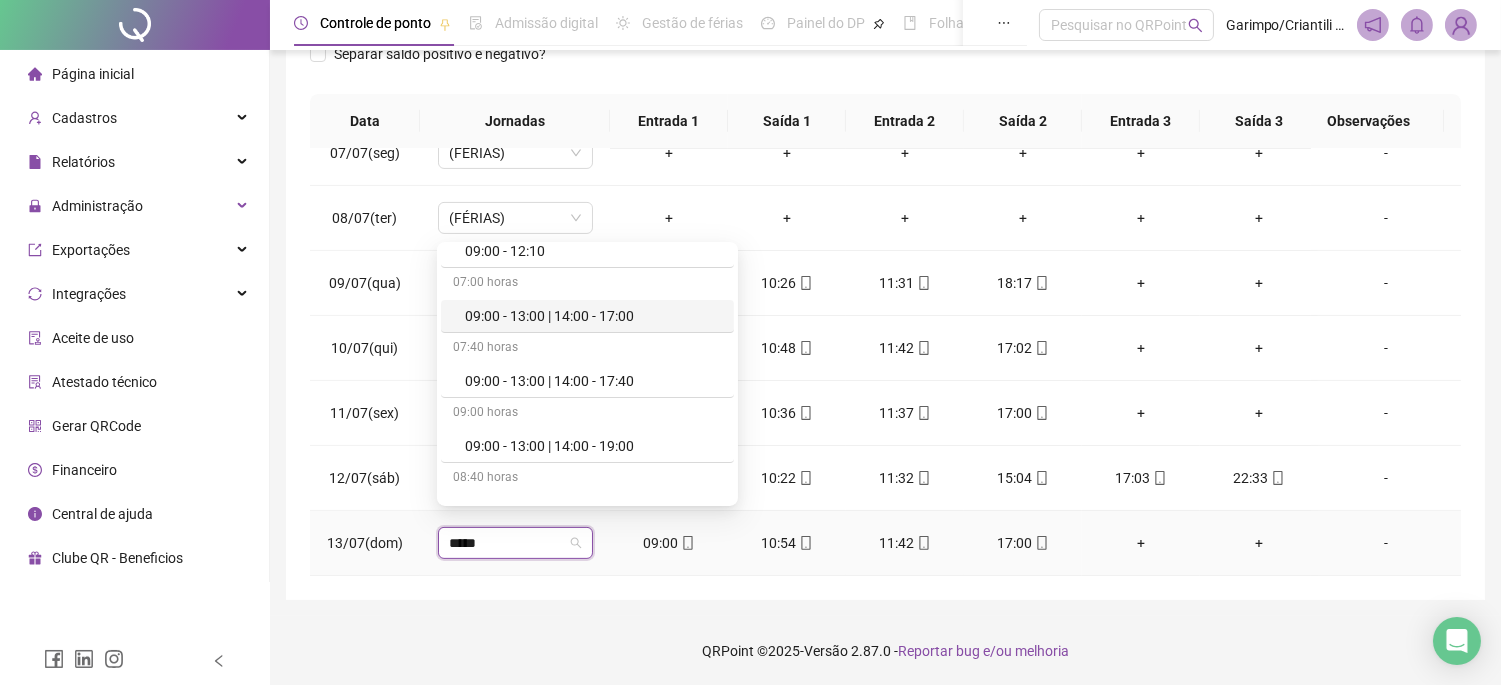 click on "09:00 - 13:00 | 14:00 - 17:00" at bounding box center [593, 316] 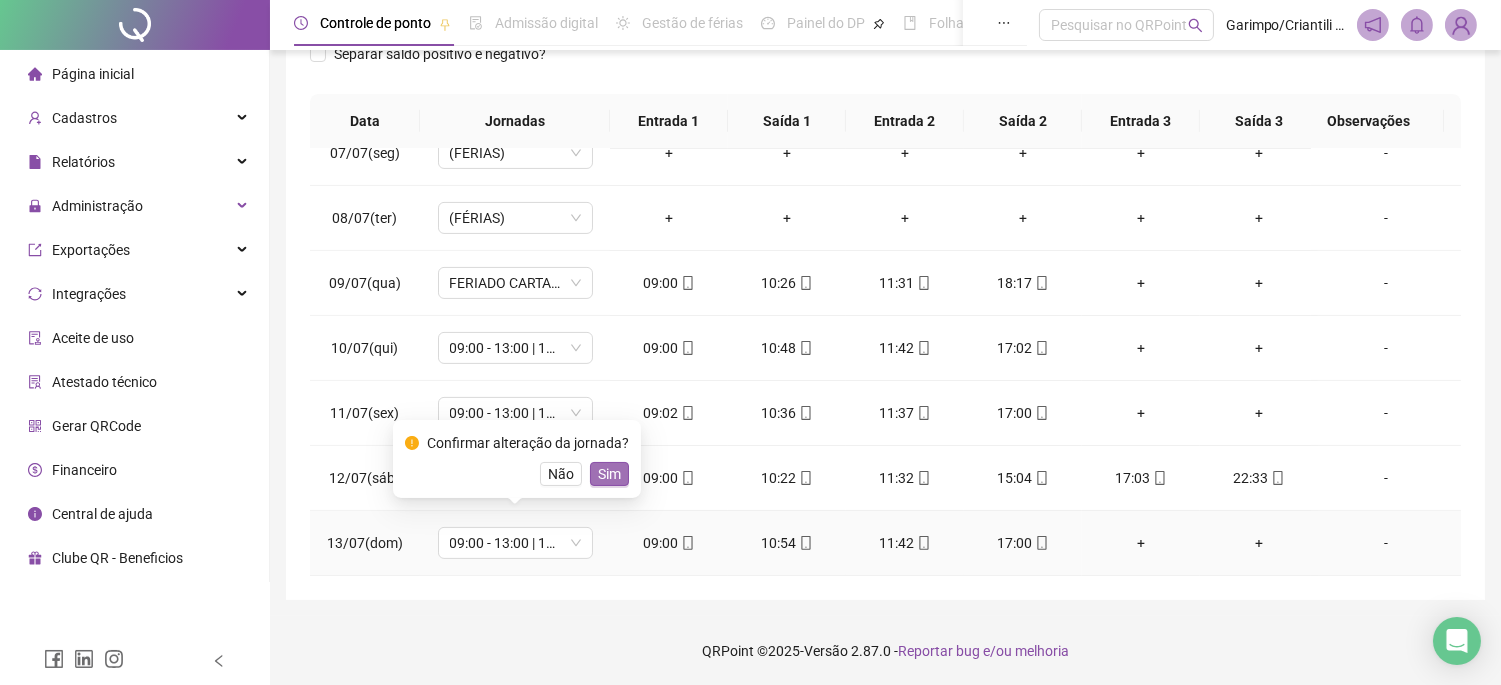 click on "Sim" at bounding box center [609, 474] 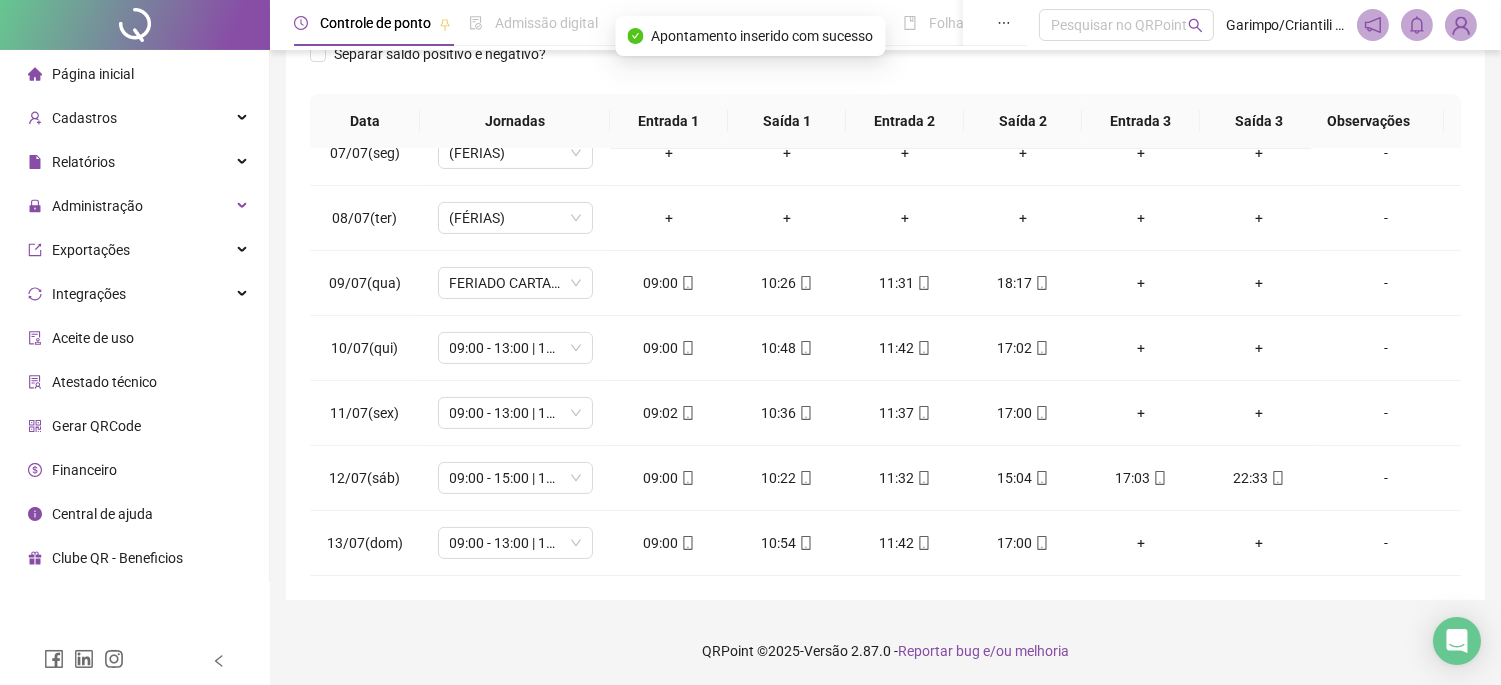 scroll, scrollTop: 753, scrollLeft: 0, axis: vertical 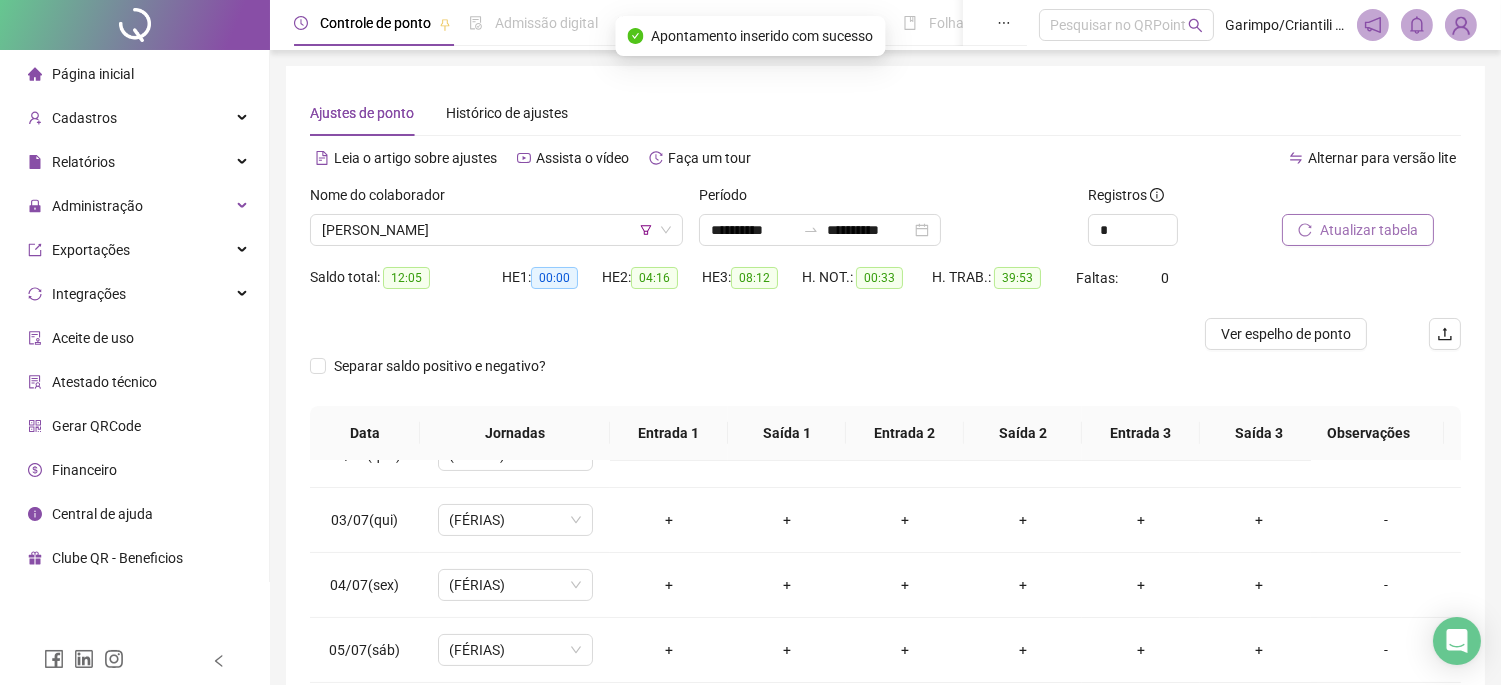 click on "Atualizar tabela" at bounding box center (1358, 230) 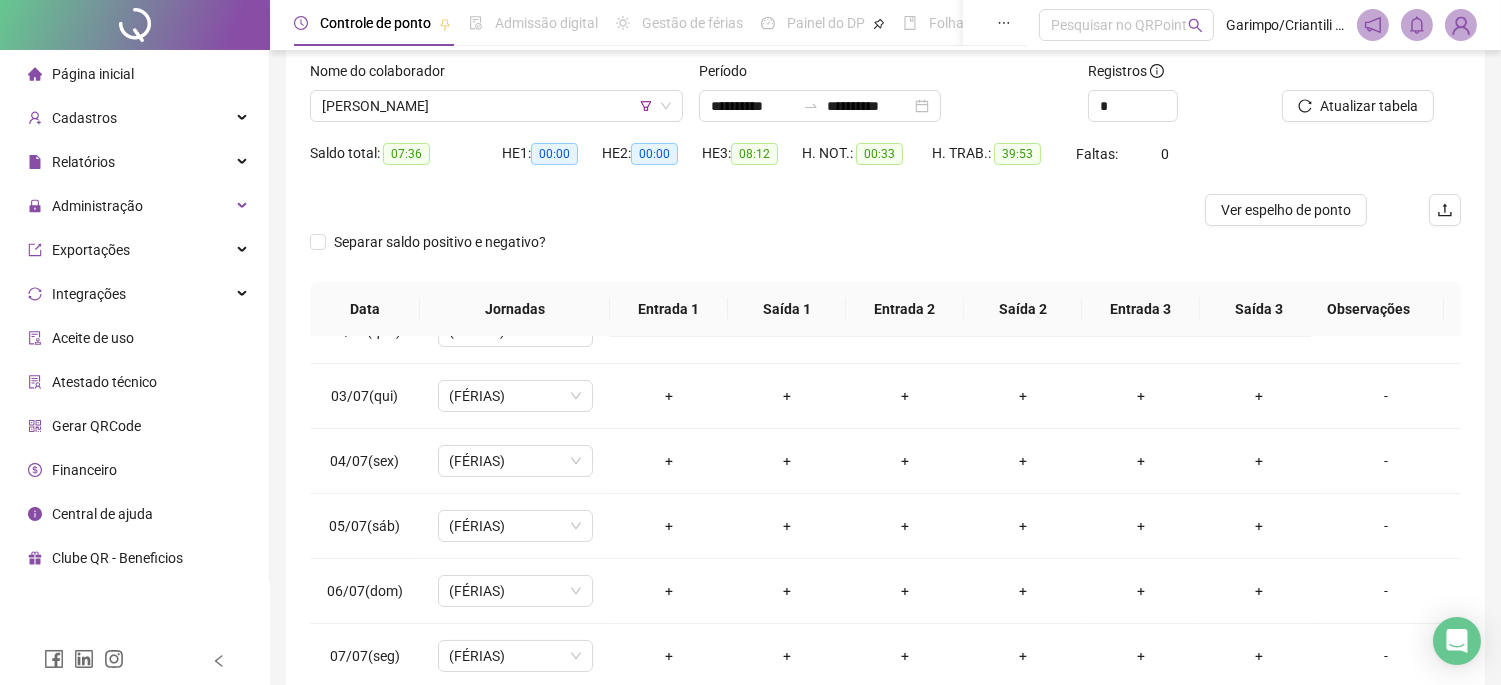 scroll, scrollTop: 312, scrollLeft: 0, axis: vertical 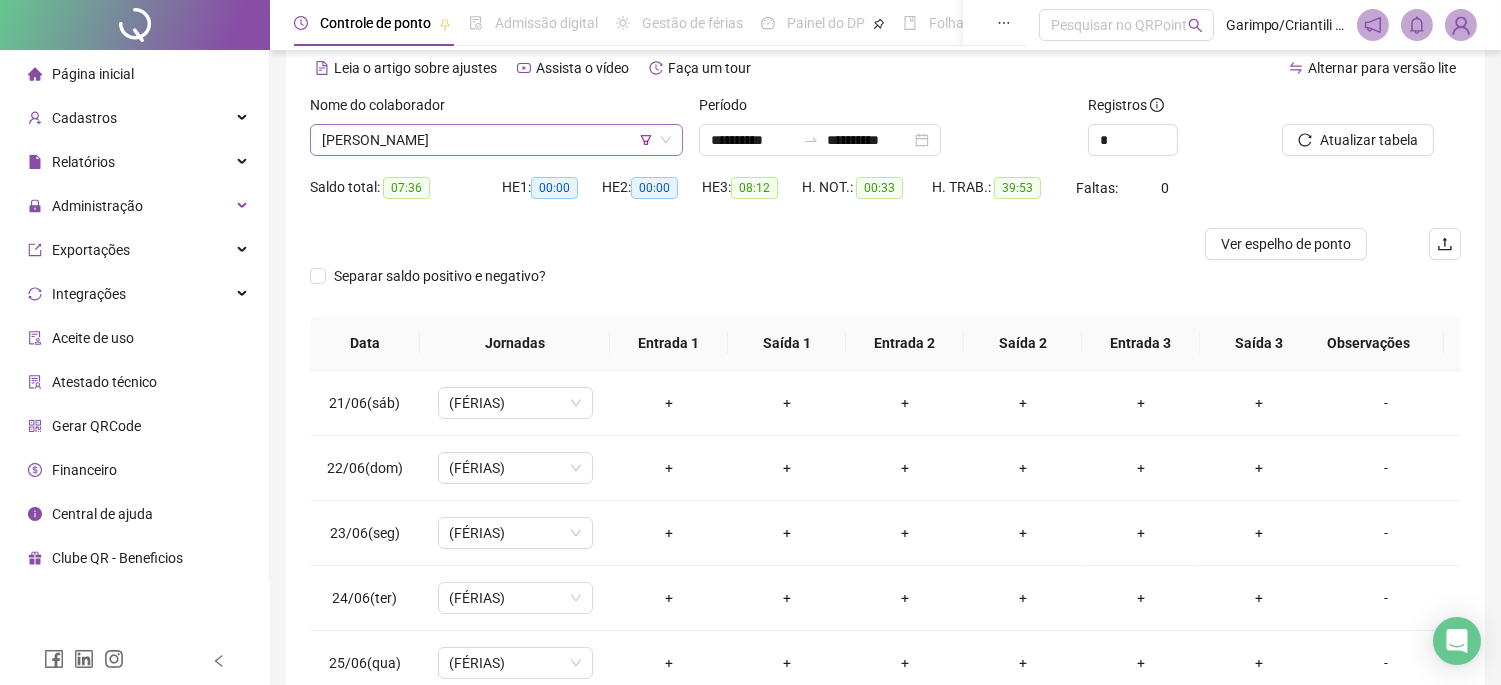 click on "[PERSON_NAME]" at bounding box center [496, 140] 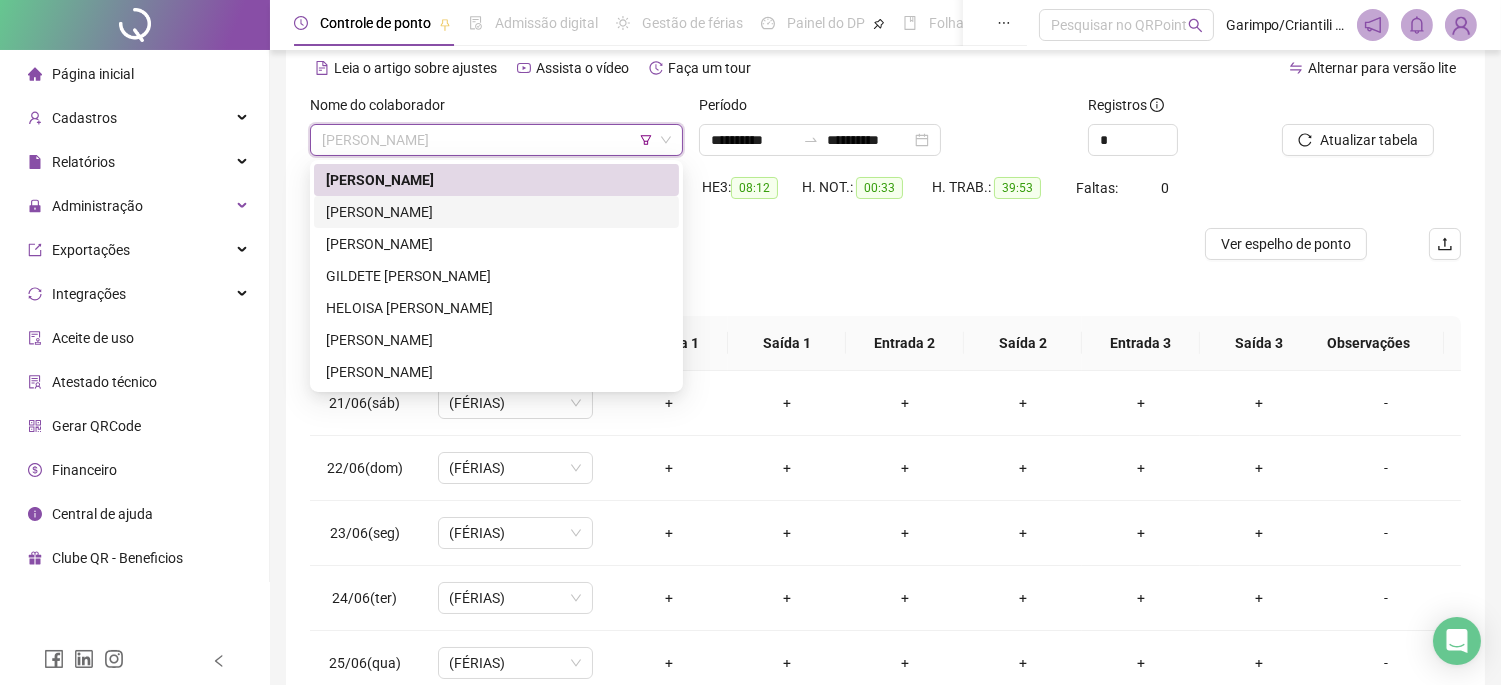 click on "[PERSON_NAME]" at bounding box center (496, 212) 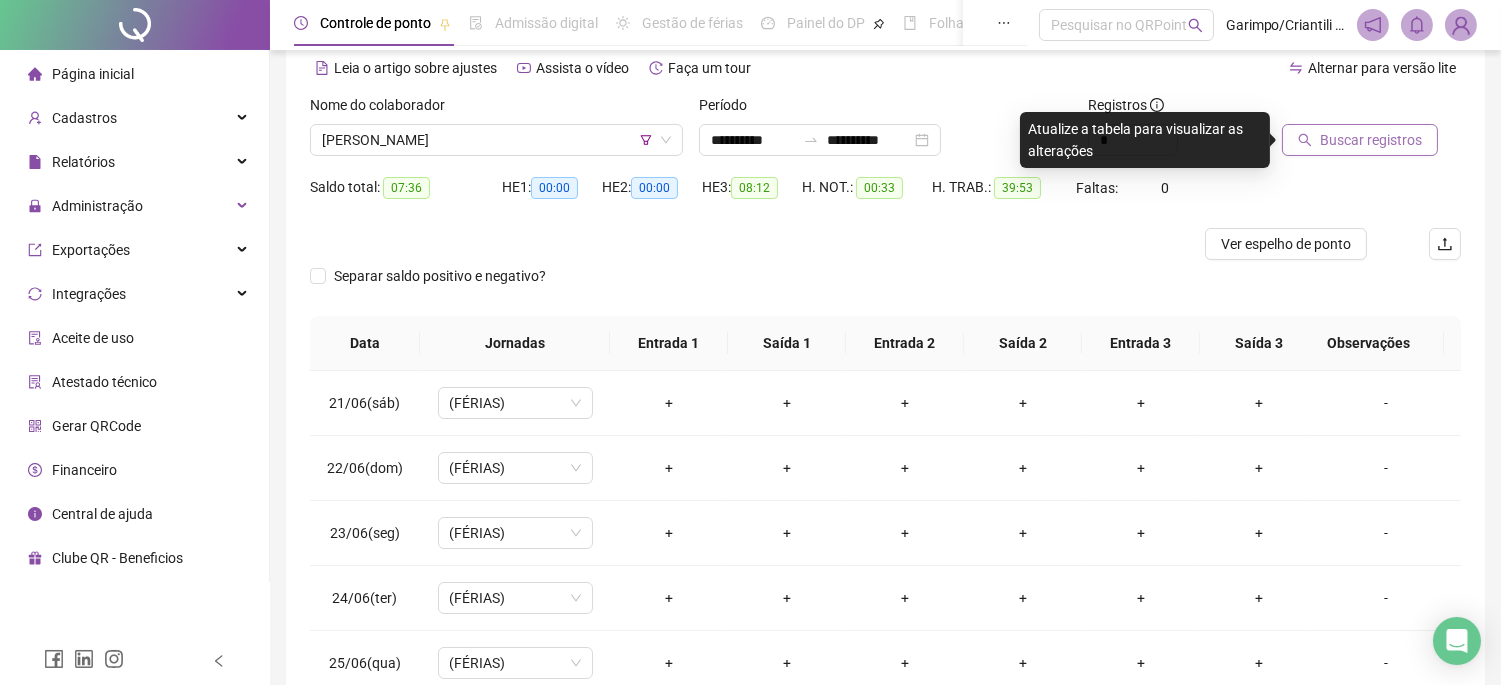 click on "Buscar registros" at bounding box center (1360, 140) 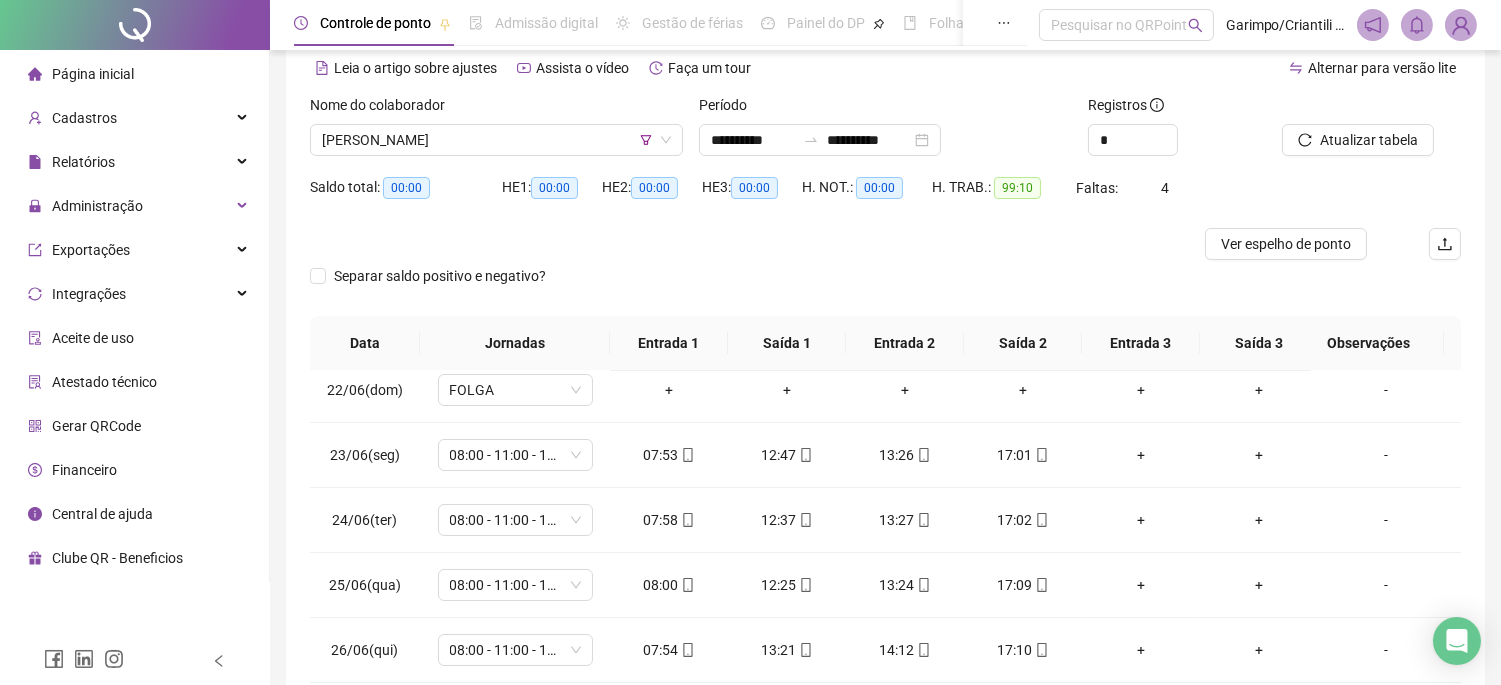 scroll, scrollTop: 111, scrollLeft: 0, axis: vertical 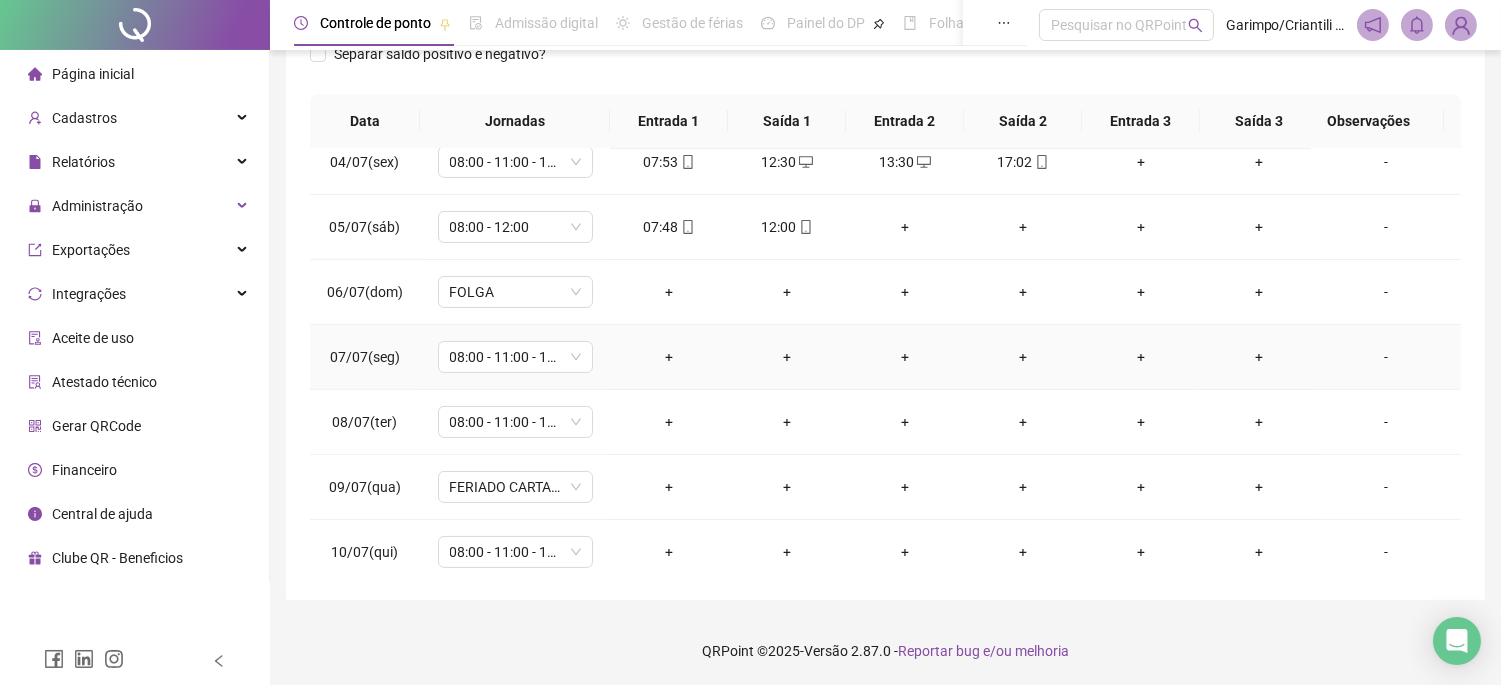 click on "+" at bounding box center [669, 357] 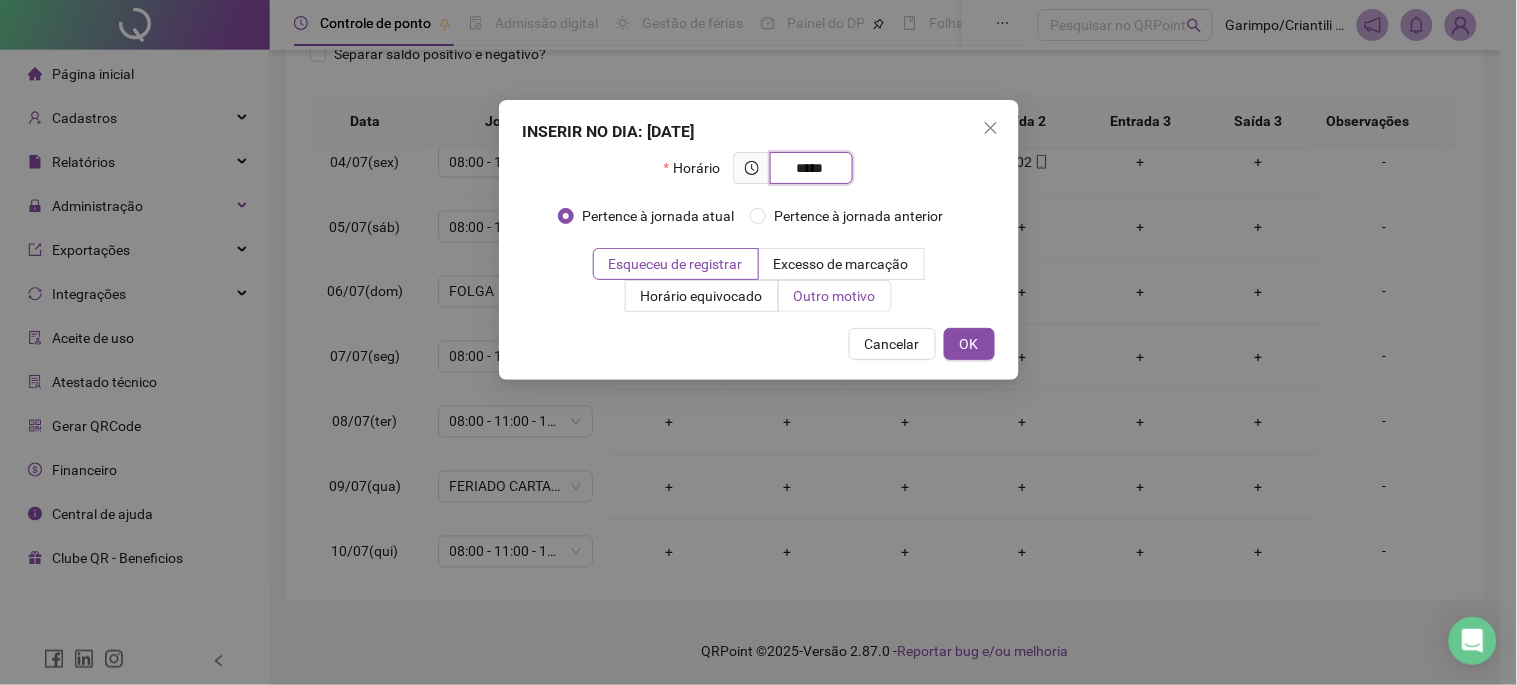 type on "*****" 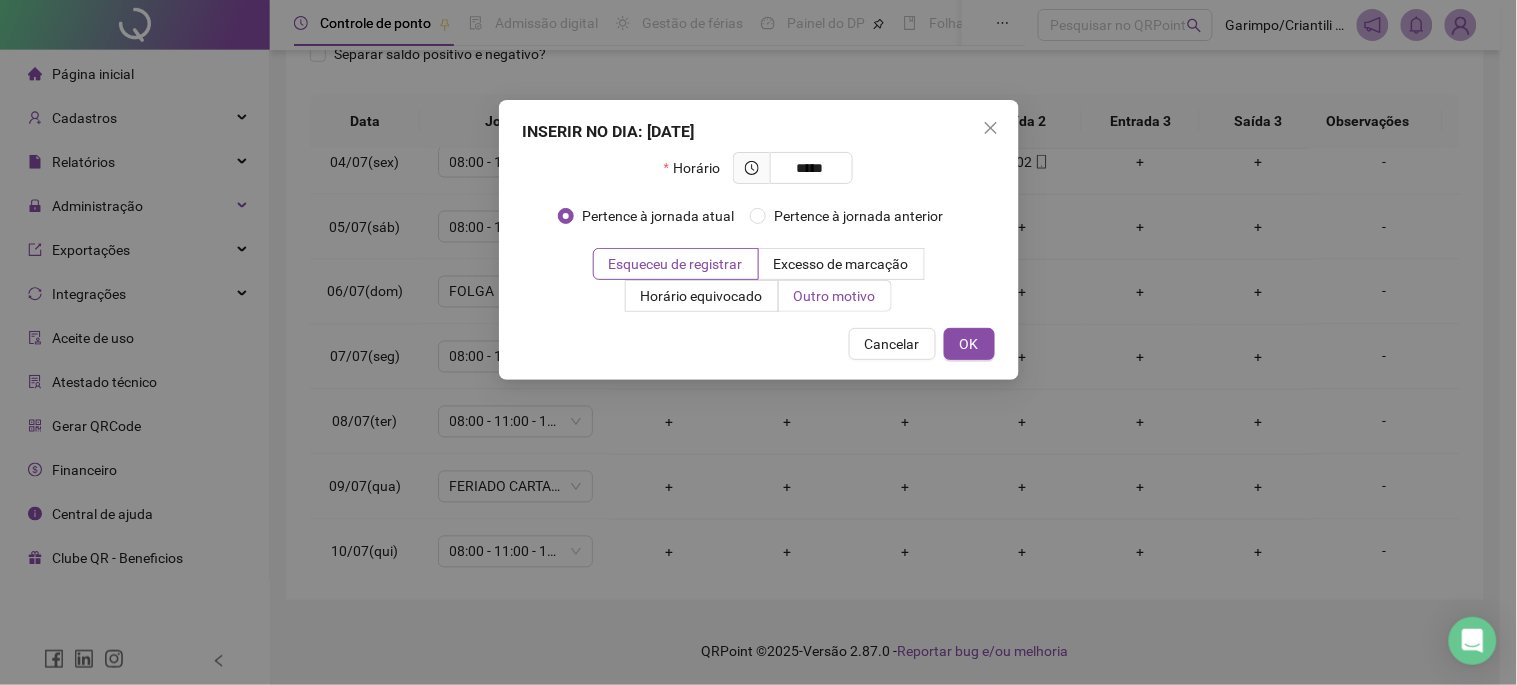 click on "Outro motivo" at bounding box center [835, 296] 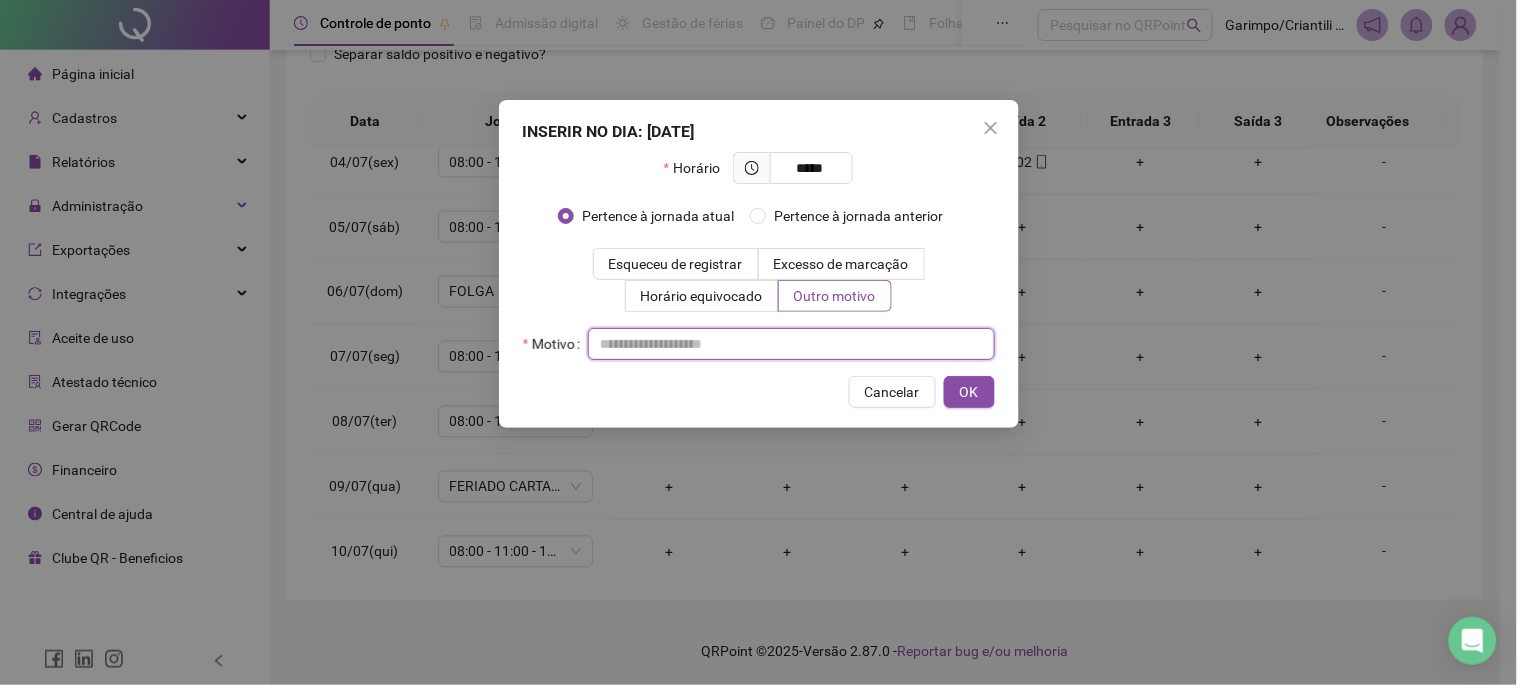 click at bounding box center (791, 344) 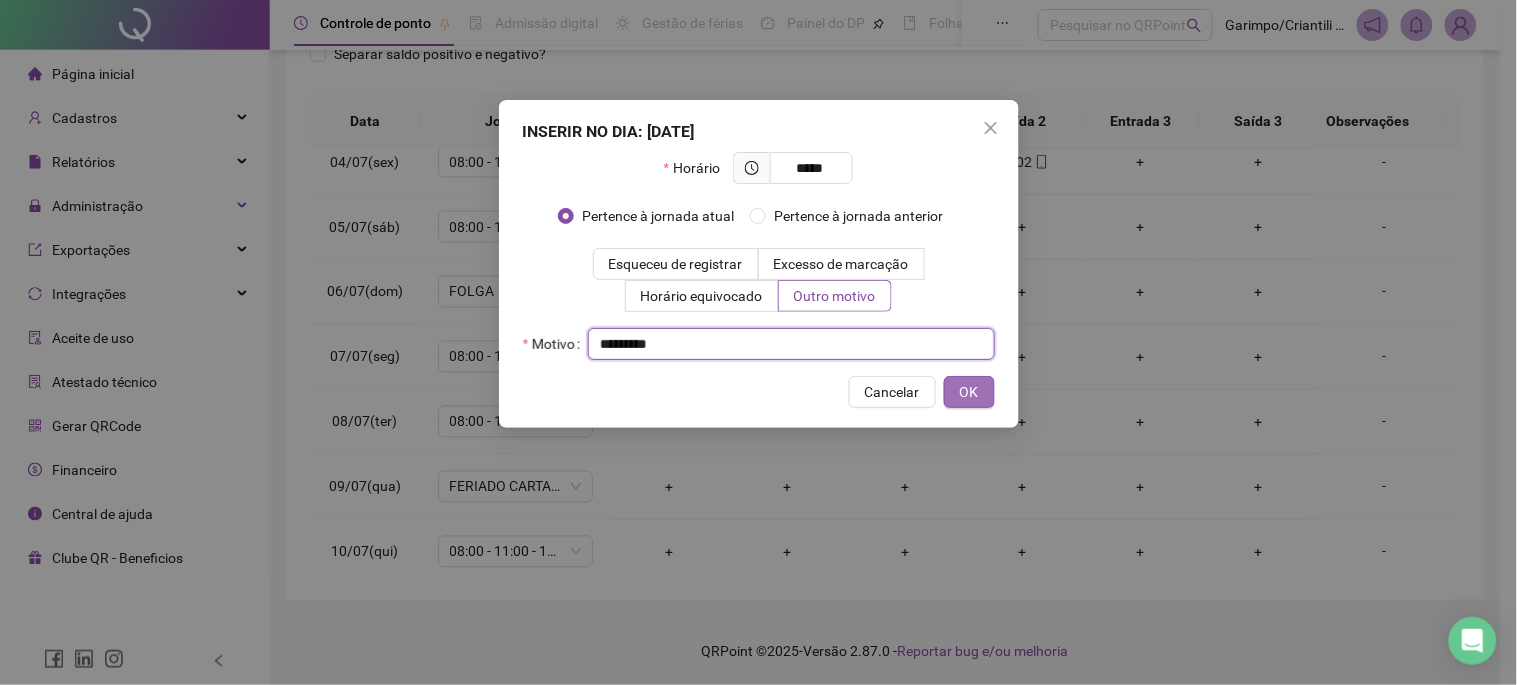 type 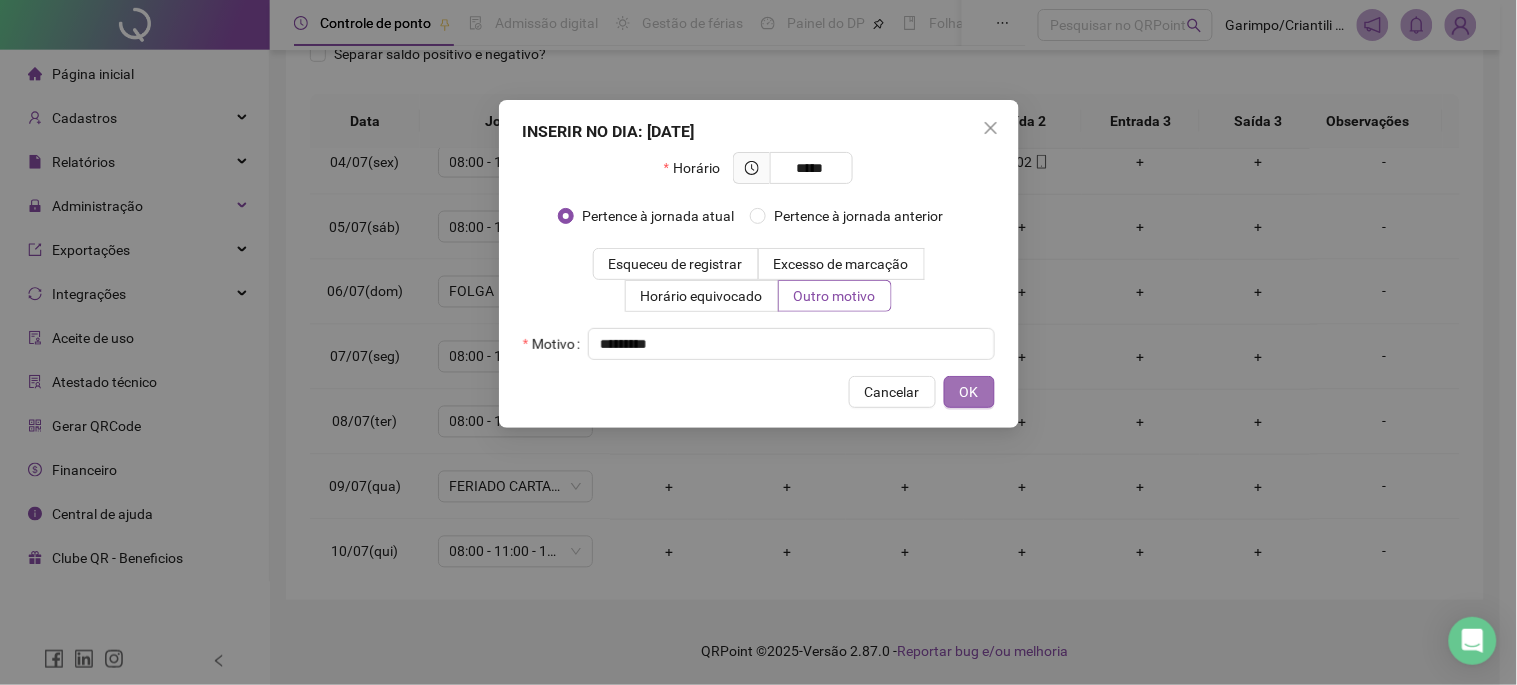 click on "OK" at bounding box center [969, 392] 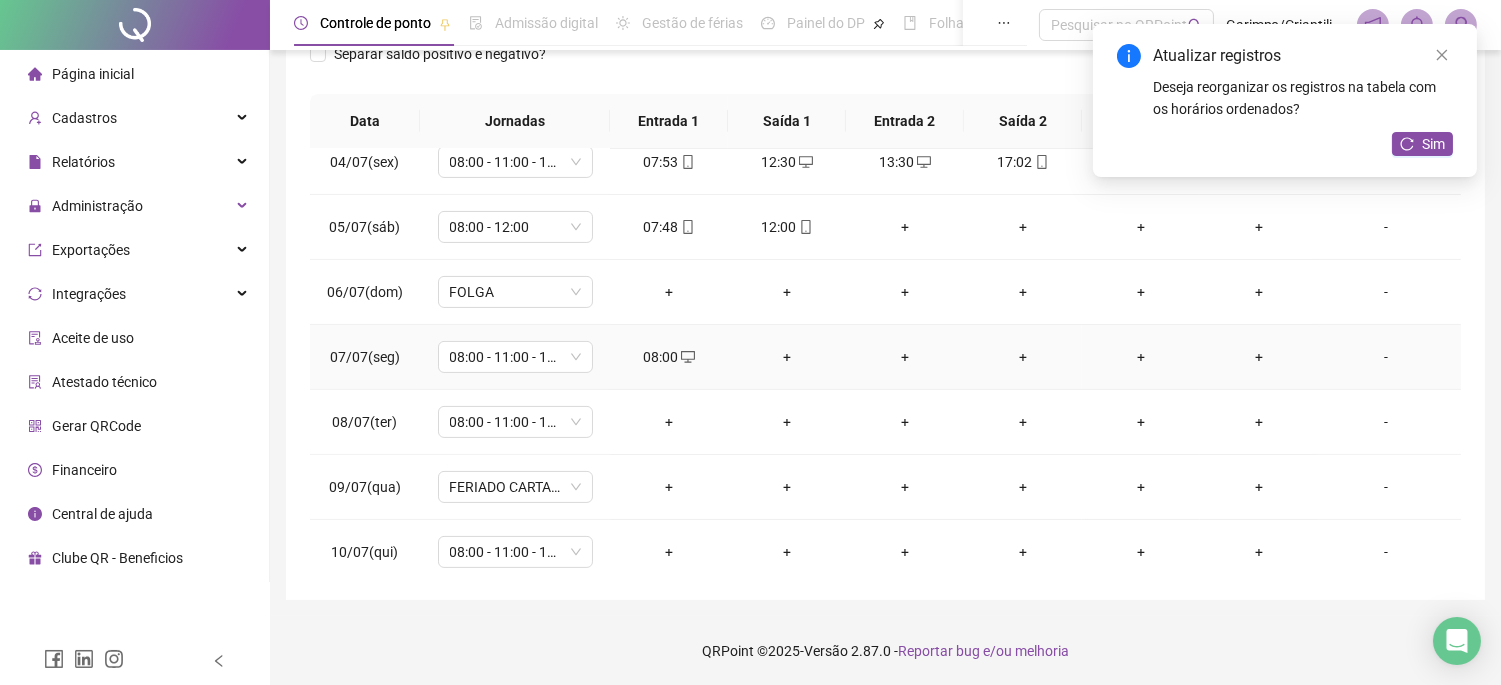 click on "+" at bounding box center (787, 357) 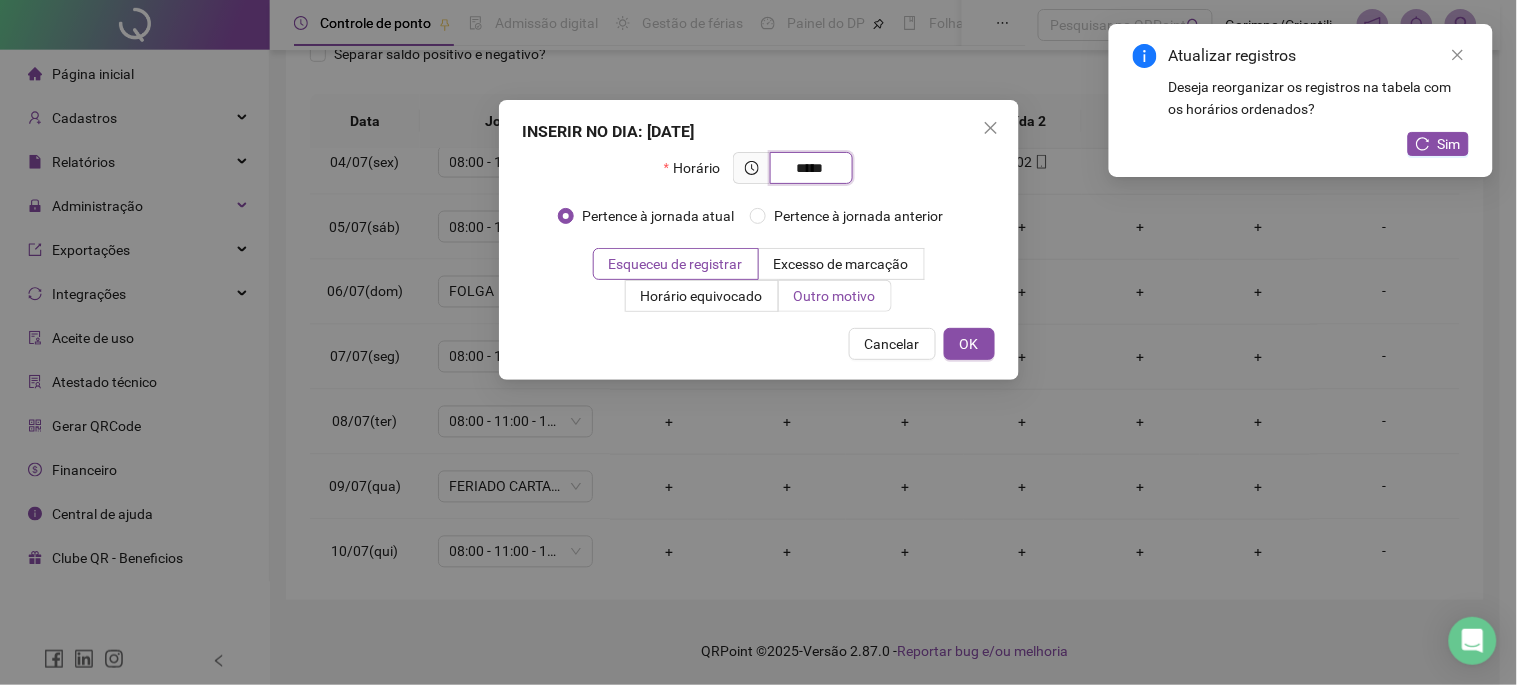 type on "*****" 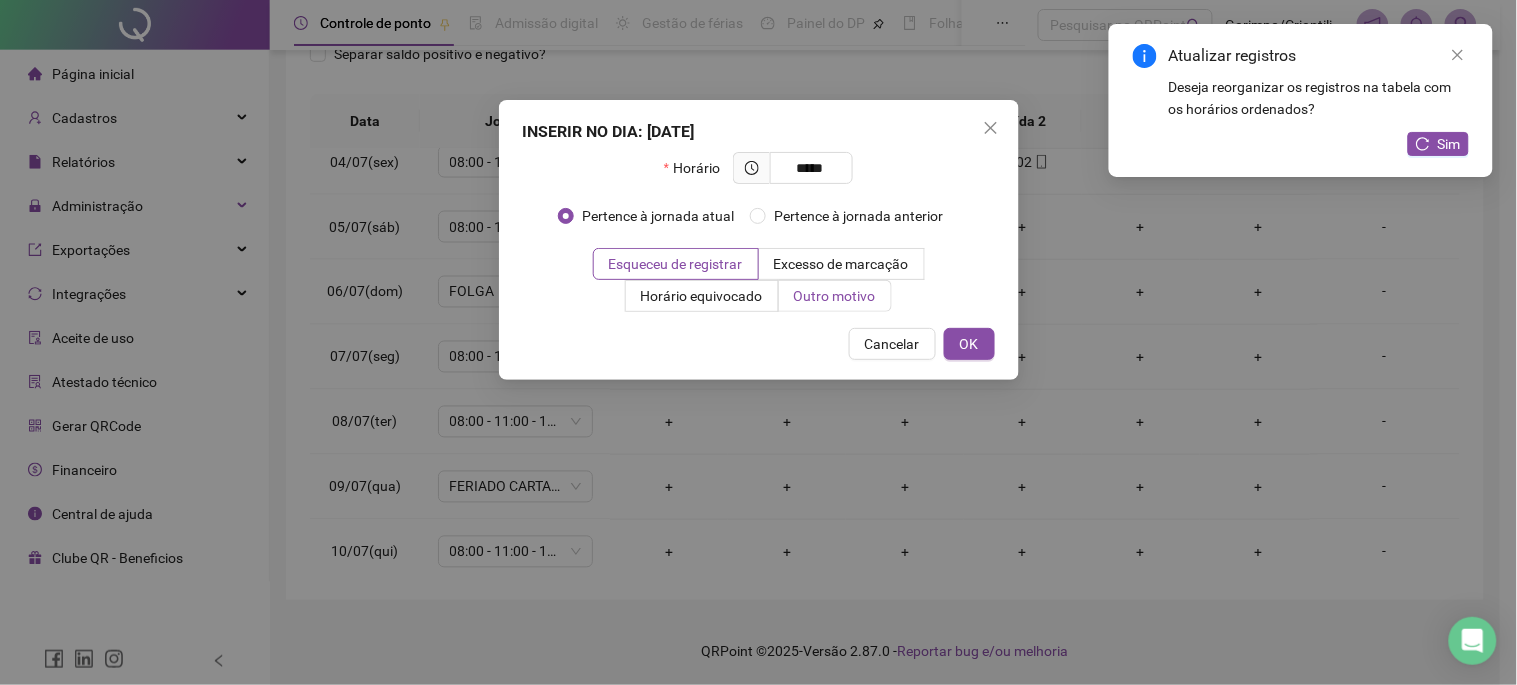 click on "Outro motivo" at bounding box center (835, 296) 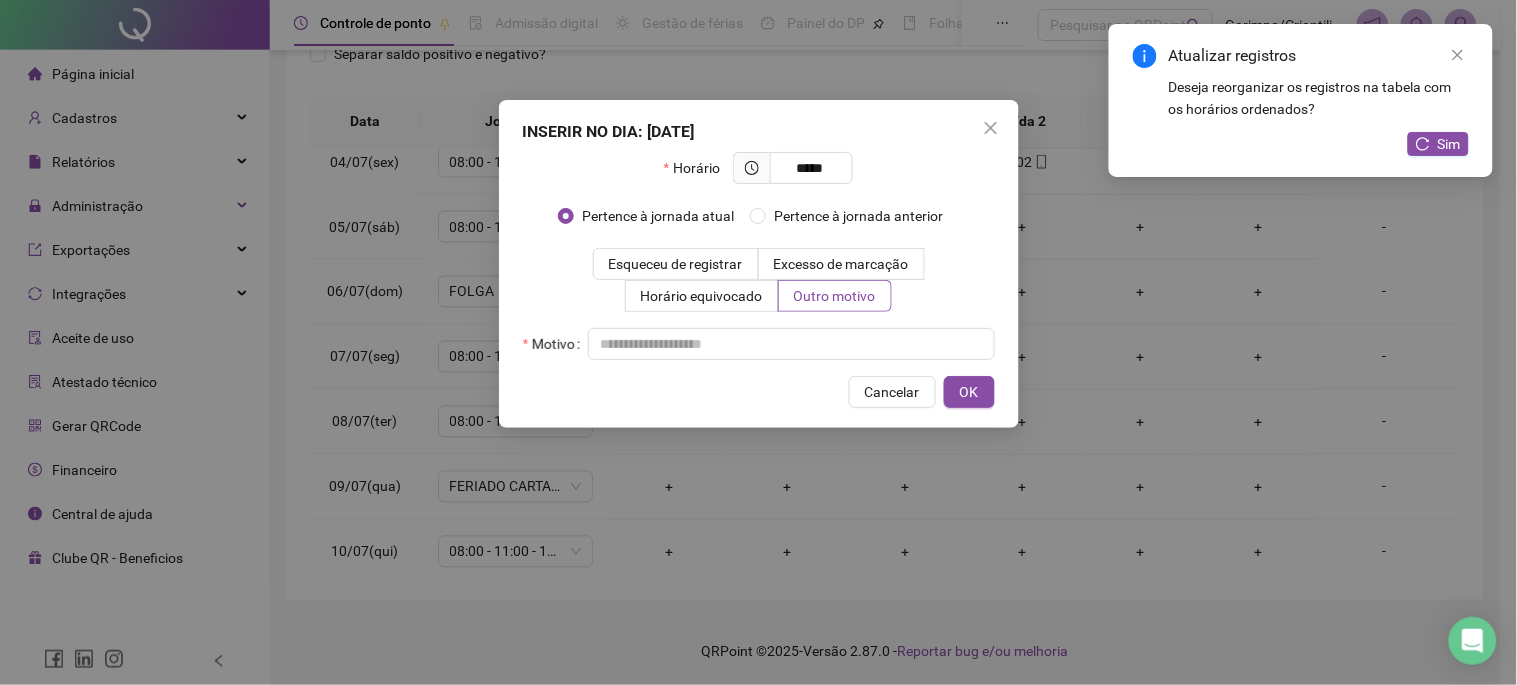 click on "Horário ***** Pertence à jornada atual [GEOGRAPHIC_DATA] à jornada anterior Esqueceu de registrar Excesso de marcação Horário equivocado Outro motivo Motivo" at bounding box center [759, 256] 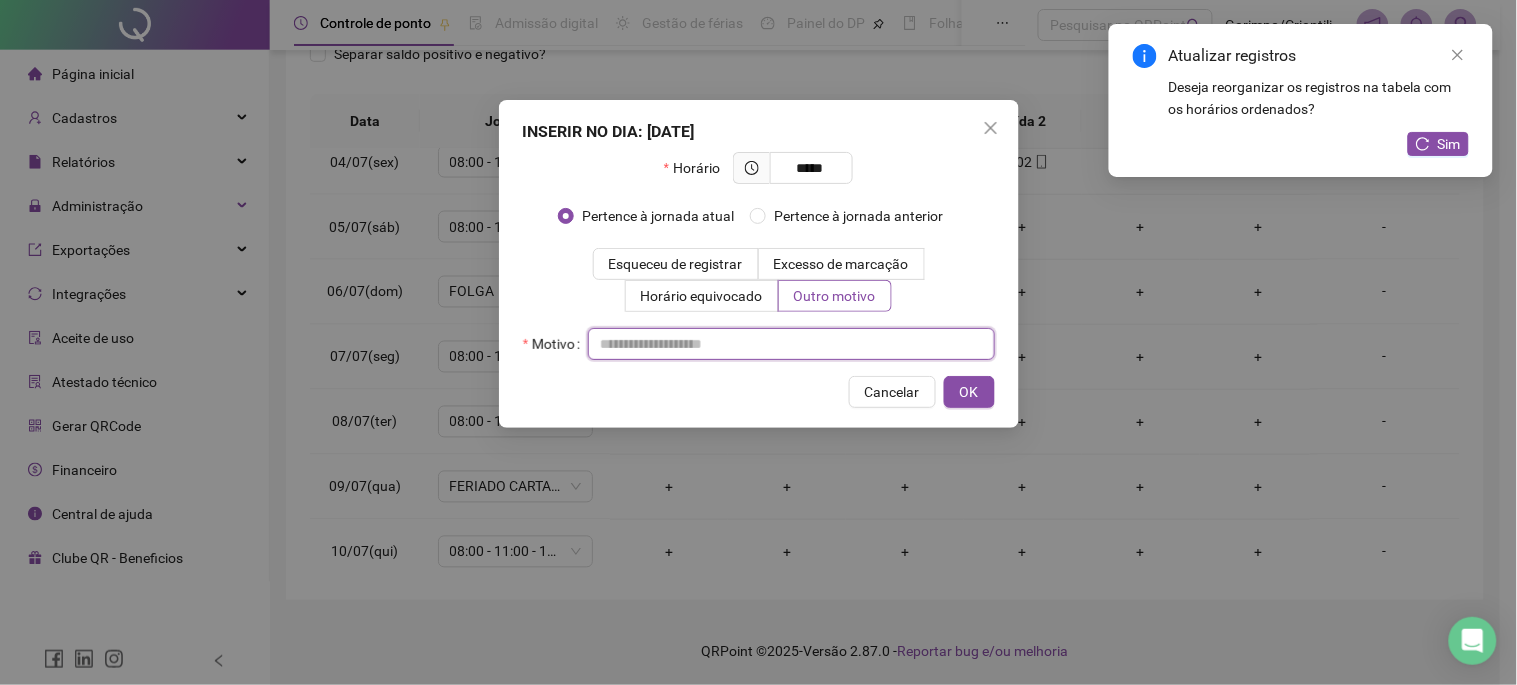click at bounding box center (791, 344) 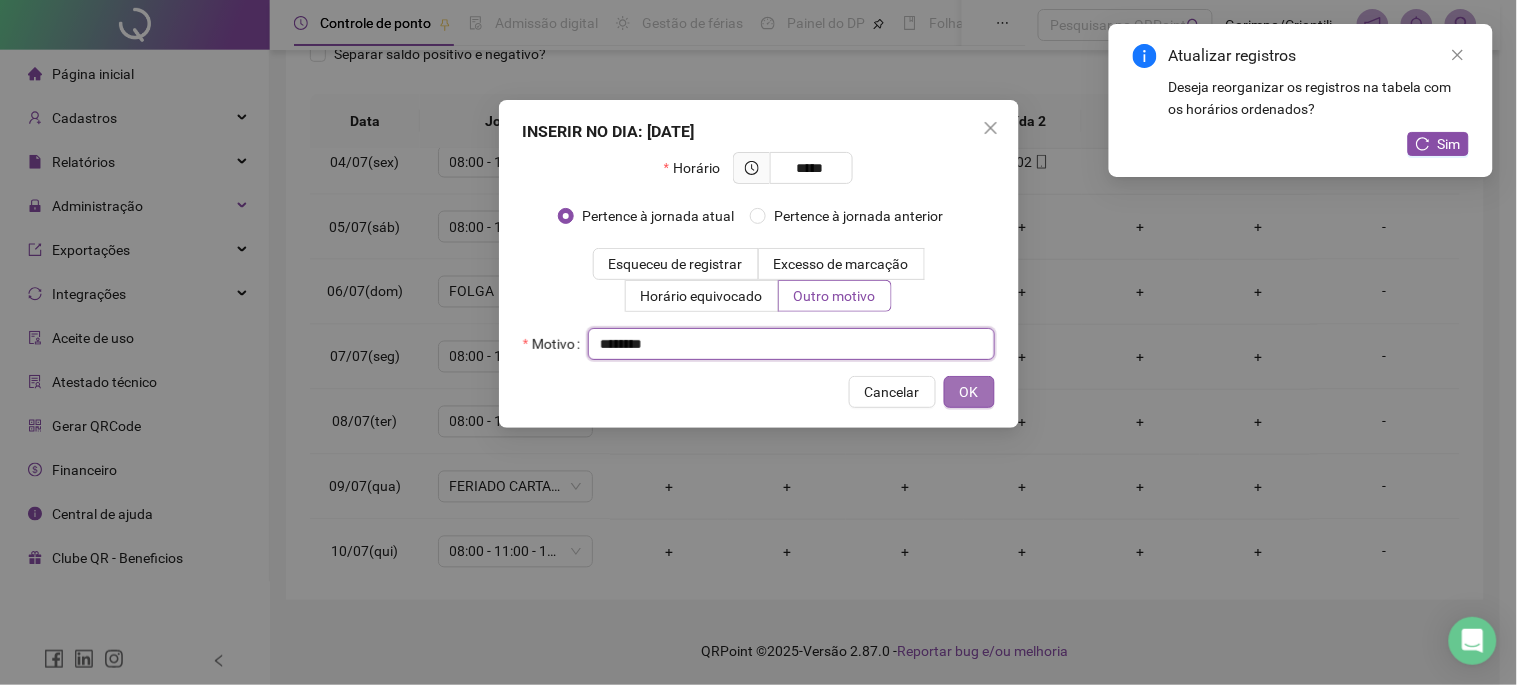 type 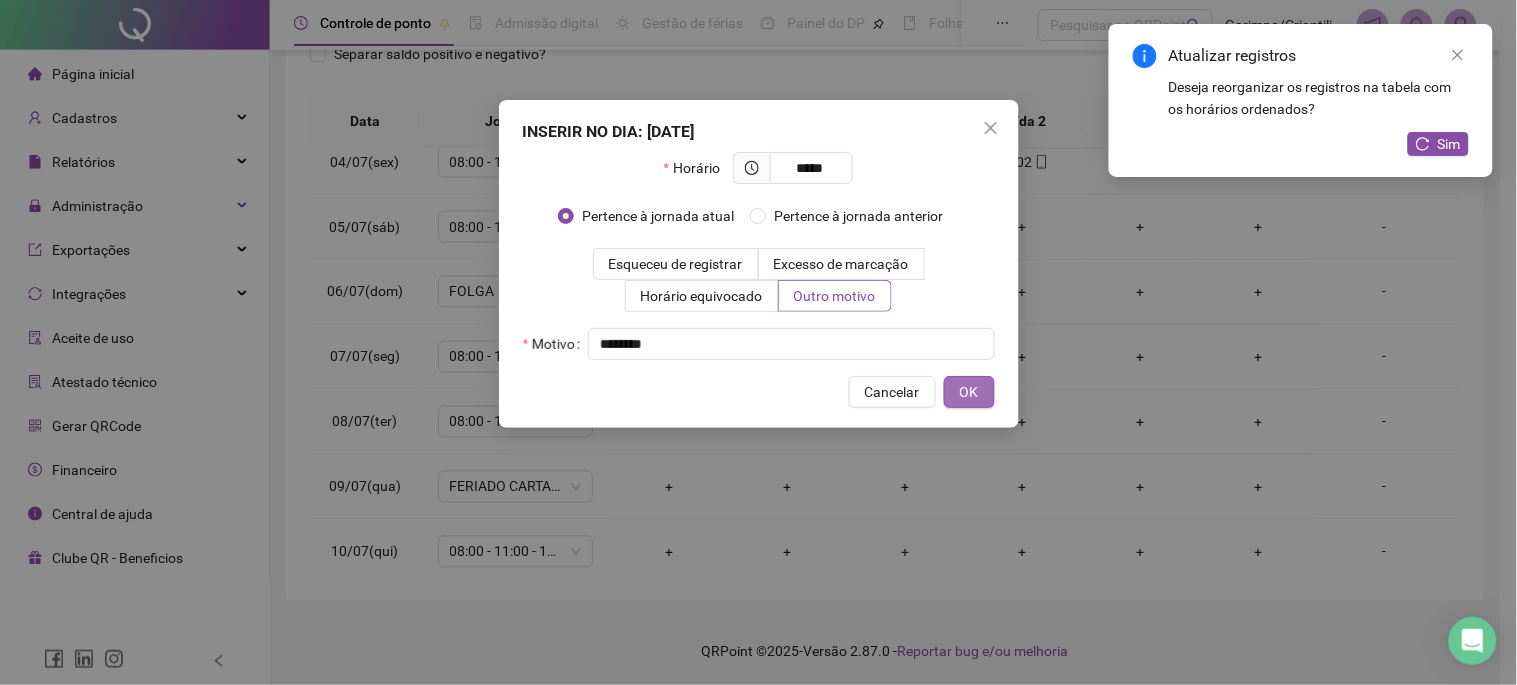 click on "OK" at bounding box center [969, 392] 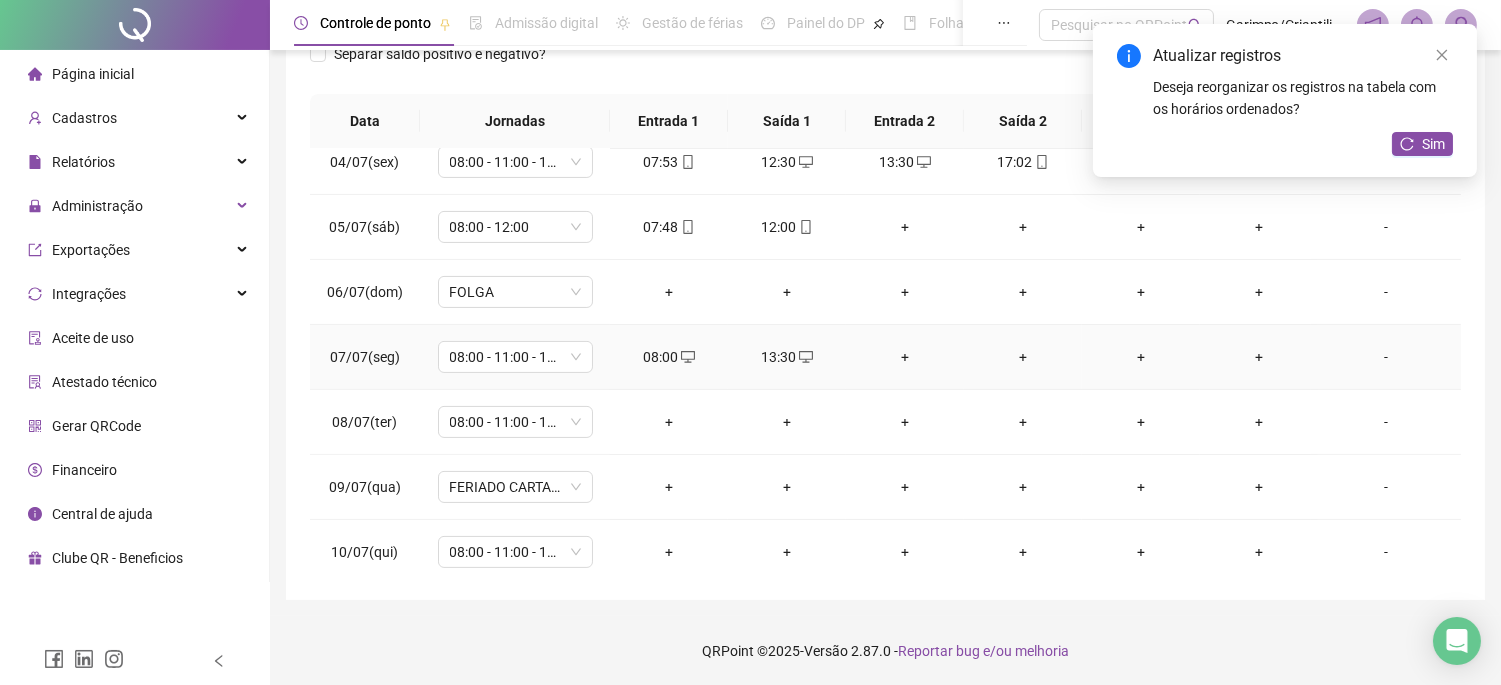 click on "+" at bounding box center (1023, 357) 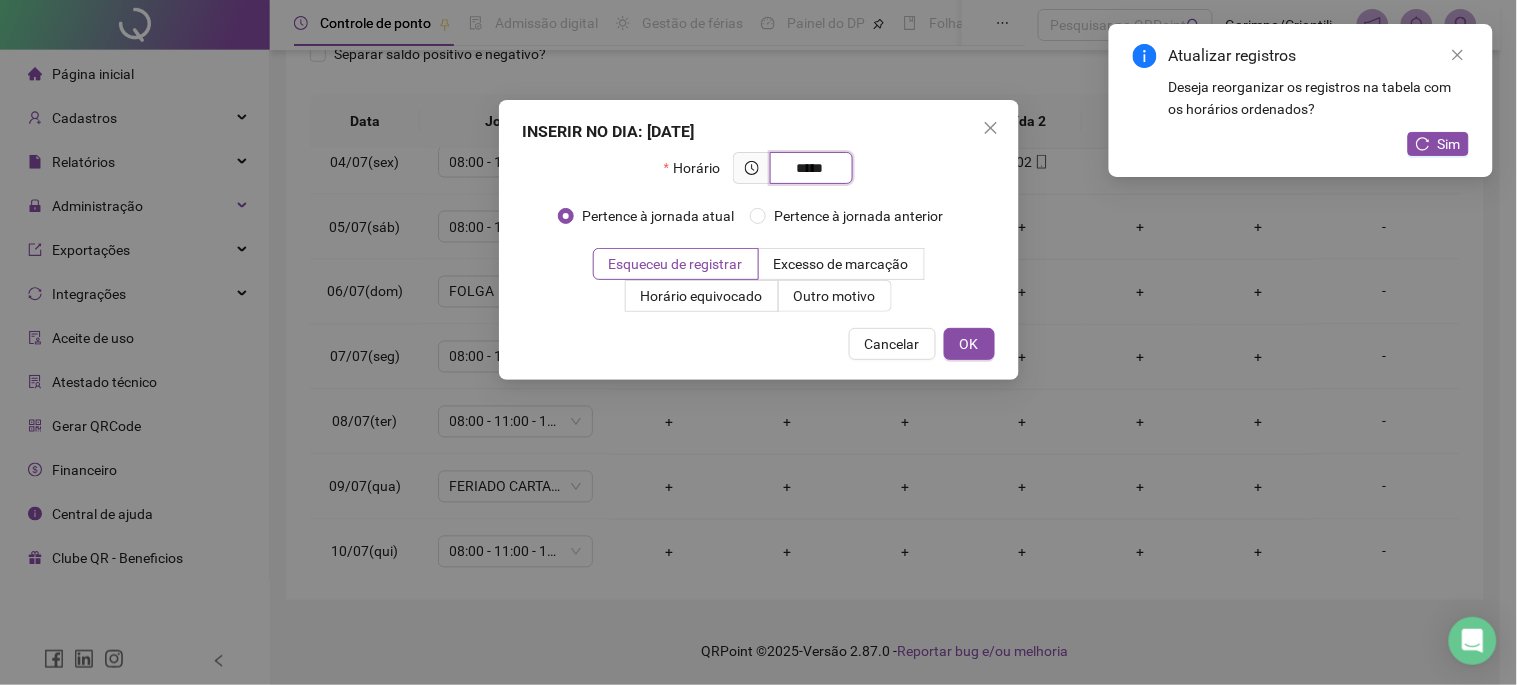 type on "*****" 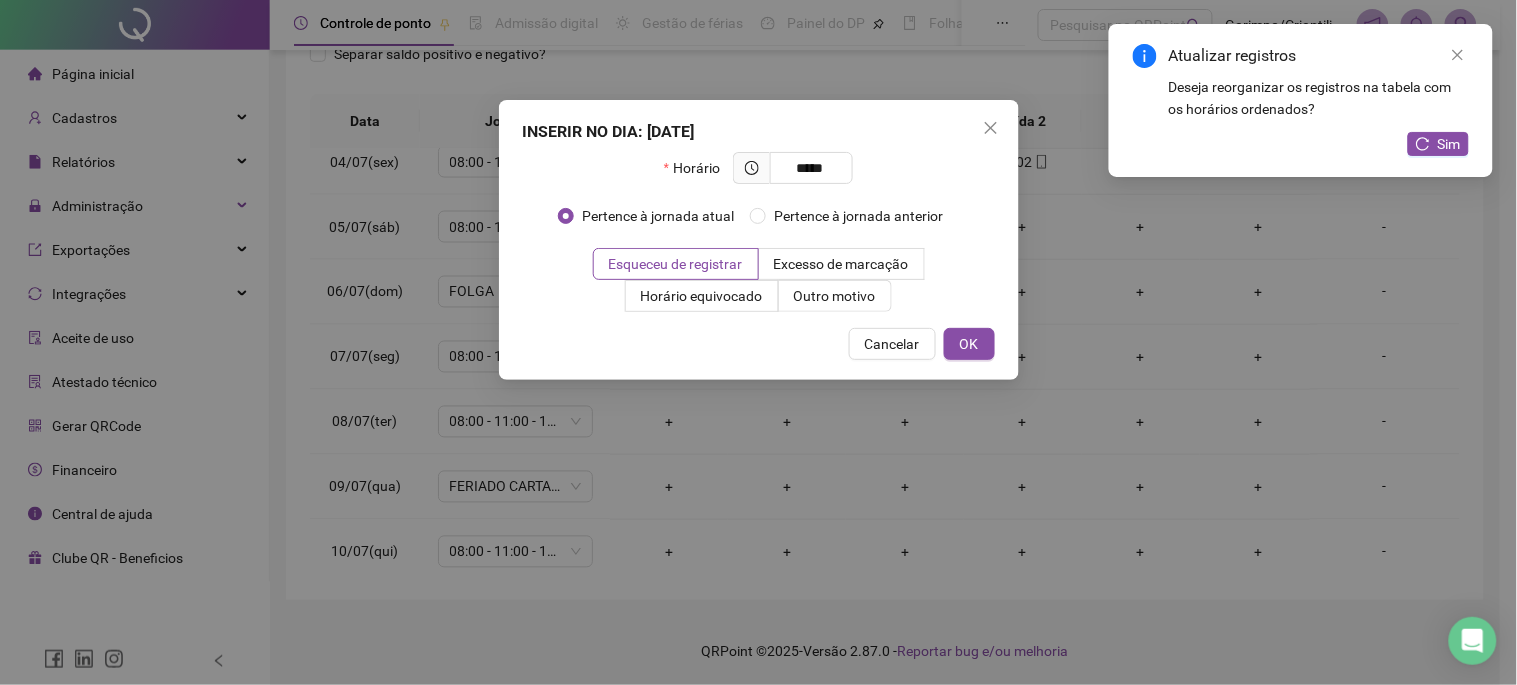 click on "Cancelar OK" at bounding box center (759, 344) 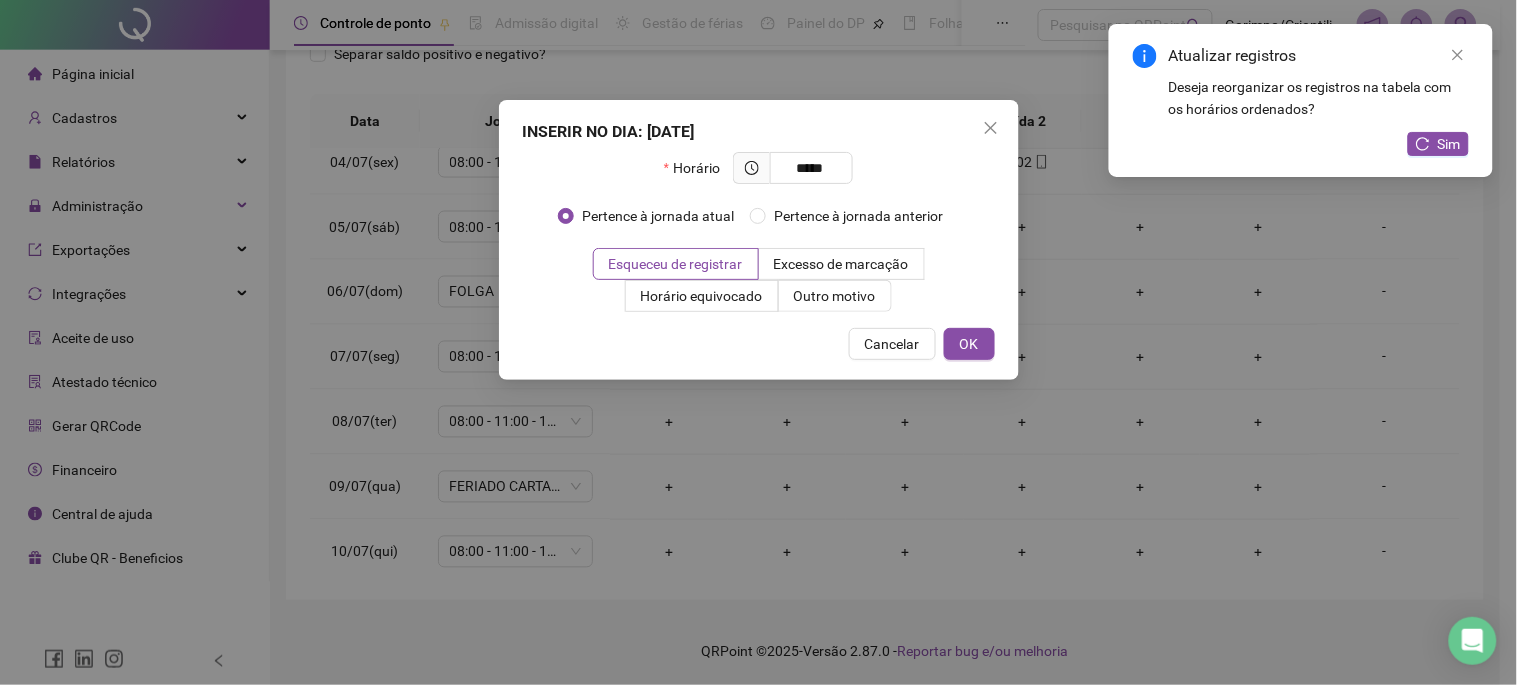 click on "INSERIR NO DIA :   [DATE] Horário ***** Pertence à jornada atual Pertence à jornada anterior Esqueceu de registrar Excesso de marcação Horário equivocado Outro motivo Motivo Cancelar OK" at bounding box center (759, 240) 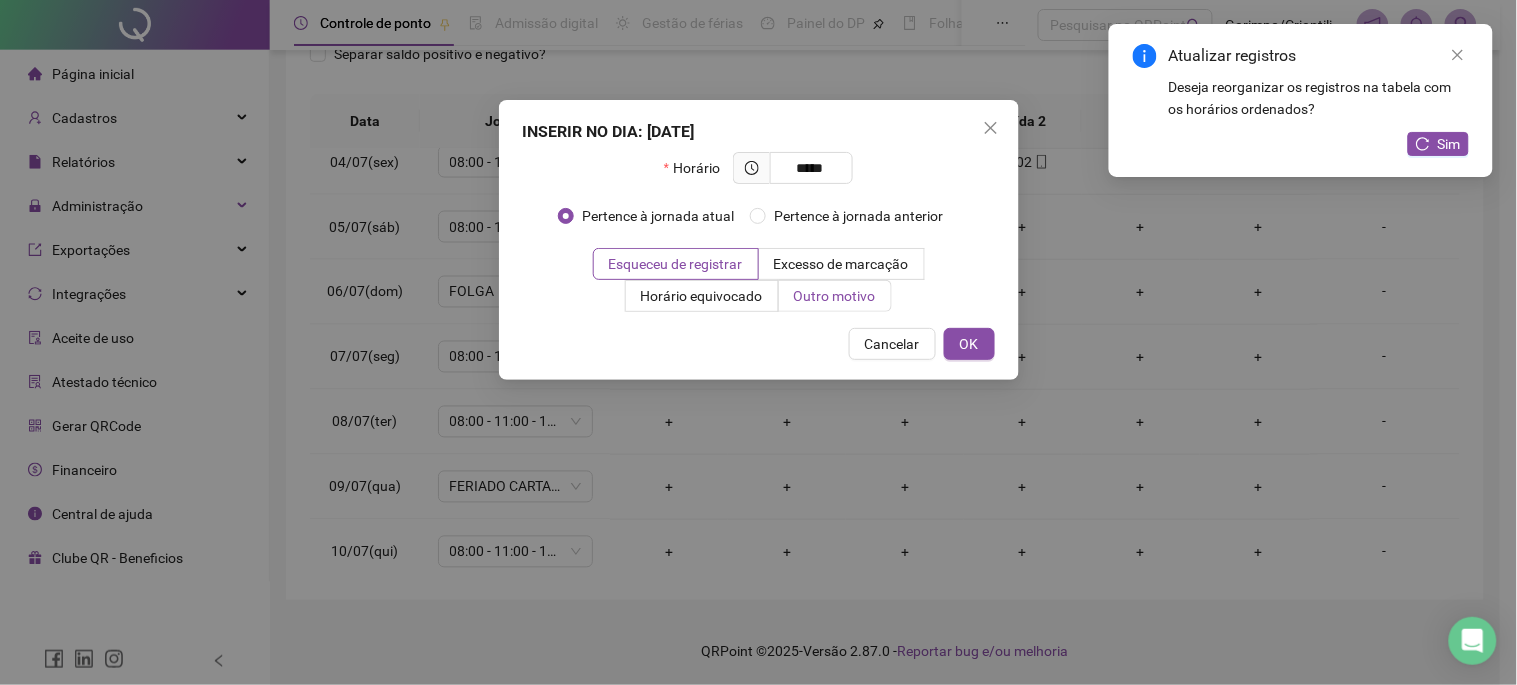 click on "Outro motivo" at bounding box center (835, 296) 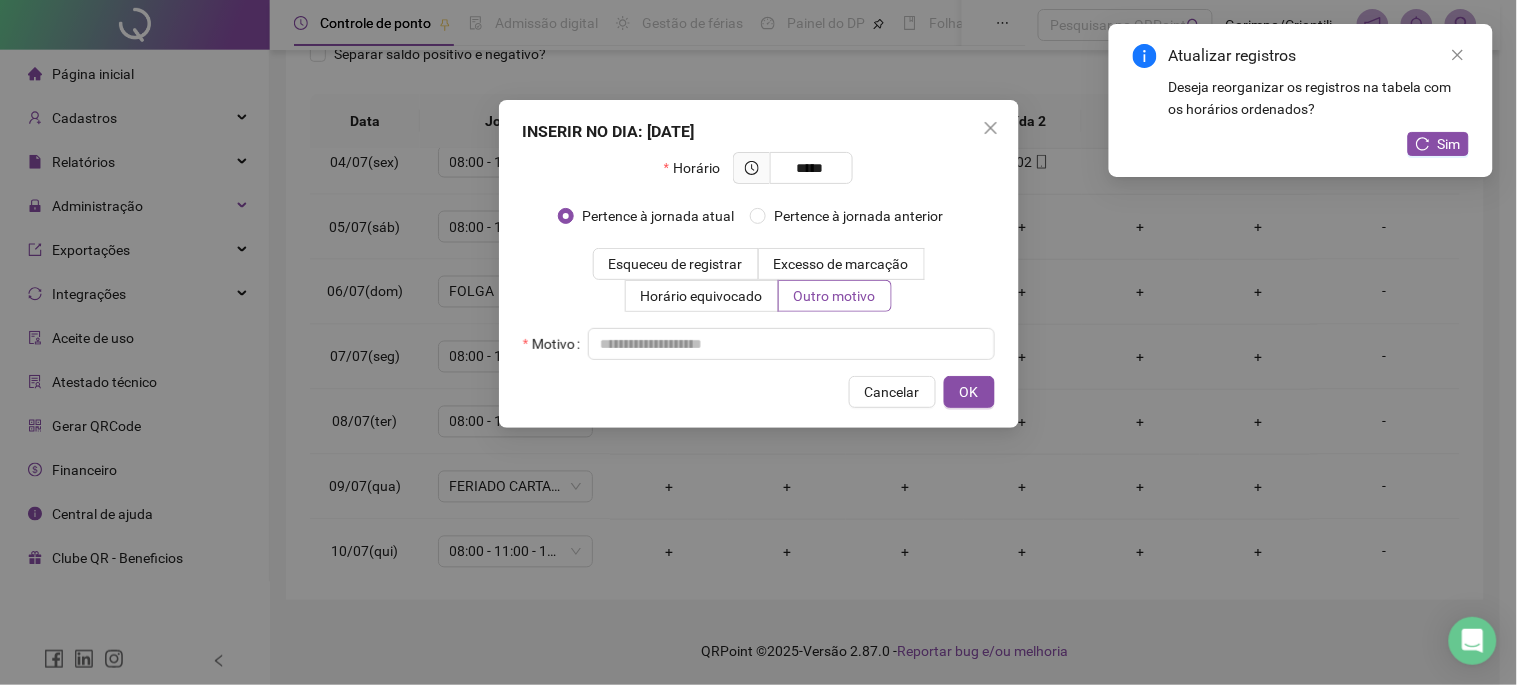 click on "Horário ***** Pertence à jornada atual [GEOGRAPHIC_DATA] à jornada anterior Esqueceu de registrar Excesso de marcação Horário equivocado Outro motivo Motivo" at bounding box center [759, 256] 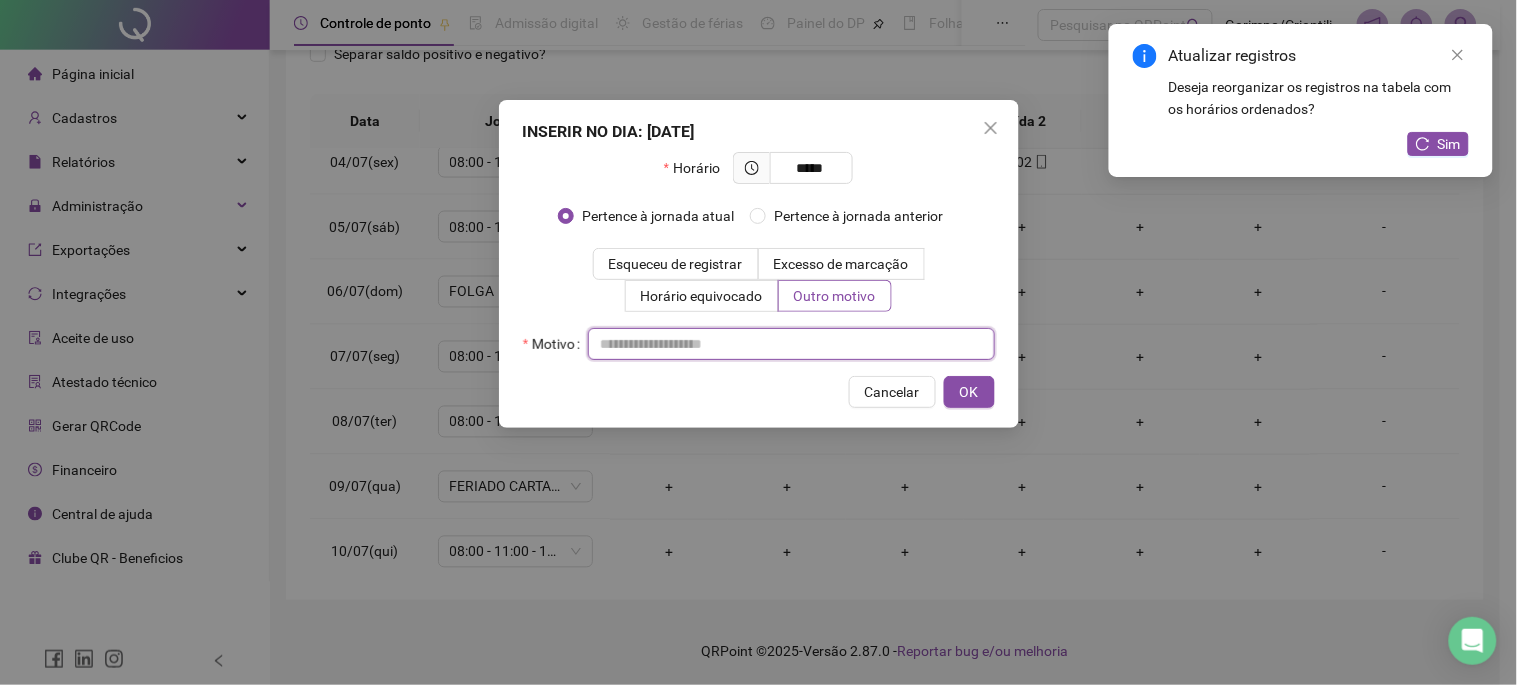 click at bounding box center [791, 344] 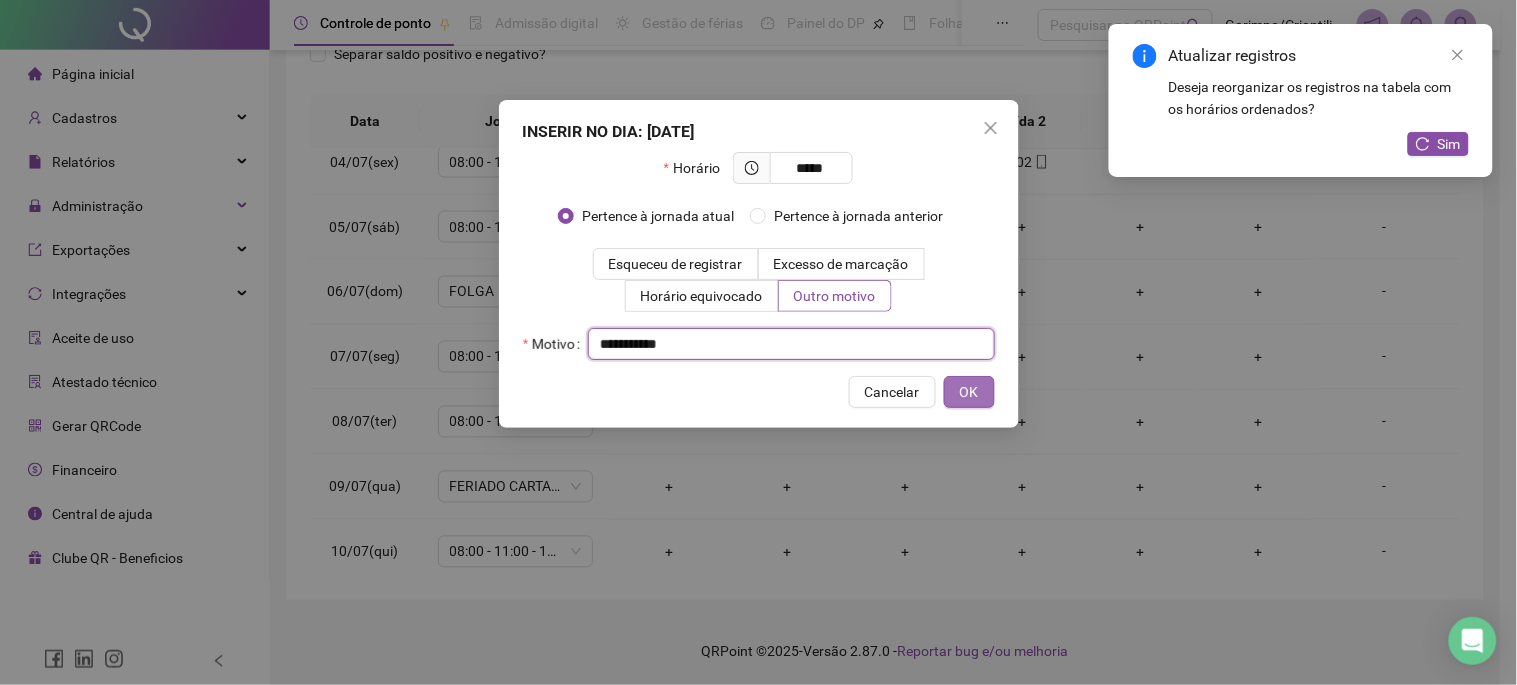 type 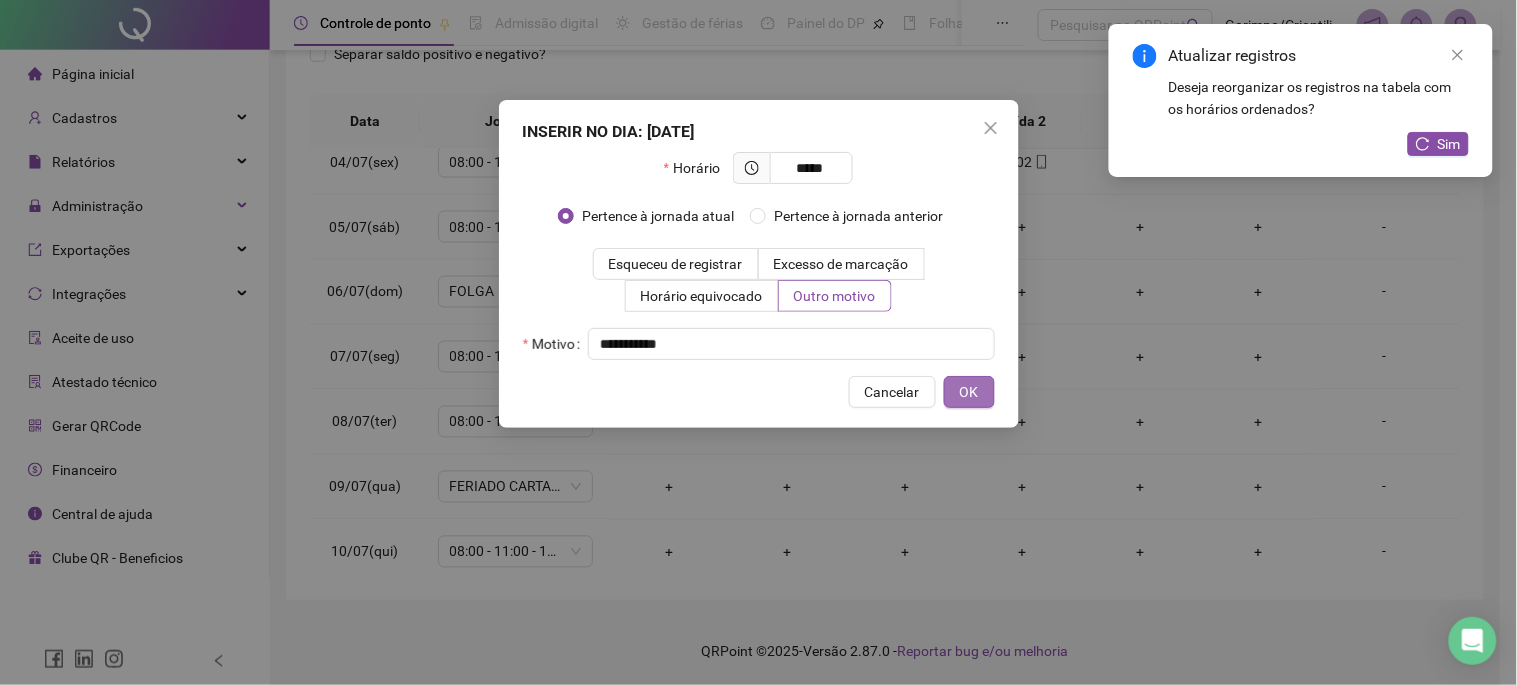 click on "OK" at bounding box center [969, 392] 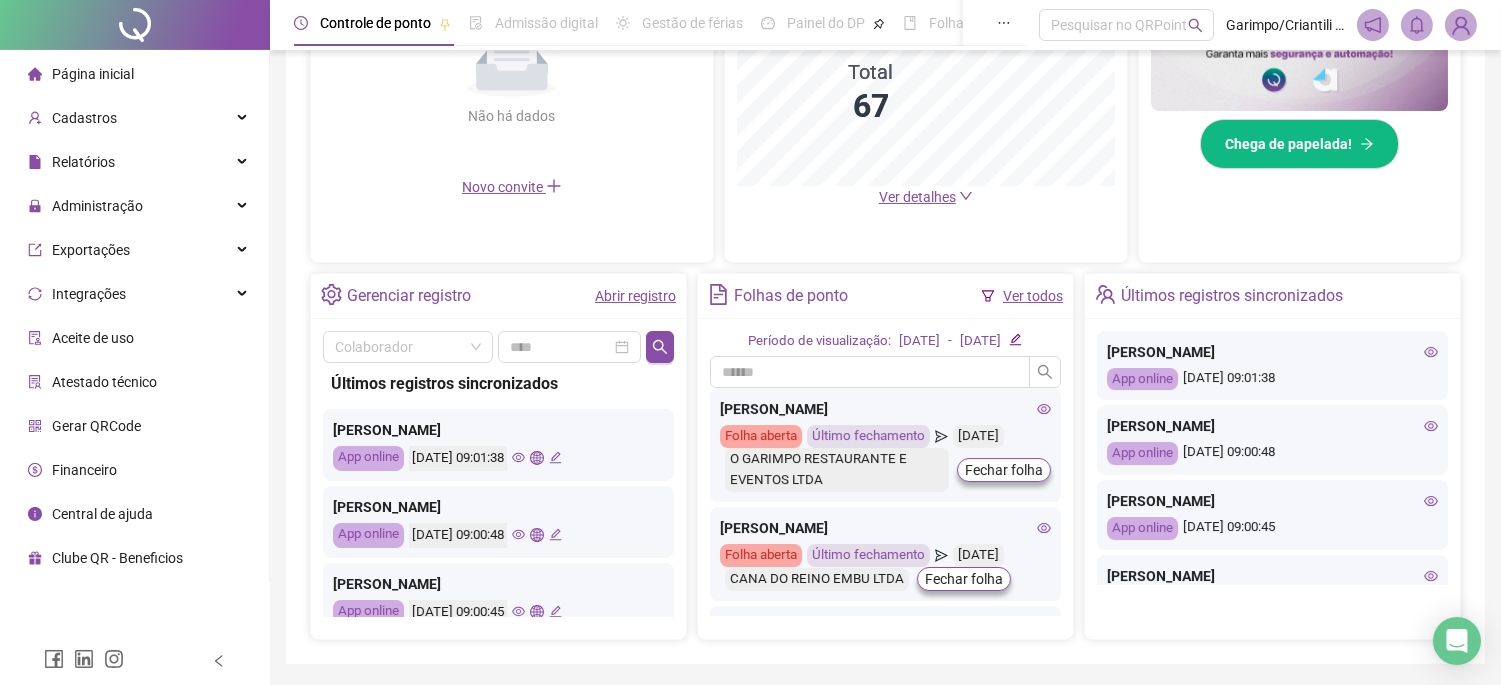 scroll, scrollTop: 612, scrollLeft: 0, axis: vertical 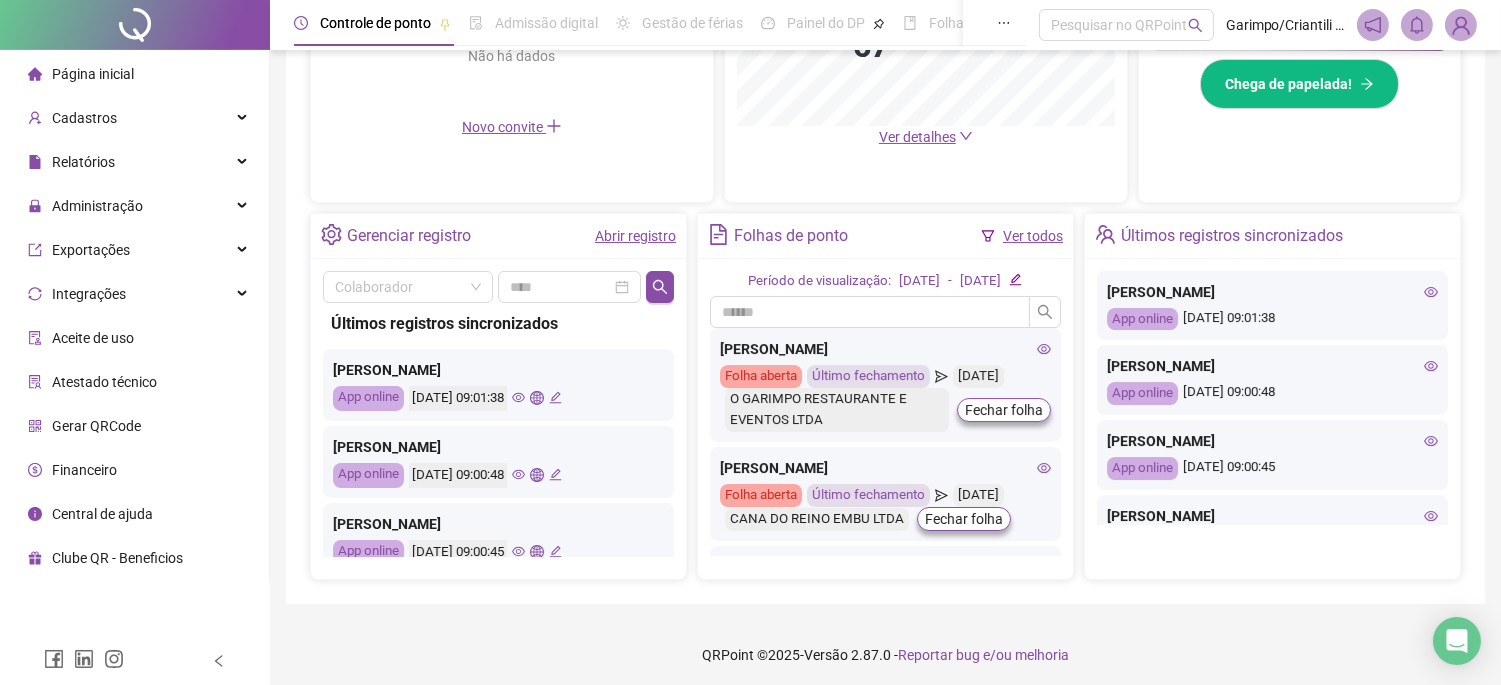click 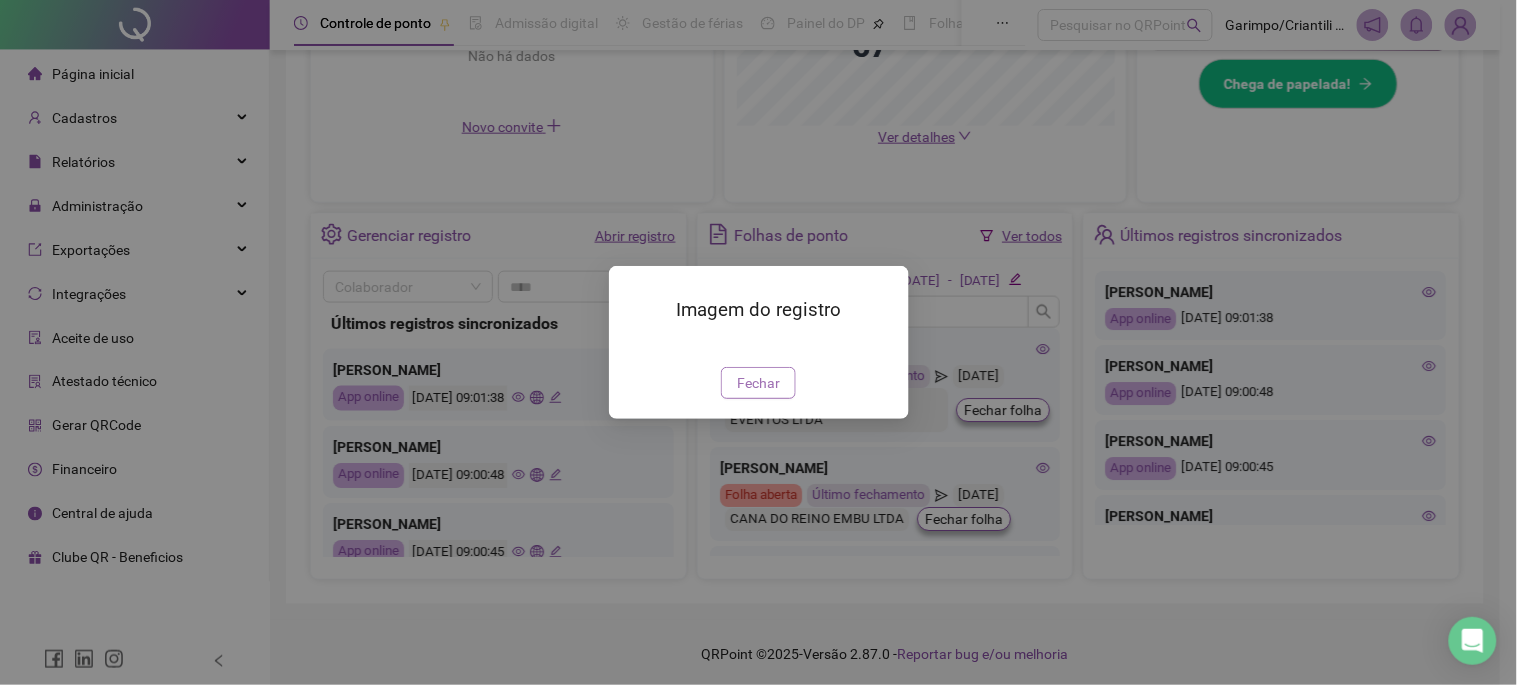 click on "Fechar" at bounding box center (758, 383) 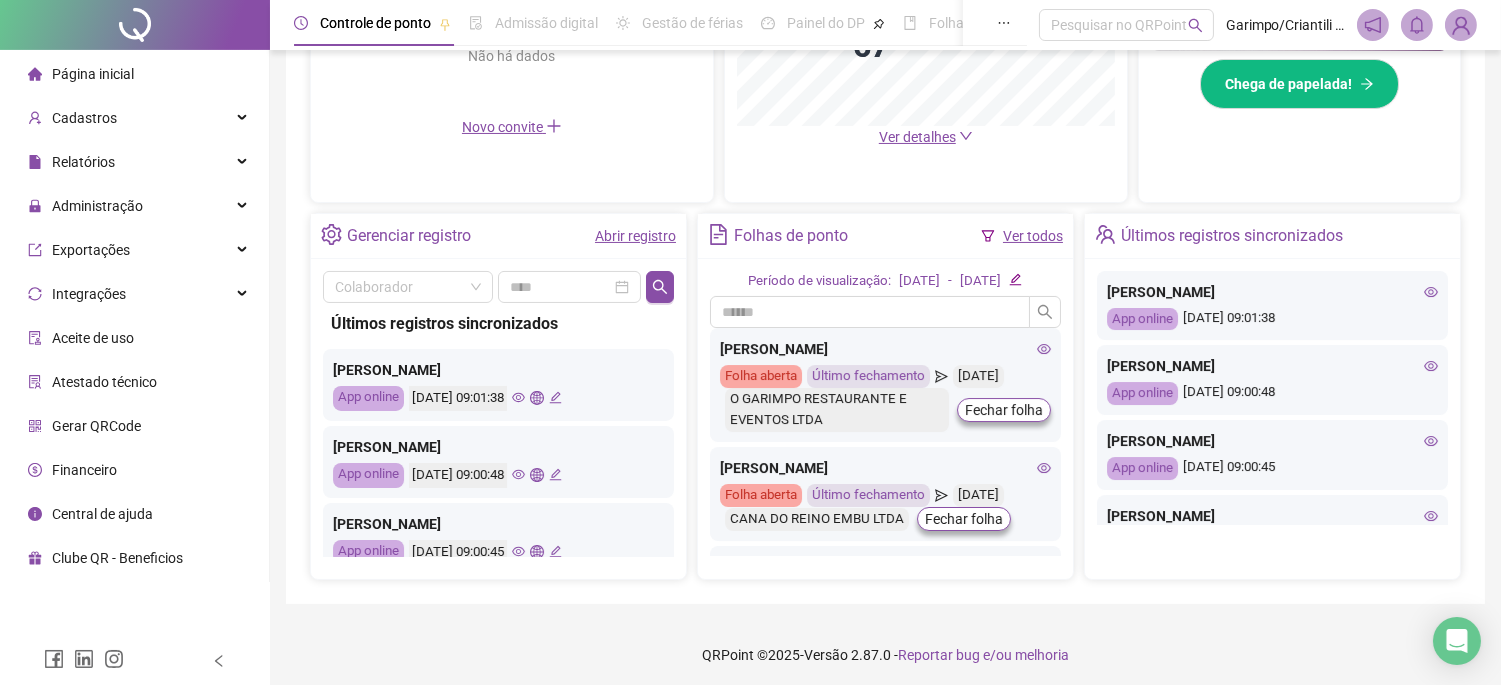 scroll, scrollTop: 111, scrollLeft: 0, axis: vertical 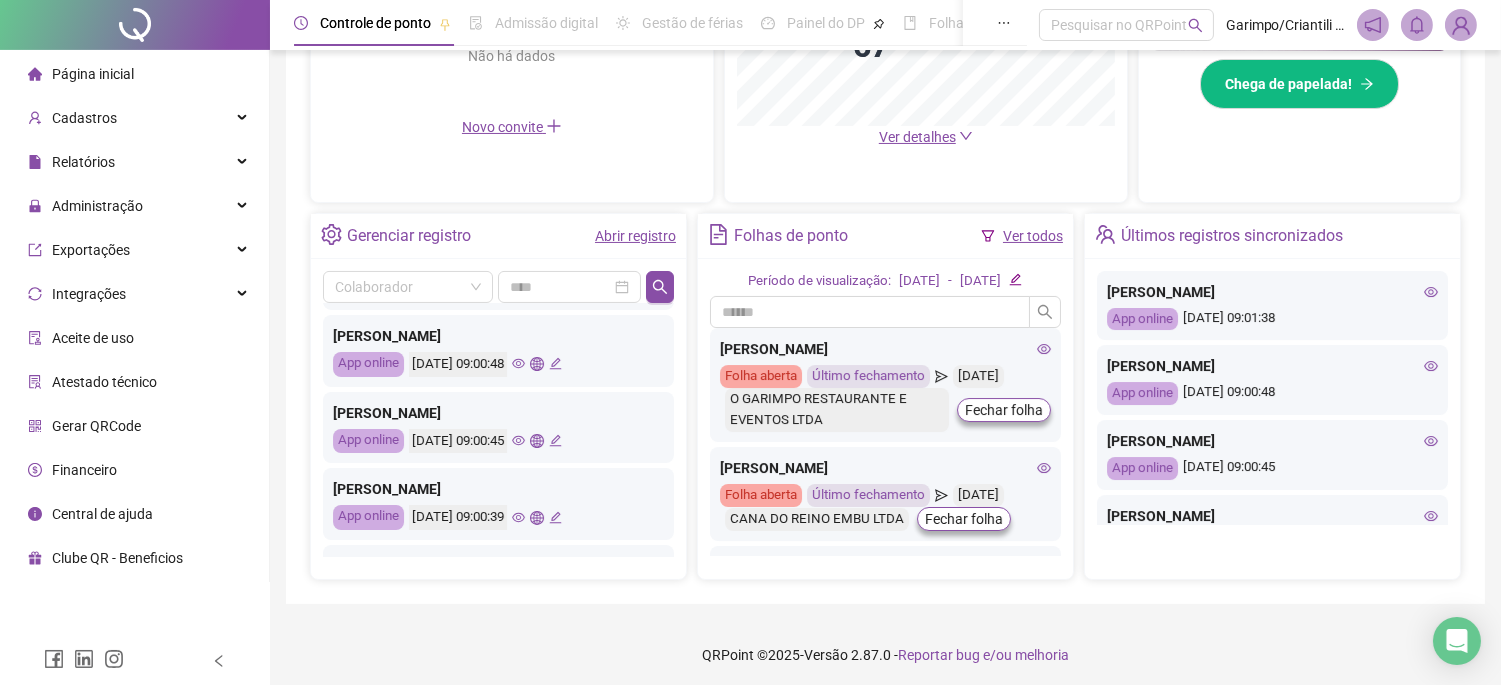 click 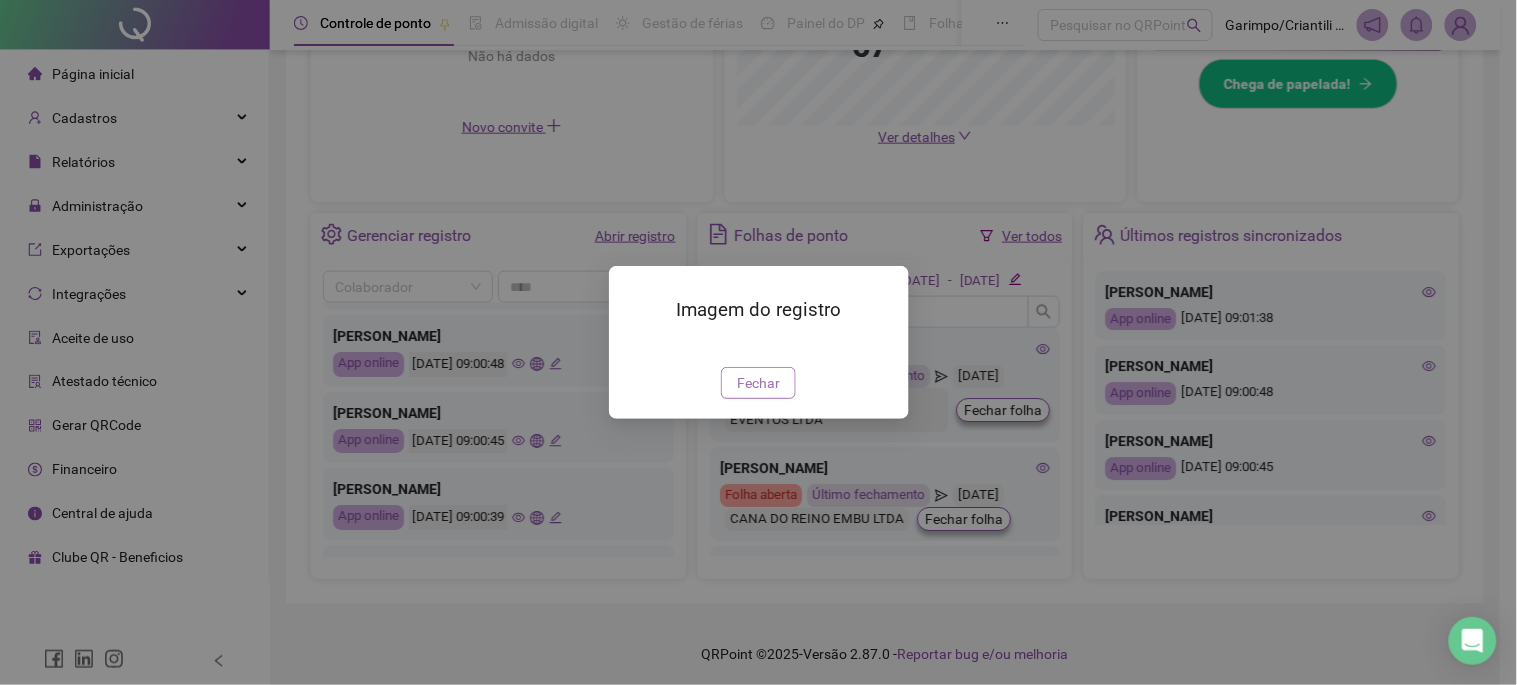 click on "Fechar" at bounding box center (758, 383) 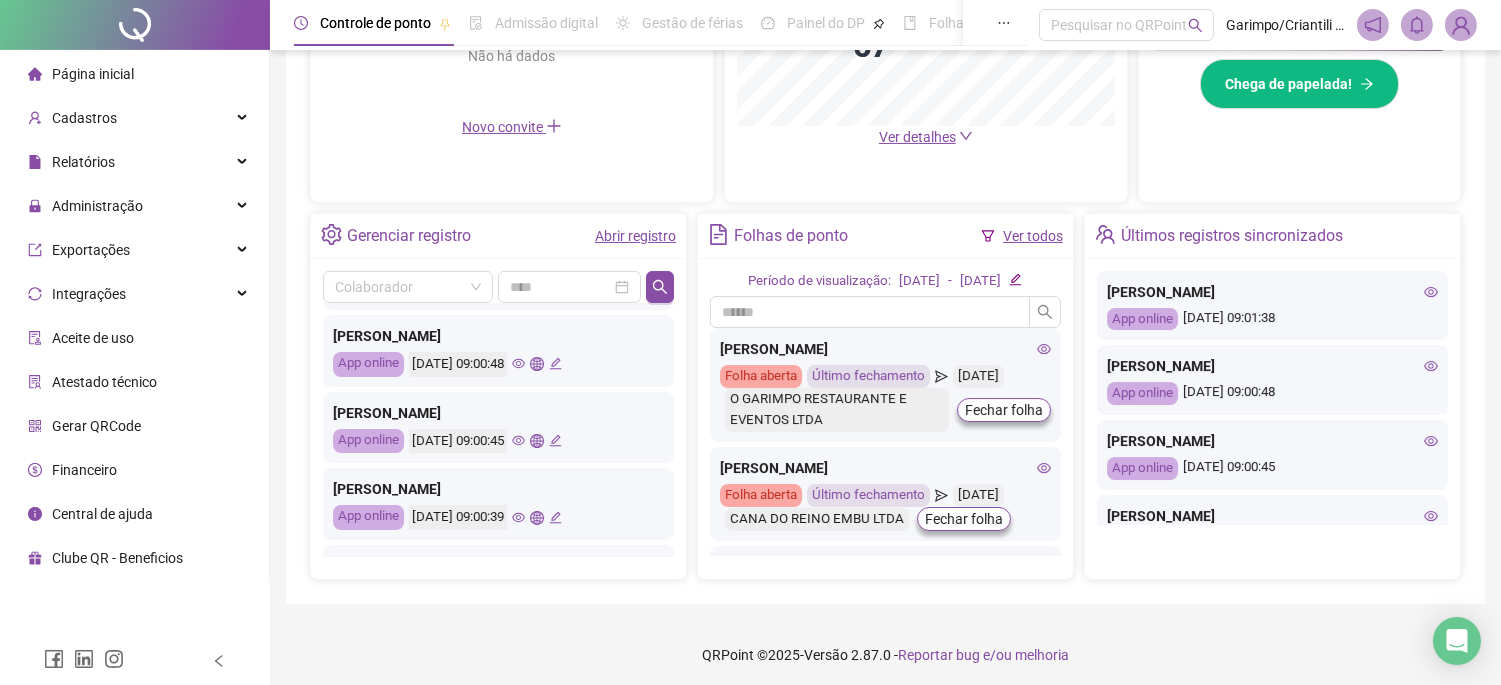 click 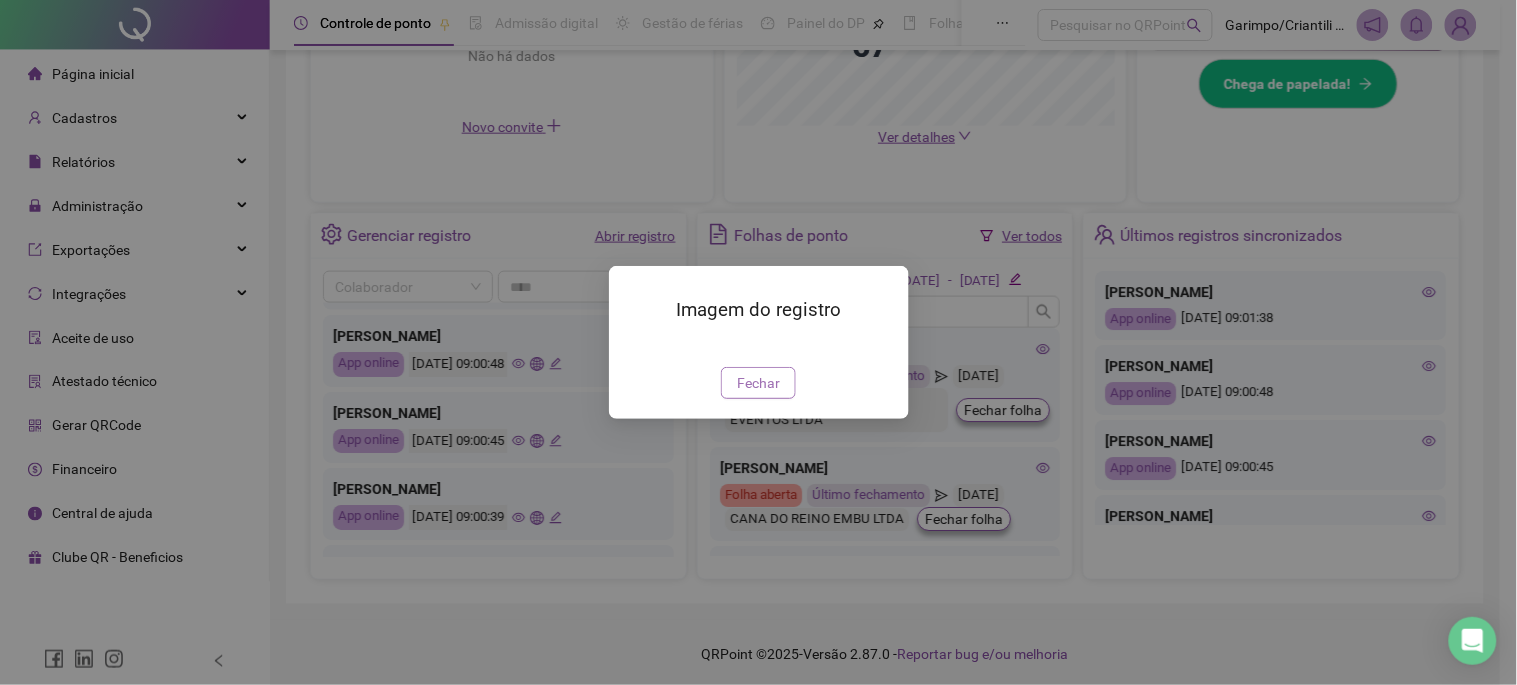 click on "Fechar" at bounding box center [758, 383] 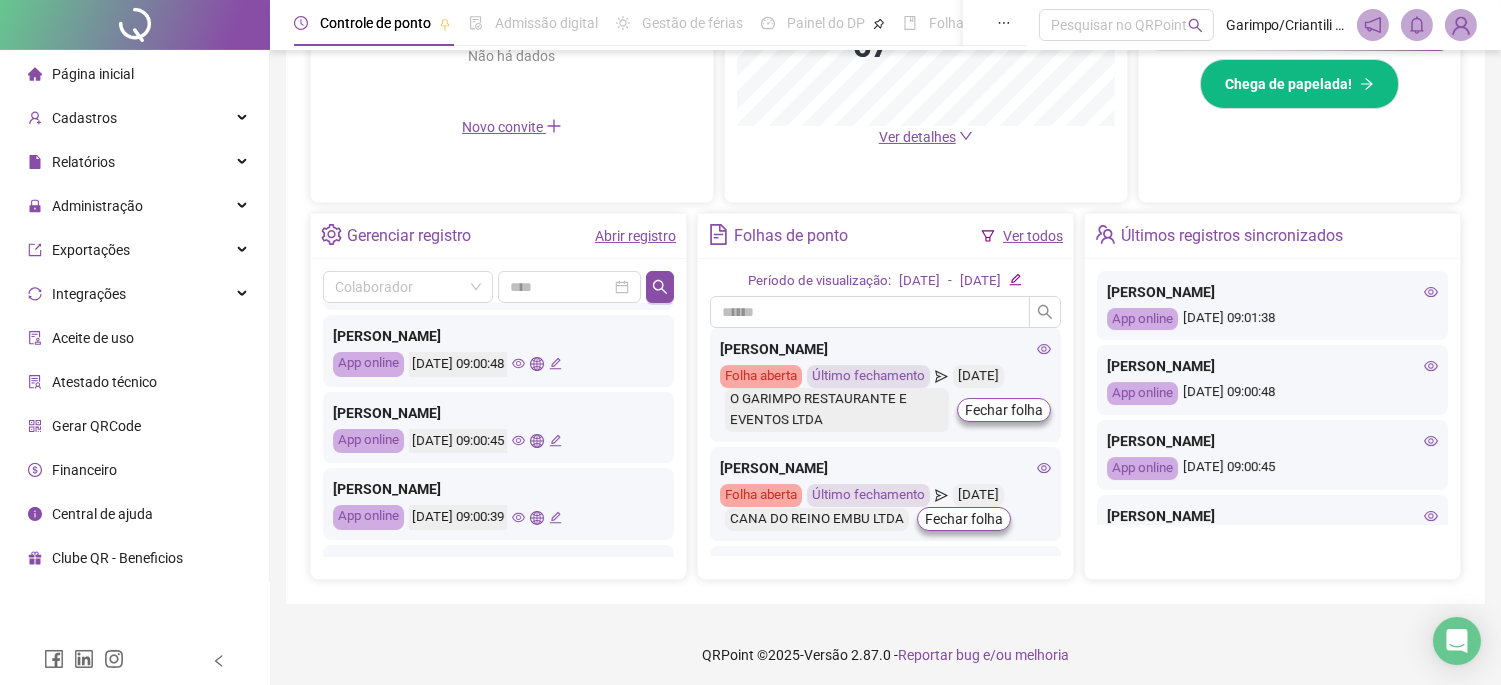 scroll, scrollTop: 222, scrollLeft: 0, axis: vertical 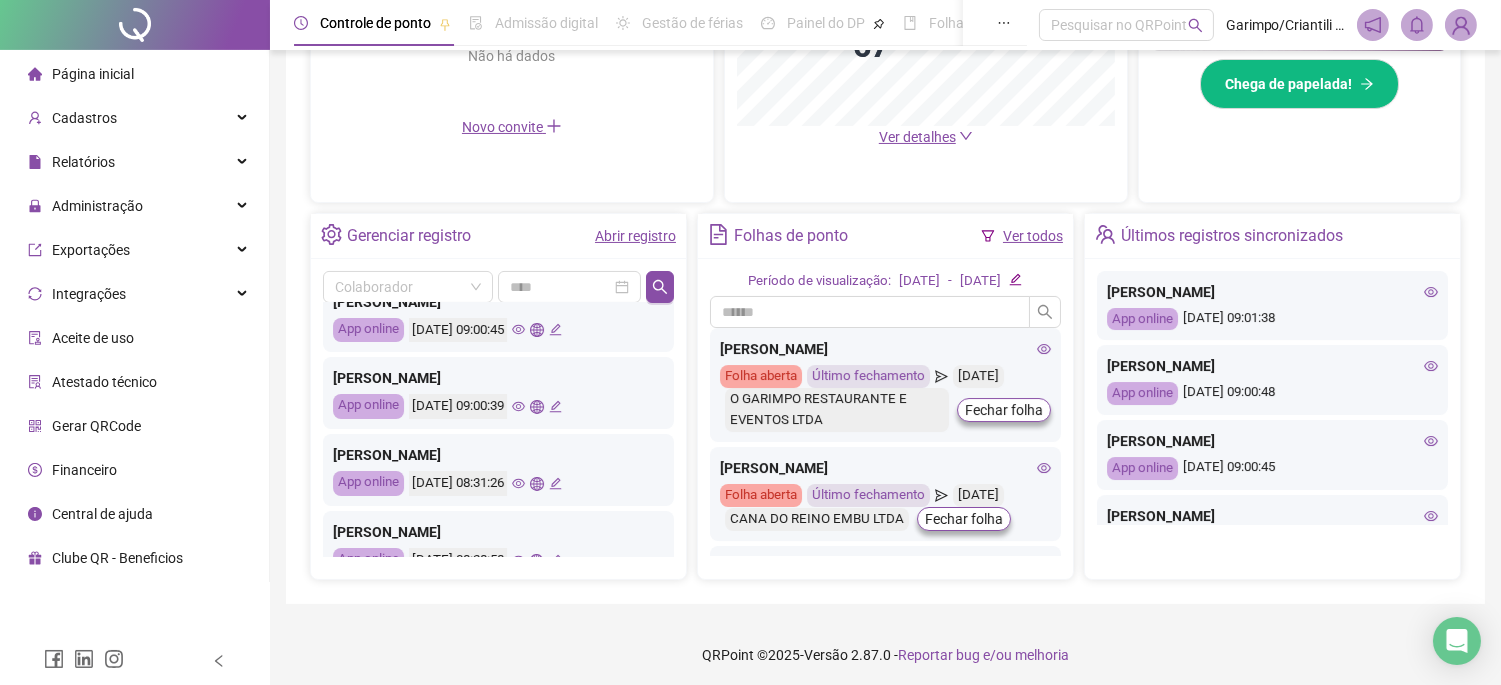 click 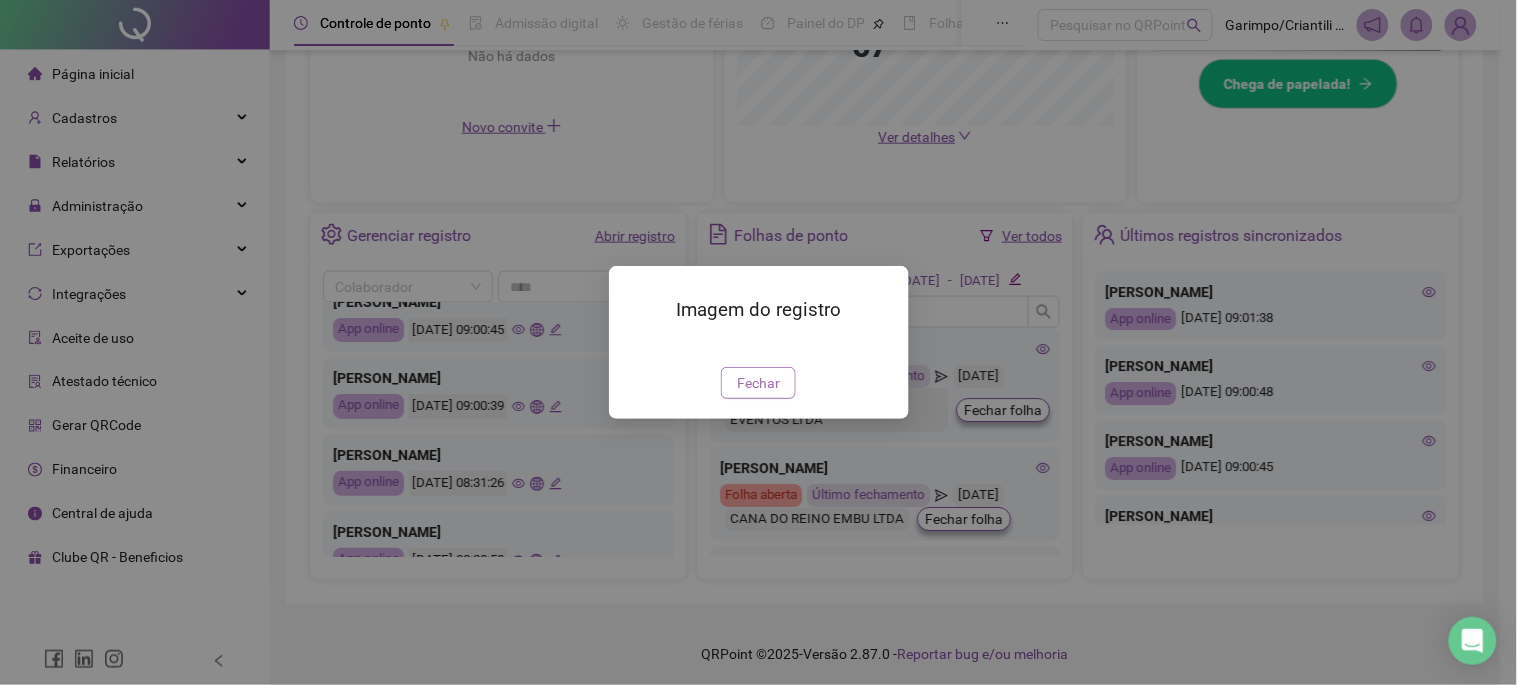 click on "Fechar" at bounding box center [758, 383] 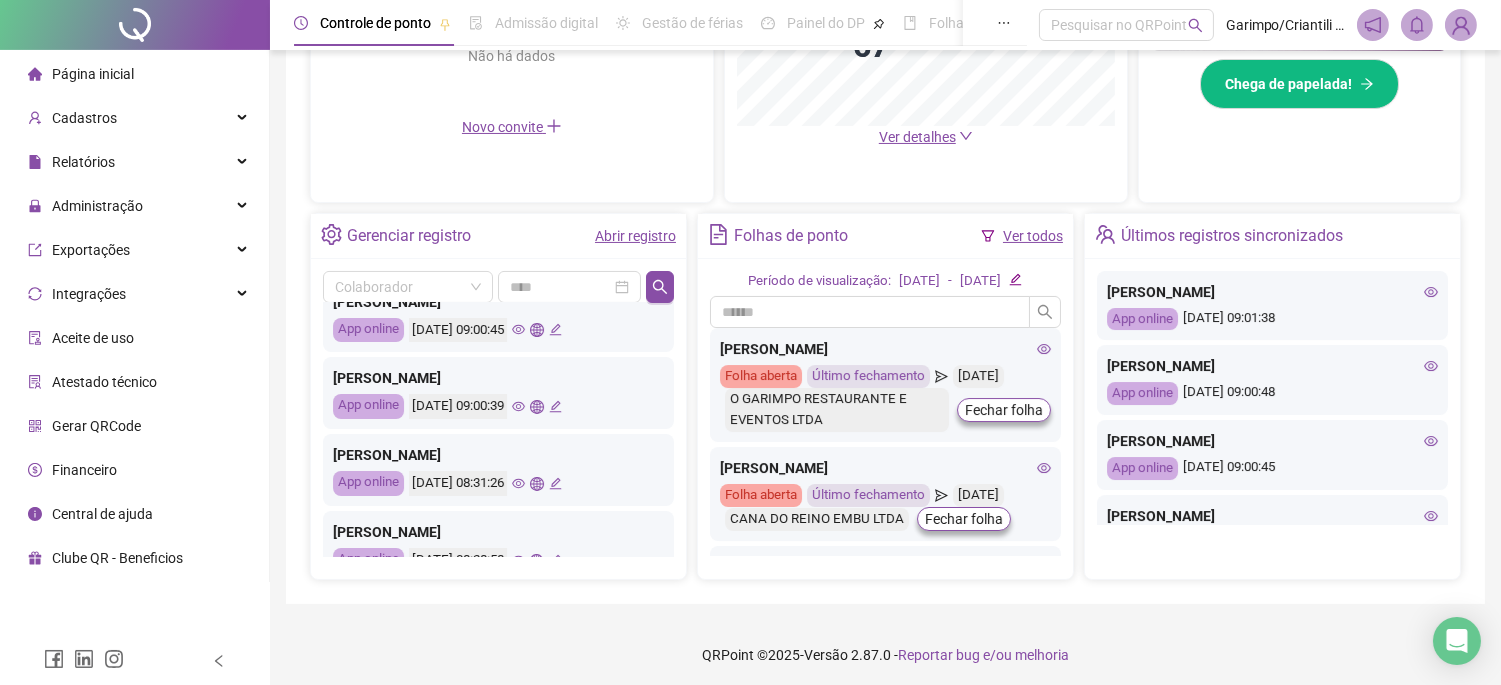scroll, scrollTop: 333, scrollLeft: 0, axis: vertical 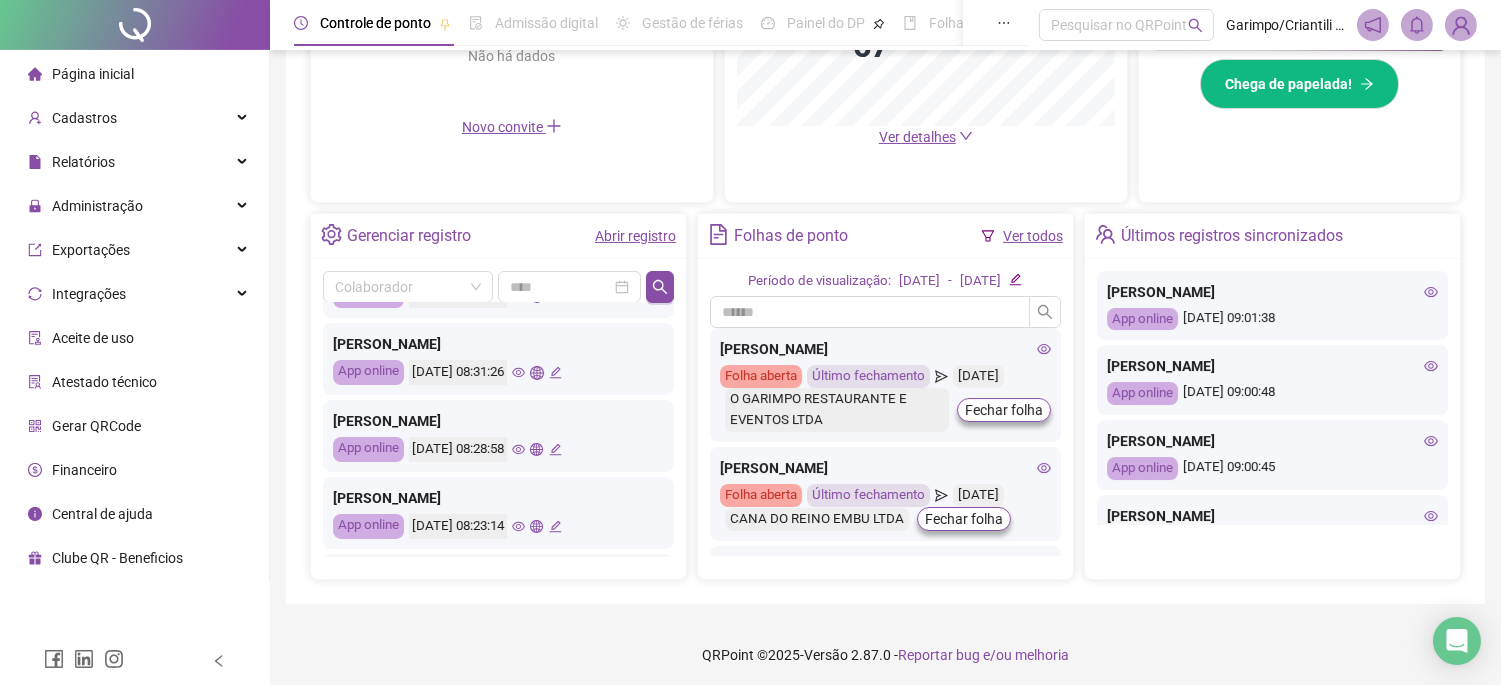 click 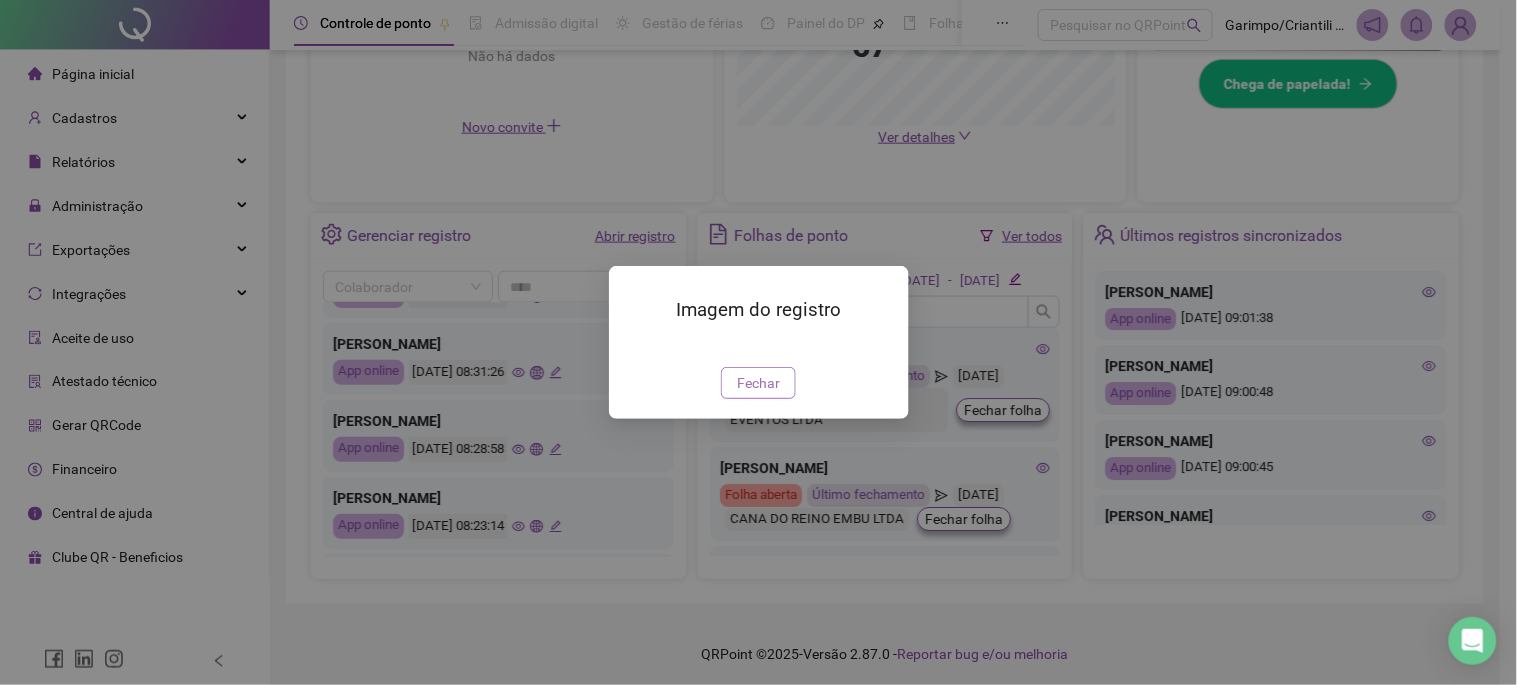 click on "Fechar" at bounding box center (758, 383) 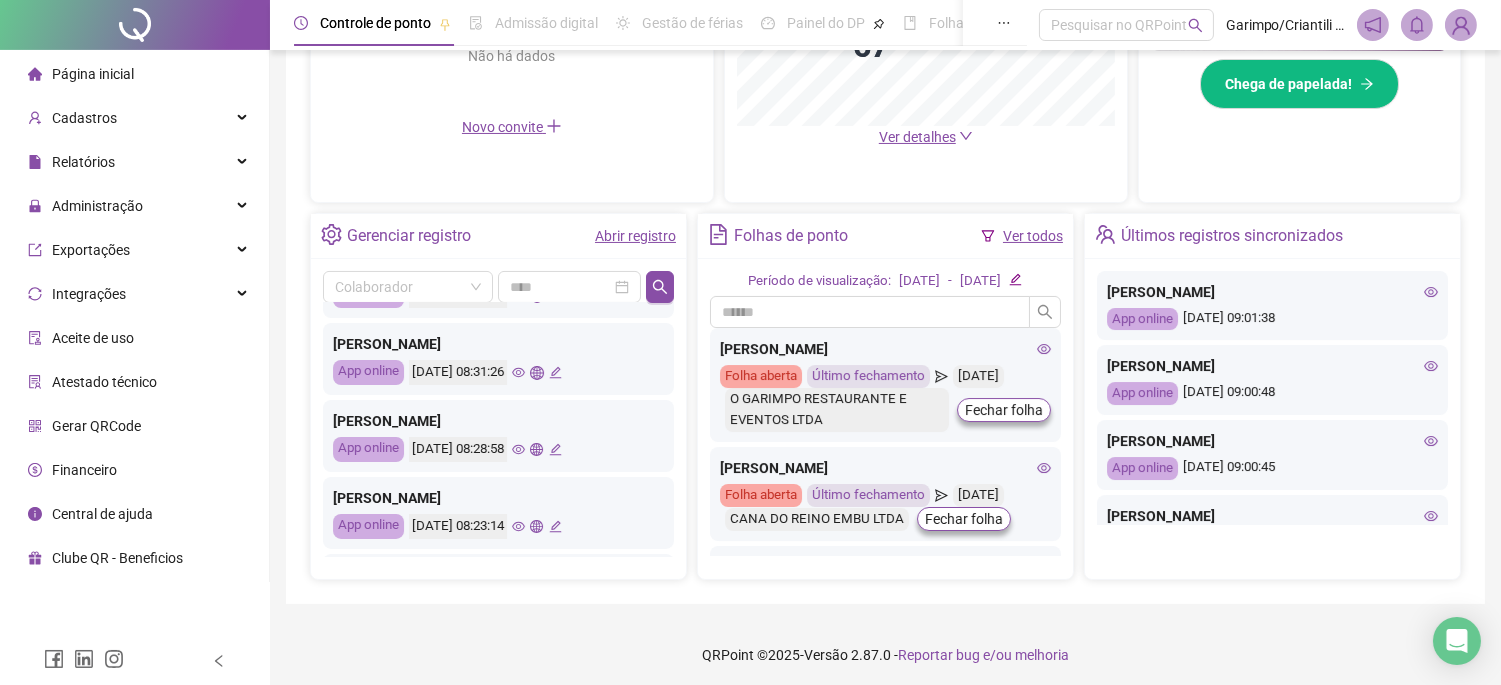 scroll, scrollTop: 444, scrollLeft: 0, axis: vertical 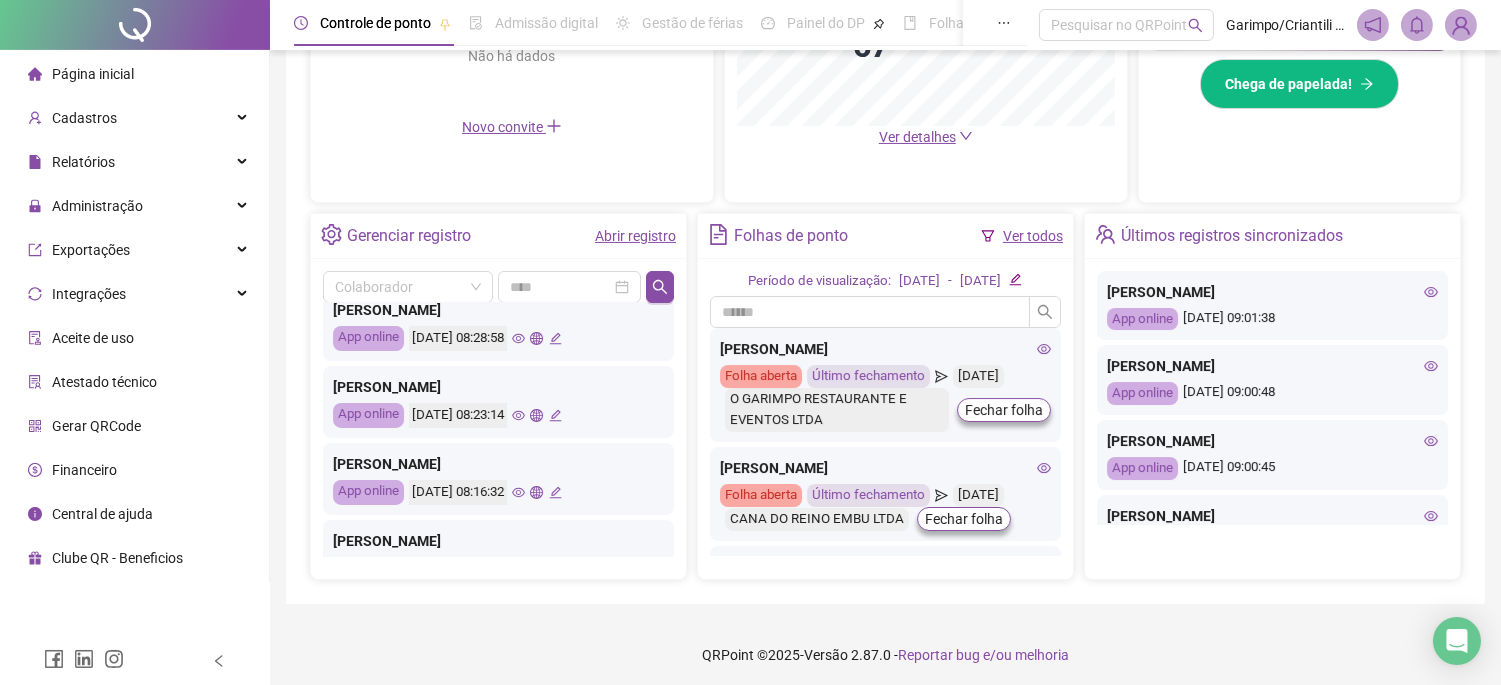 click 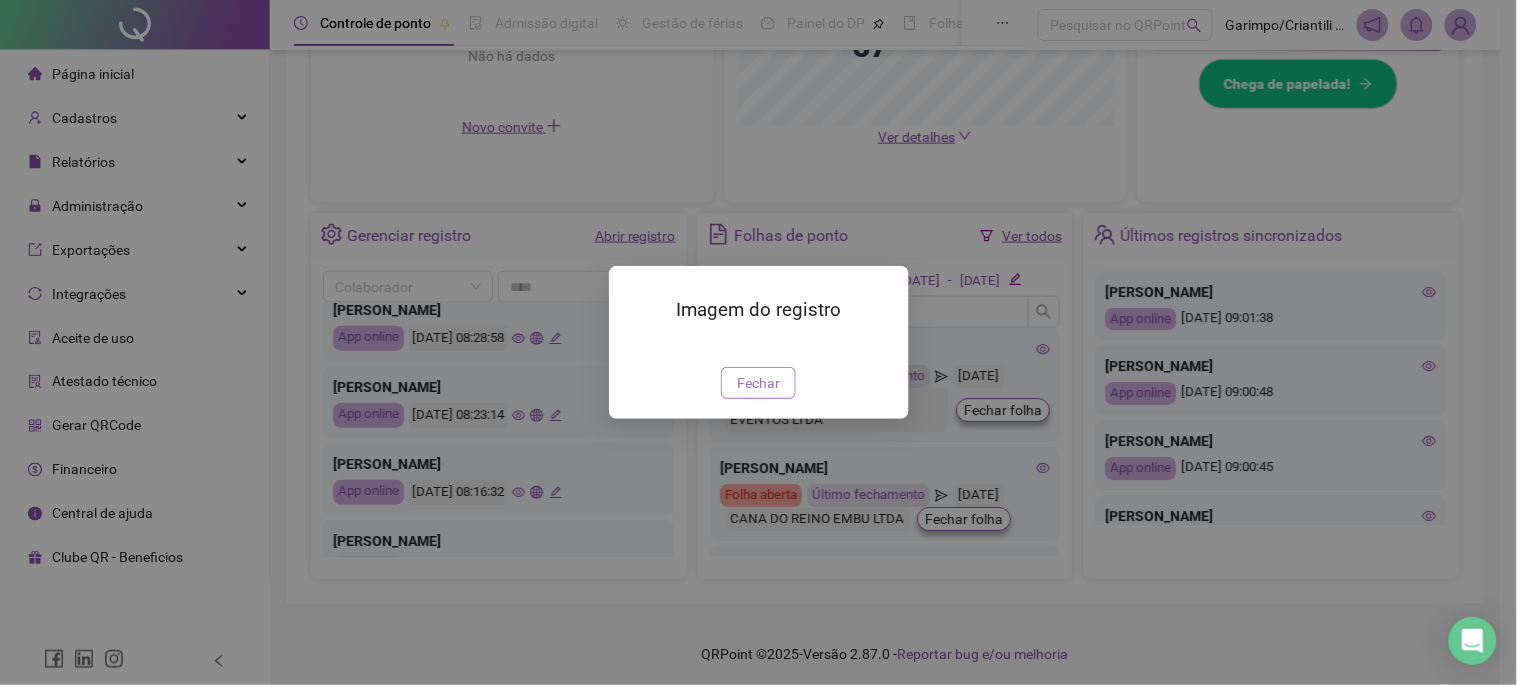 click on "Fechar" at bounding box center (758, 383) 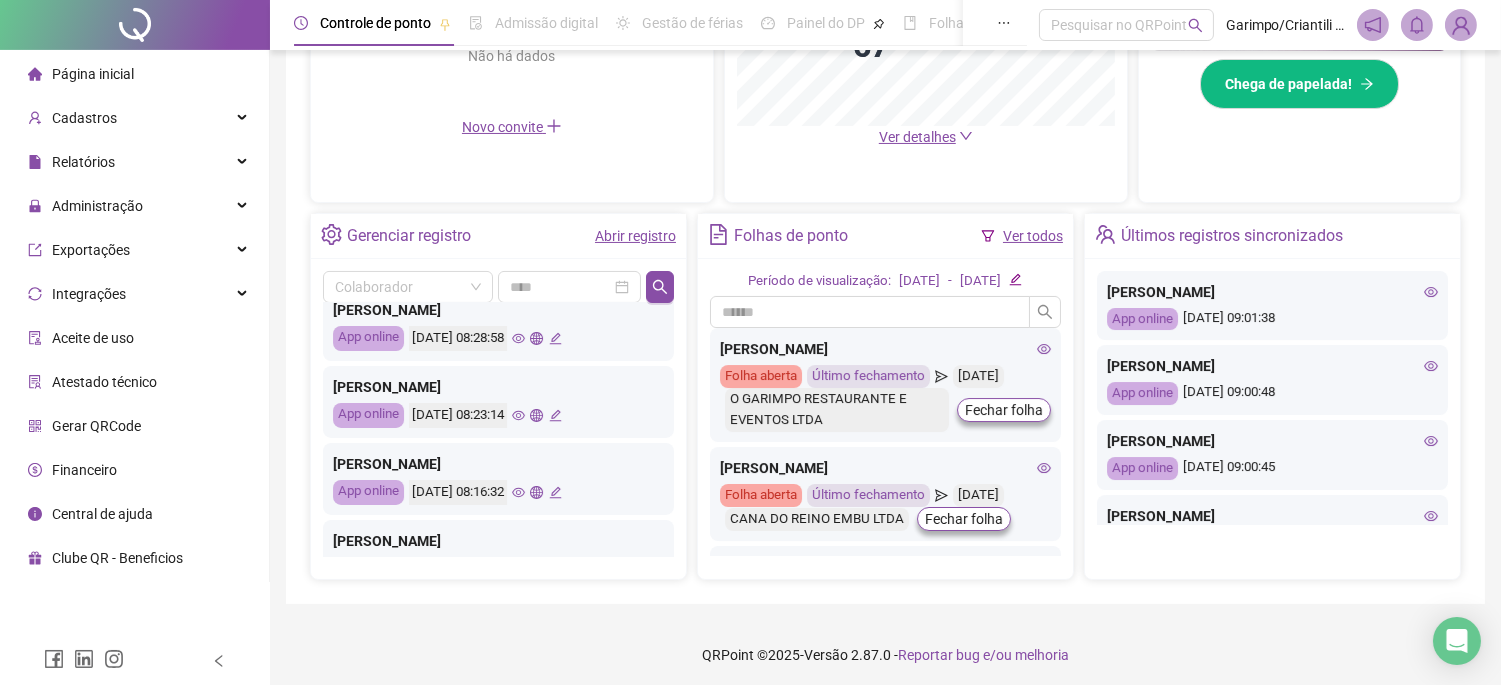 scroll, scrollTop: 555, scrollLeft: 0, axis: vertical 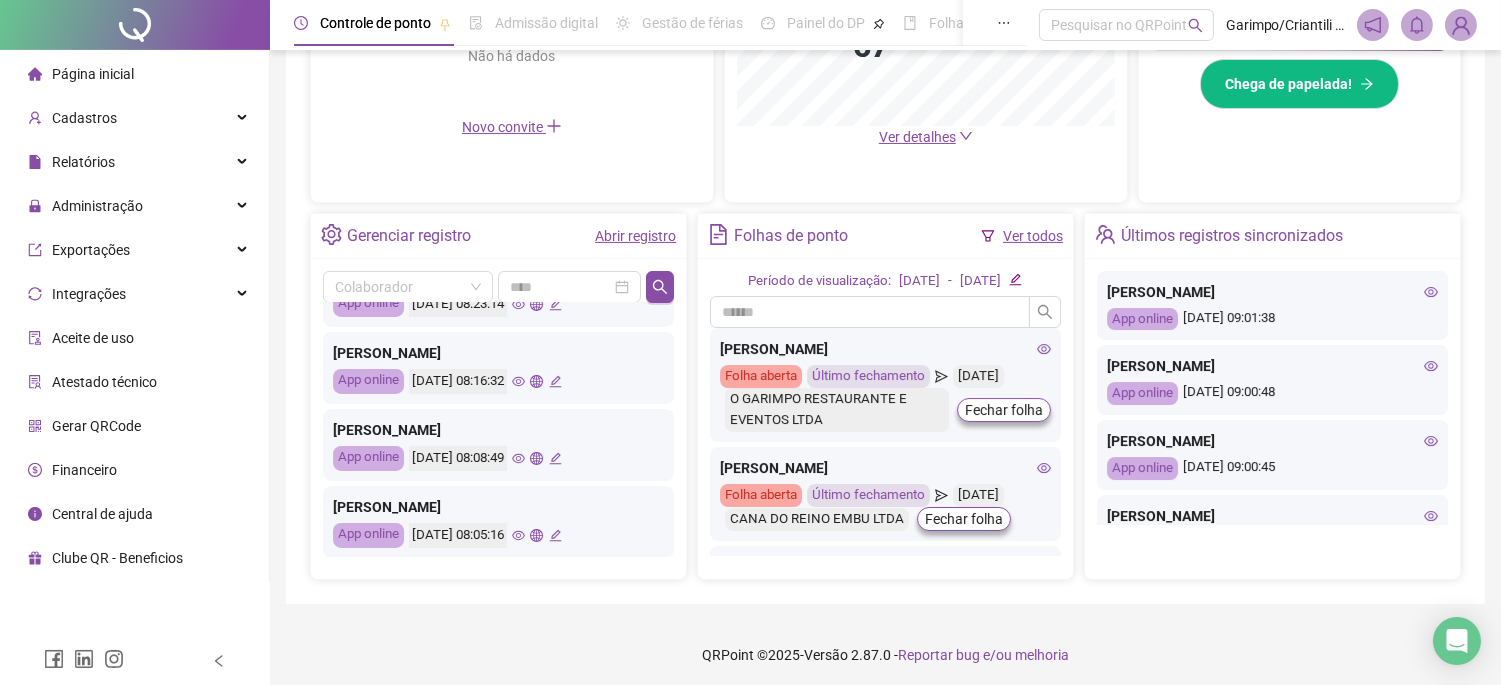 click 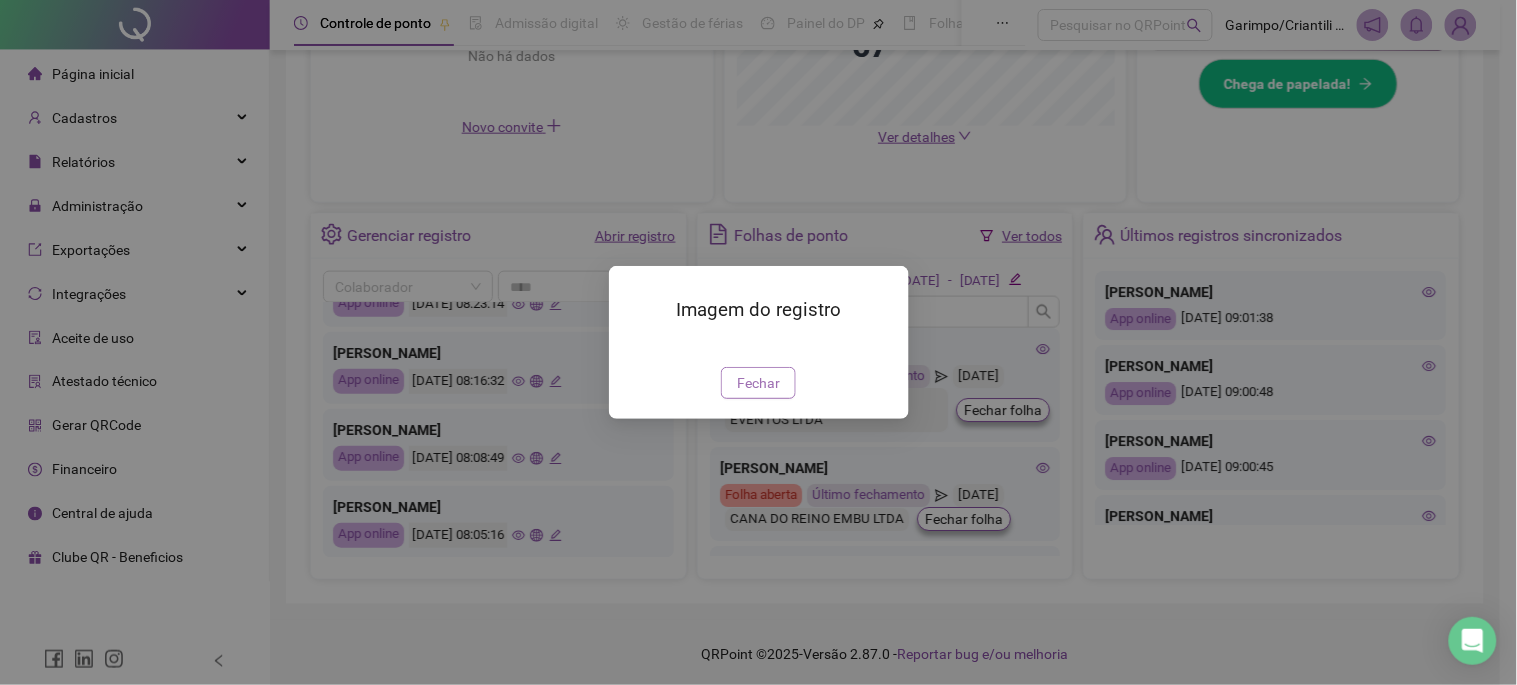 click on "Fechar" at bounding box center (758, 383) 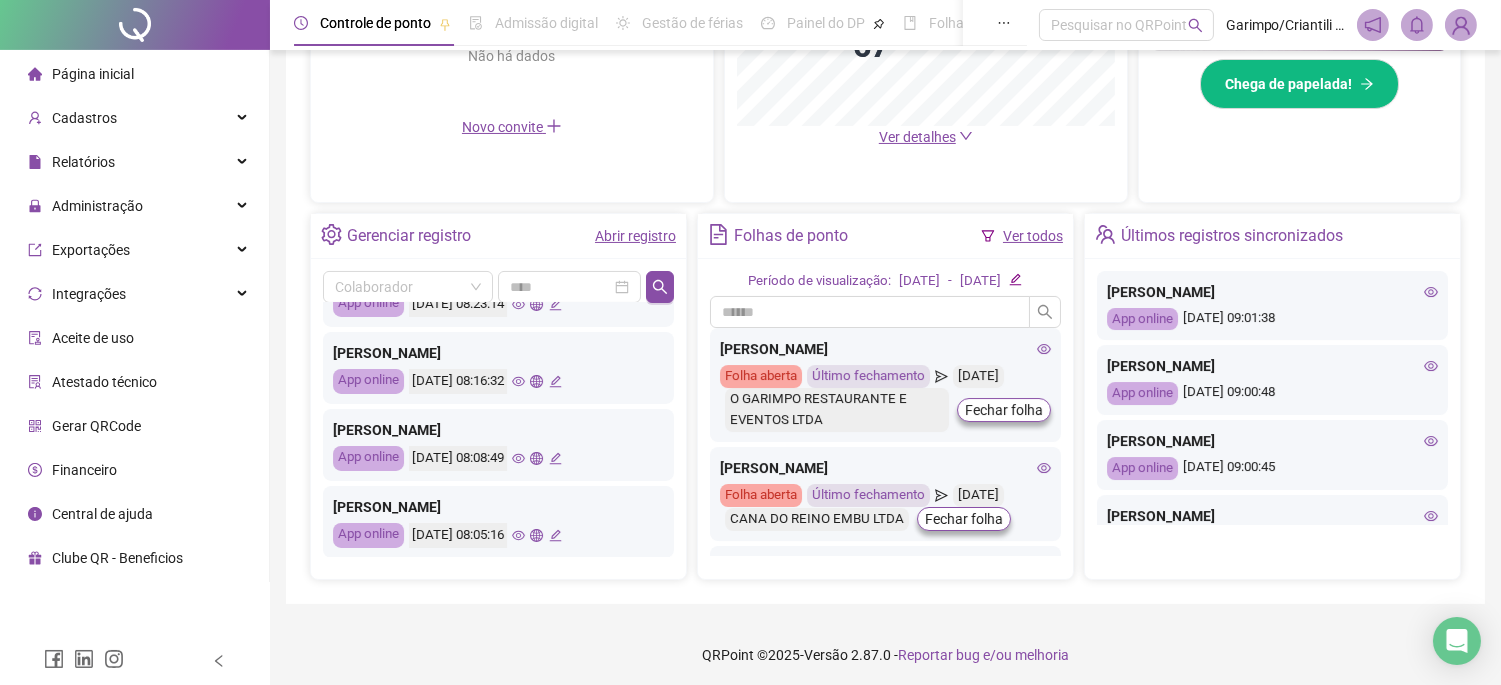 click 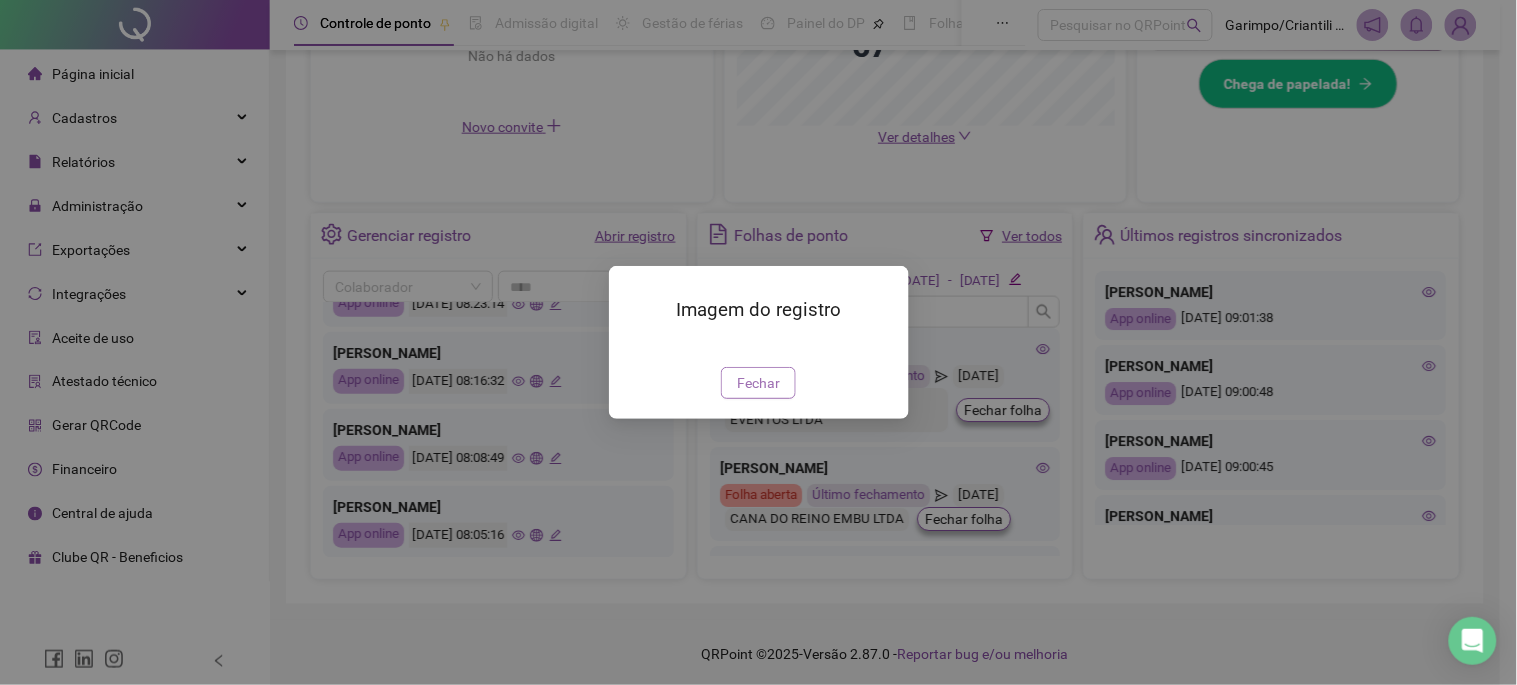 click on "Fechar" at bounding box center (758, 383) 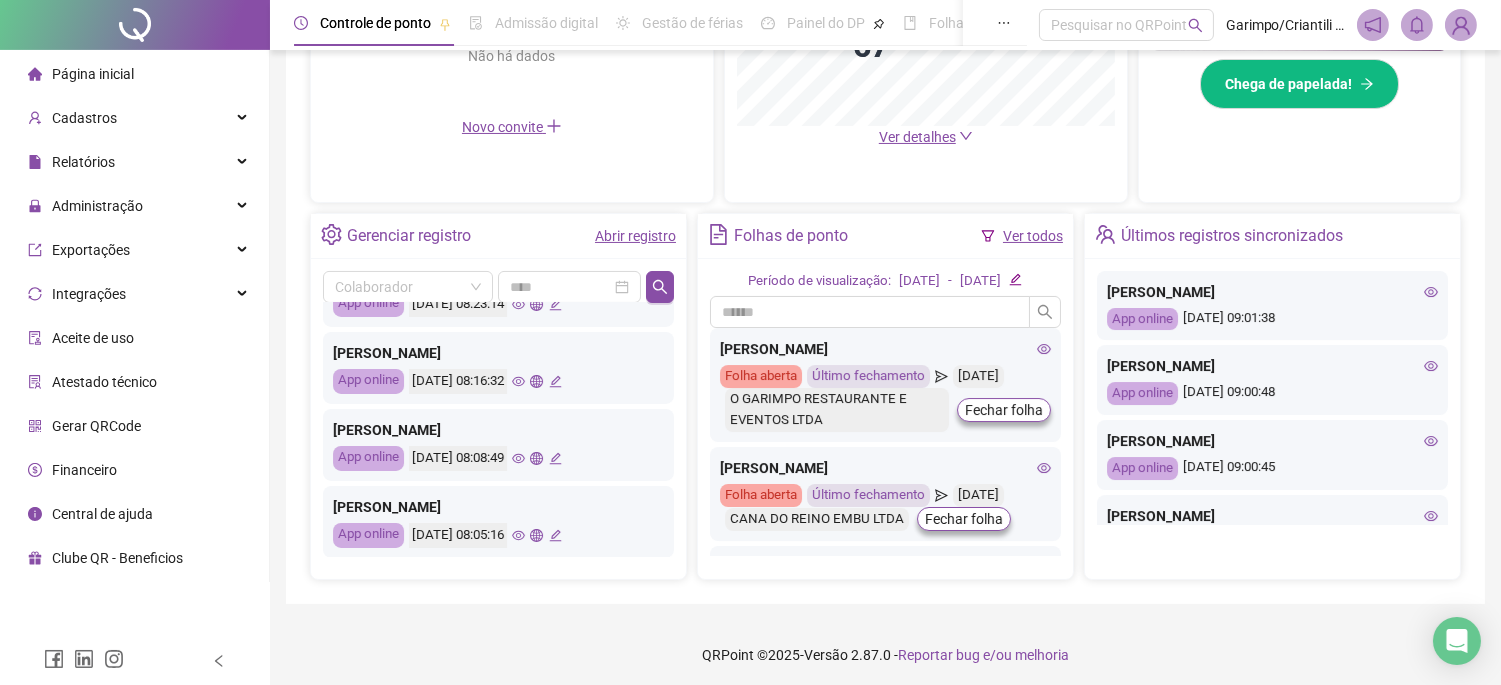 scroll, scrollTop: 666, scrollLeft: 0, axis: vertical 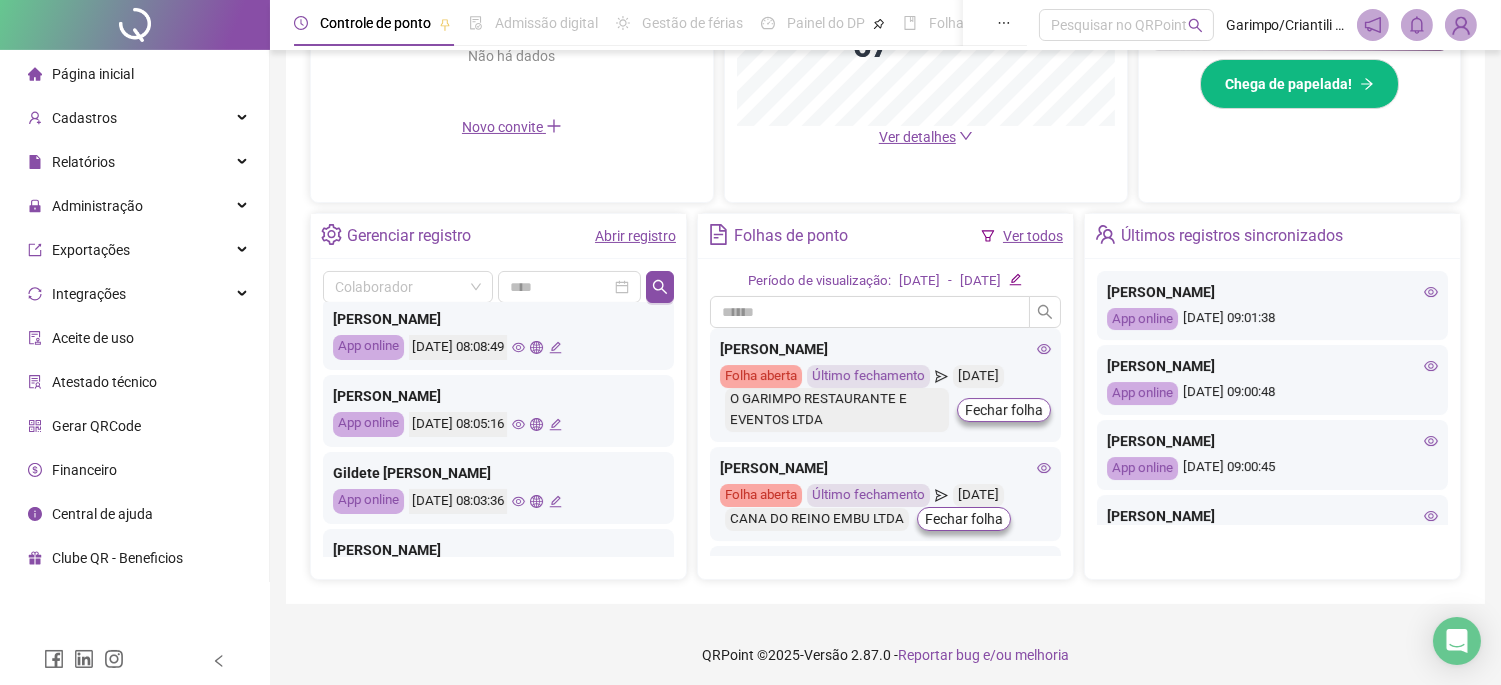 click 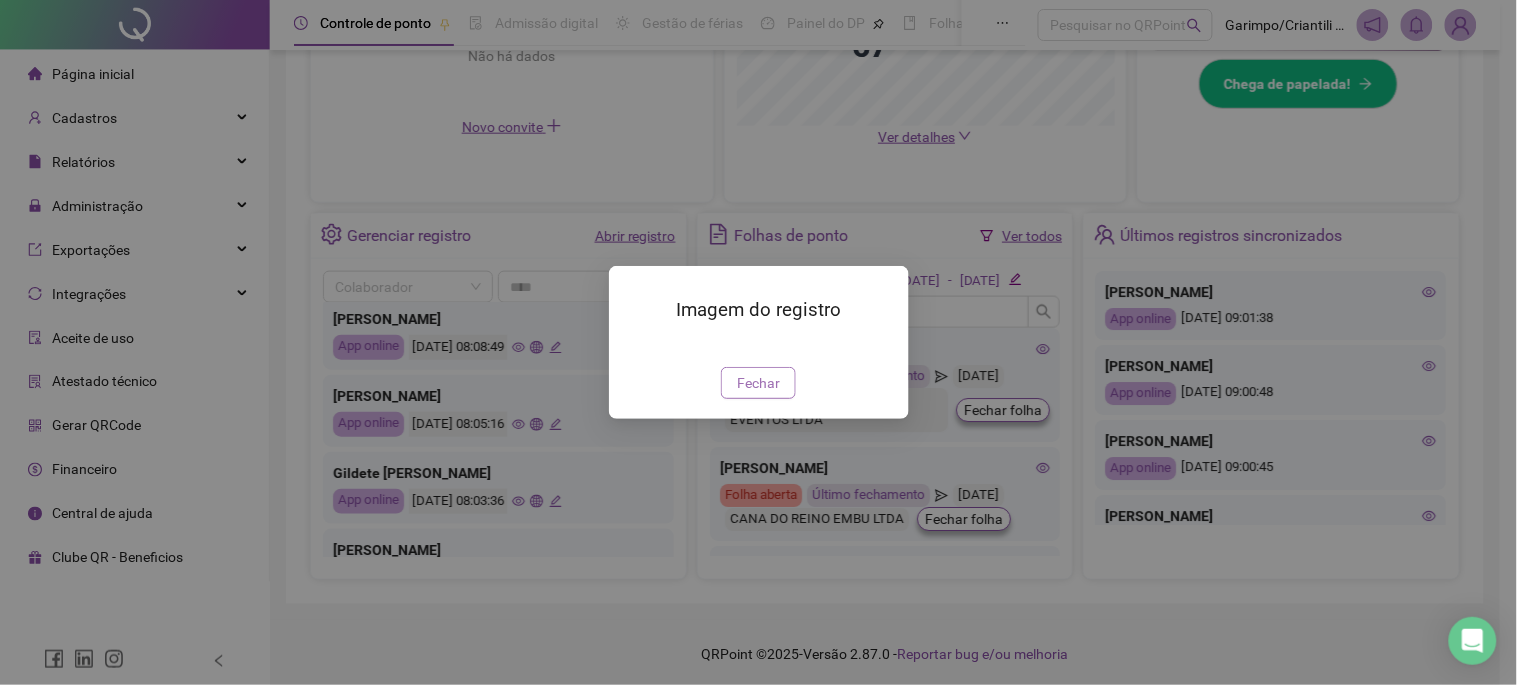 click on "Fechar" at bounding box center (758, 383) 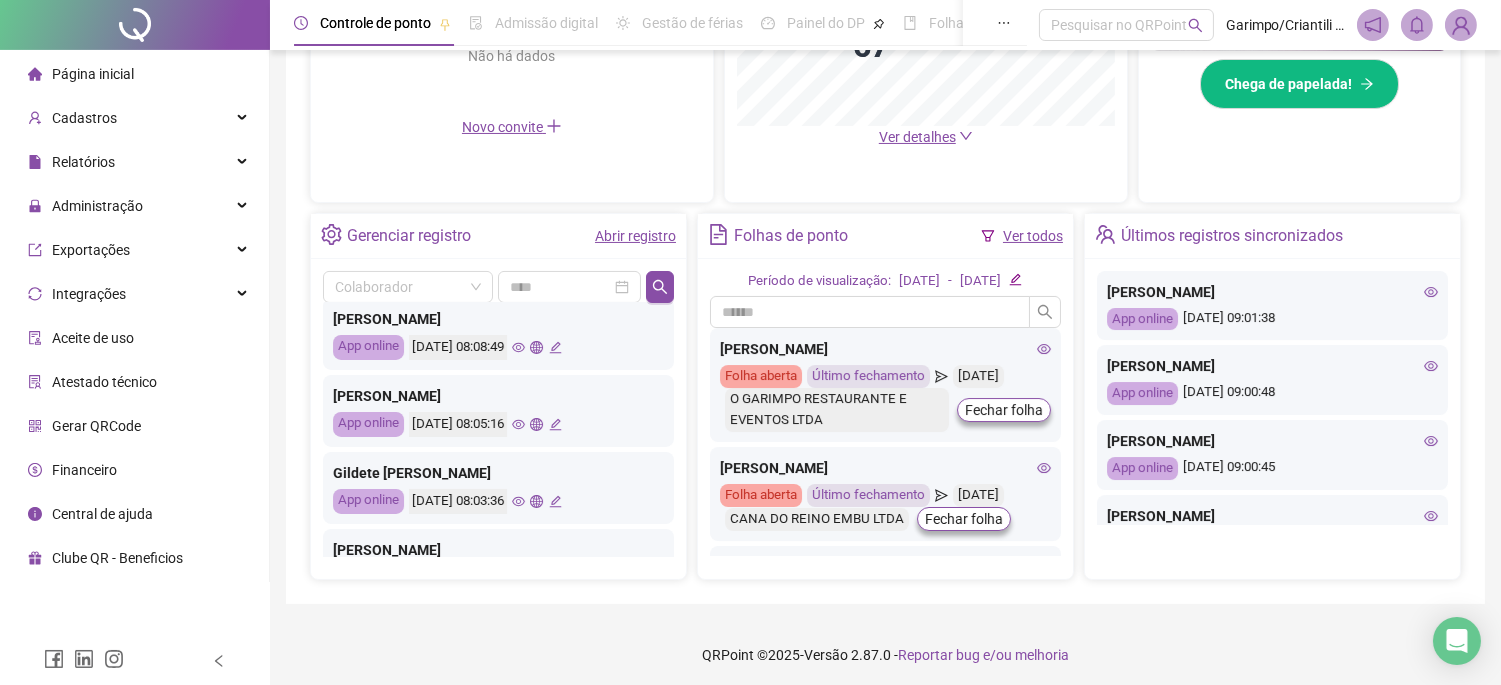 click 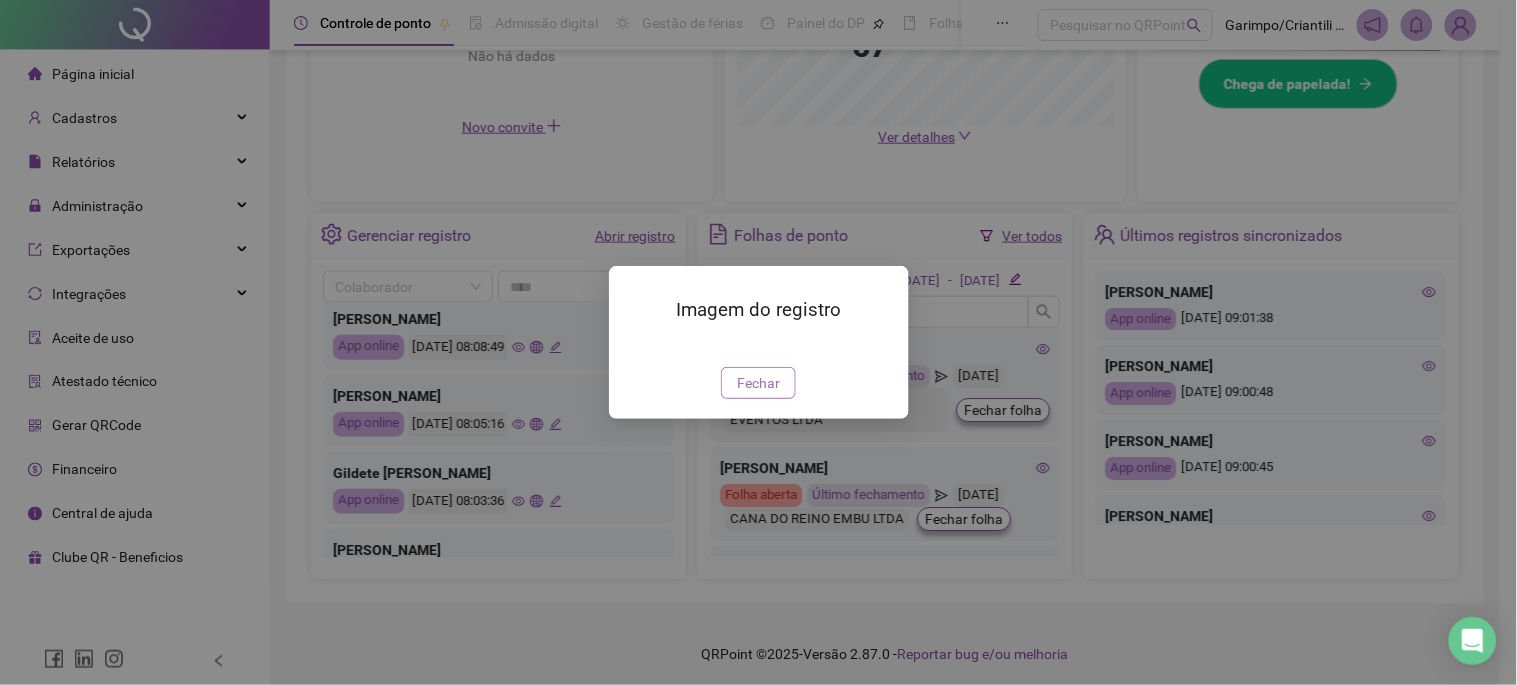click on "Fechar" at bounding box center [758, 383] 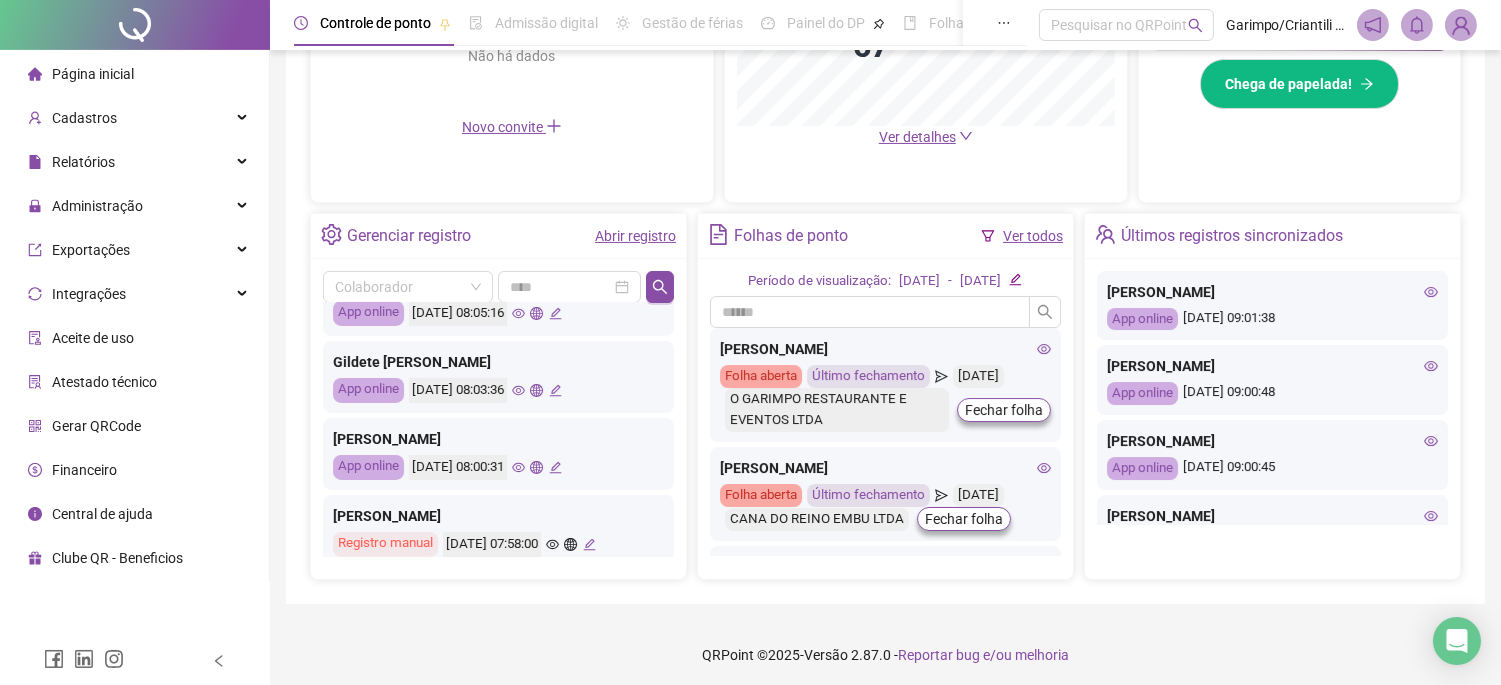 scroll, scrollTop: 888, scrollLeft: 0, axis: vertical 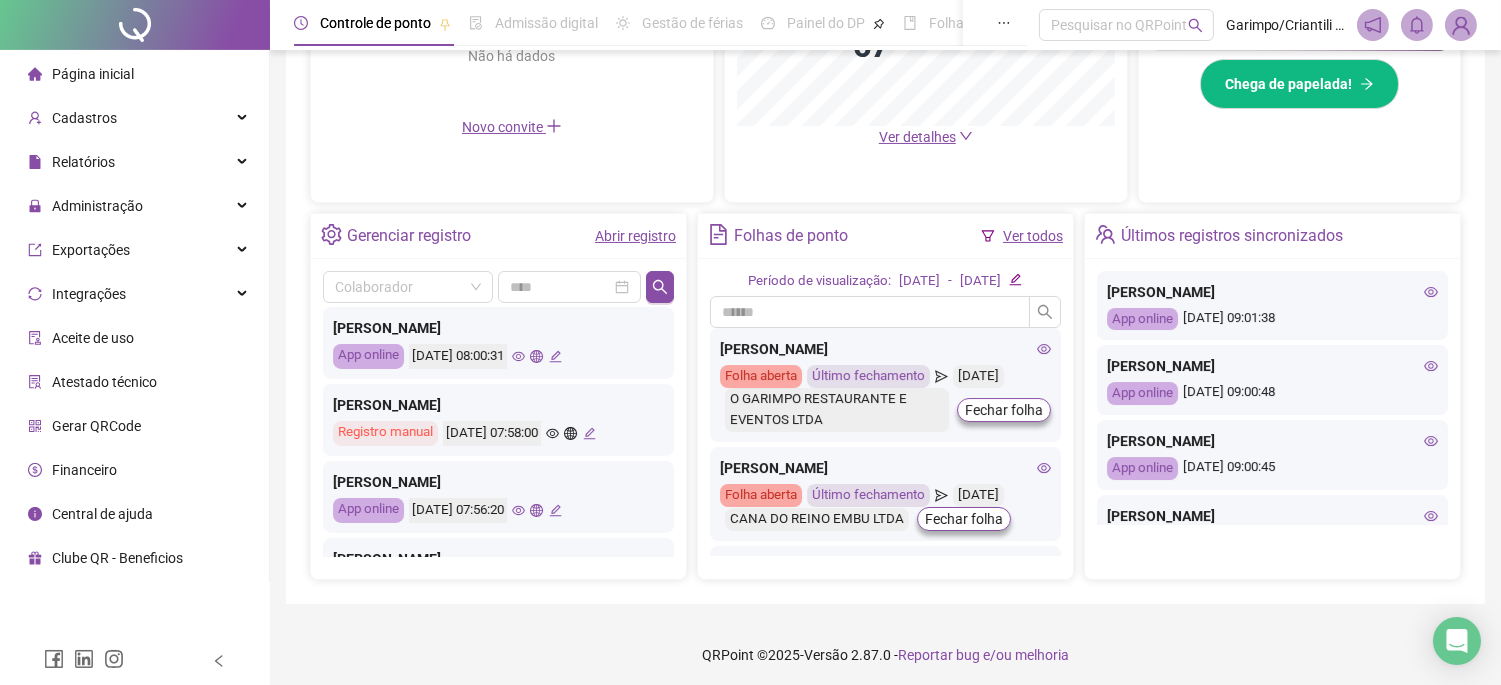 click 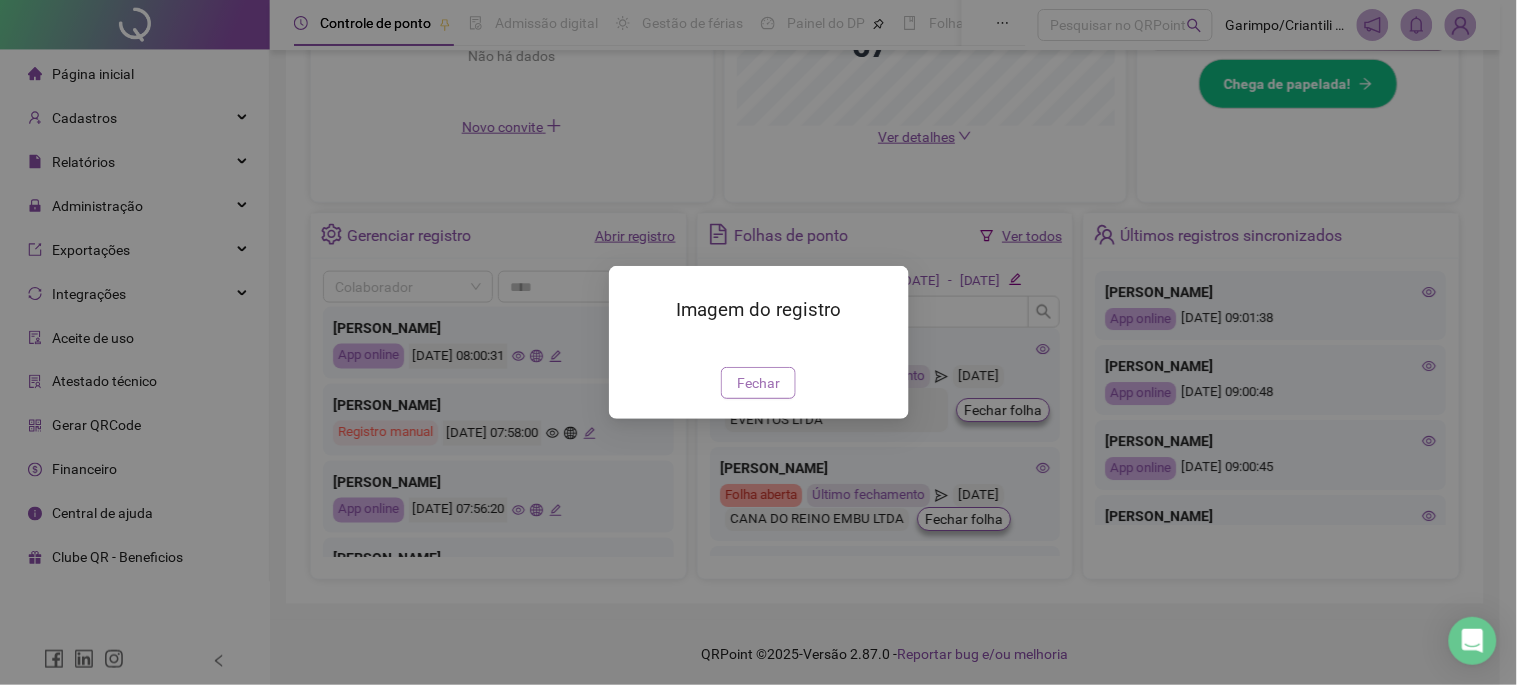 click on "Fechar" at bounding box center [758, 383] 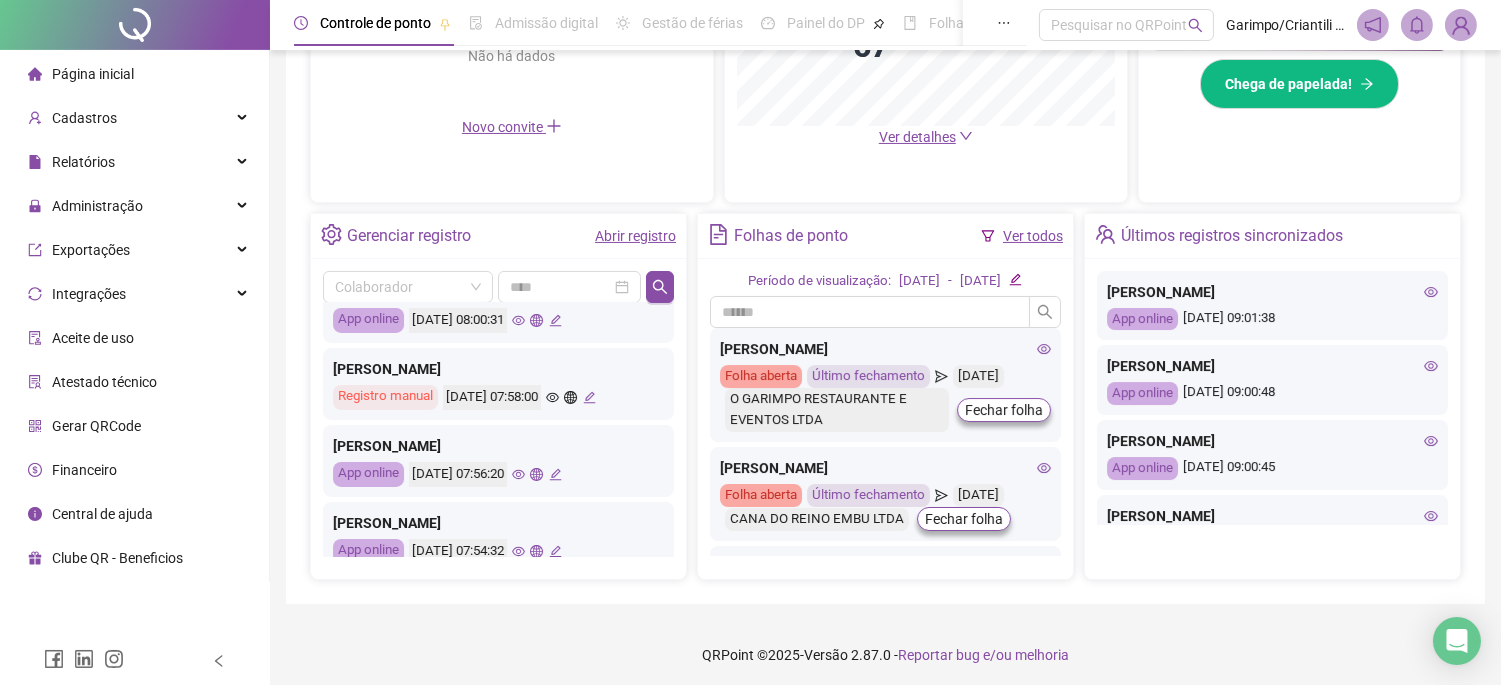 scroll, scrollTop: 940, scrollLeft: 0, axis: vertical 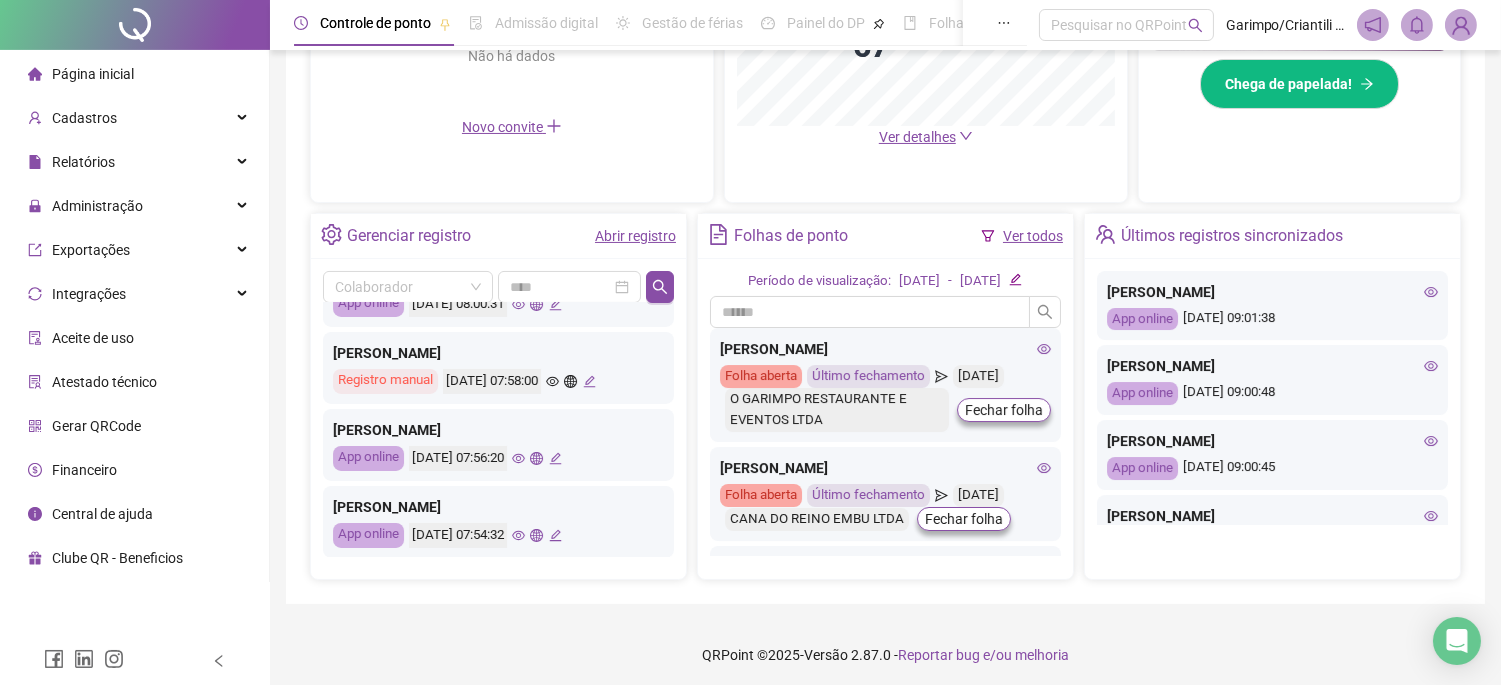 click 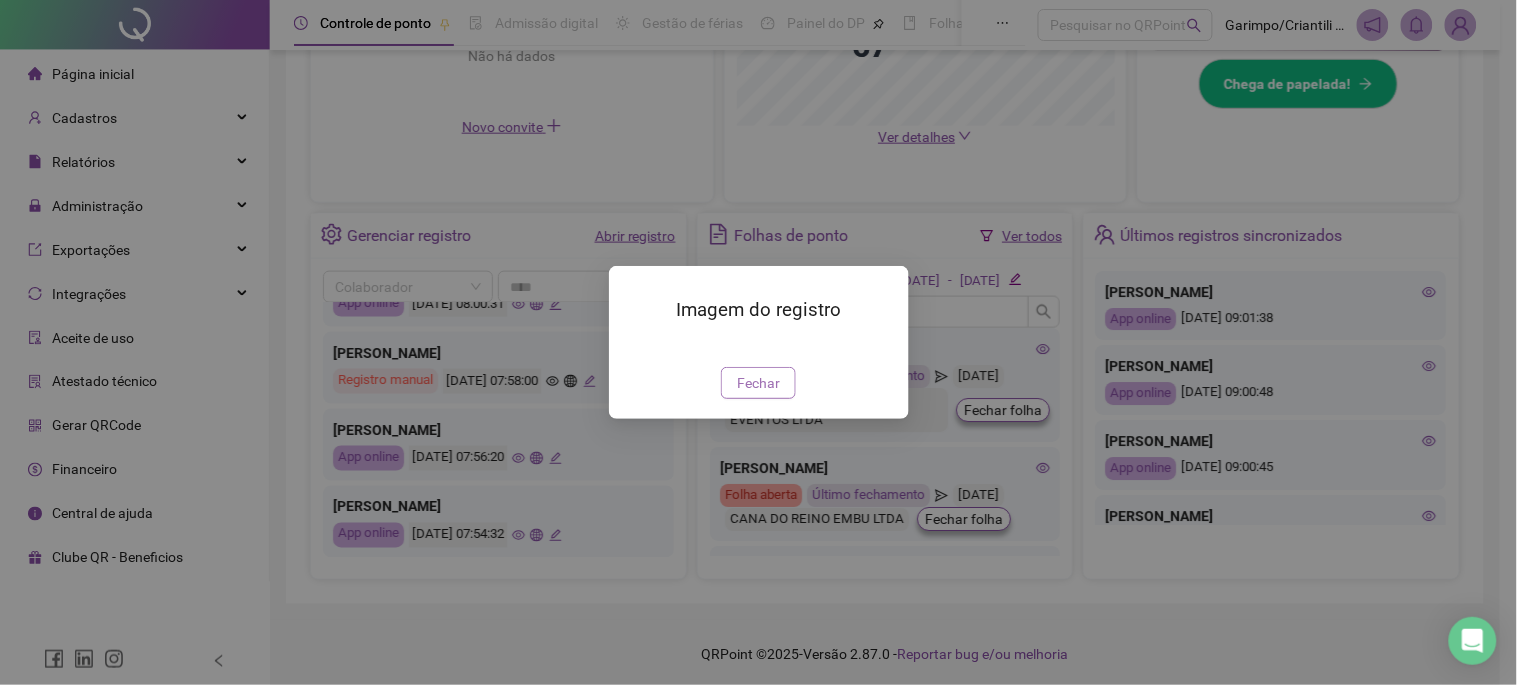 click on "Fechar" at bounding box center (758, 383) 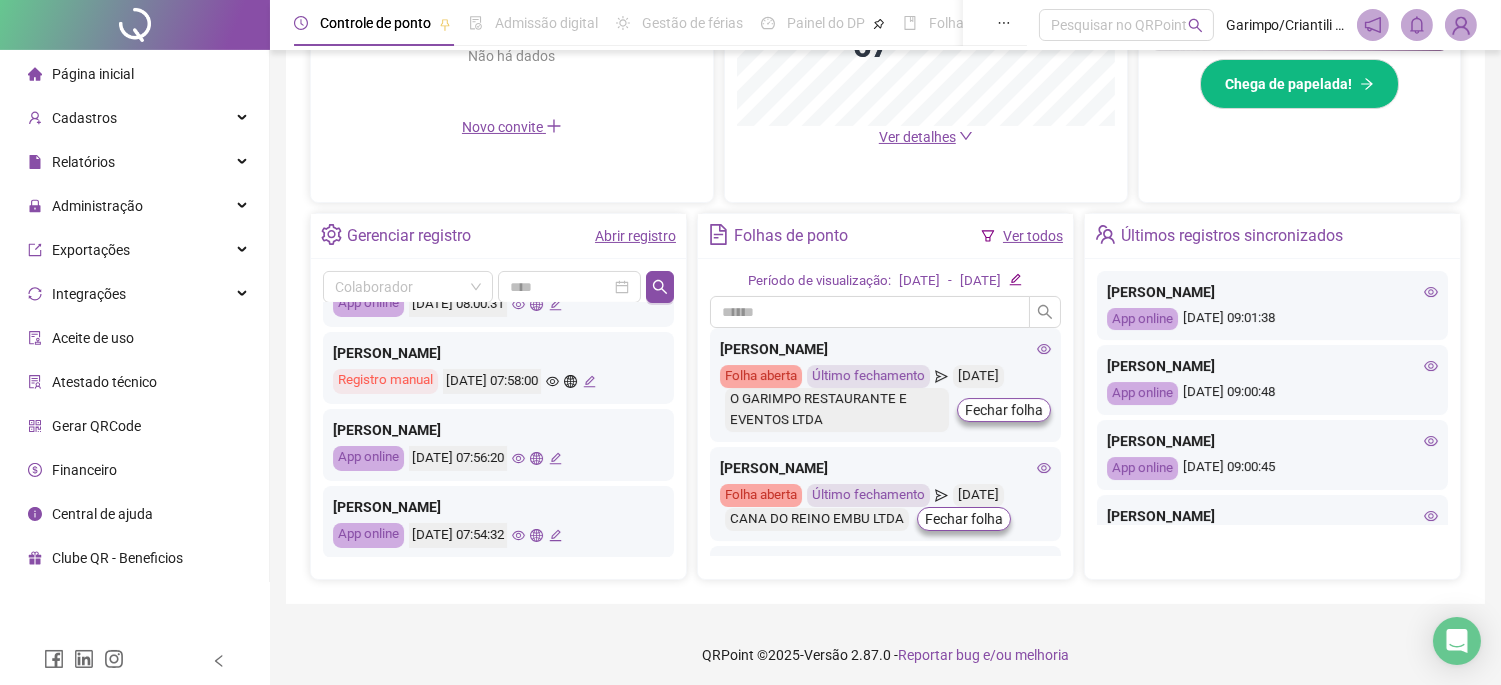 click 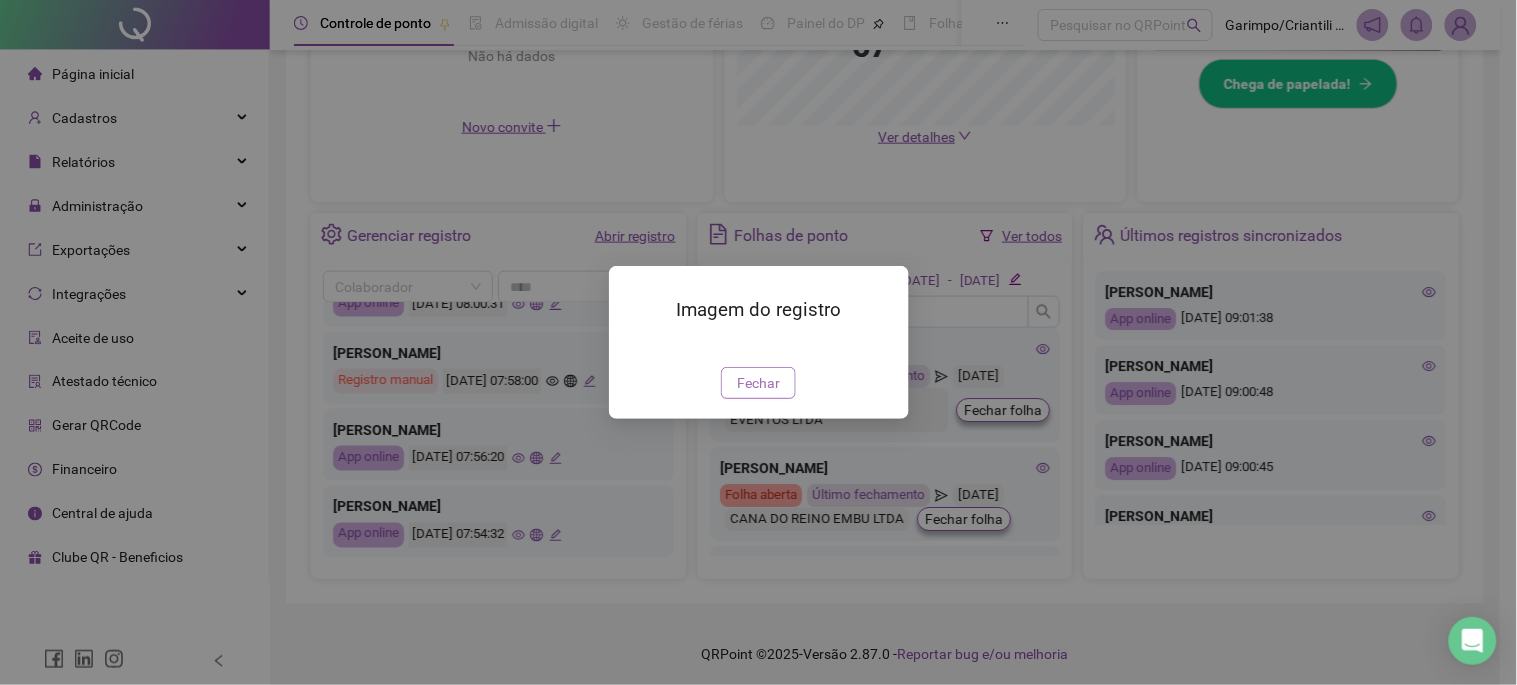 click on "Fechar" at bounding box center (758, 383) 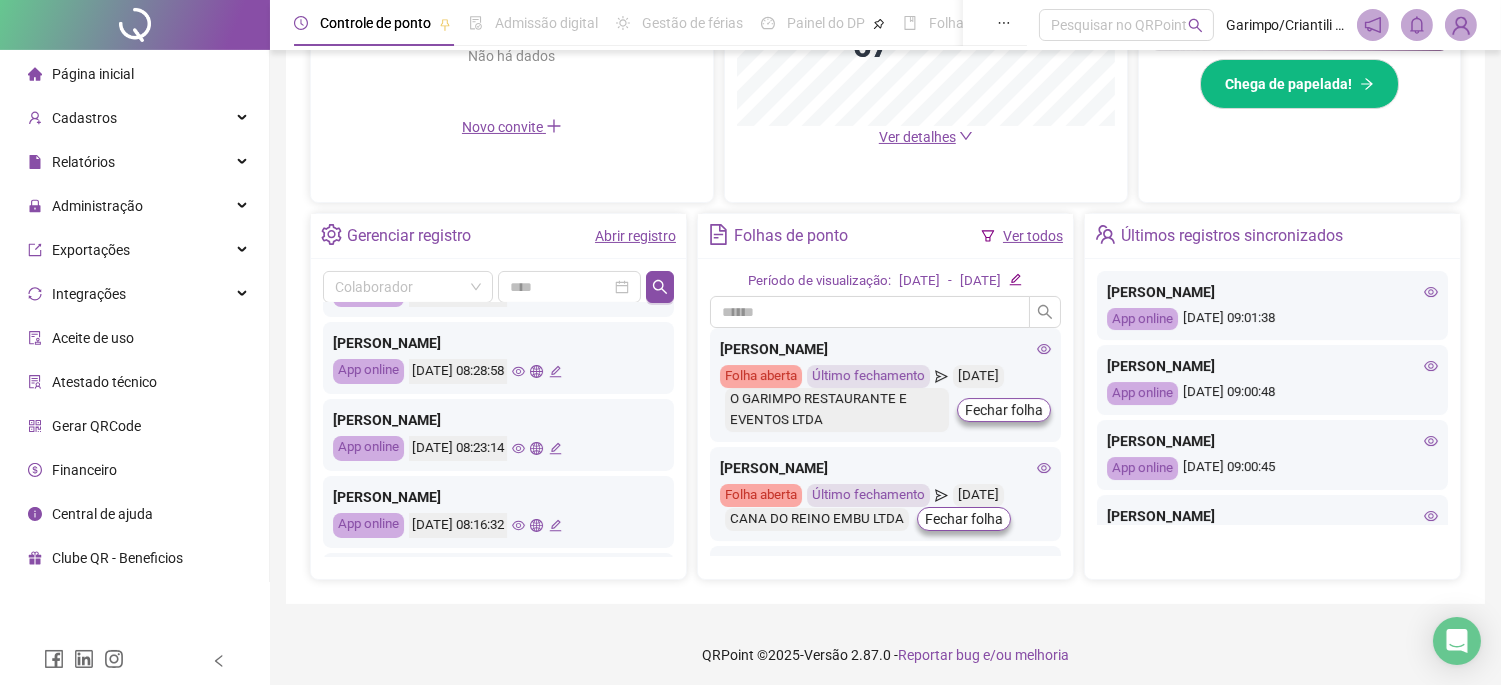 scroll, scrollTop: 384, scrollLeft: 0, axis: vertical 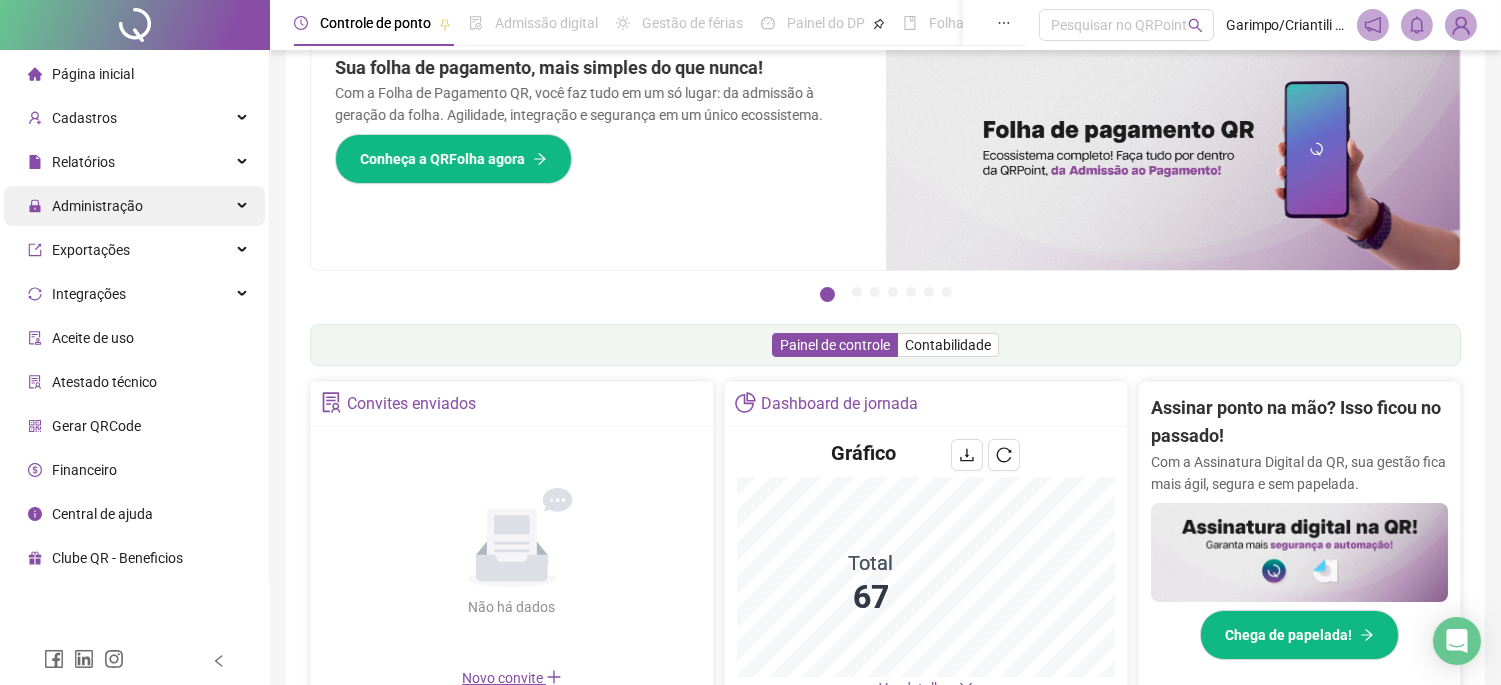 click on "Administração" at bounding box center [134, 206] 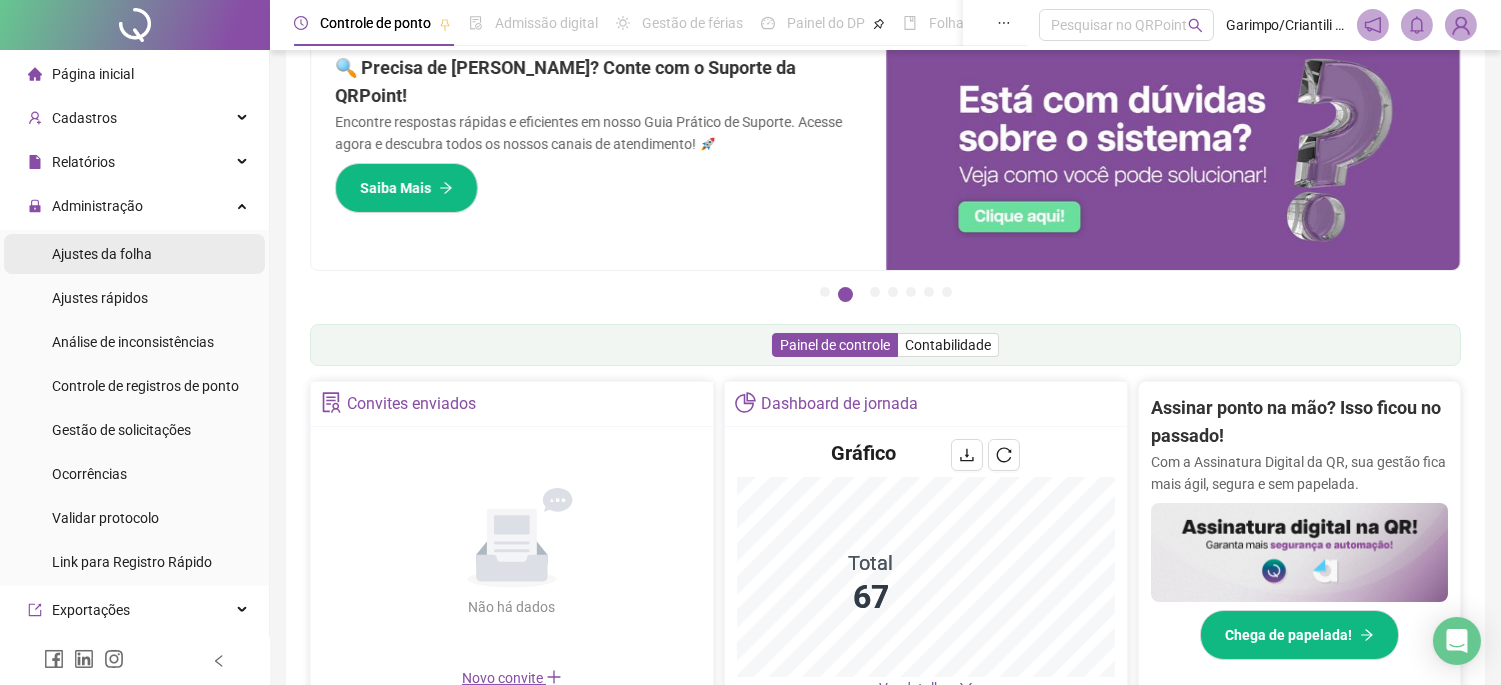 click on "Ajustes da folha" at bounding box center [102, 254] 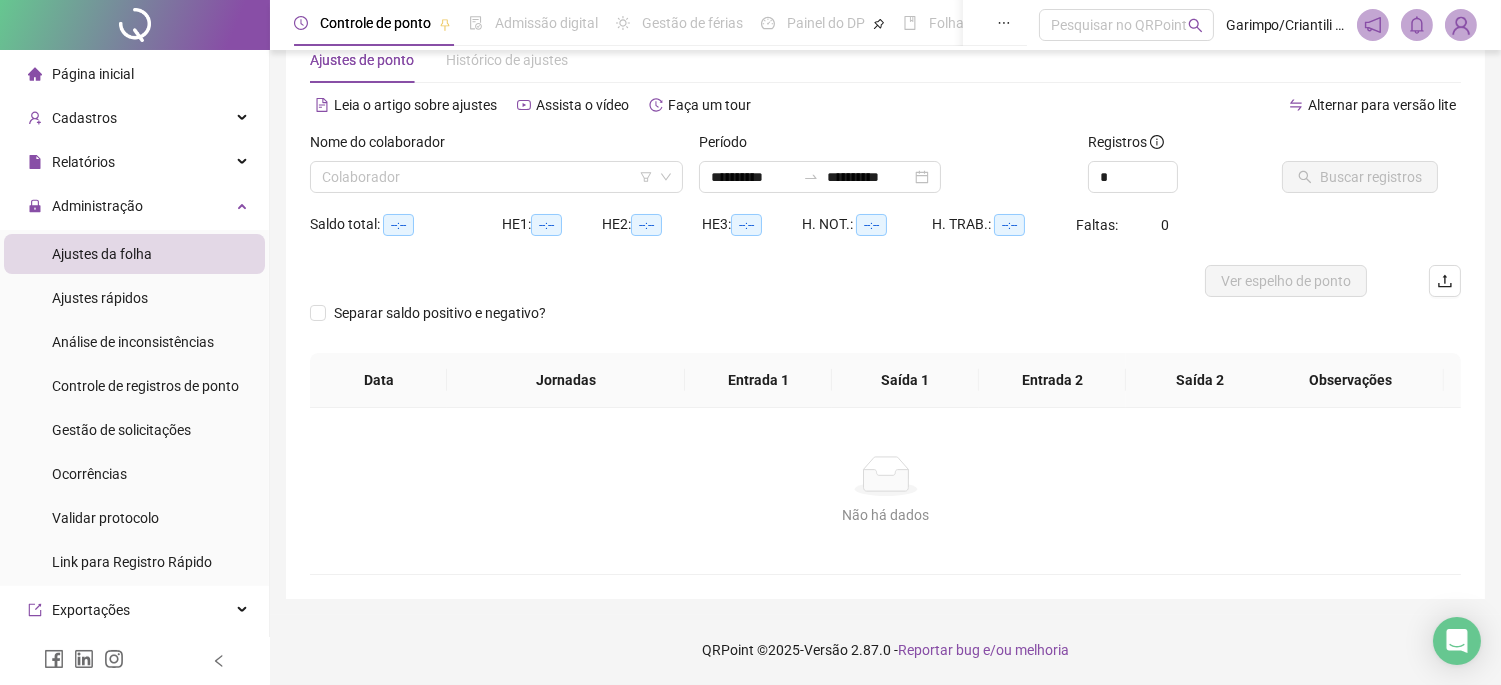 scroll, scrollTop: 52, scrollLeft: 0, axis: vertical 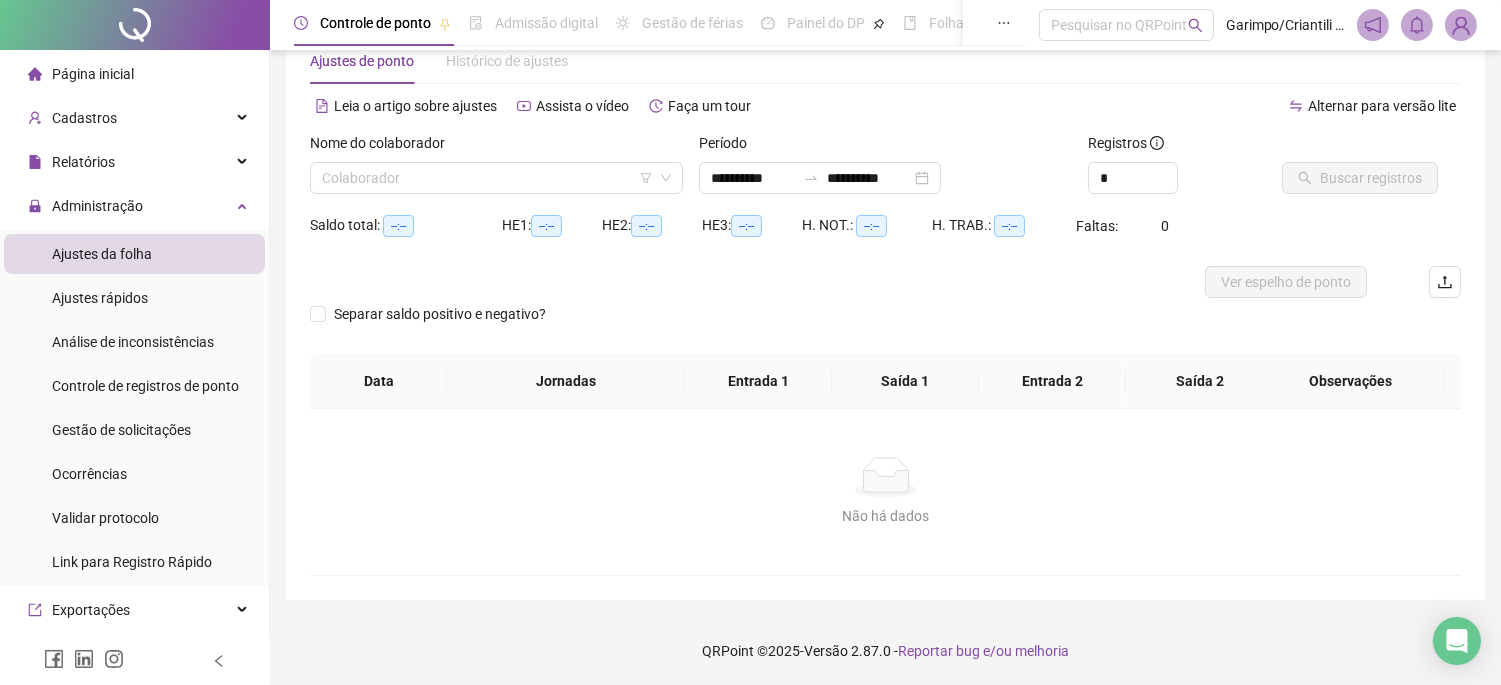 type on "**********" 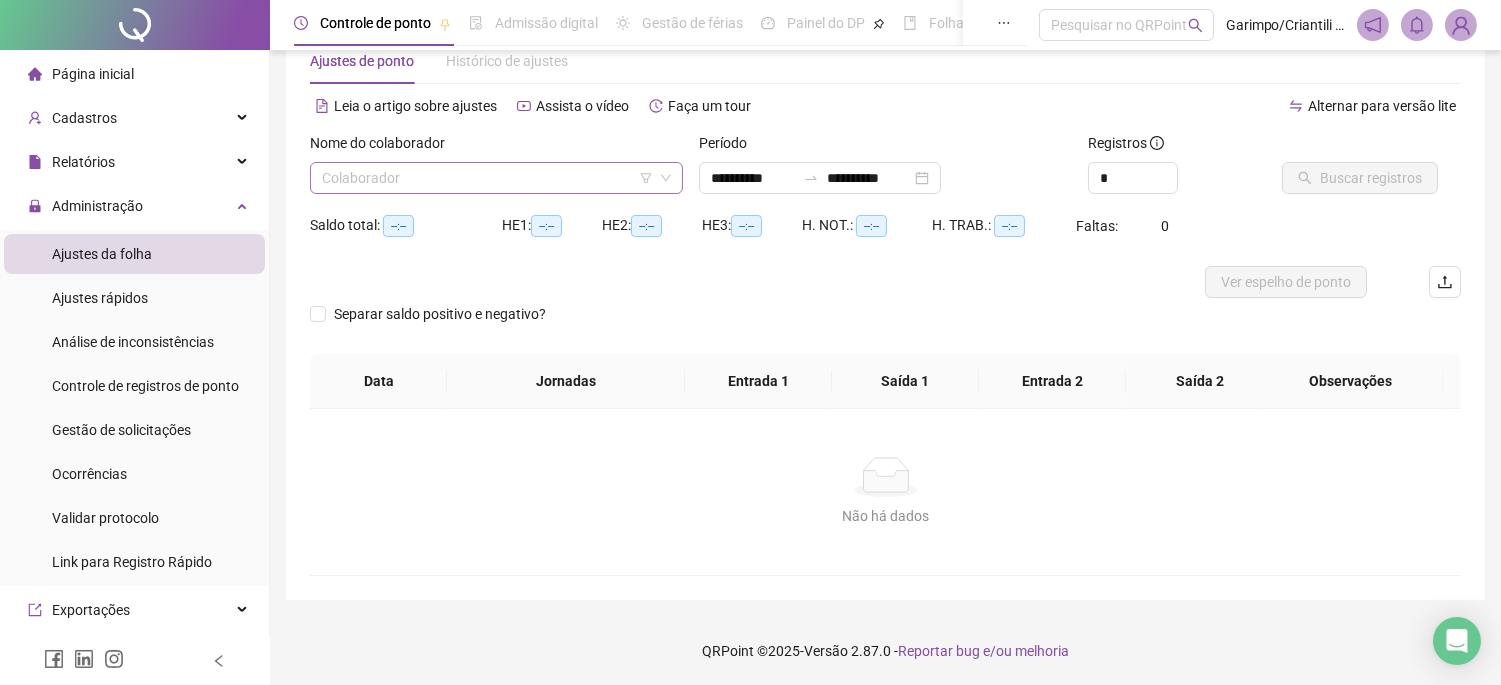 click at bounding box center [490, 178] 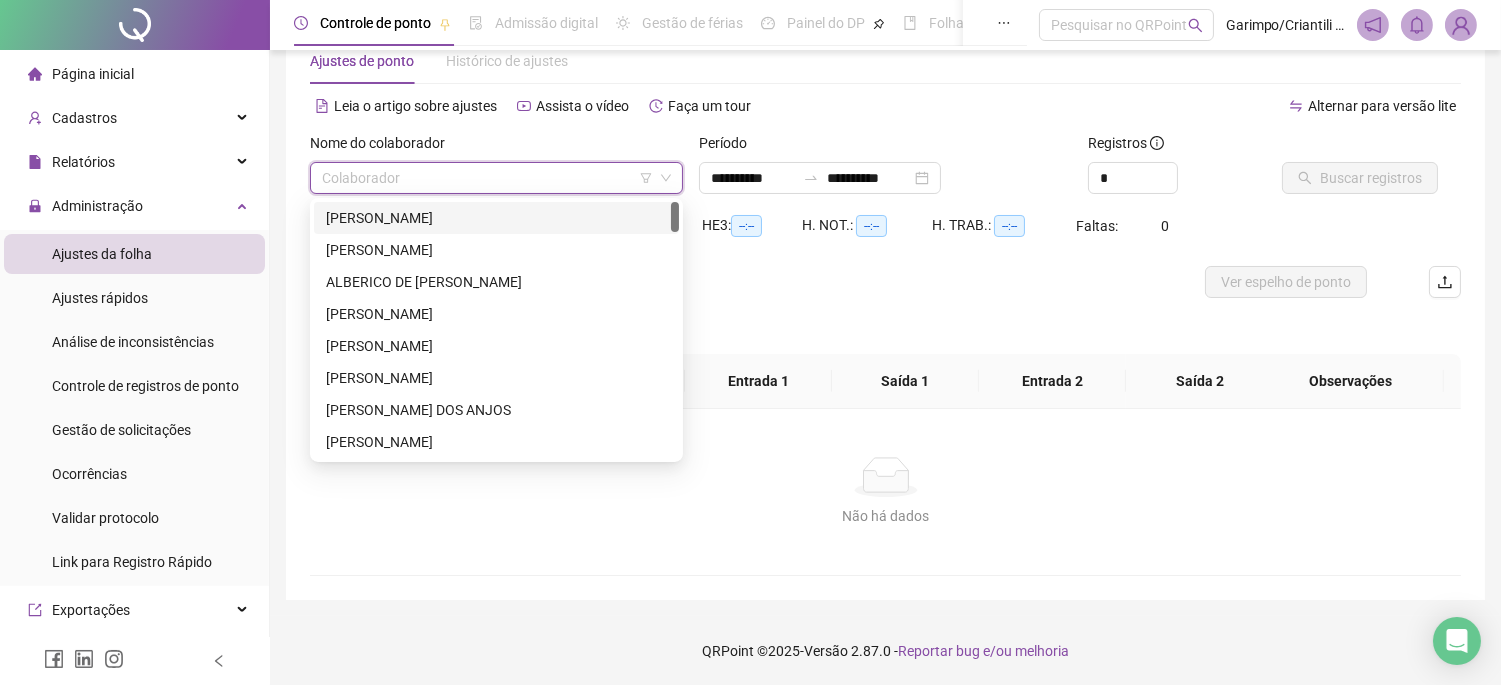 click 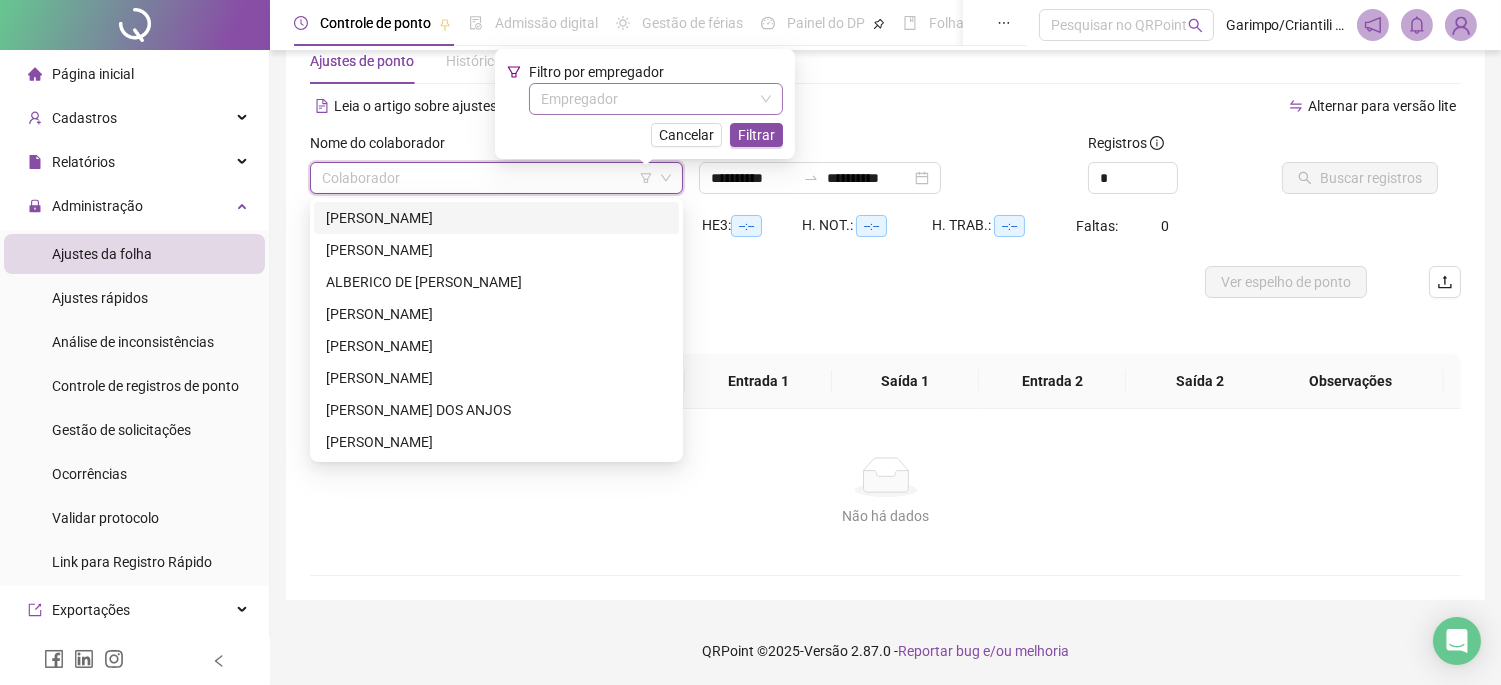 click at bounding box center (650, 99) 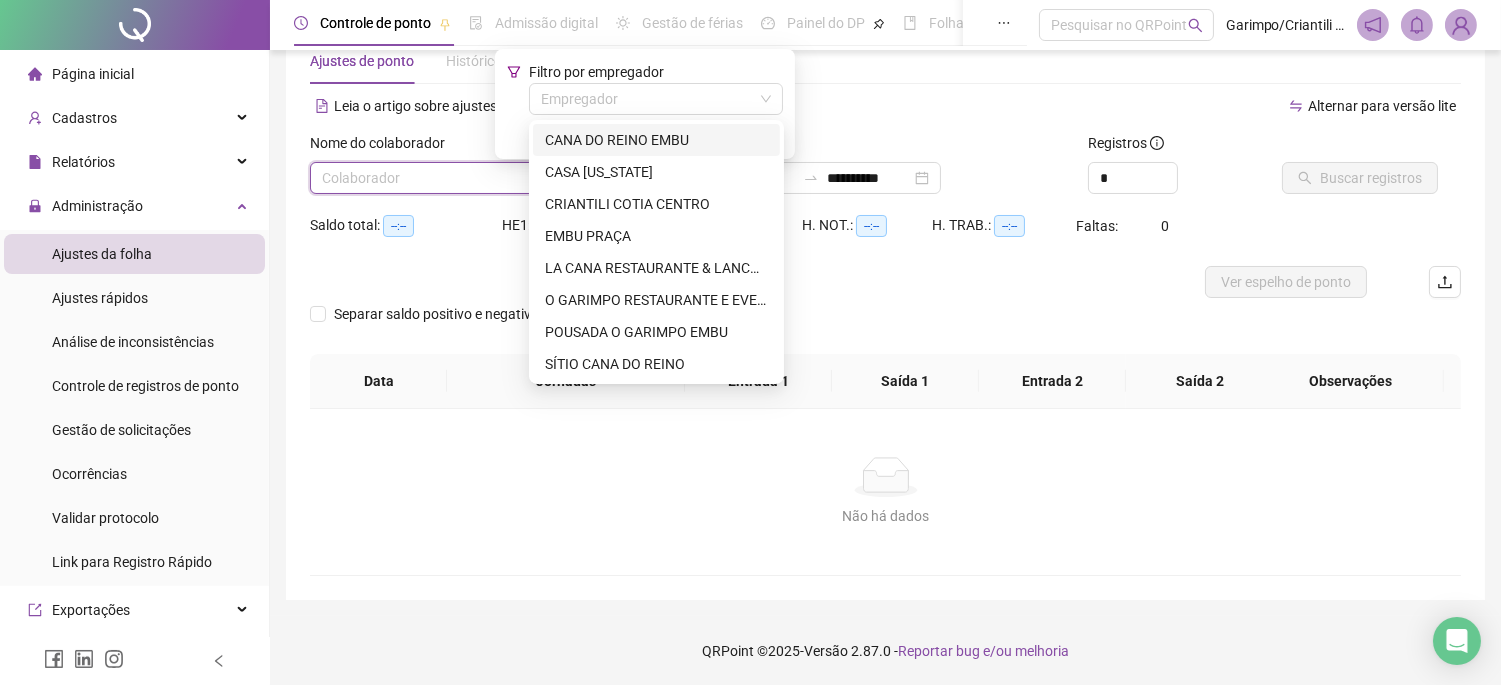 click on "CANA DO REINO EMBU" at bounding box center (656, 140) 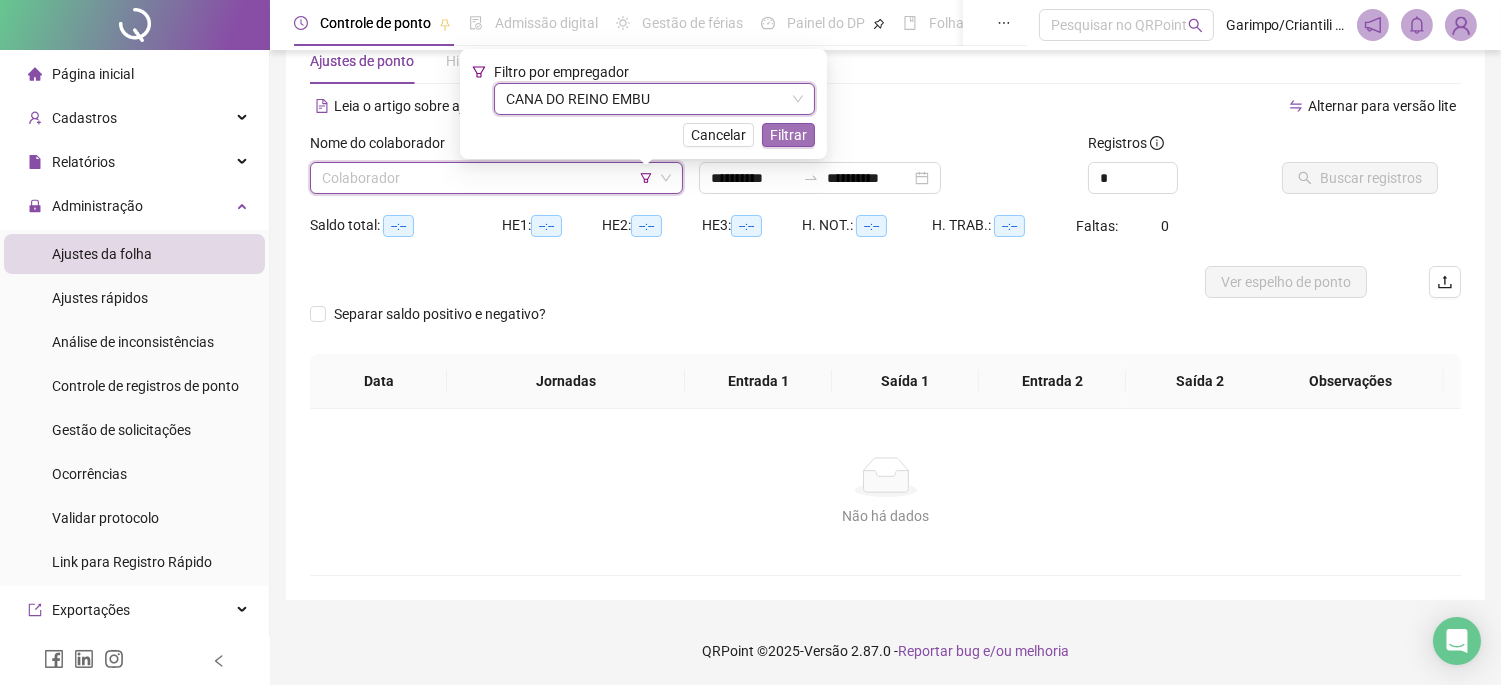 click on "Filtrar" at bounding box center (788, 135) 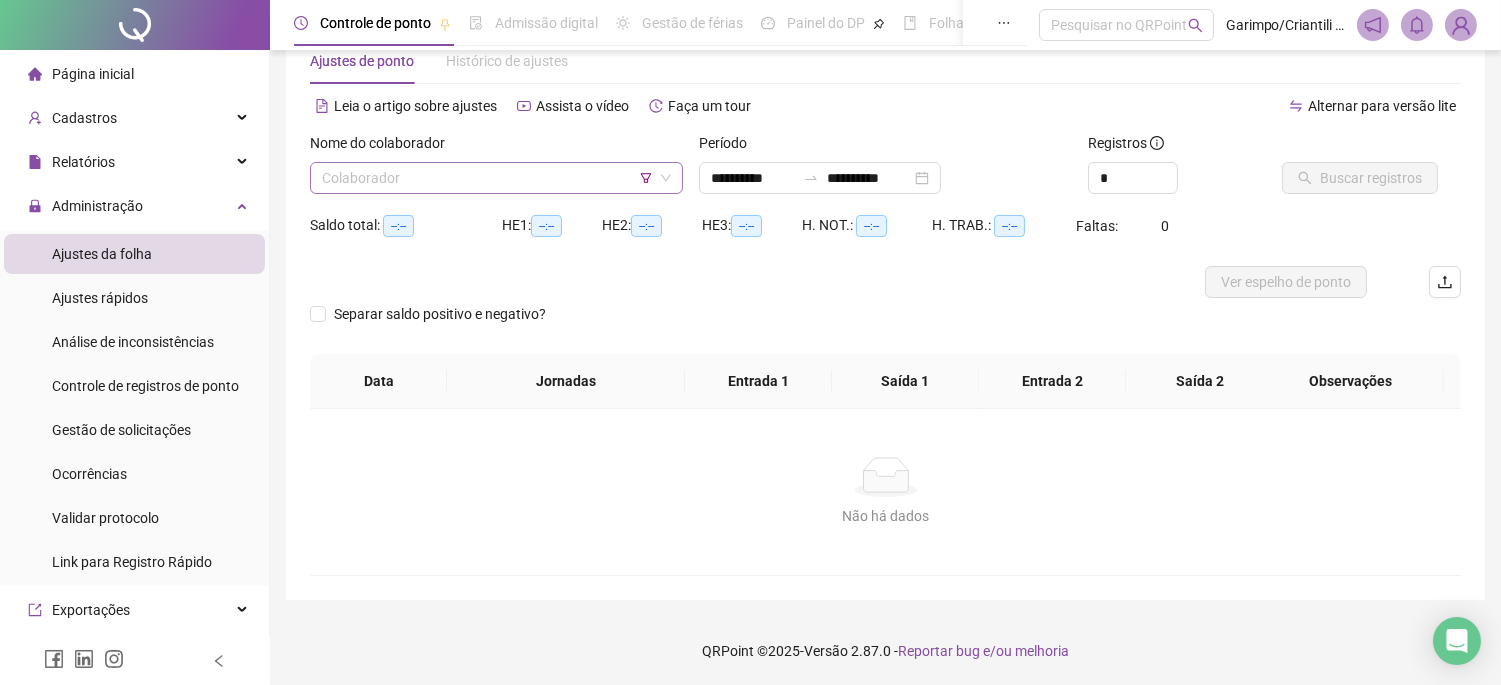 click at bounding box center [490, 178] 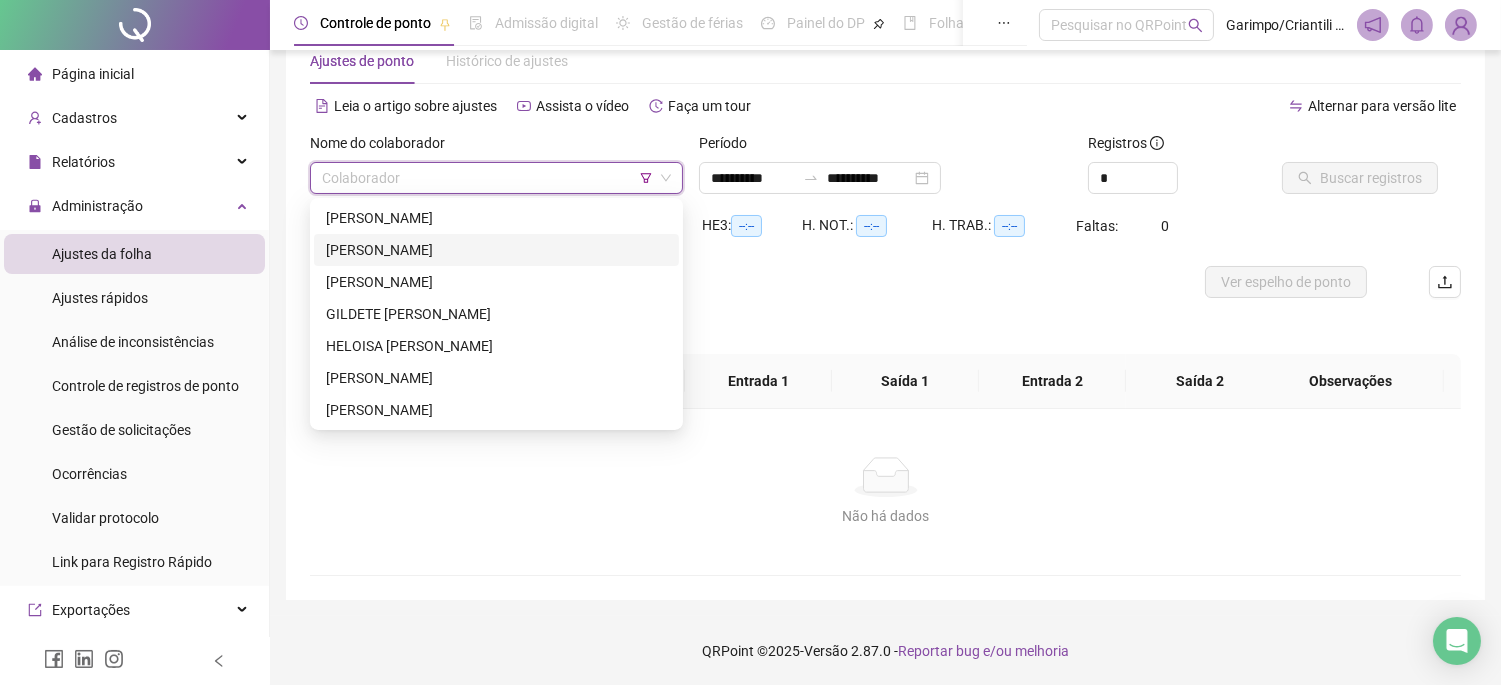 click on "[PERSON_NAME]" at bounding box center [496, 250] 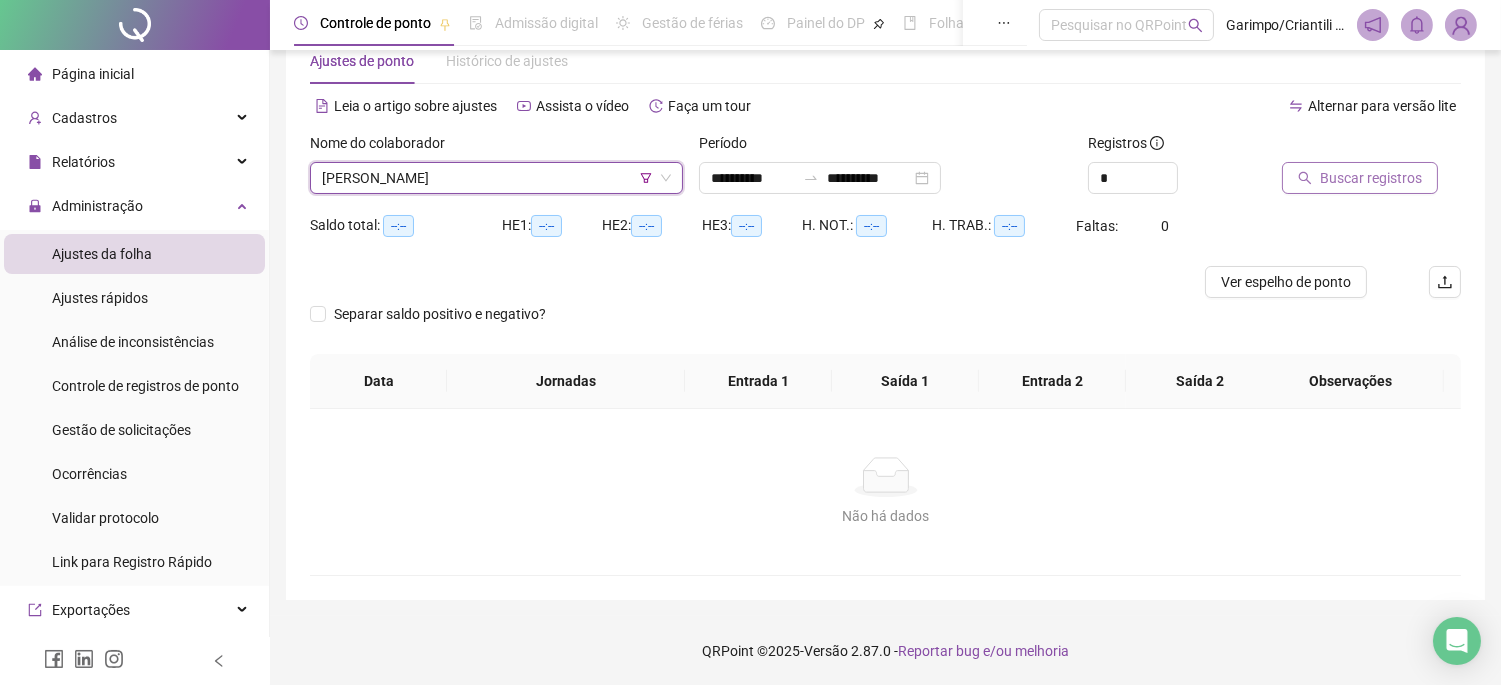 click on "Buscar registros" at bounding box center (1371, 178) 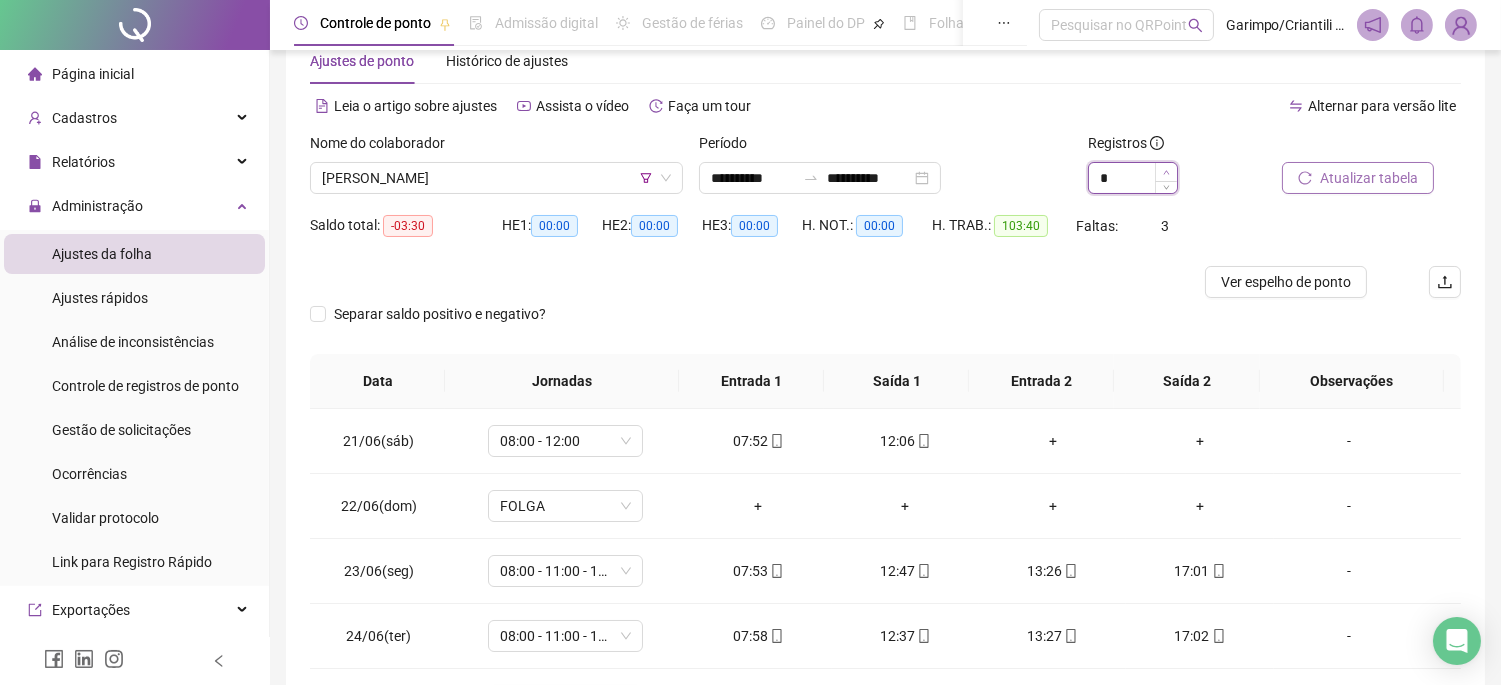 click 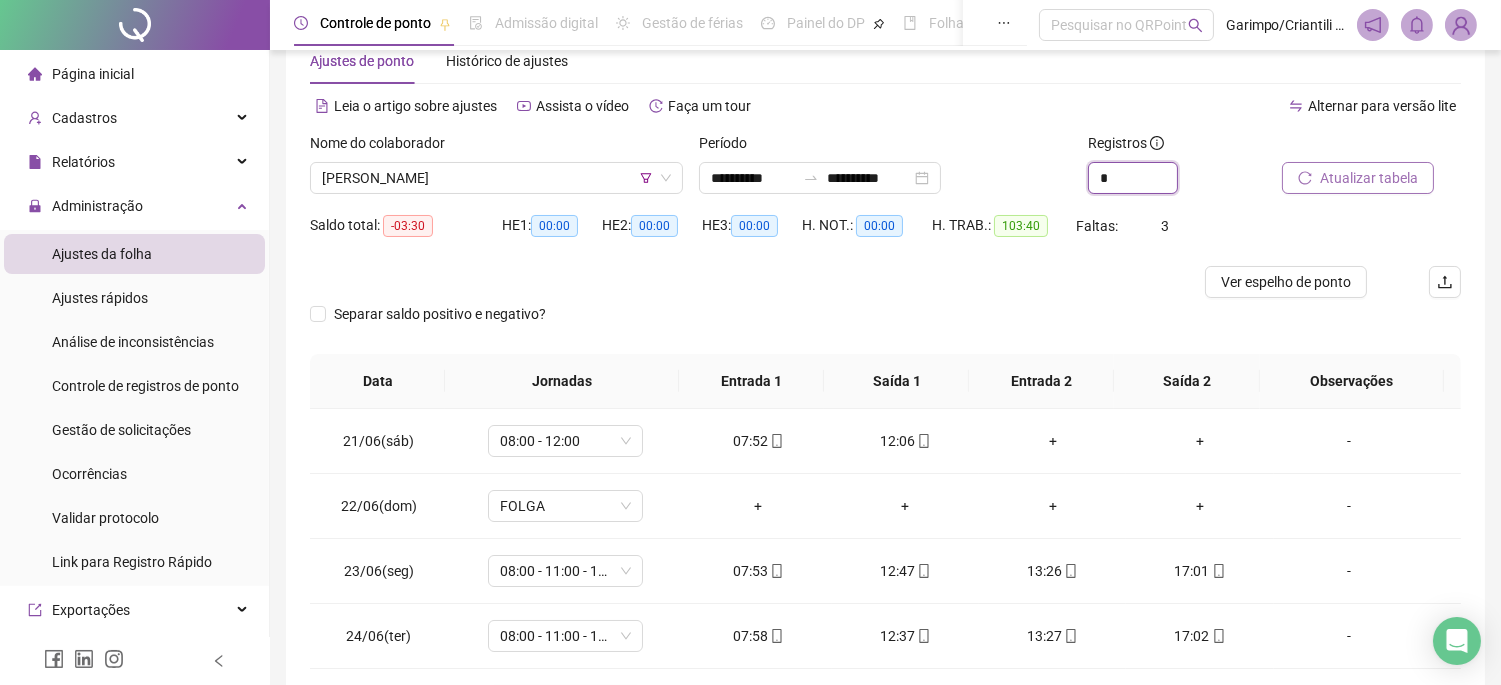 type on "*" 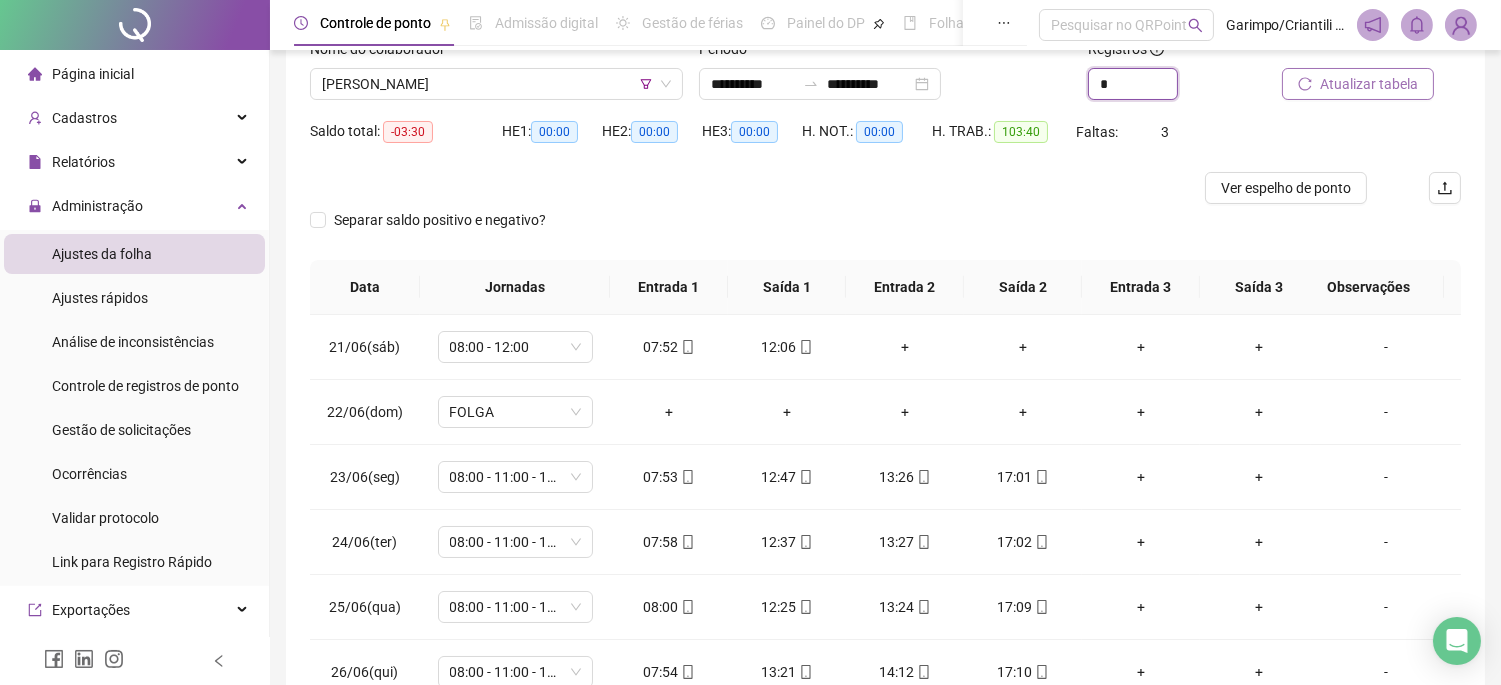 scroll, scrollTop: 312, scrollLeft: 0, axis: vertical 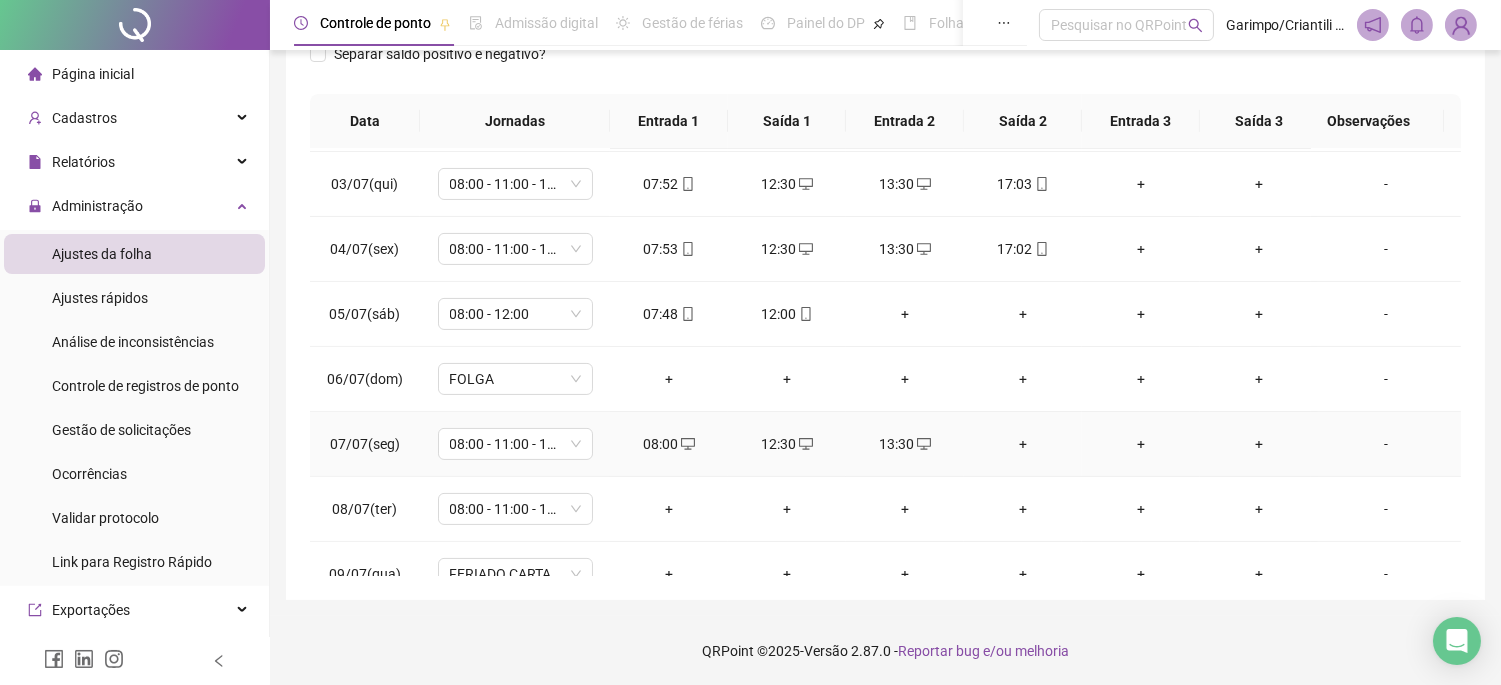 click on "+" at bounding box center (1023, 444) 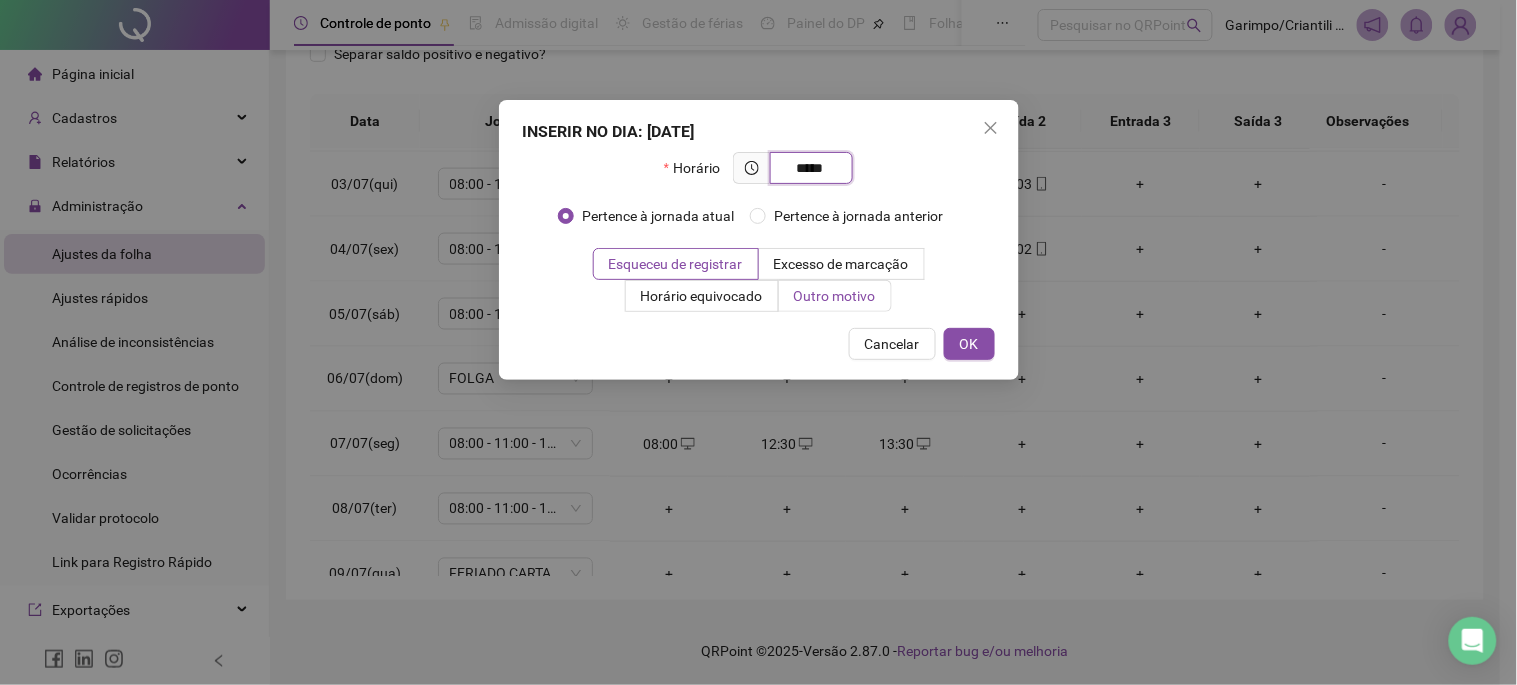 type on "*****" 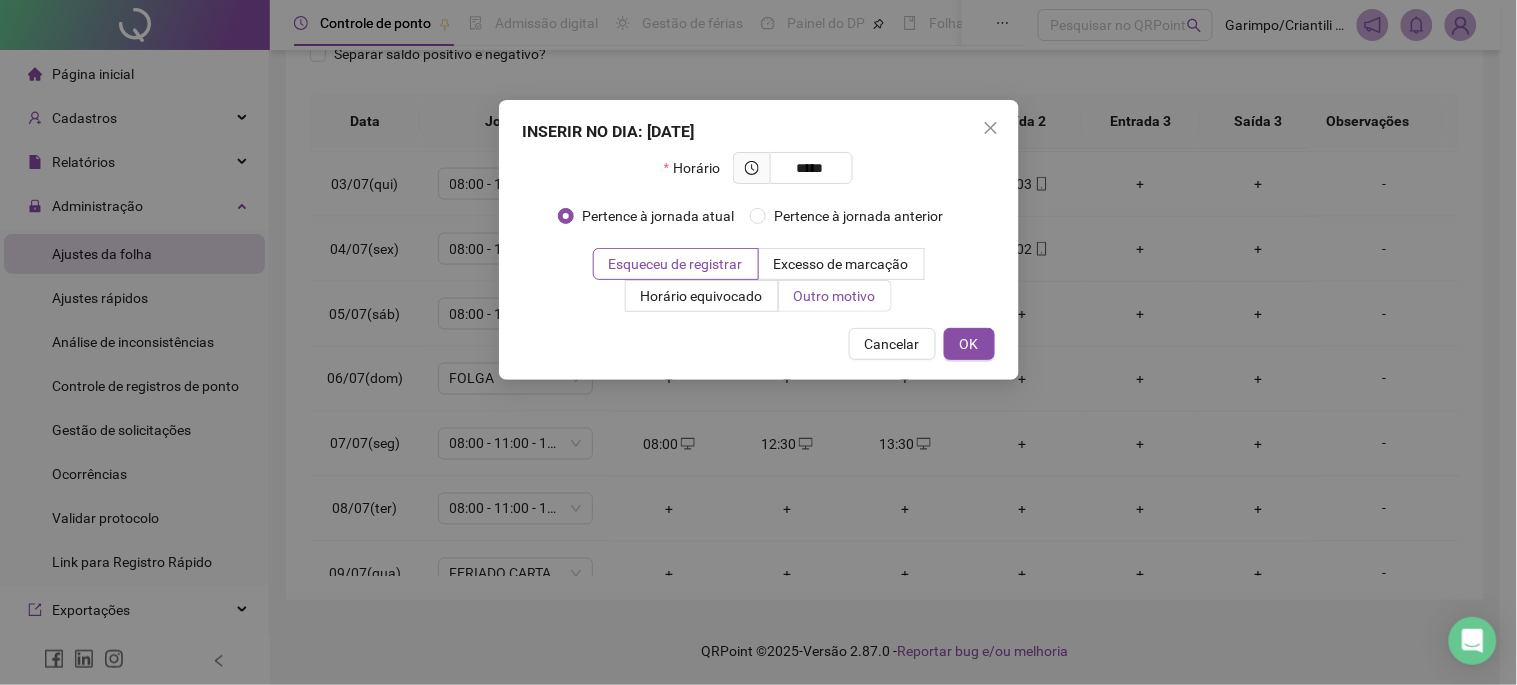 click on "Outro motivo" at bounding box center (835, 296) 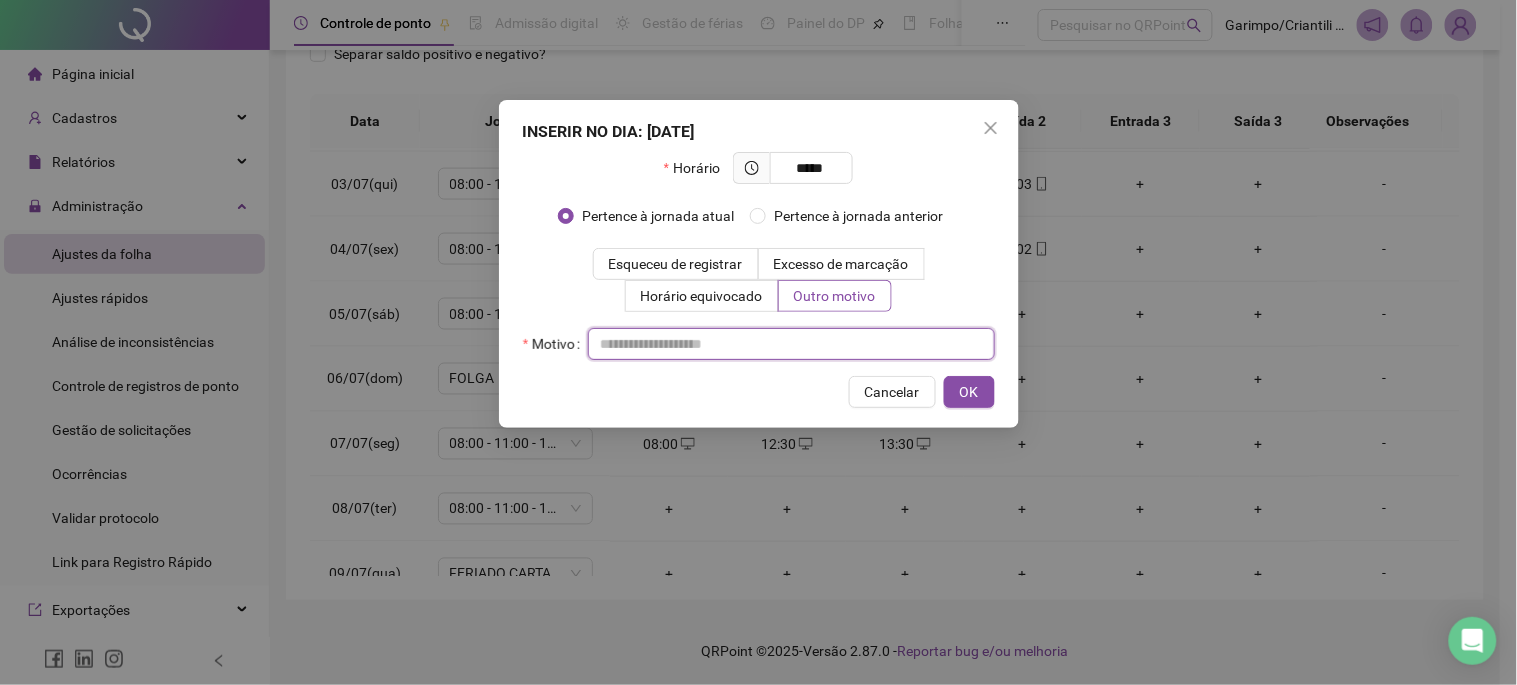 click at bounding box center [791, 344] 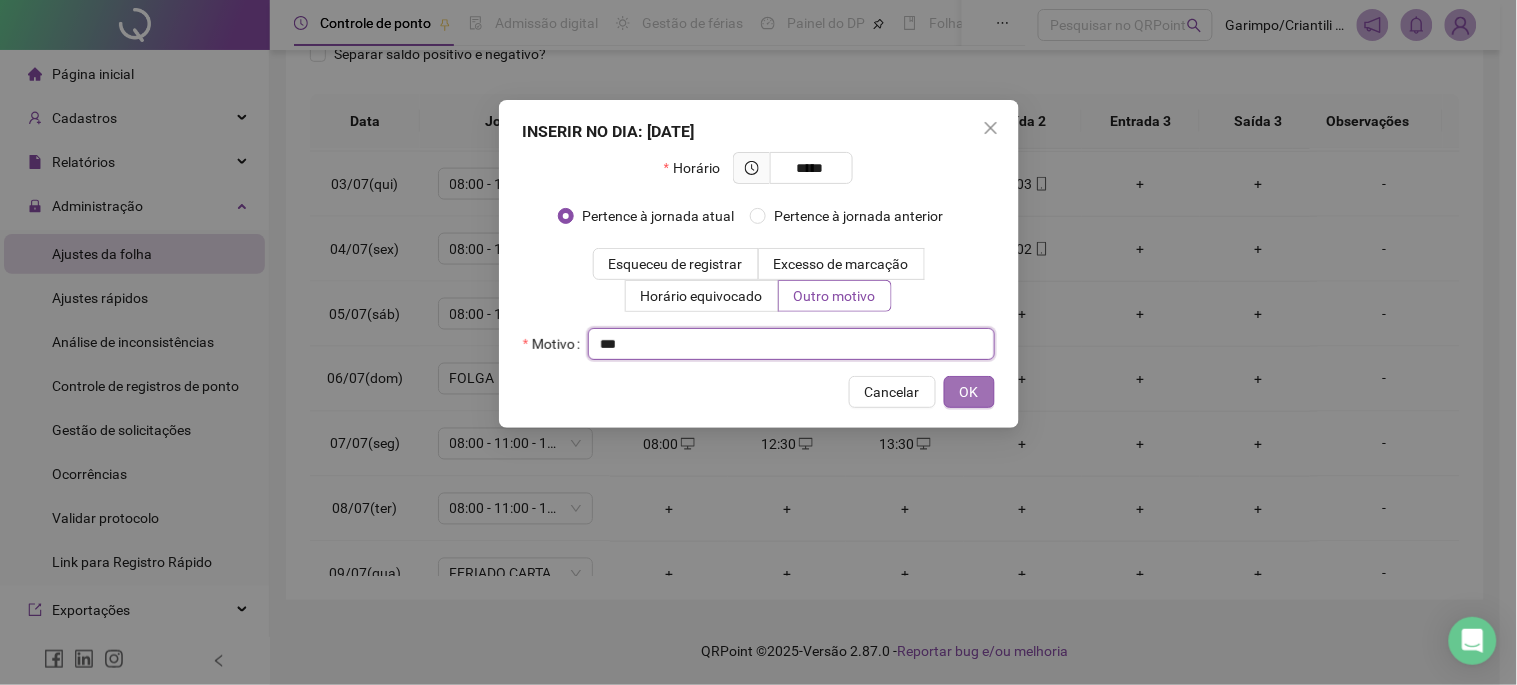 type 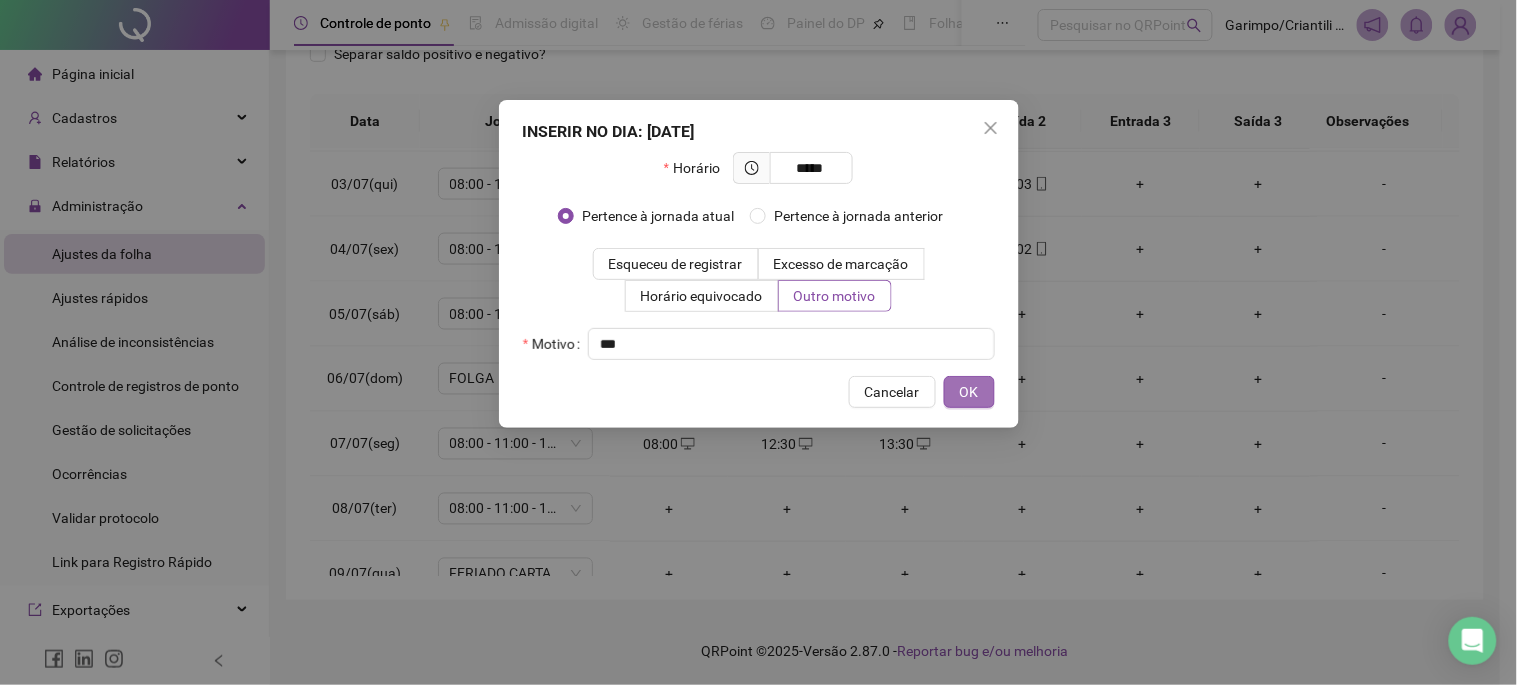 click on "OK" at bounding box center (969, 392) 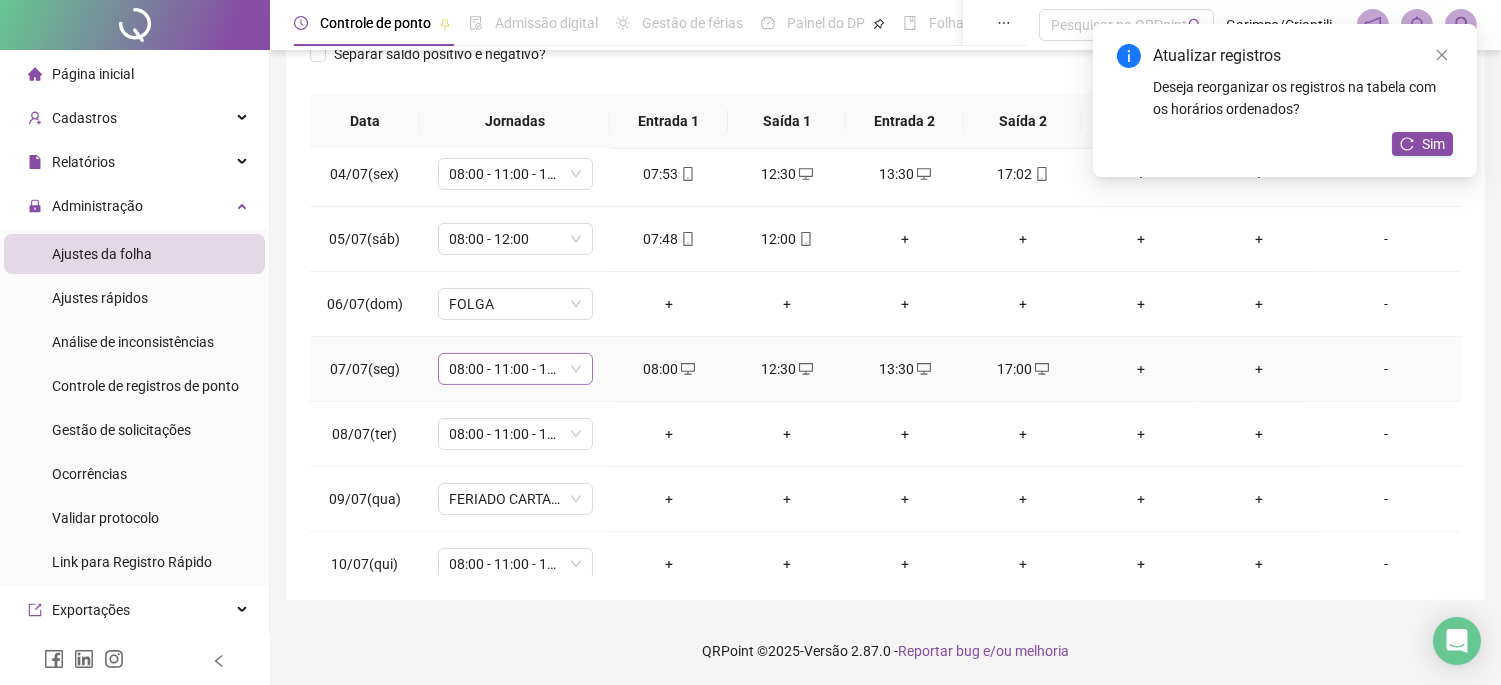 scroll, scrollTop: 888, scrollLeft: 0, axis: vertical 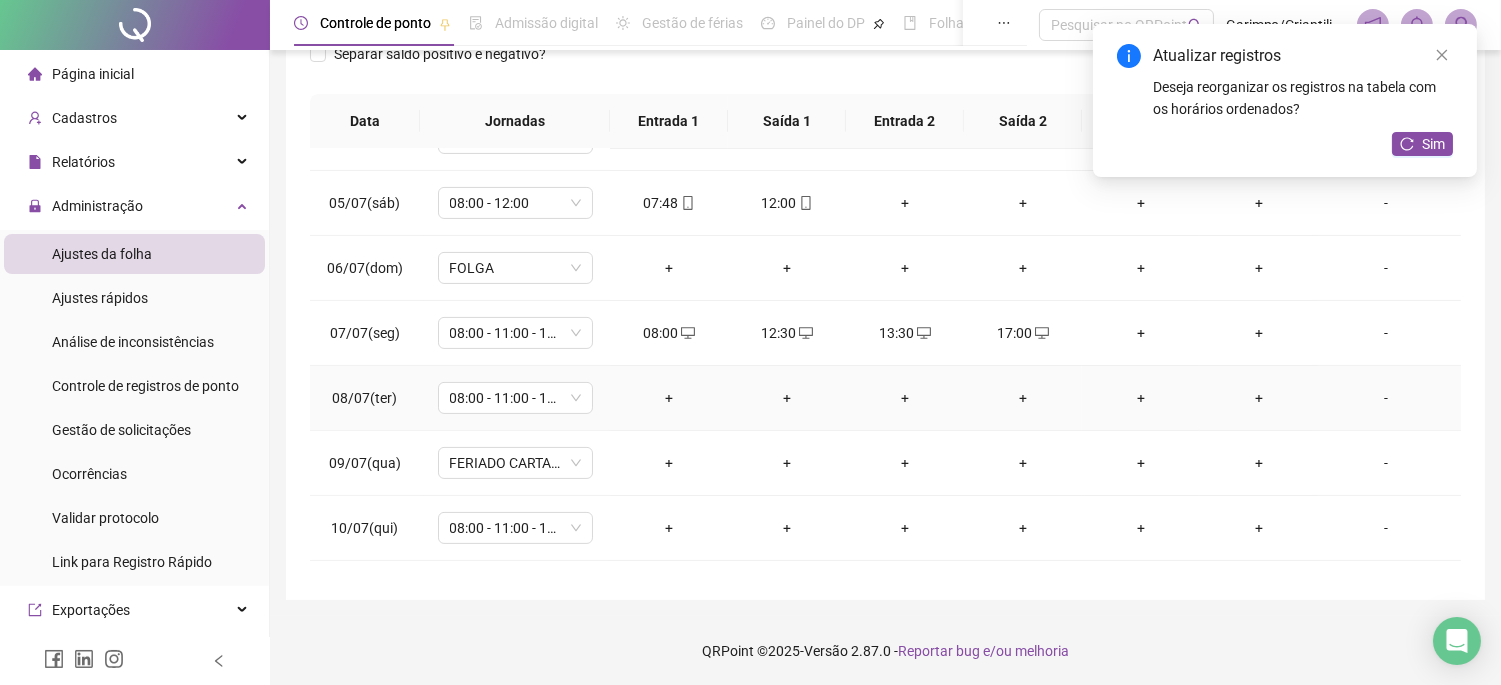 click on "+" at bounding box center [669, 398] 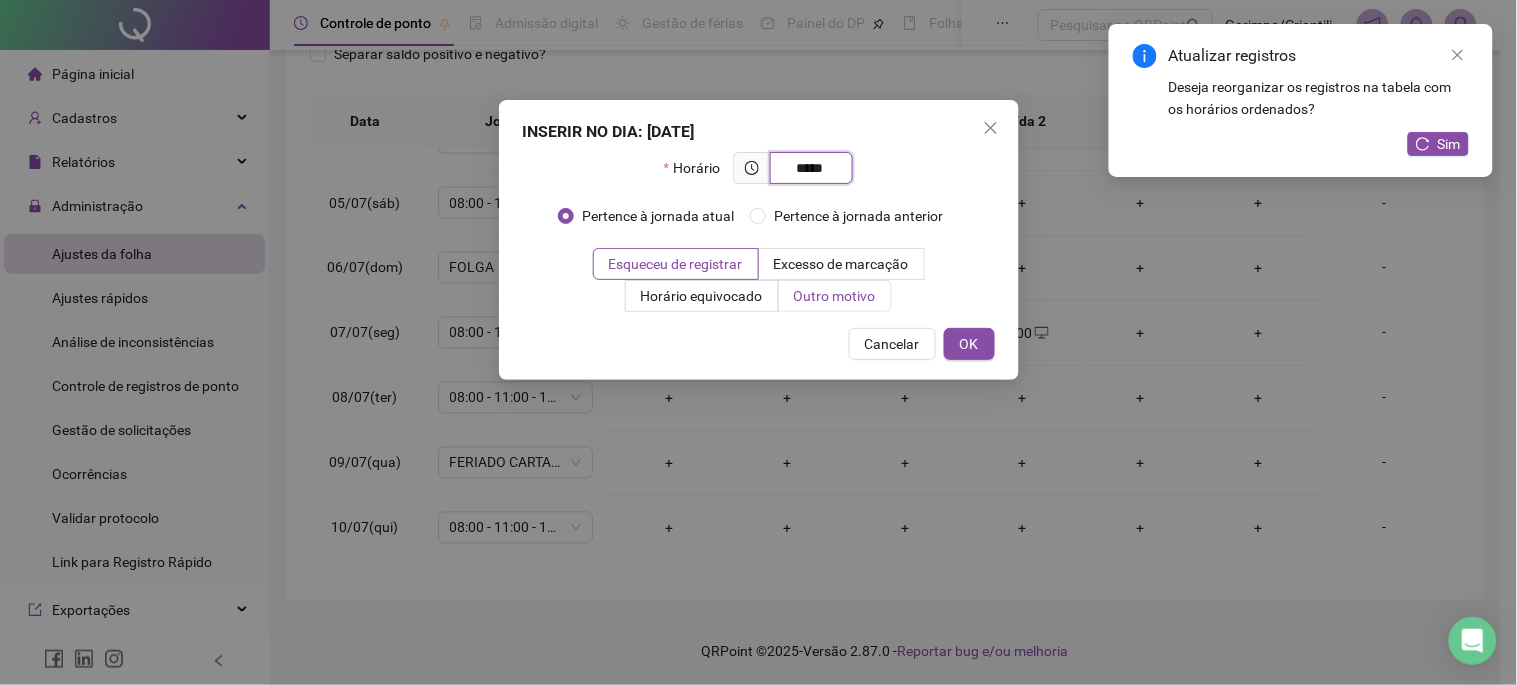 type on "*****" 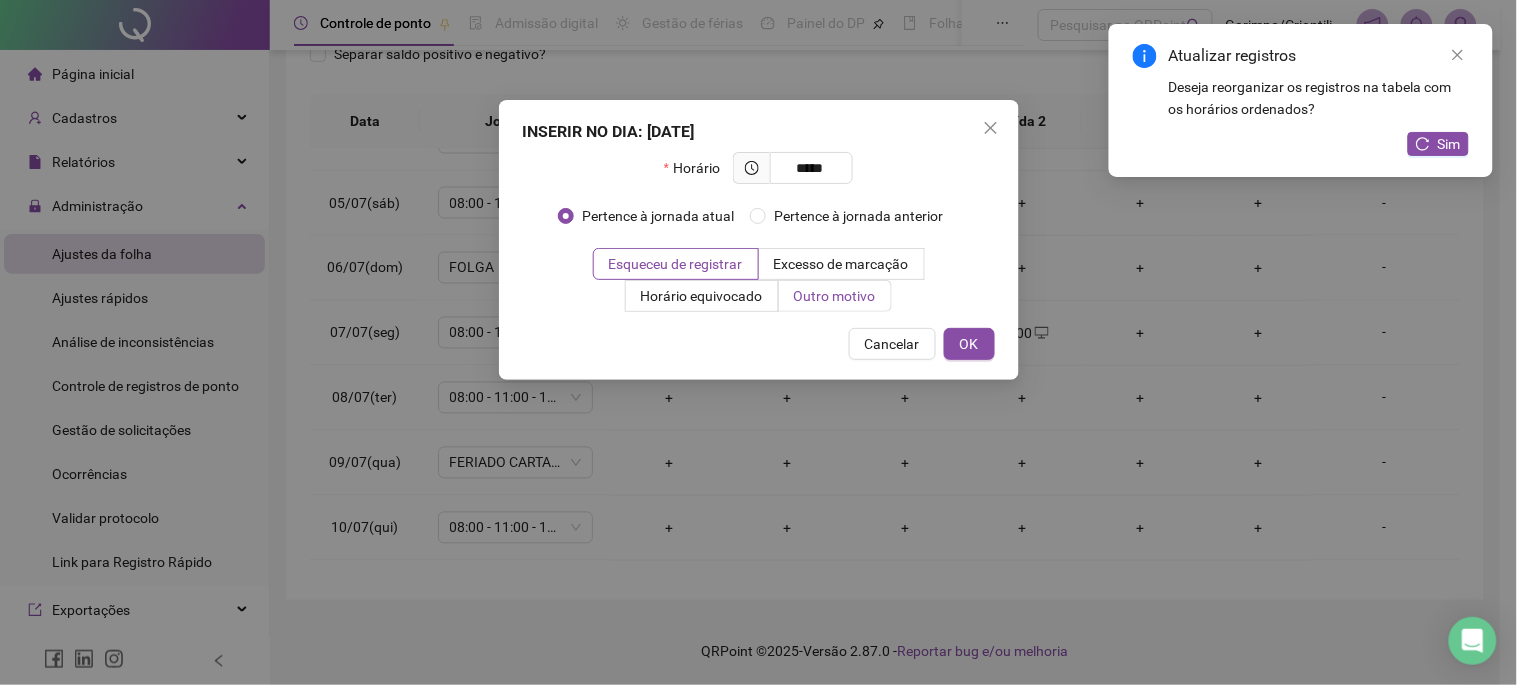 click on "Outro motivo" at bounding box center (835, 296) 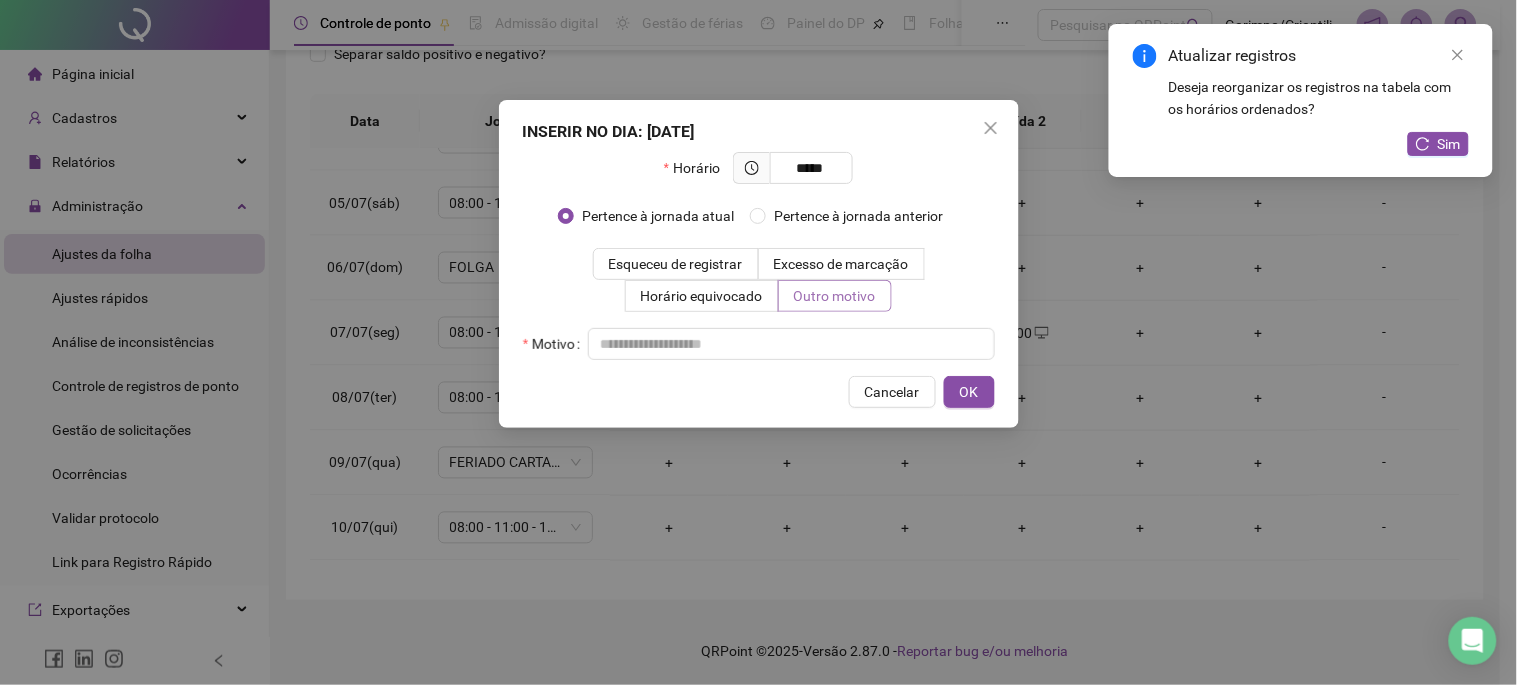 click on "Outro motivo" at bounding box center (835, 296) 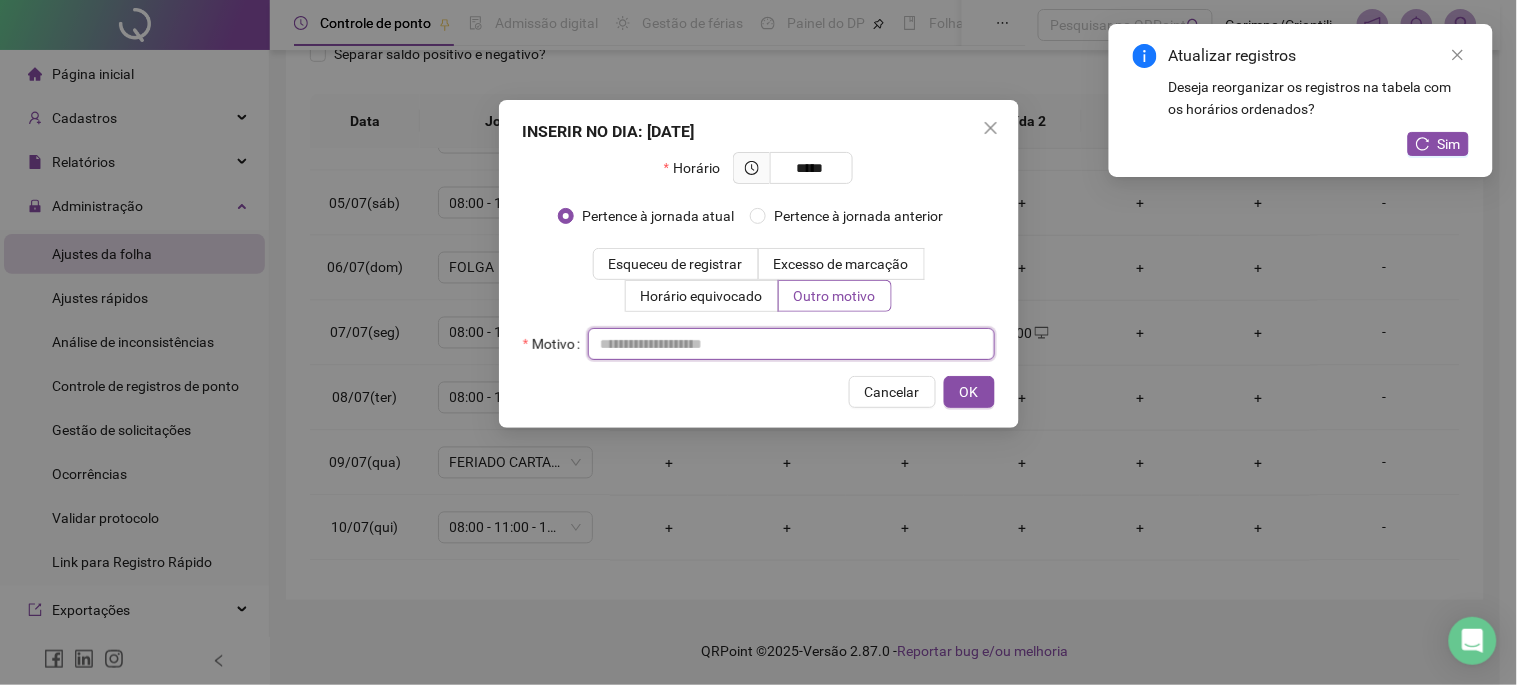 click at bounding box center (791, 344) 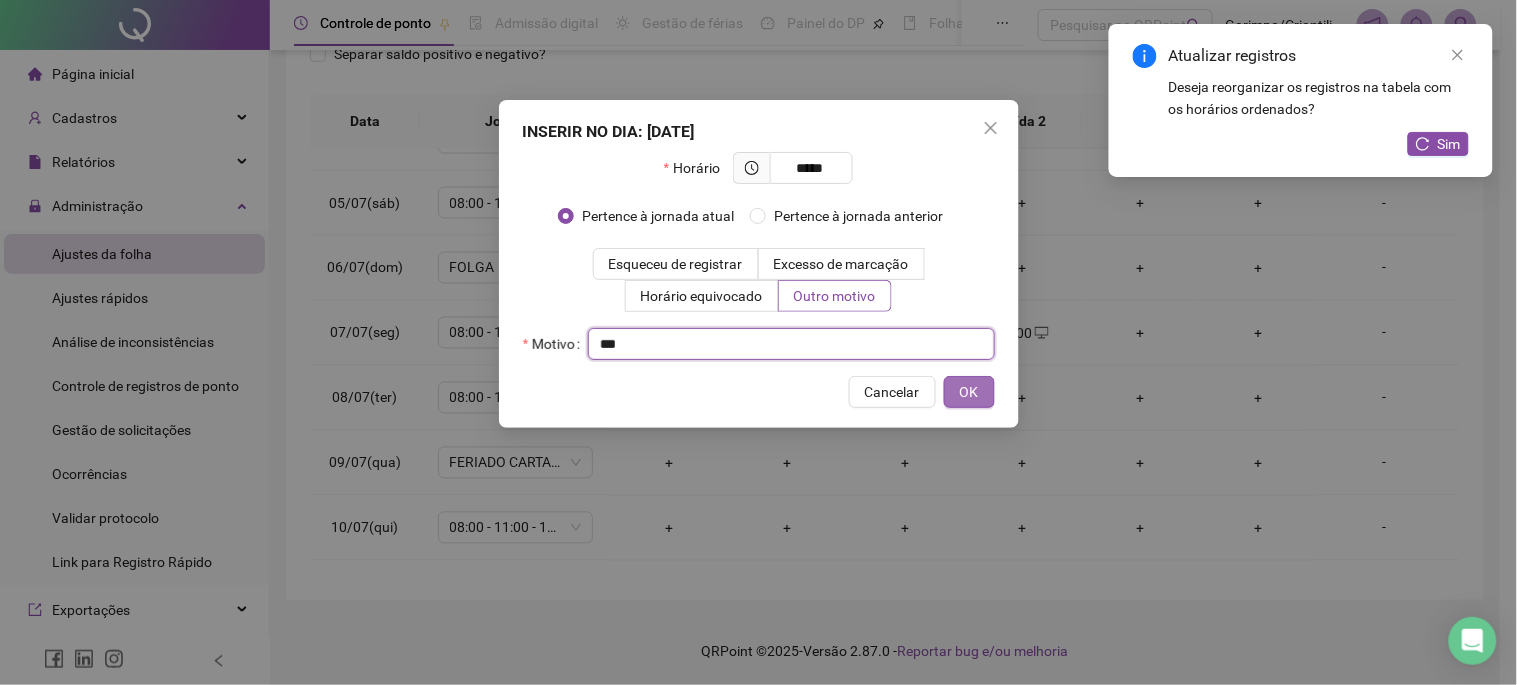 type 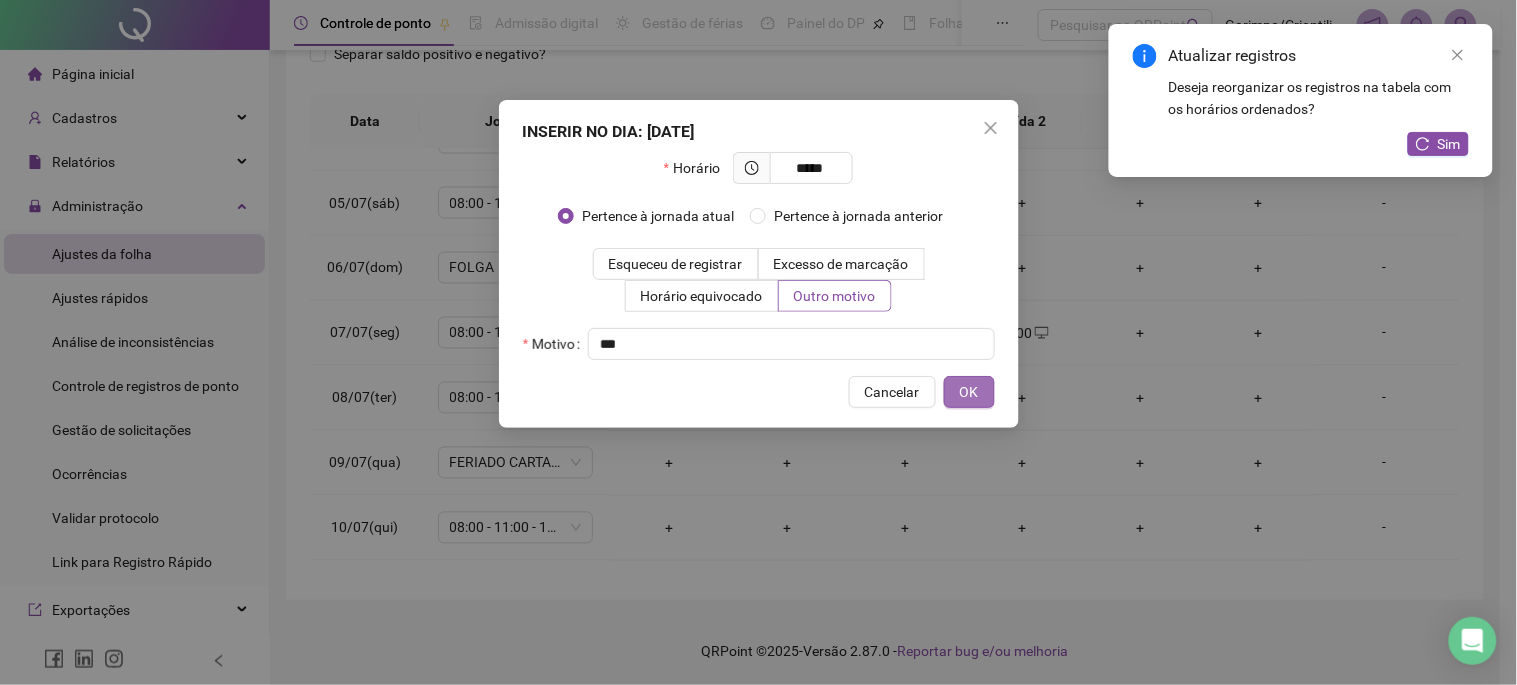 click on "OK" at bounding box center (969, 392) 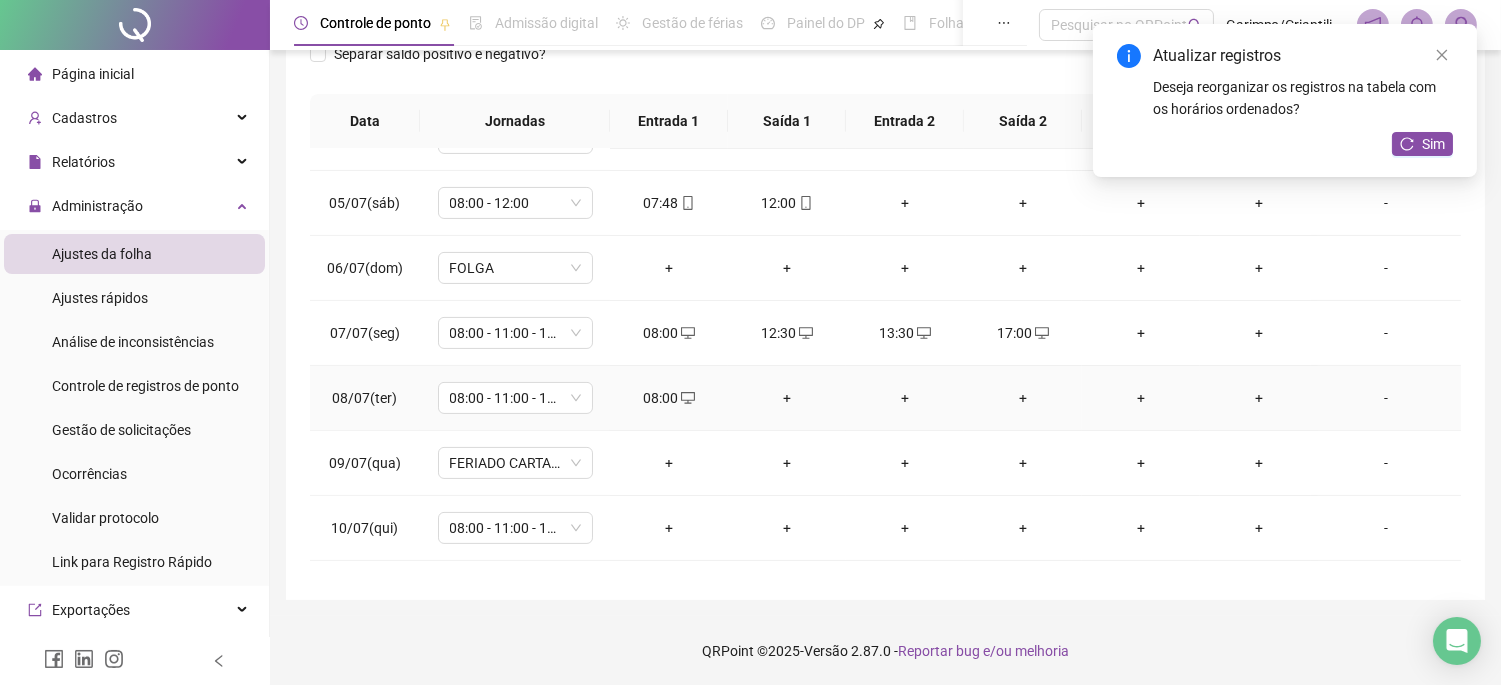 click on "+" at bounding box center [787, 398] 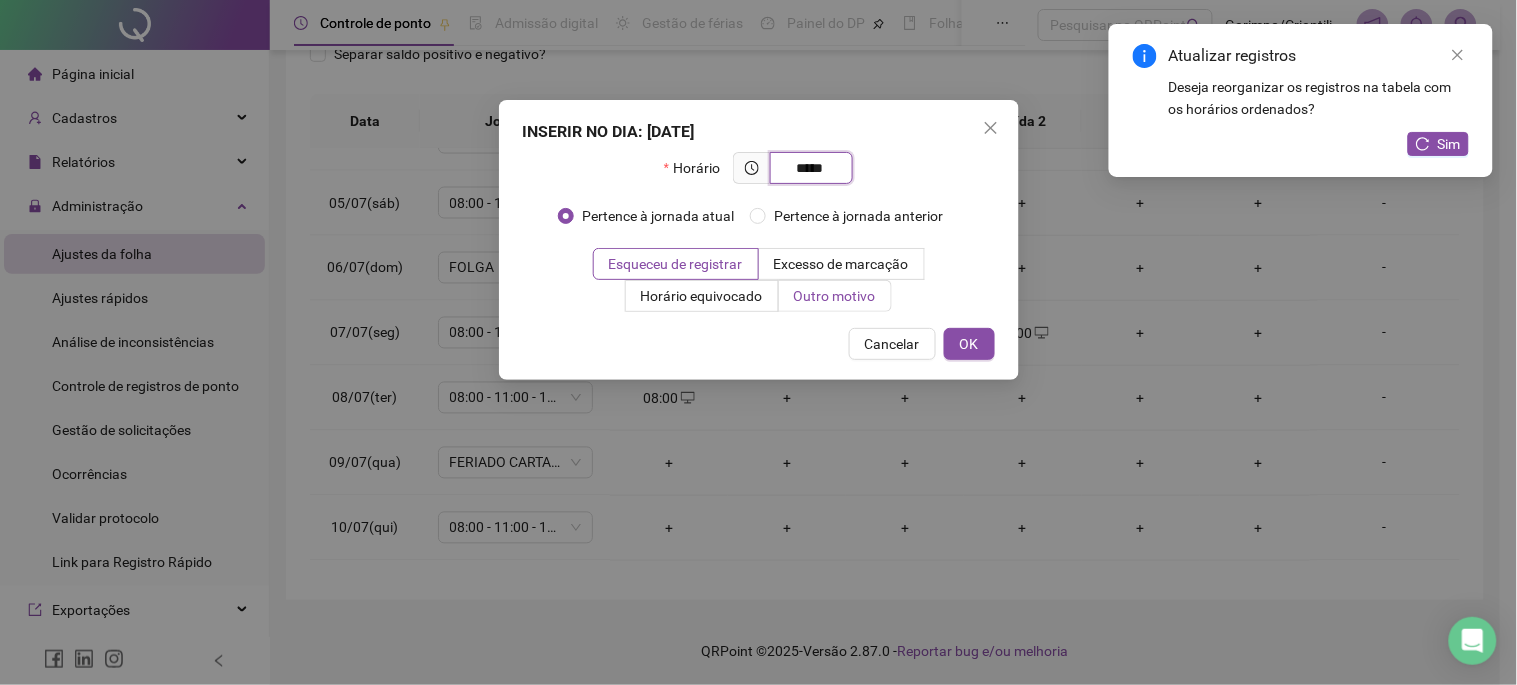 type on "*****" 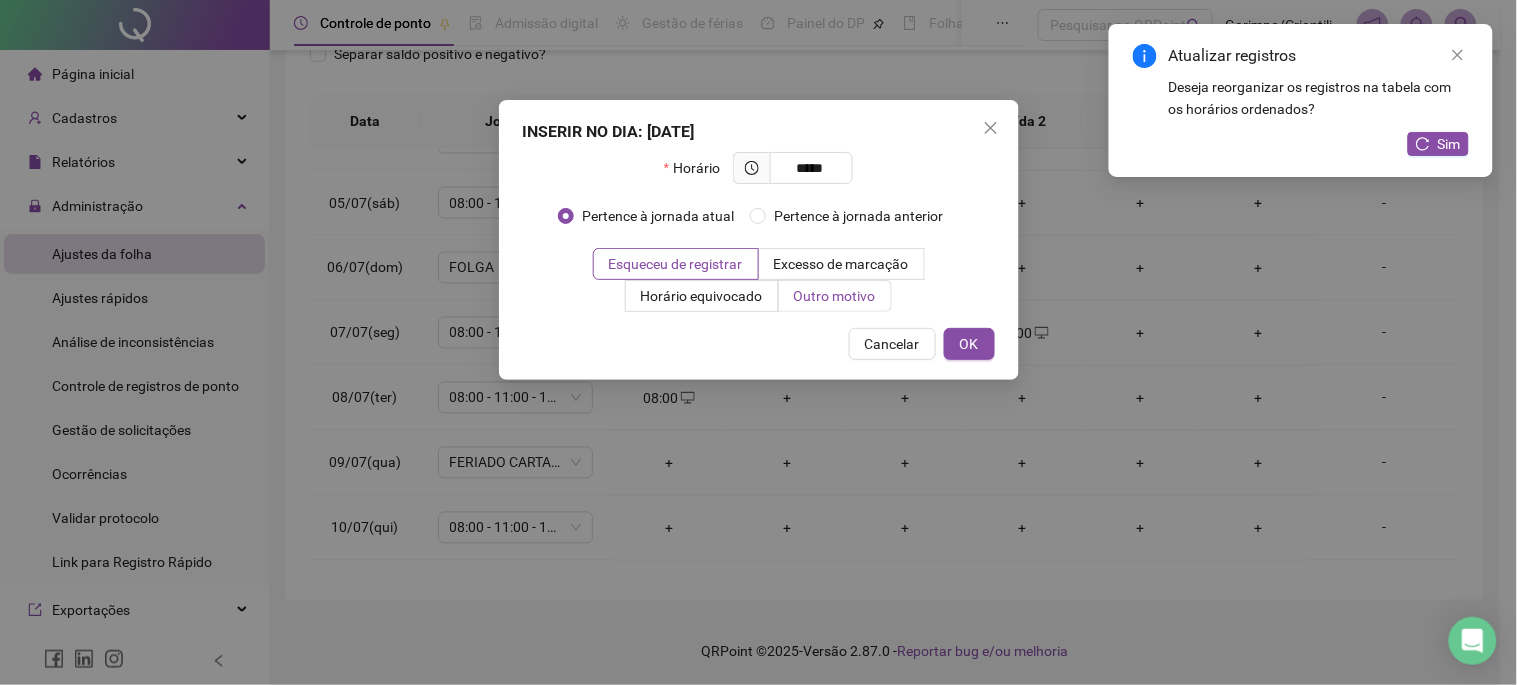 click on "Outro motivo" at bounding box center [835, 296] 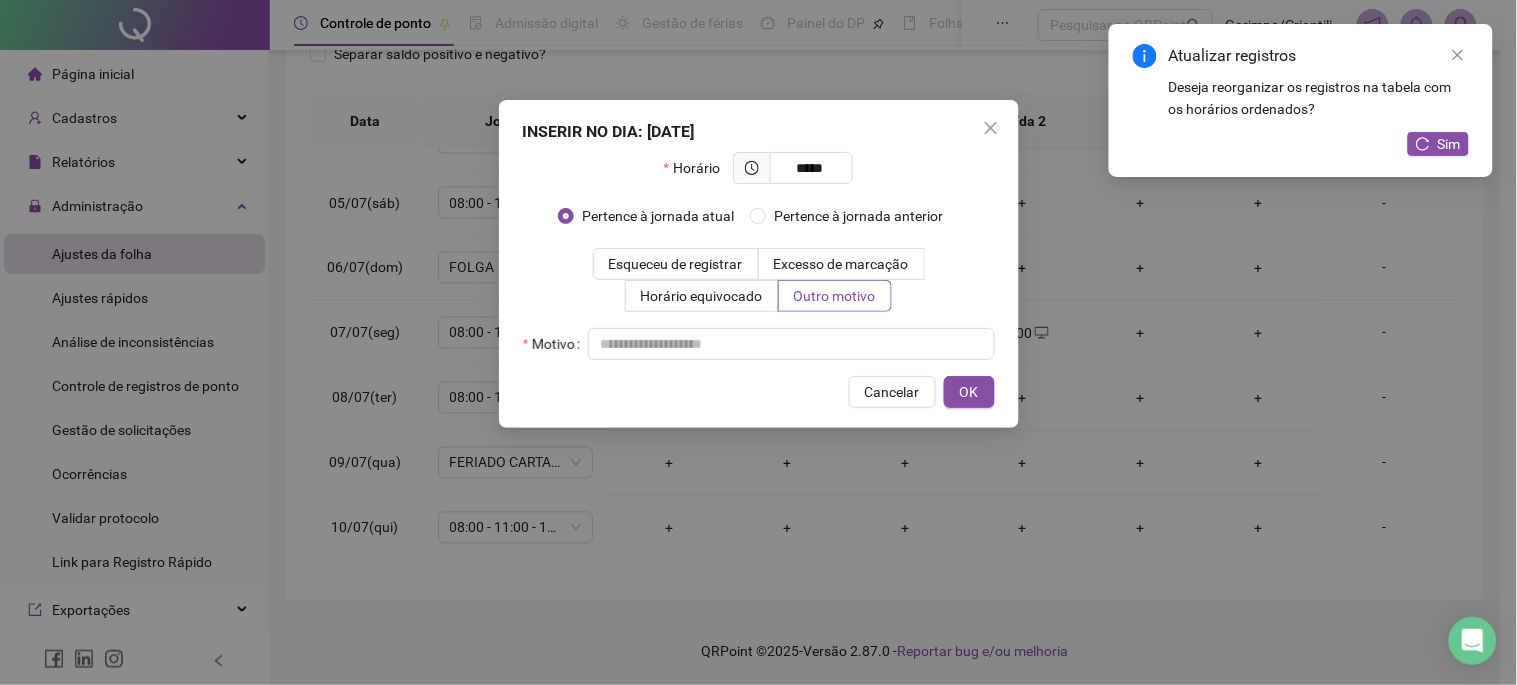 click on "Motivo" at bounding box center (759, 344) 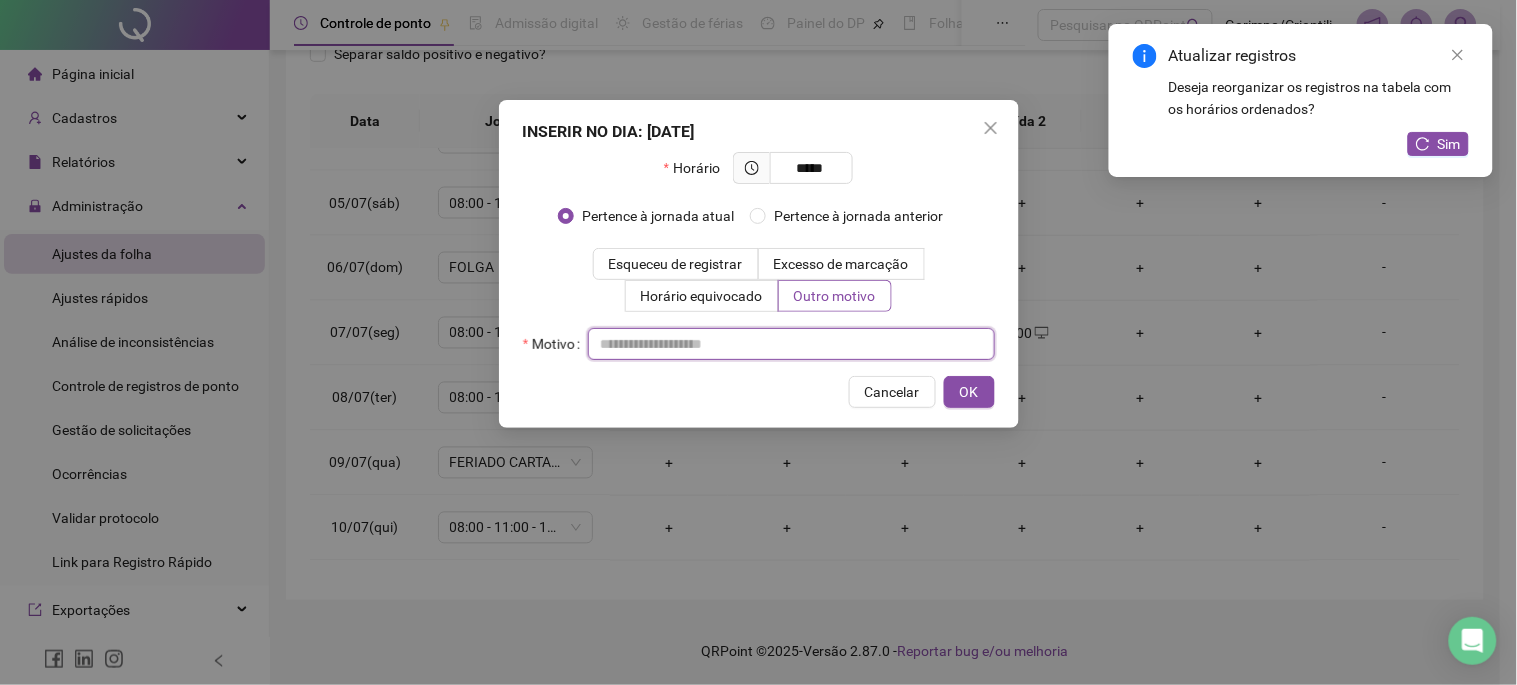 click at bounding box center [791, 344] 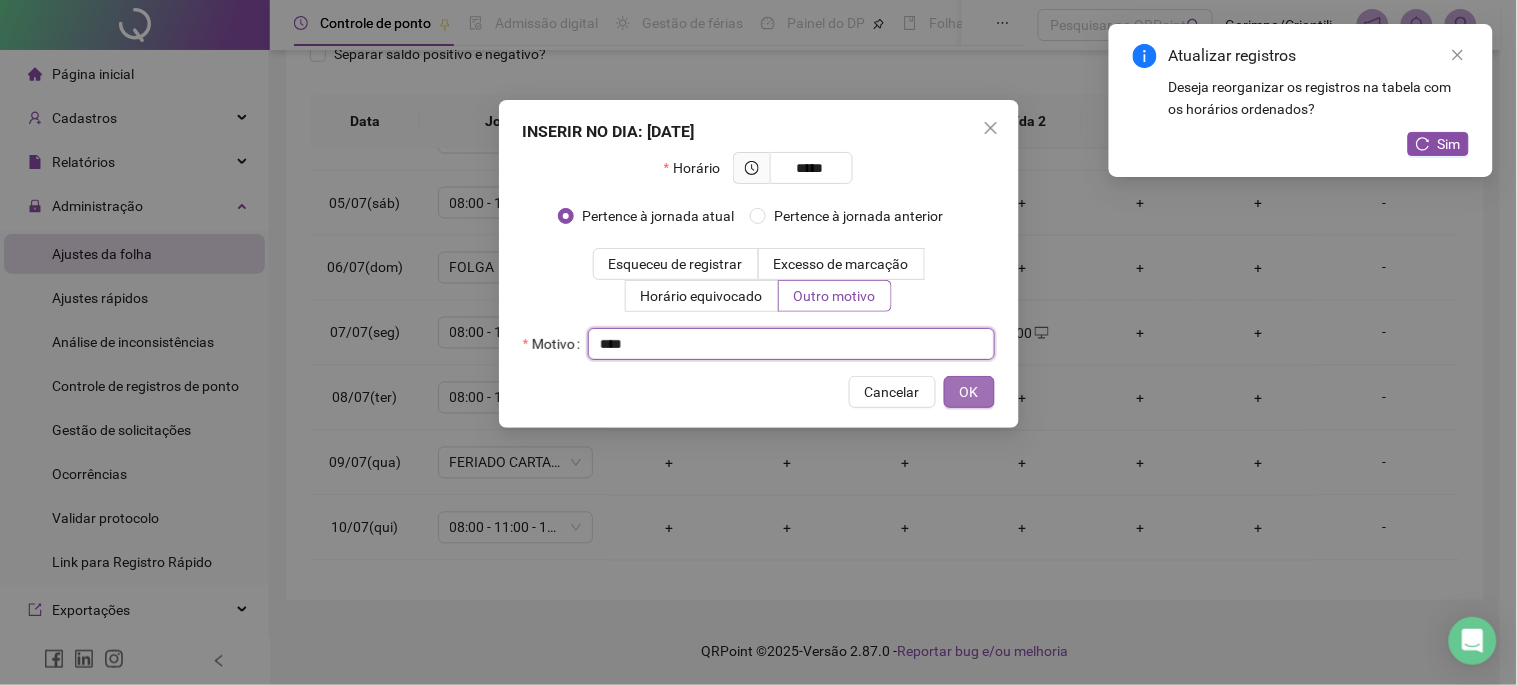 type 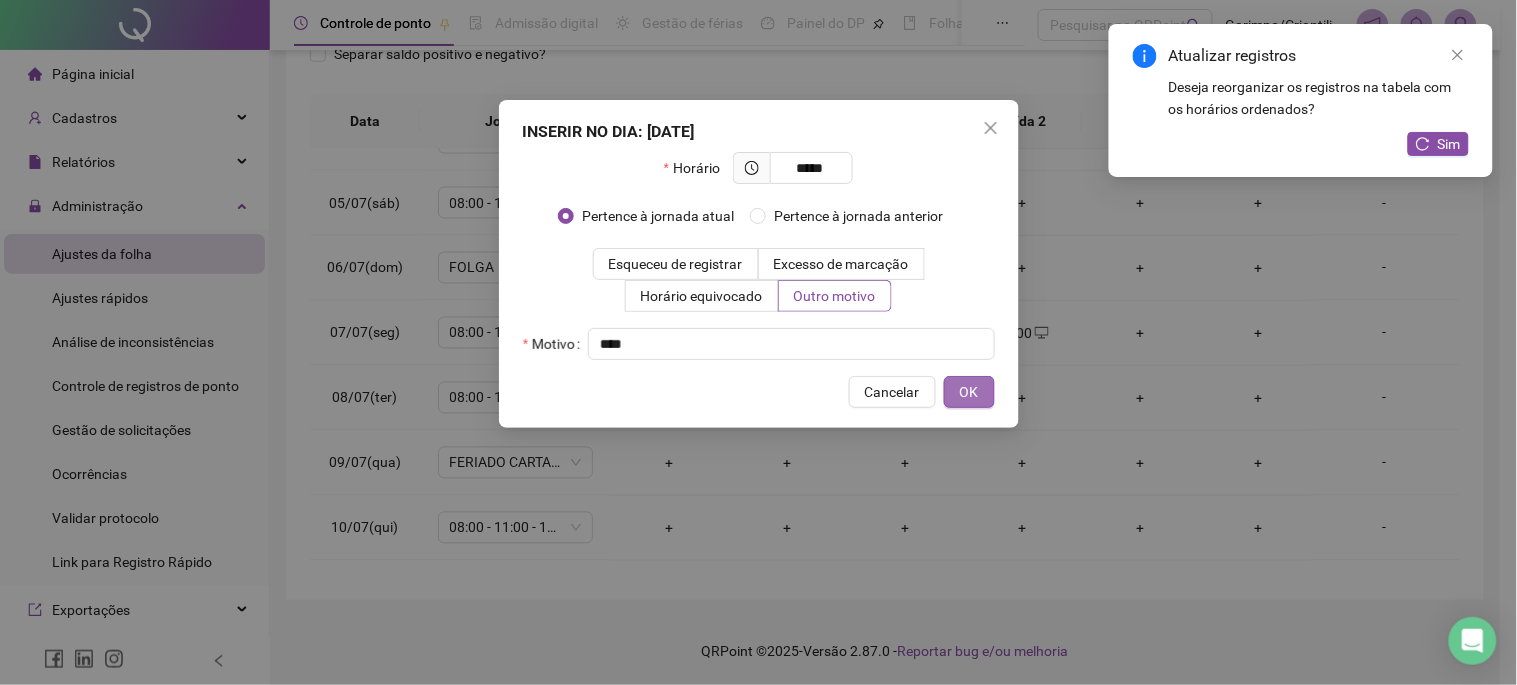 click on "OK" at bounding box center [969, 392] 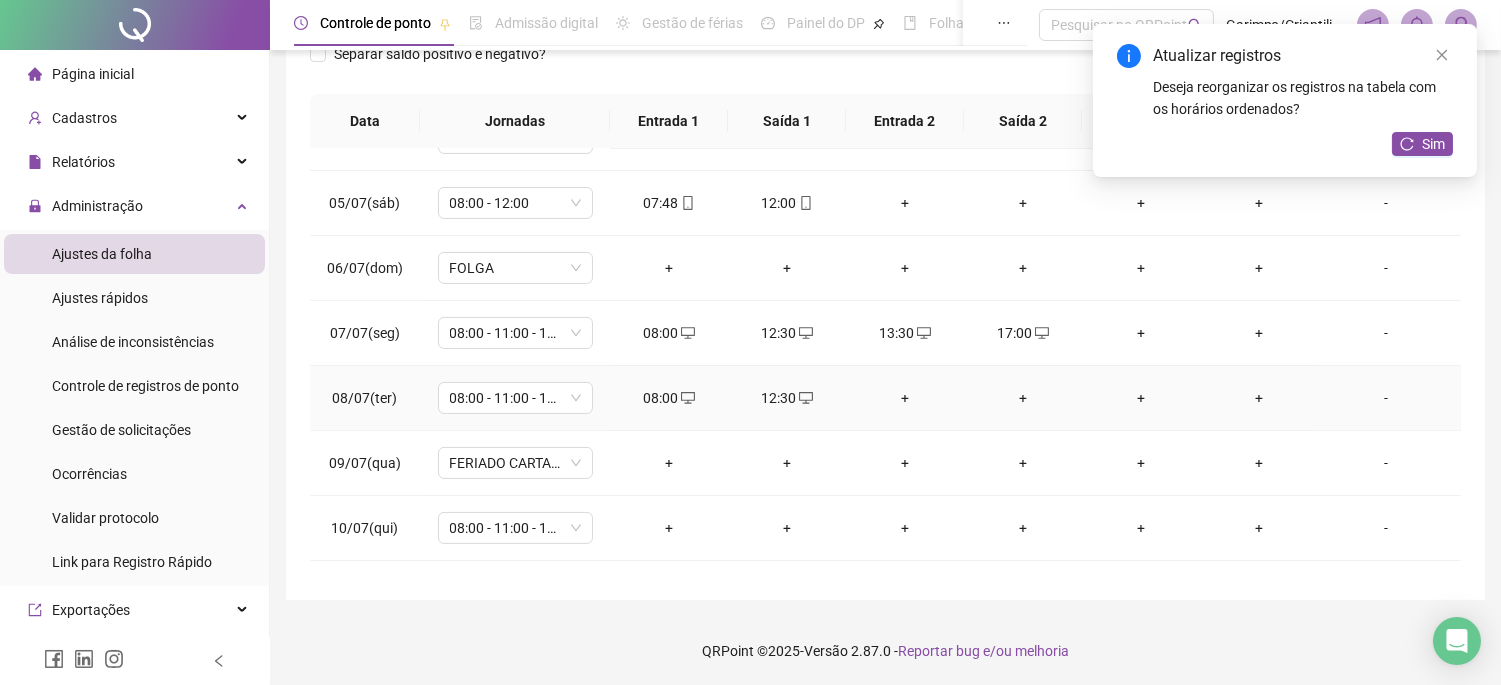 click on "+" at bounding box center (905, 398) 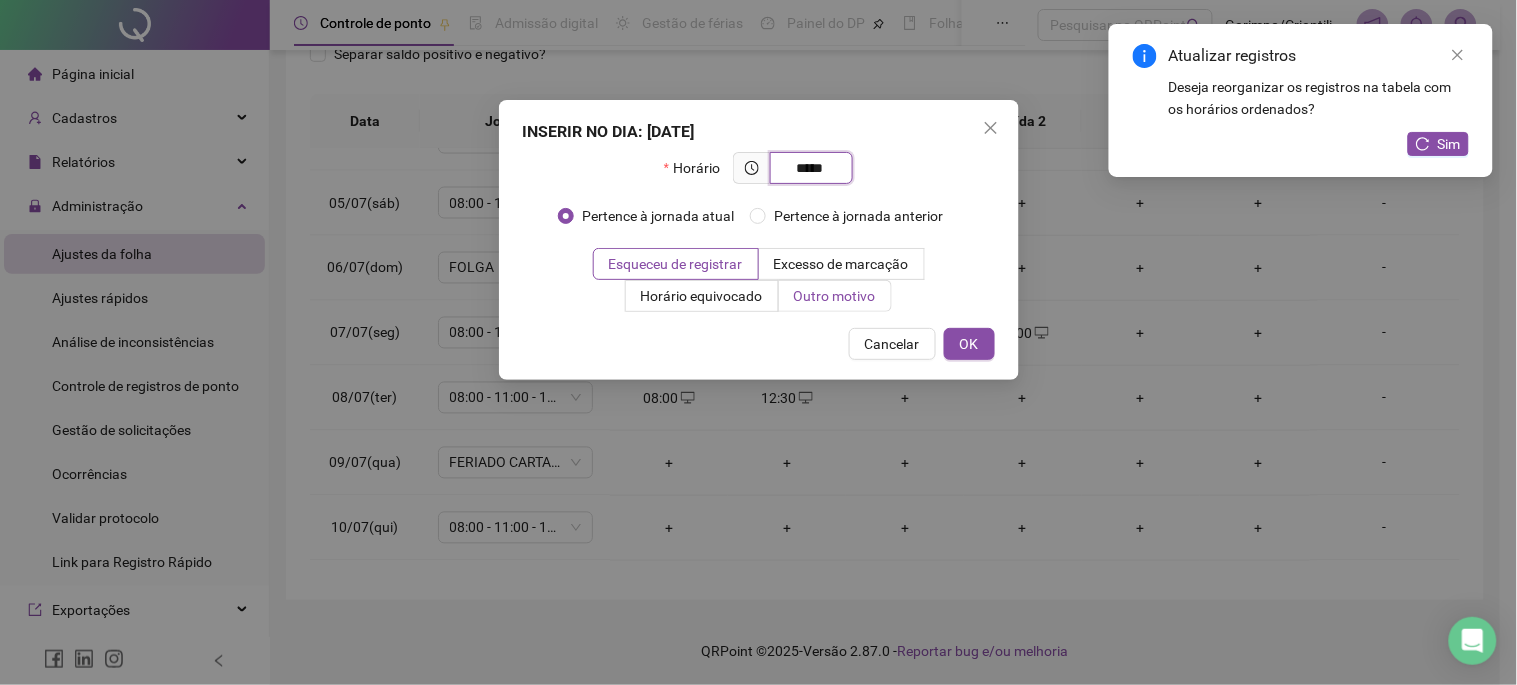 type on "*****" 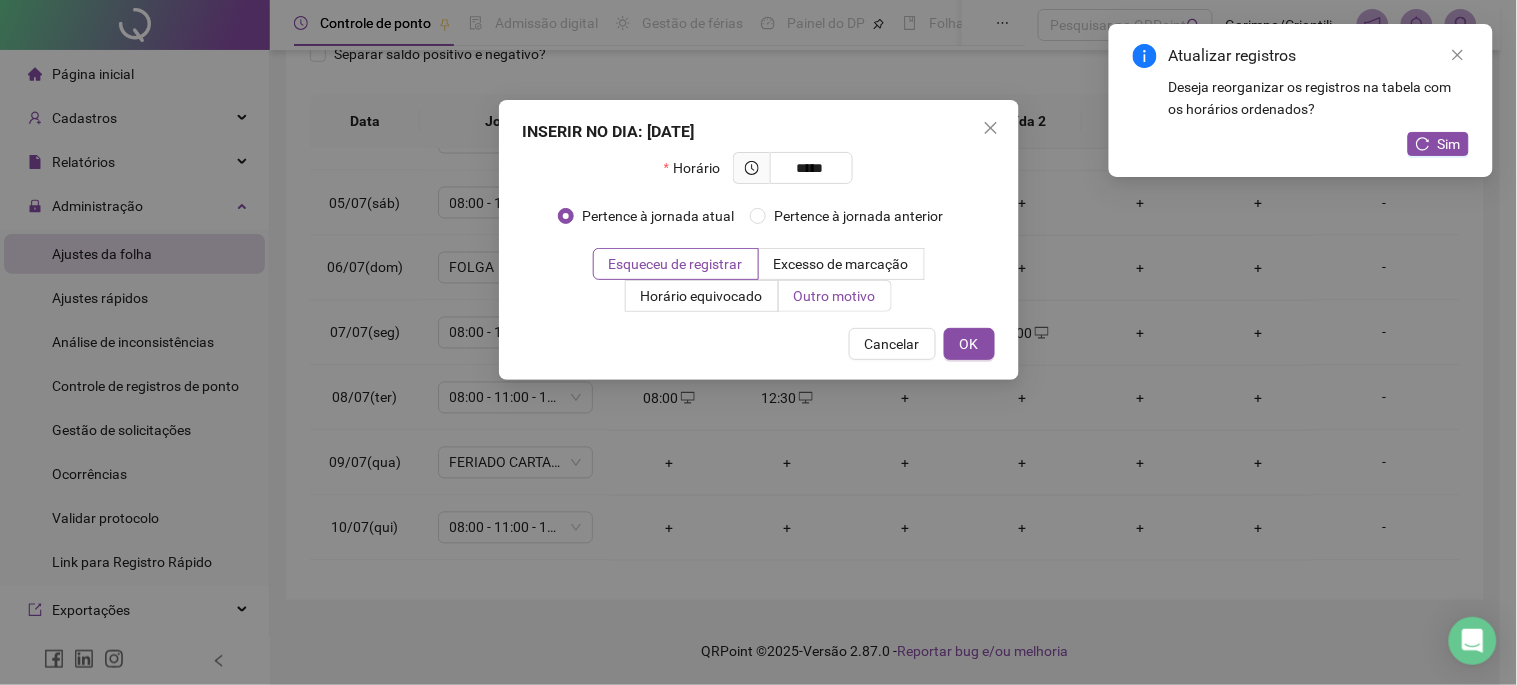click on "Outro motivo" at bounding box center [835, 296] 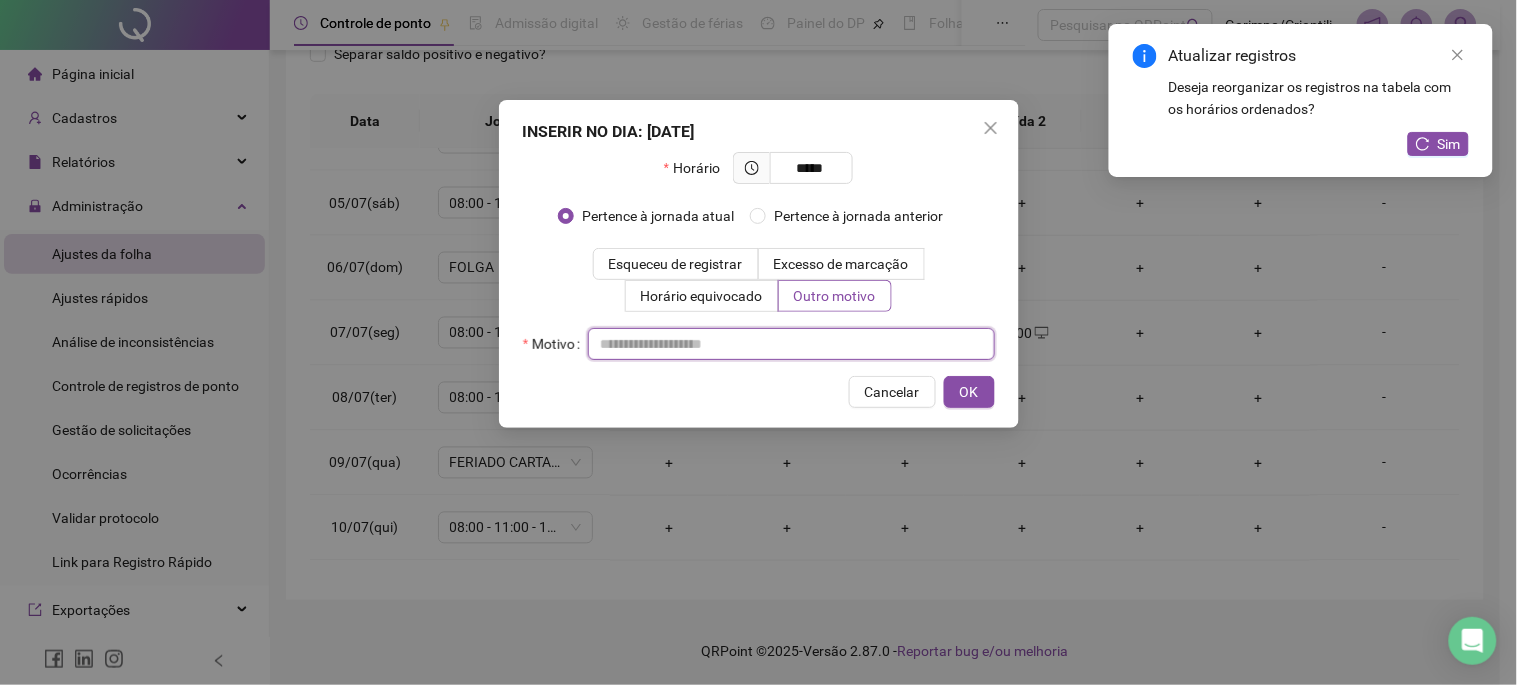 click at bounding box center [791, 344] 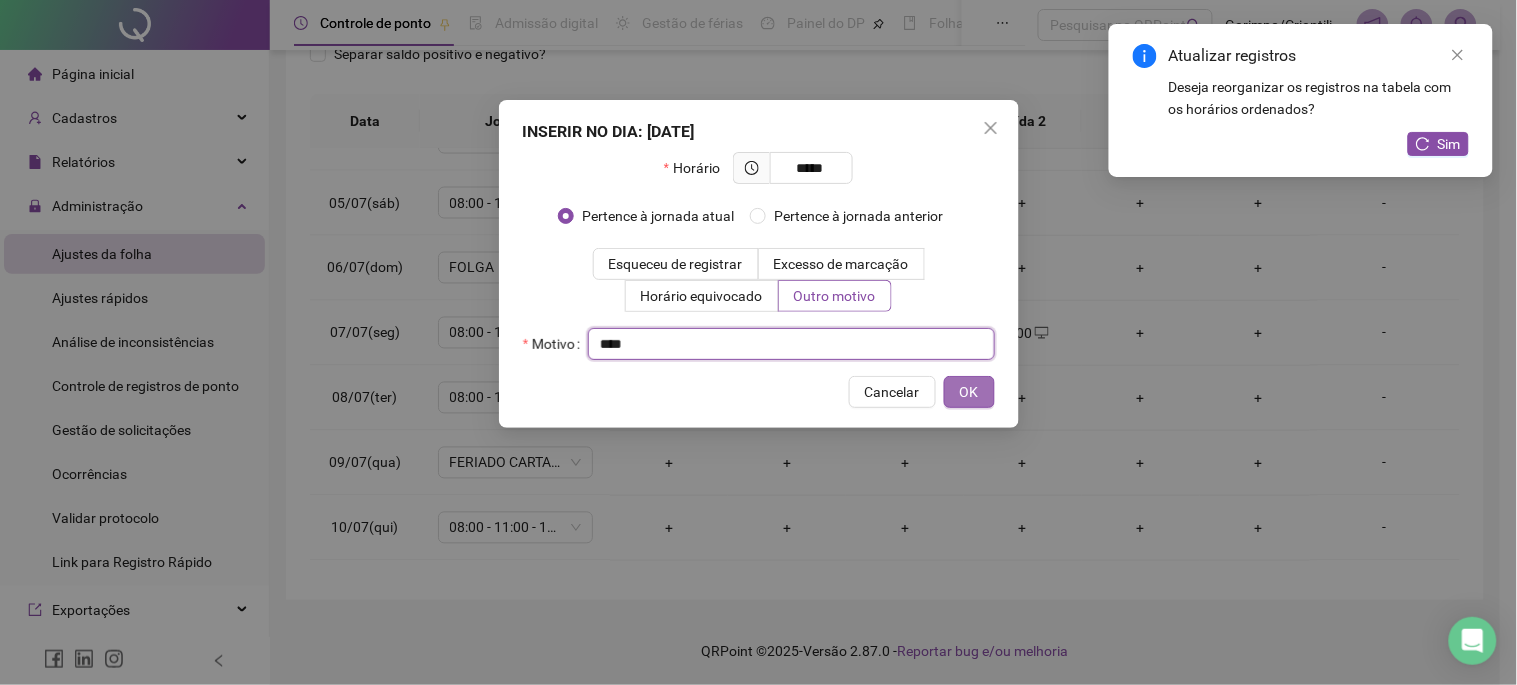 type 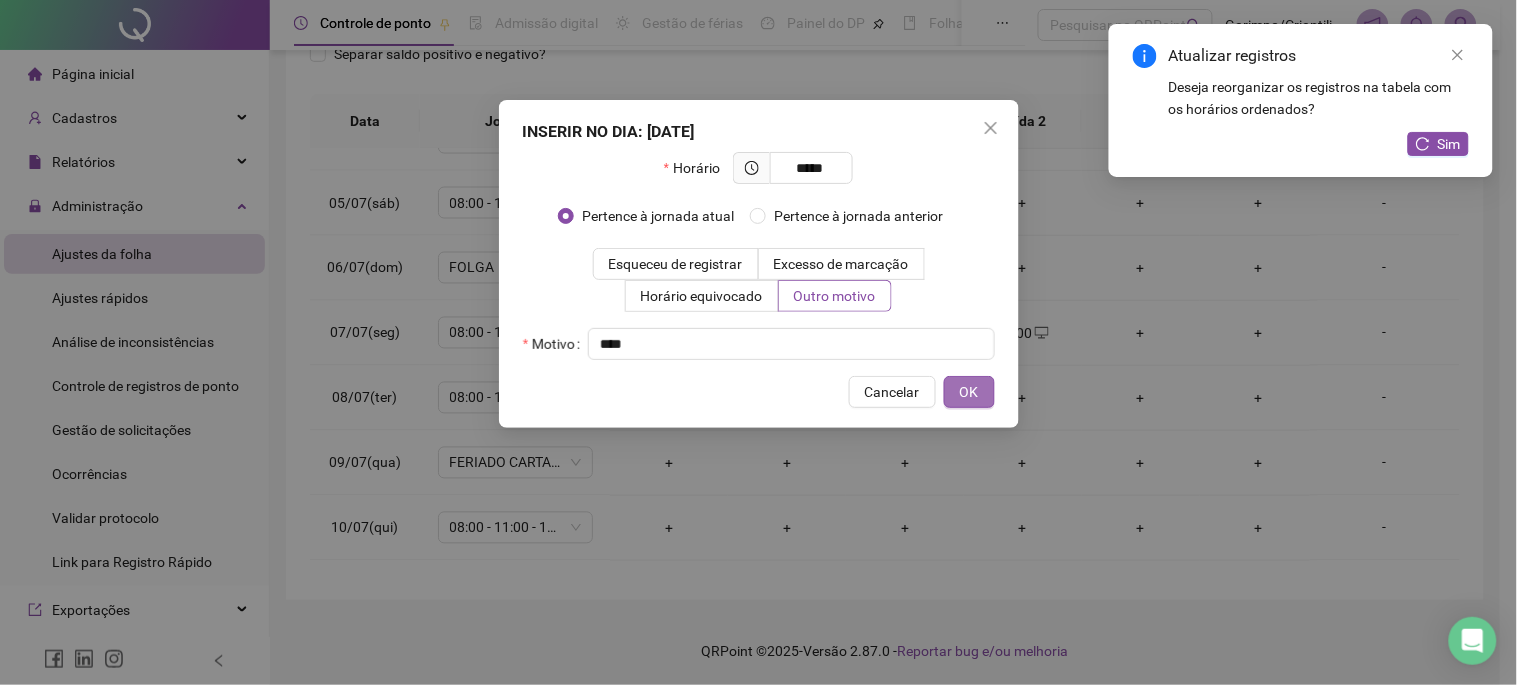 click on "OK" at bounding box center [969, 392] 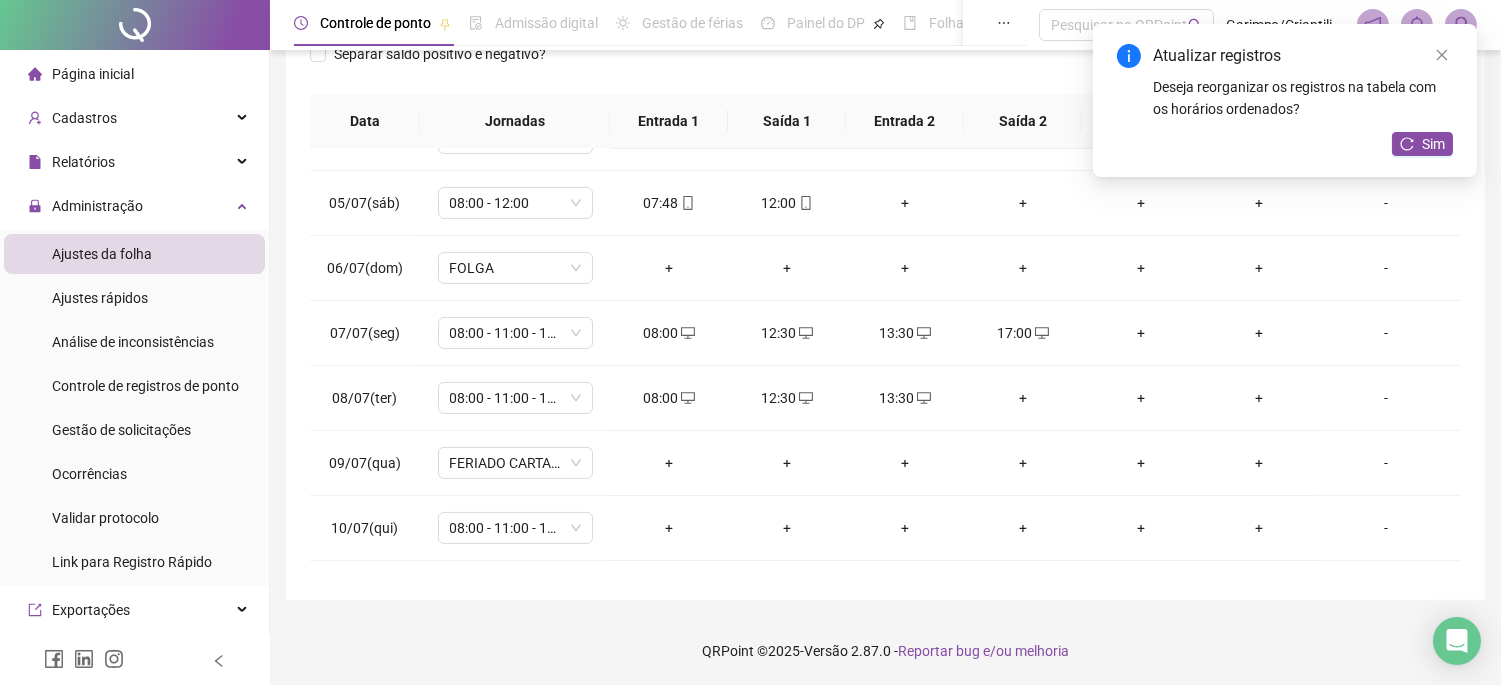 click on "+" at bounding box center [1023, 398] 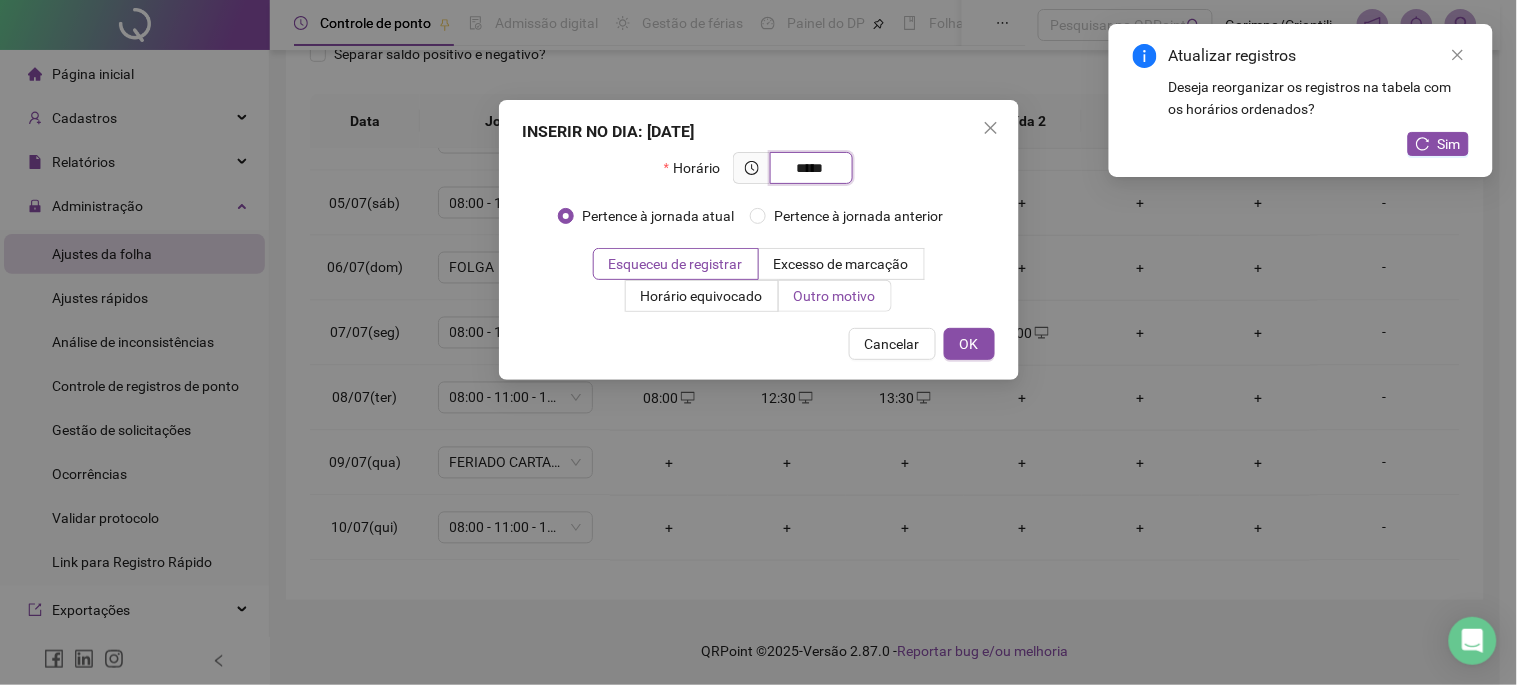 type on "*****" 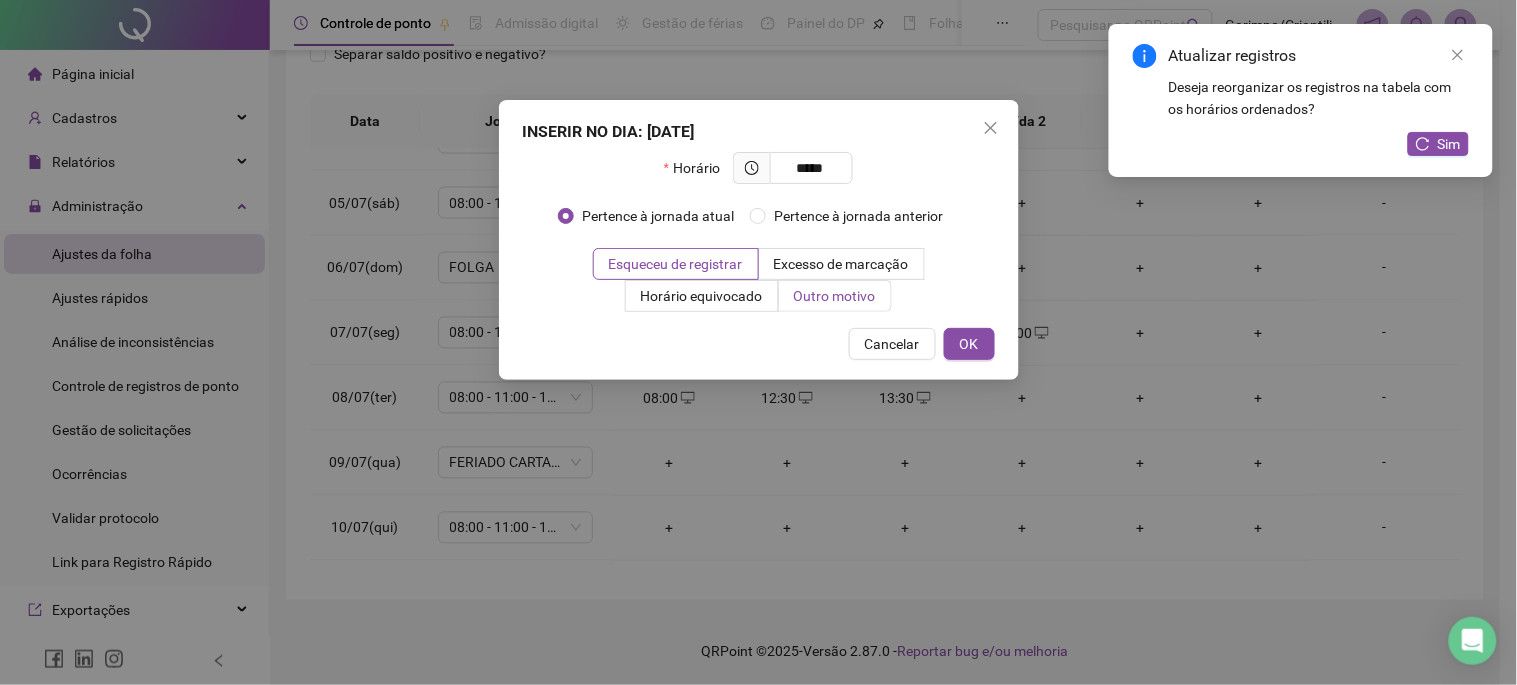click on "Outro motivo" at bounding box center [835, 296] 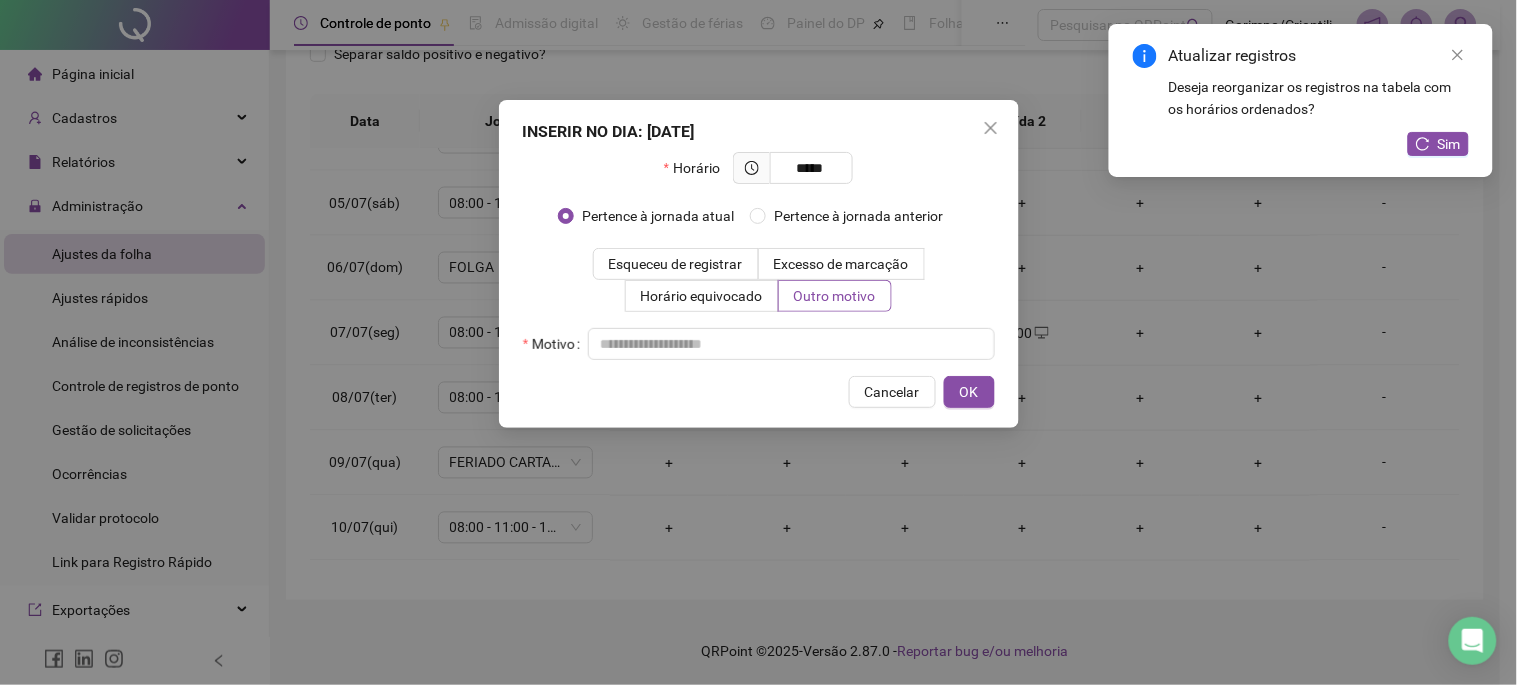 click on "Horário ***** Pertence à jornada atual [GEOGRAPHIC_DATA] à jornada anterior Esqueceu de registrar Excesso de marcação Horário equivocado Outro motivo Motivo" at bounding box center [759, 256] 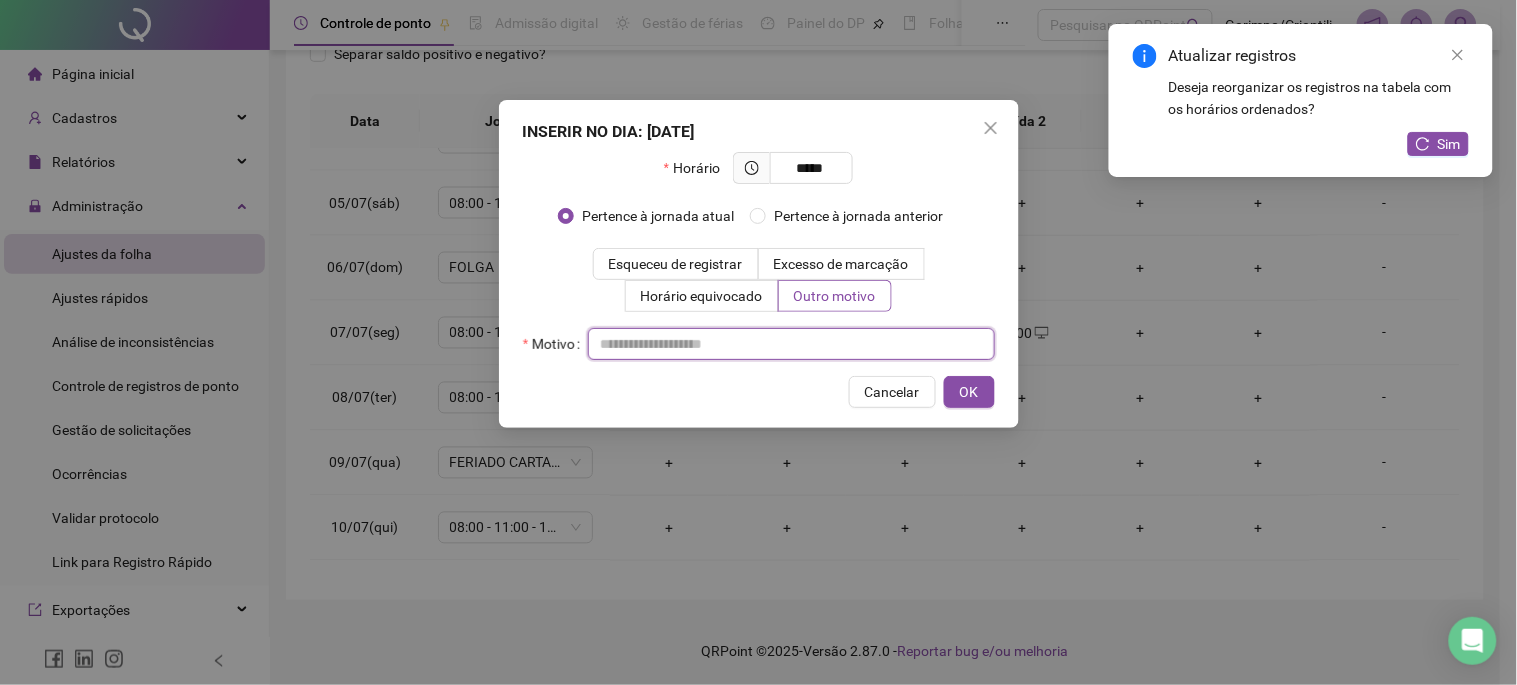 click at bounding box center [791, 344] 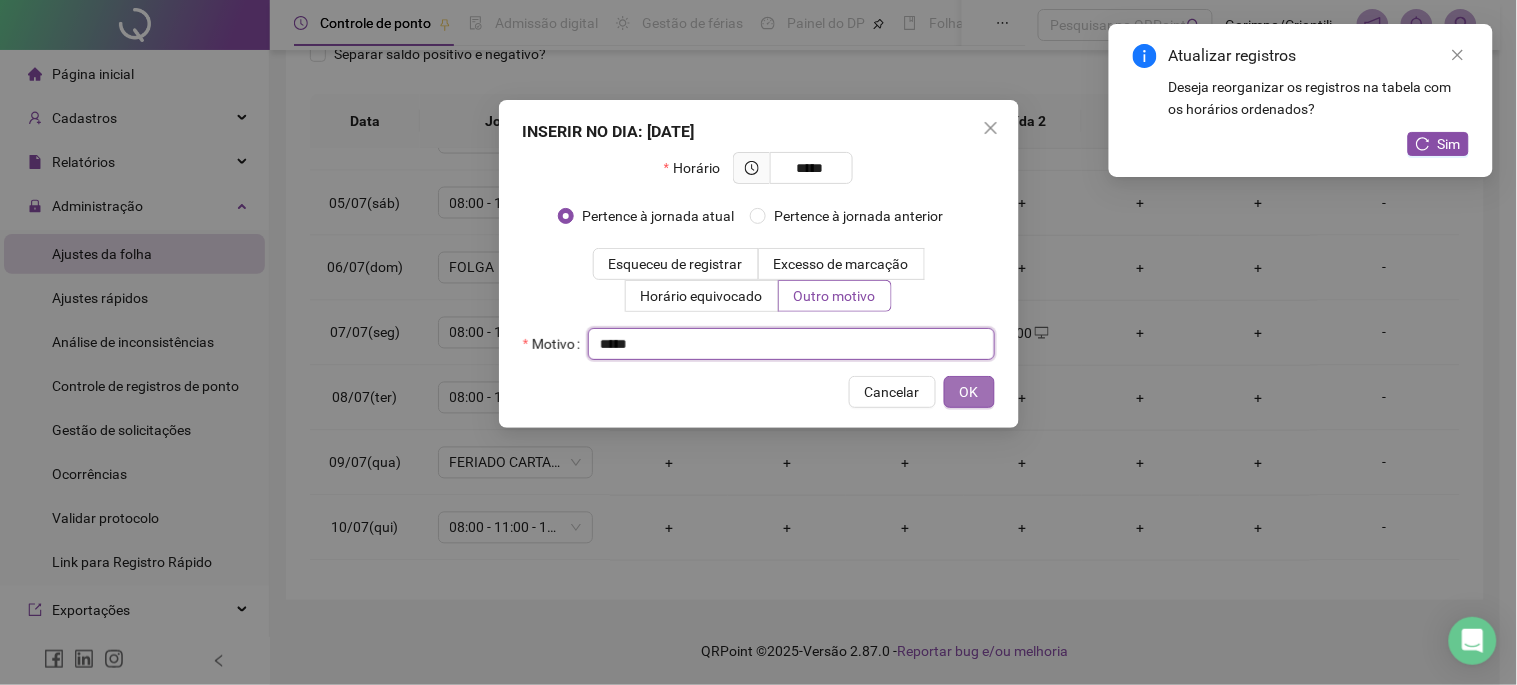 type 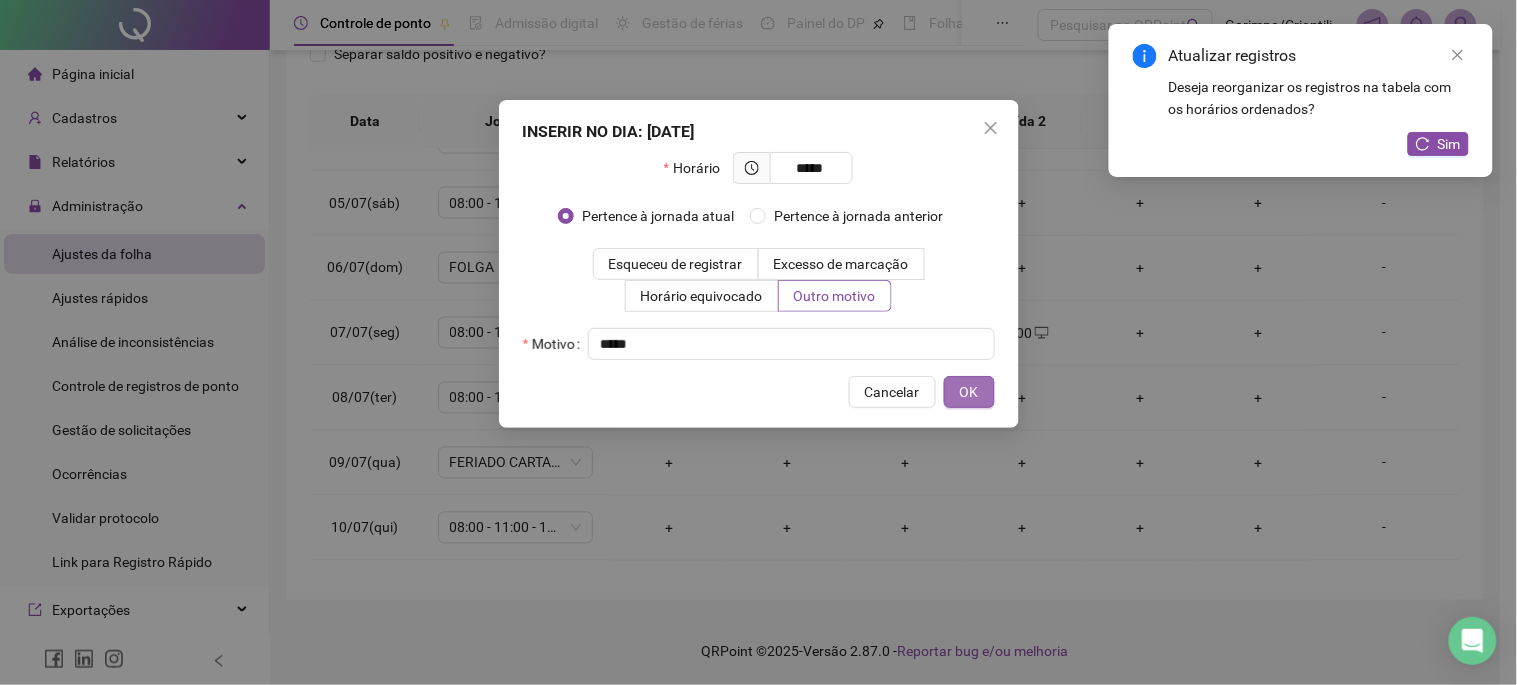 click on "OK" at bounding box center [969, 392] 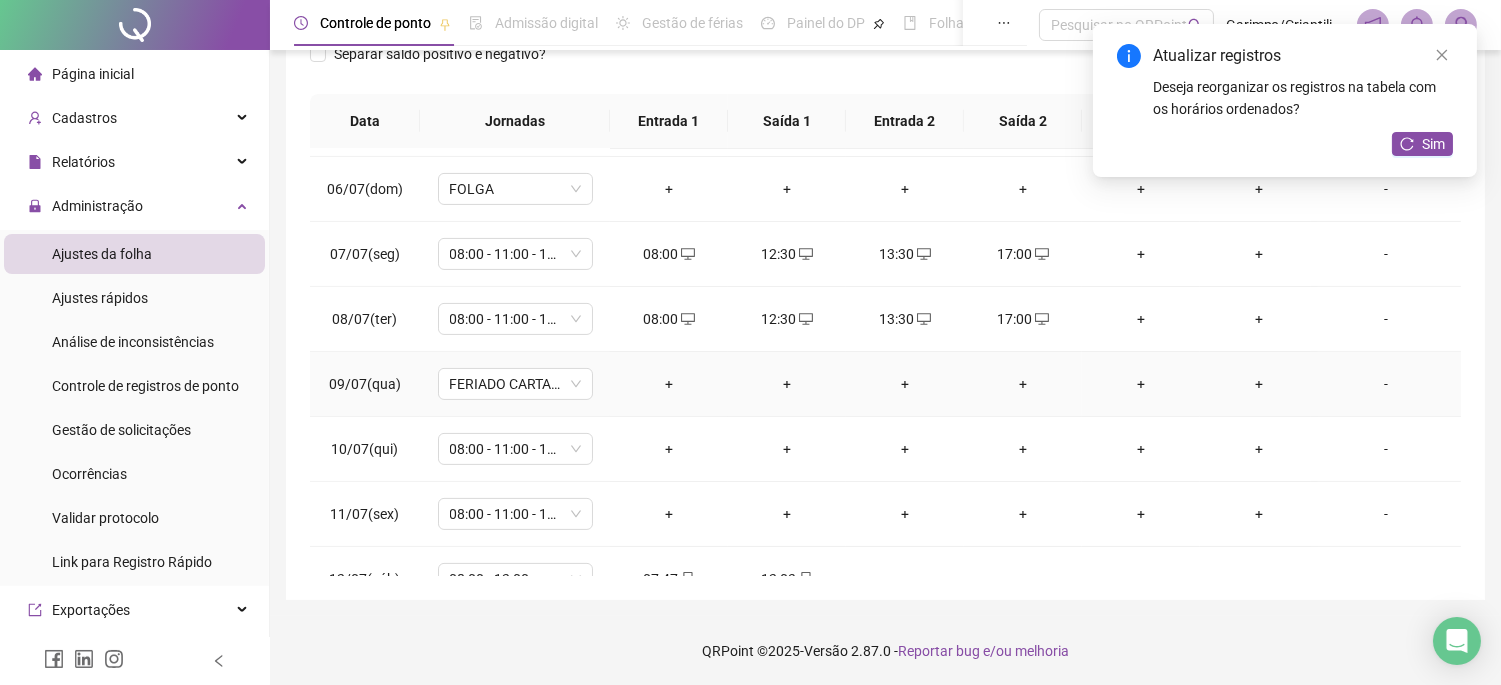 scroll, scrollTop: 1000, scrollLeft: 0, axis: vertical 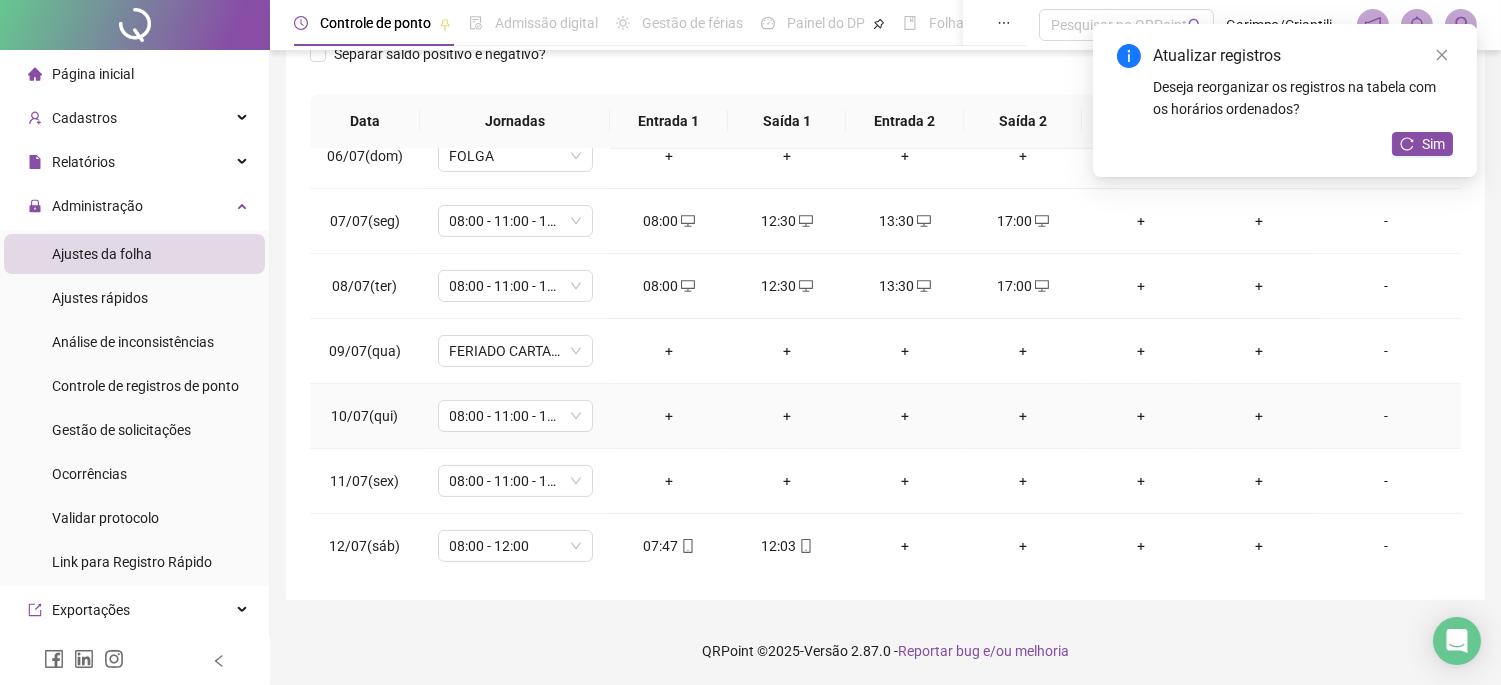 click on "+" at bounding box center [669, 416] 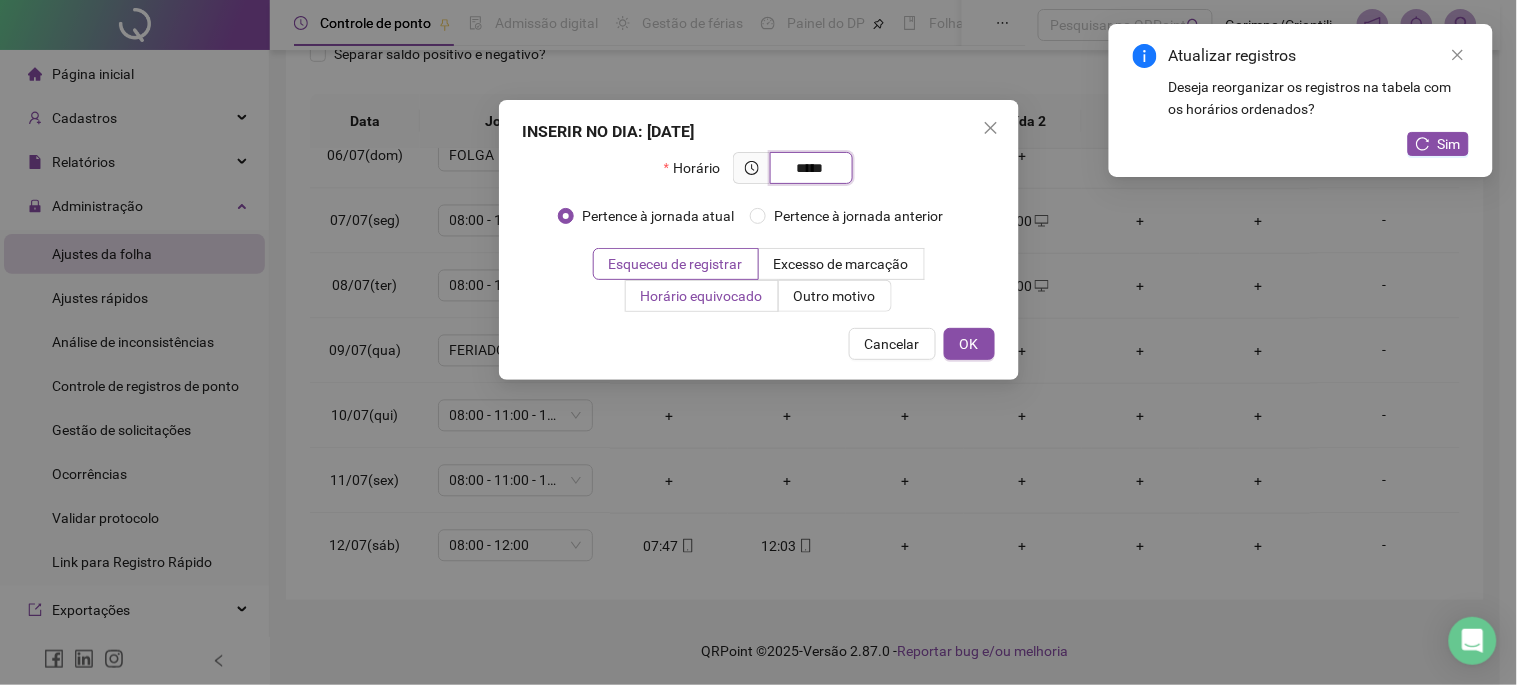 type on "*****" 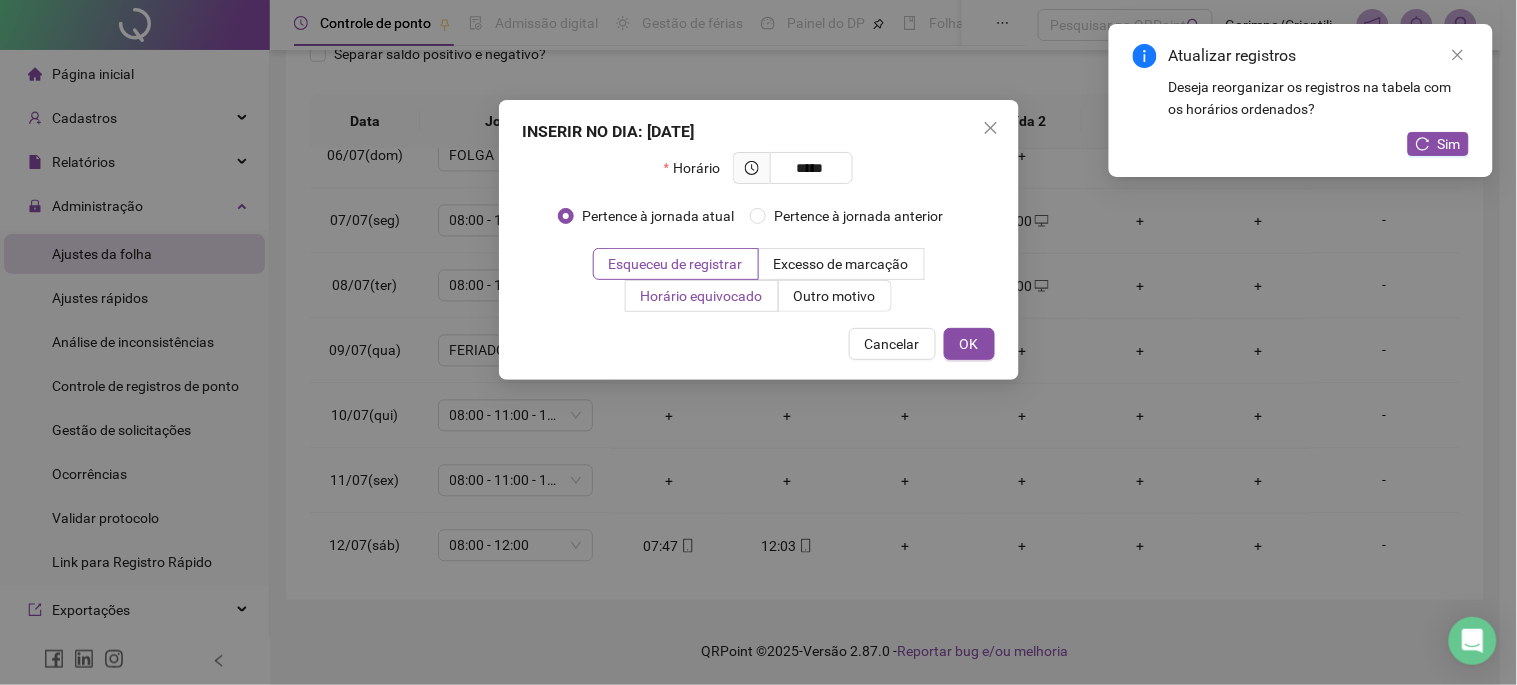 click on "Horário equivocado" at bounding box center [702, 296] 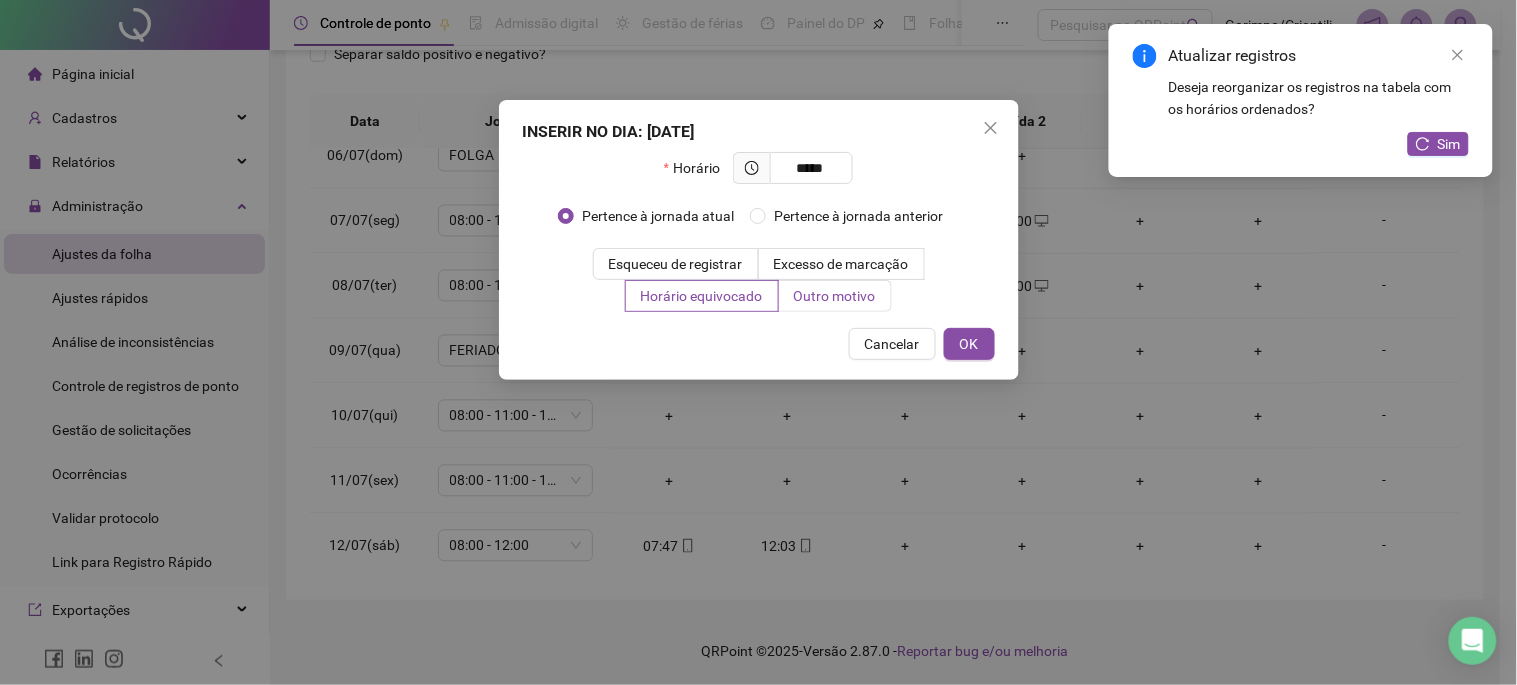 click on "Outro motivo" at bounding box center (835, 296) 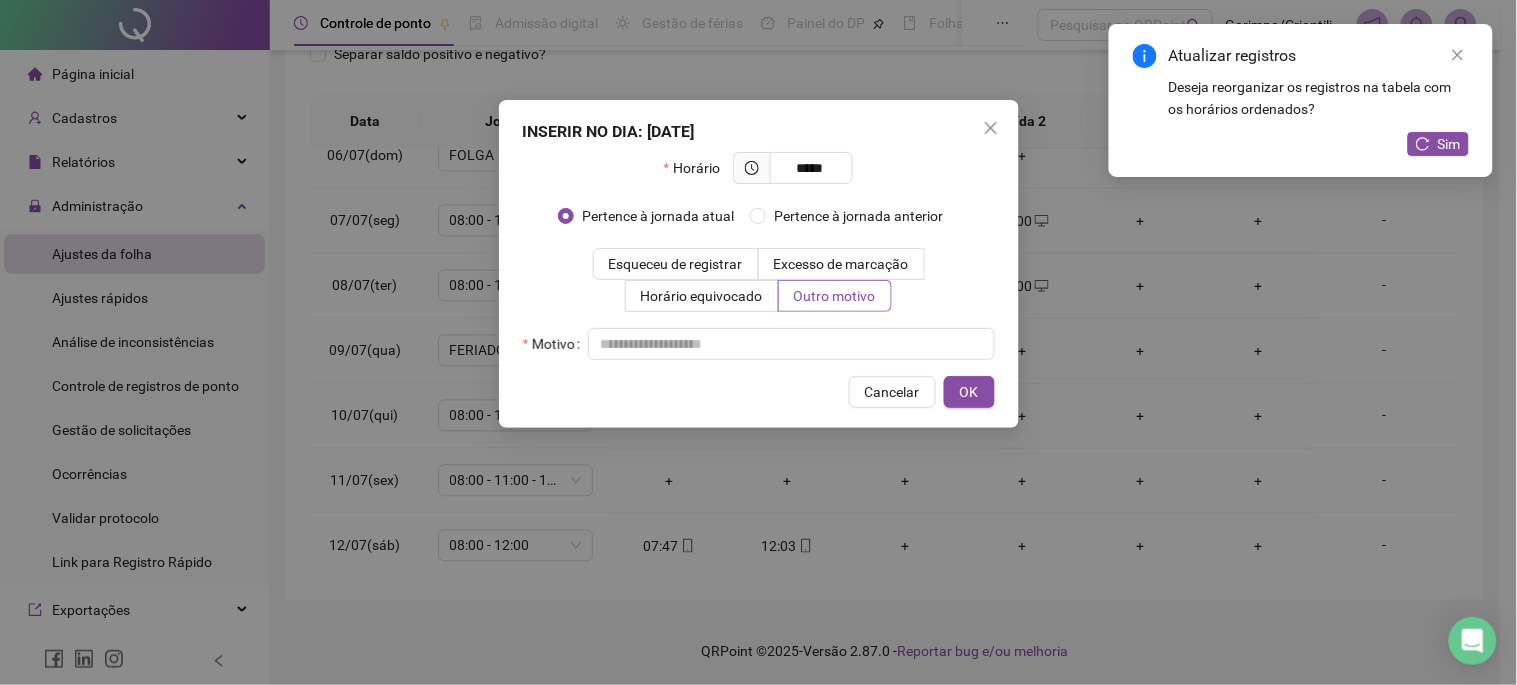 click on "Horário ***** Pertence à jornada atual [GEOGRAPHIC_DATA] à jornada anterior Esqueceu de registrar Excesso de marcação Horário equivocado Outro motivo Motivo" at bounding box center (759, 256) 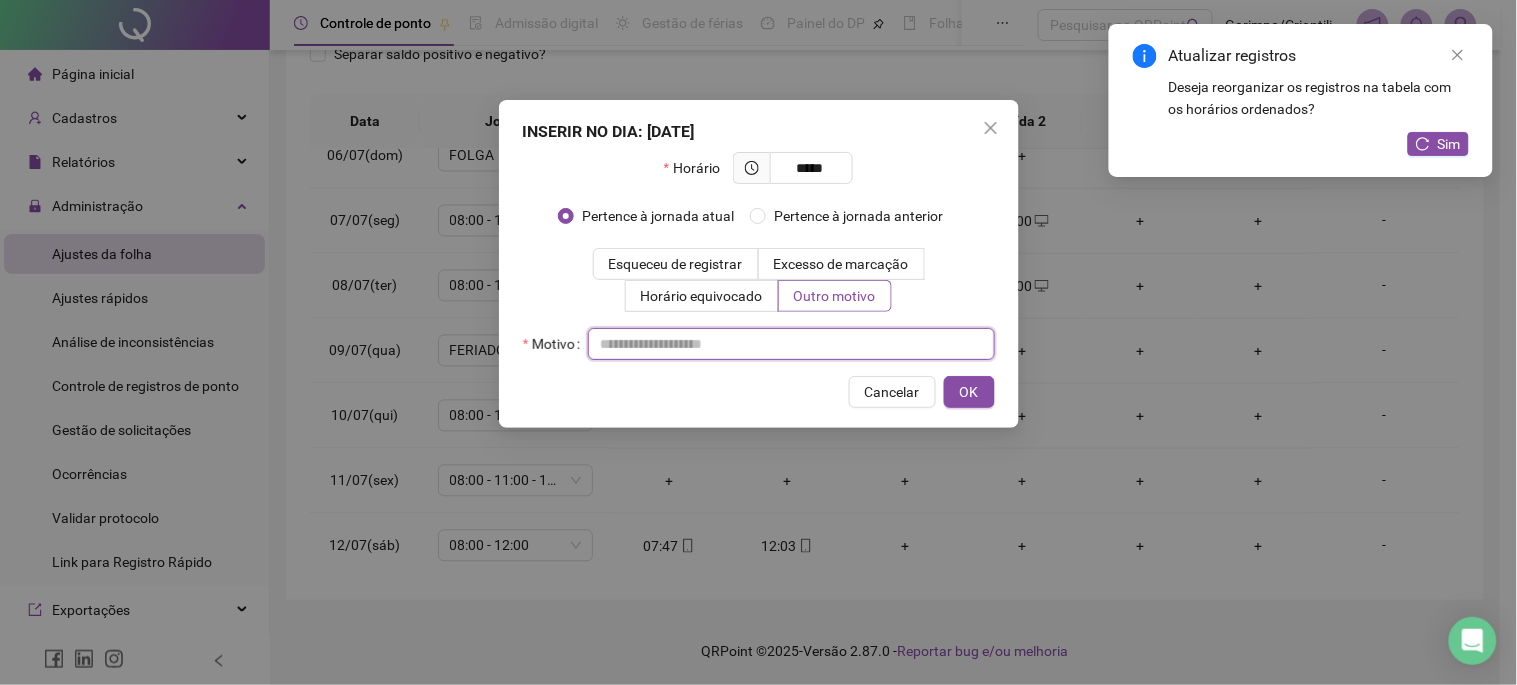 click at bounding box center (791, 344) 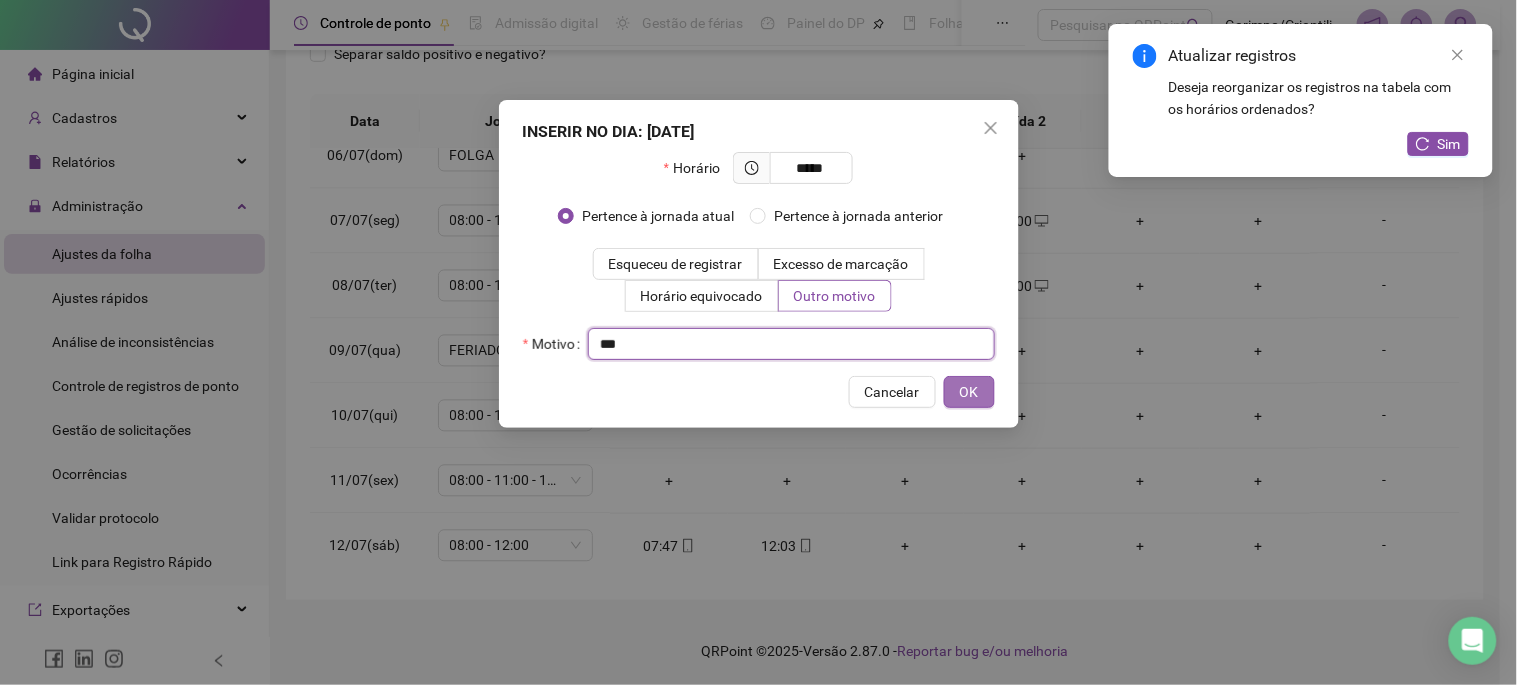 type 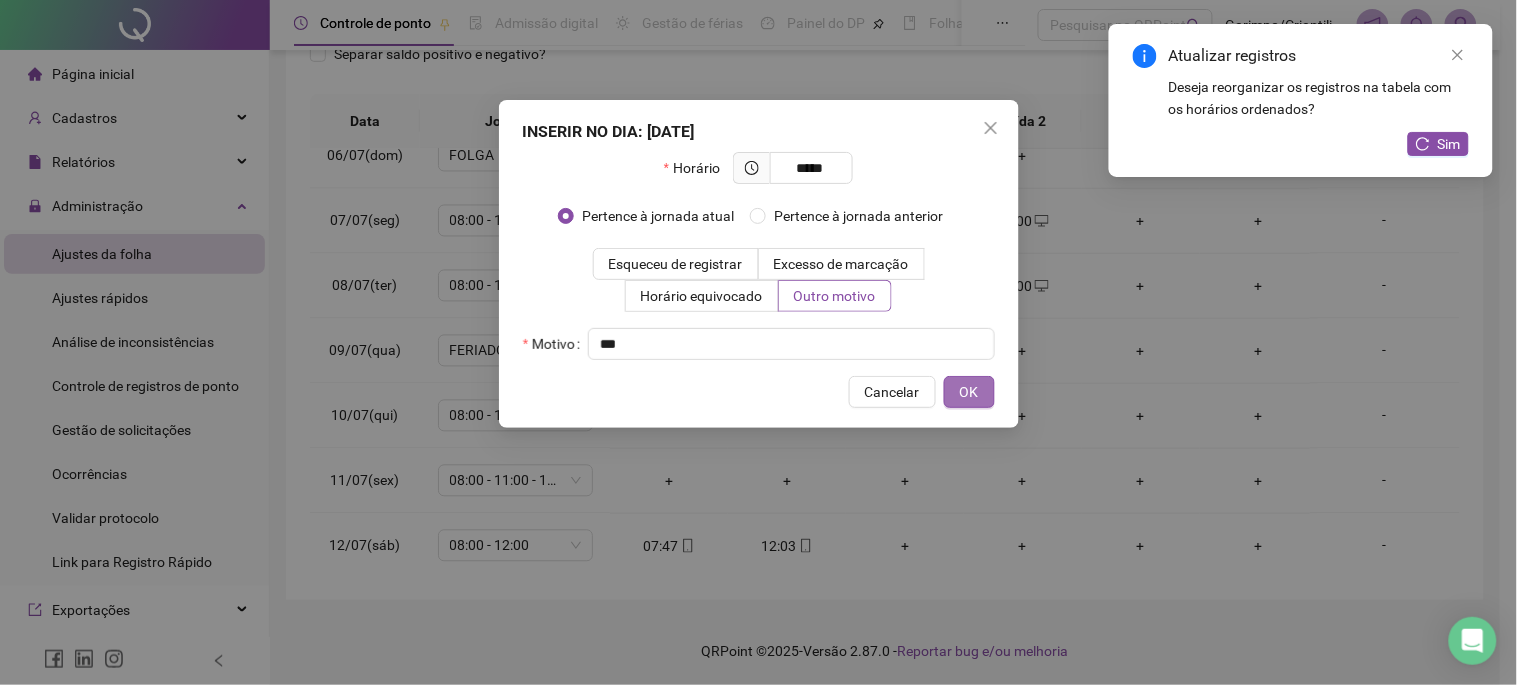 click on "OK" at bounding box center (969, 392) 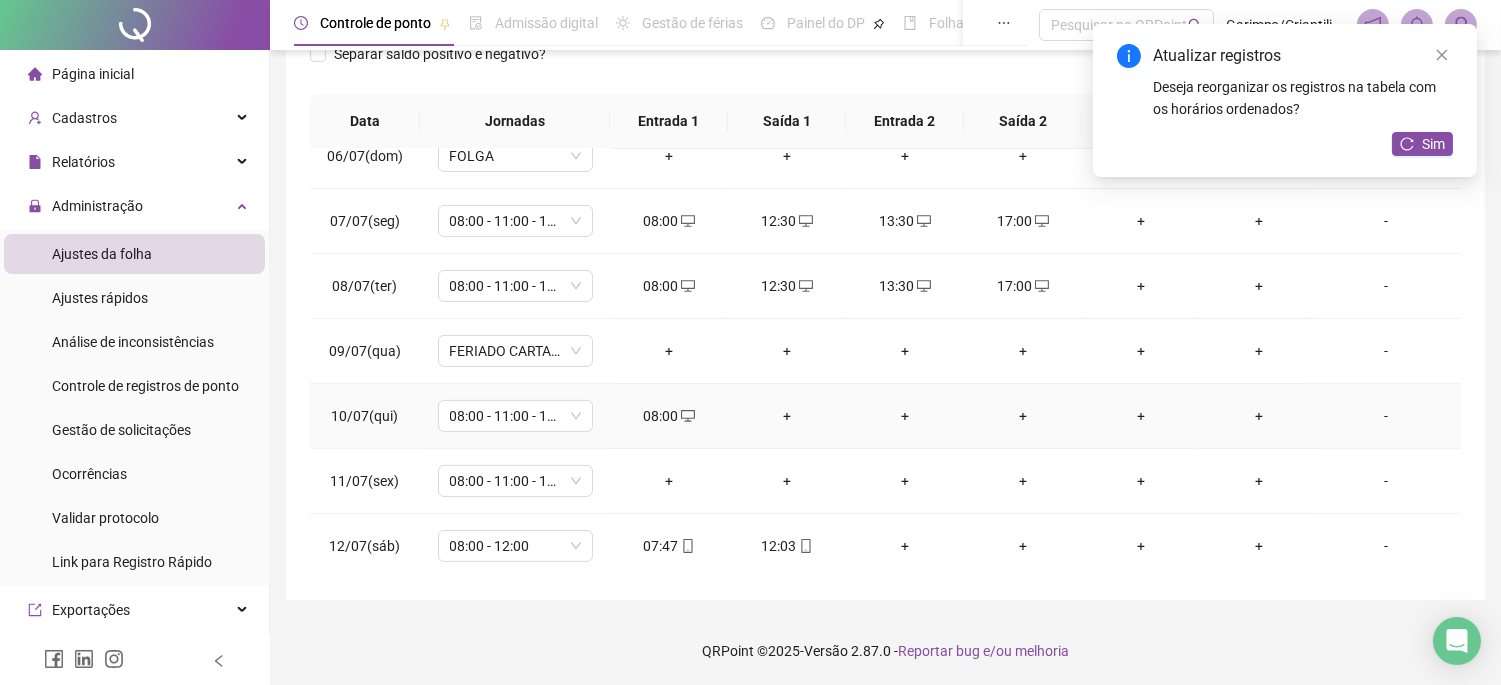 click on "+" at bounding box center [787, 416] 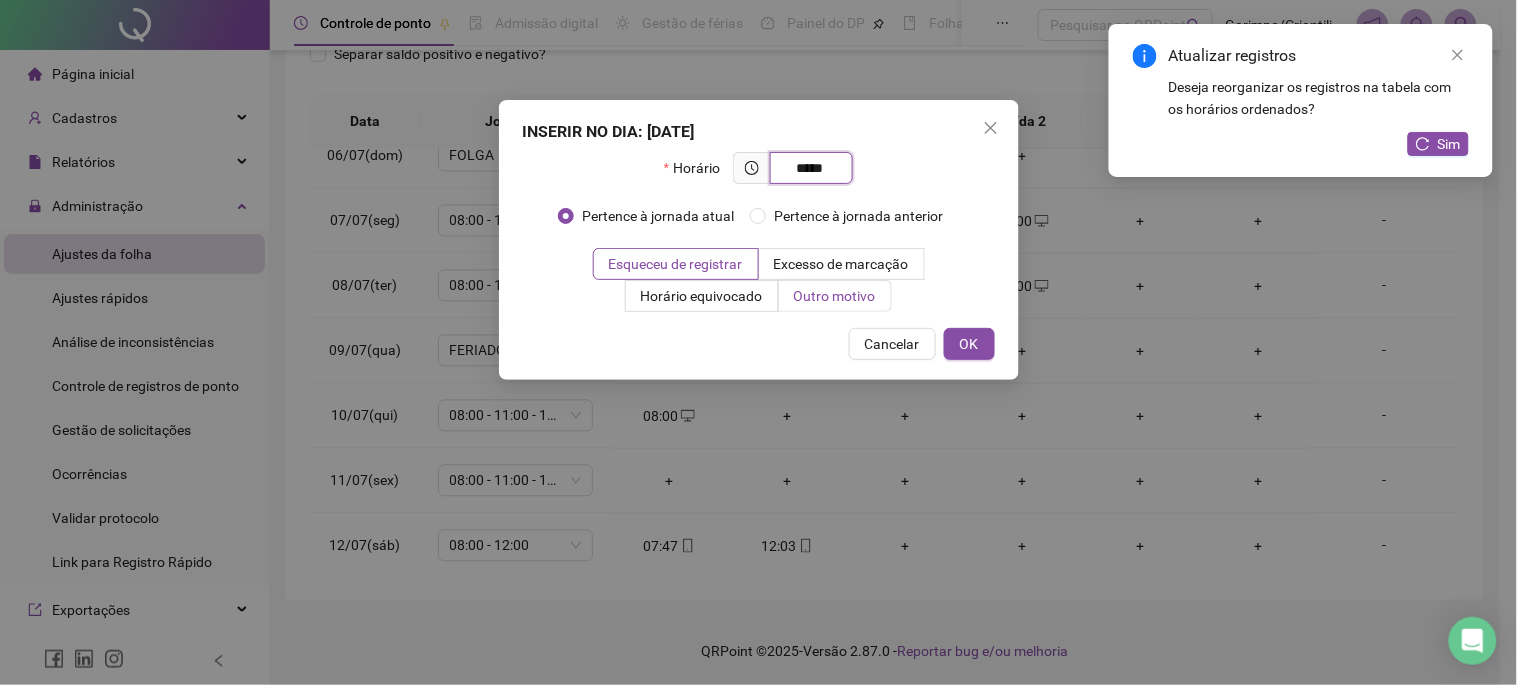 type on "*****" 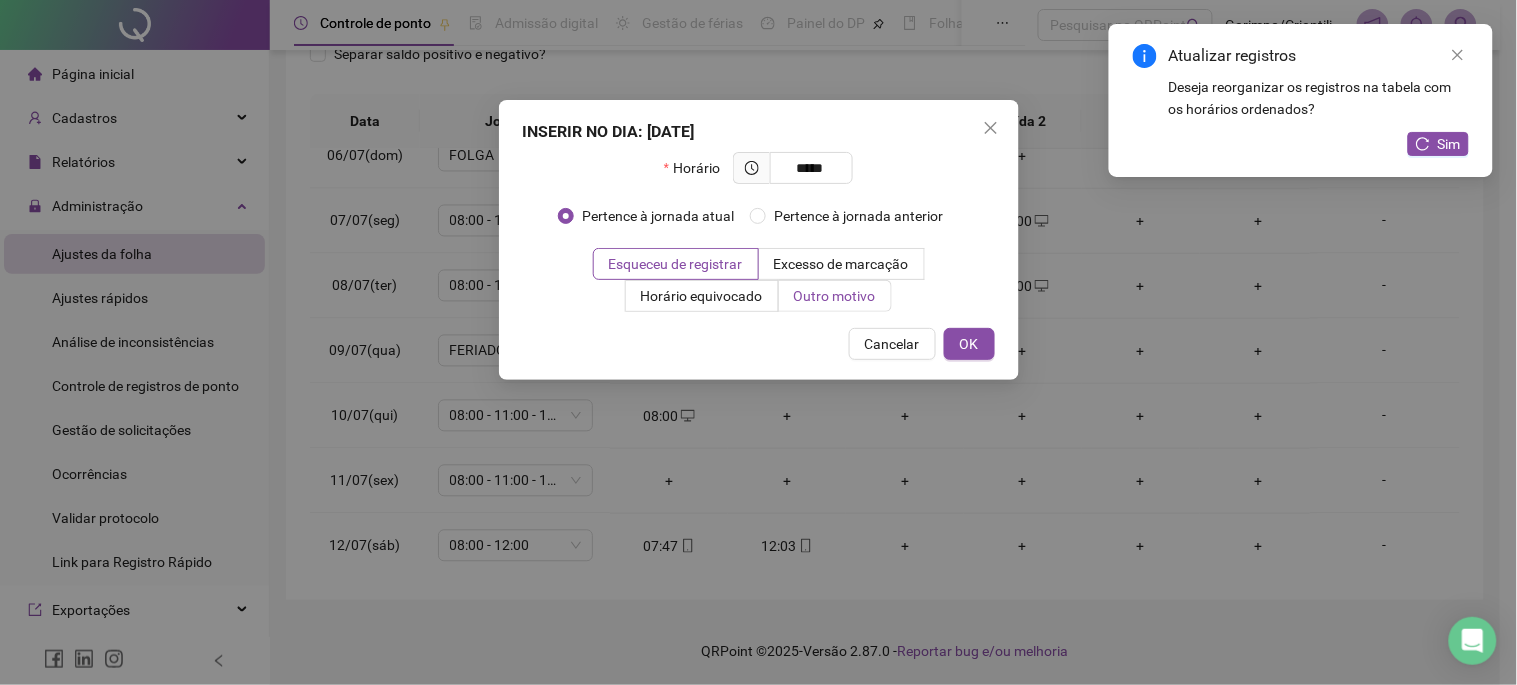 click on "Outro motivo" at bounding box center [835, 296] 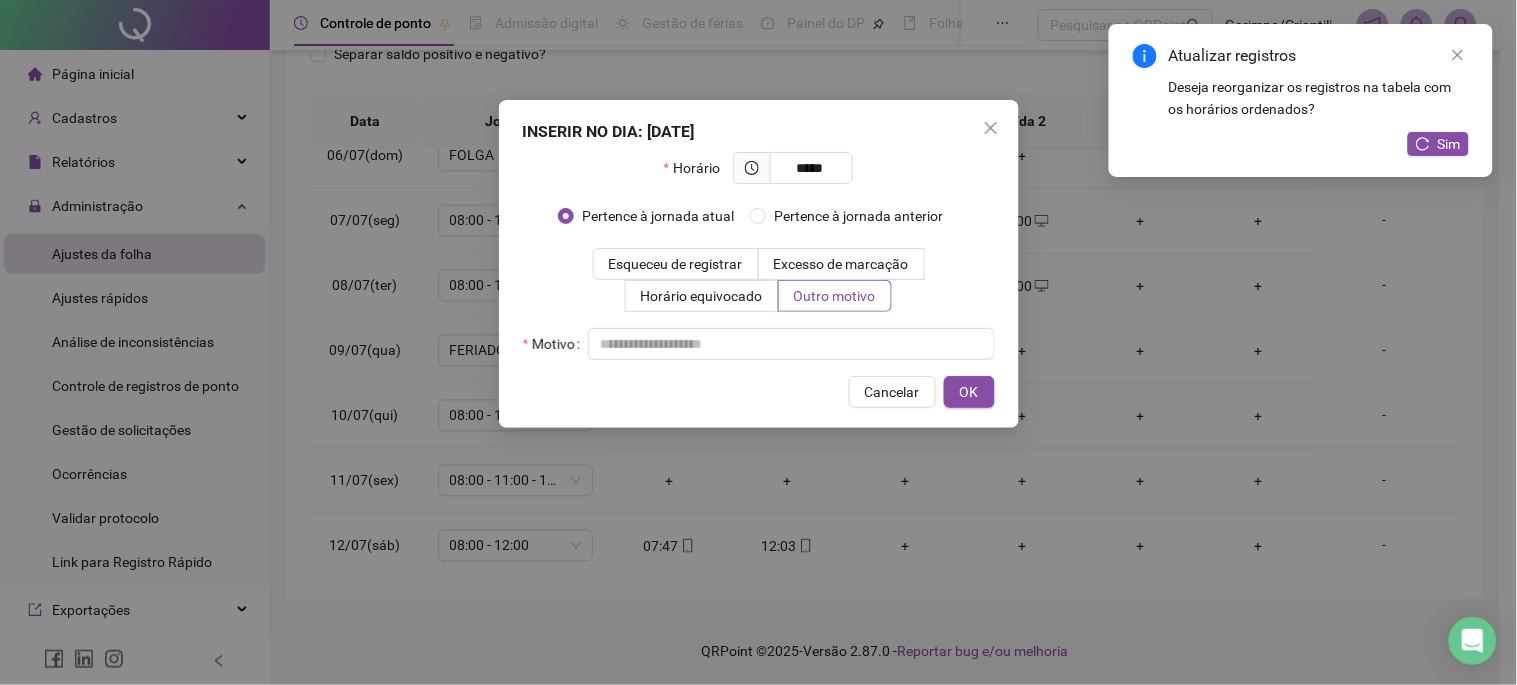 click on "Motivo" at bounding box center (759, 344) 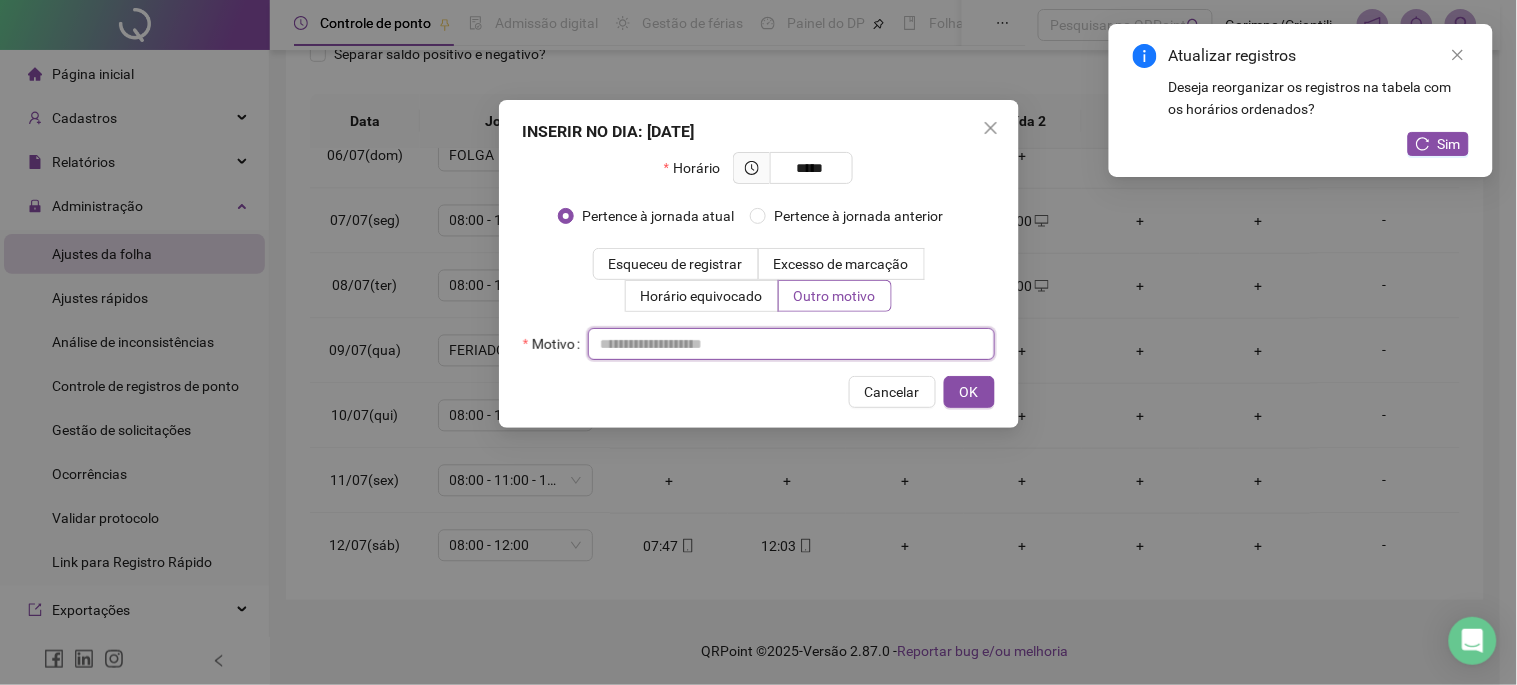 click at bounding box center [791, 344] 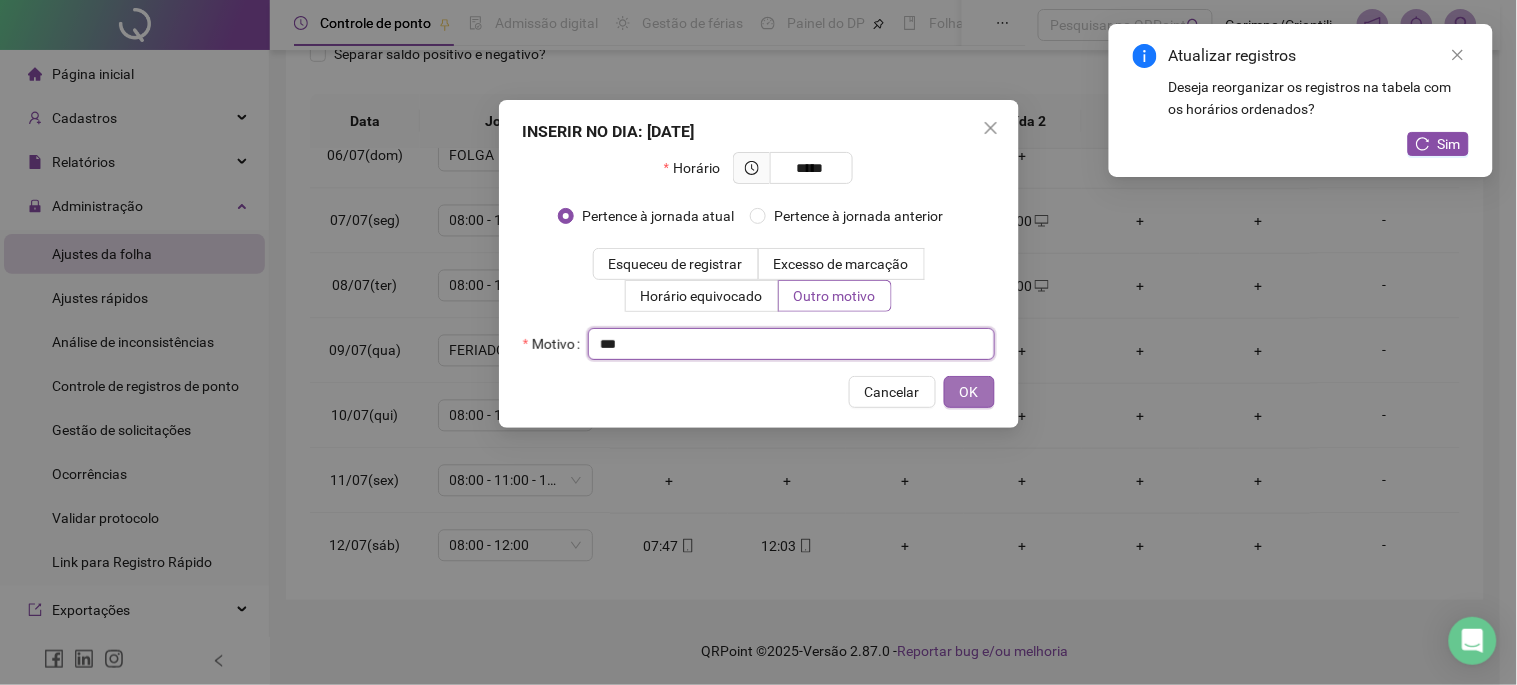 type 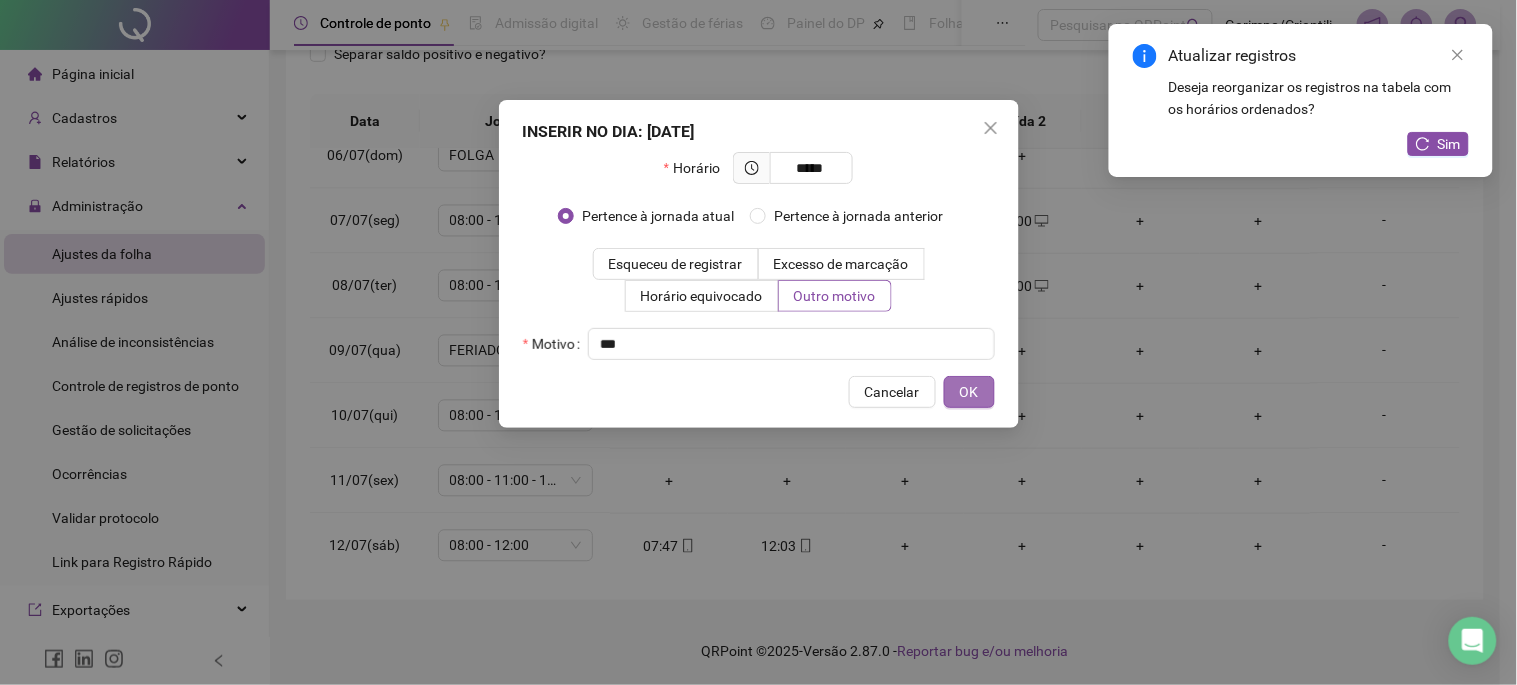 click on "OK" at bounding box center [969, 392] 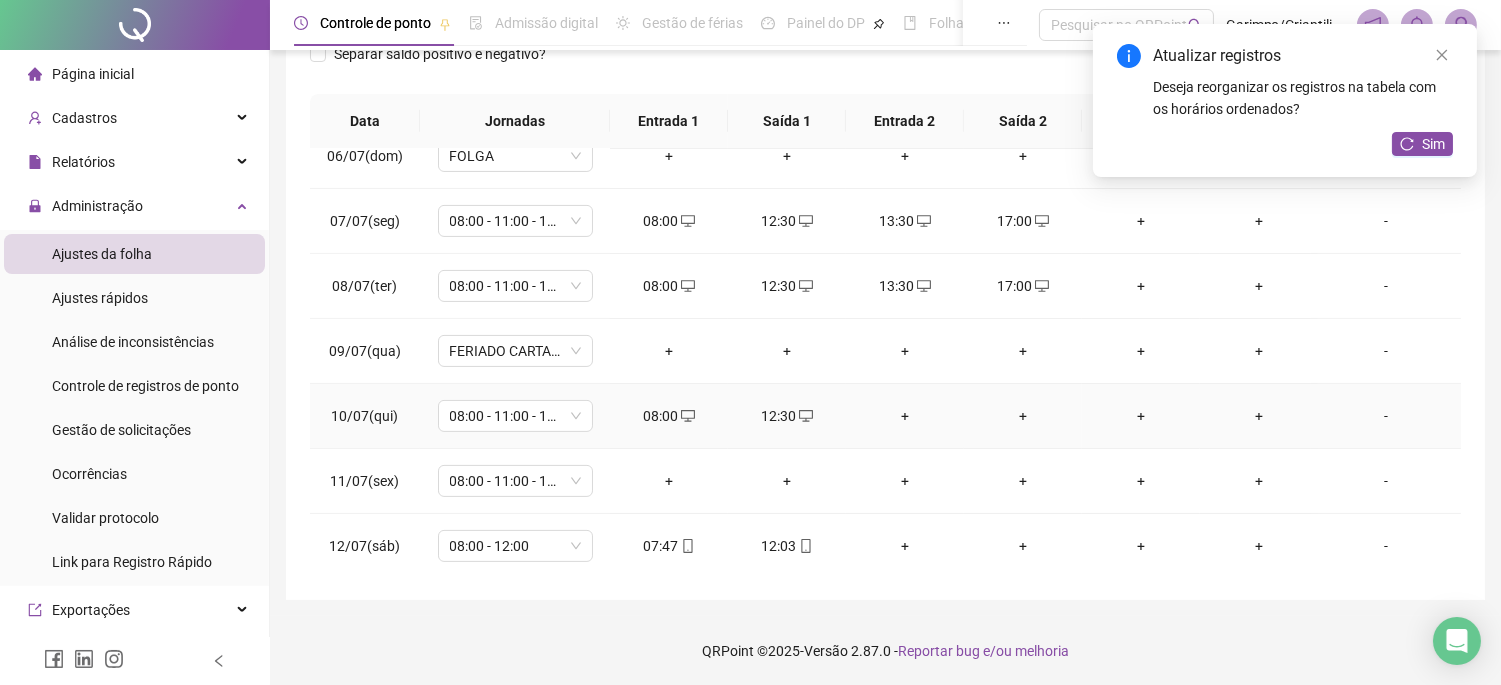 click on "+" at bounding box center (905, 416) 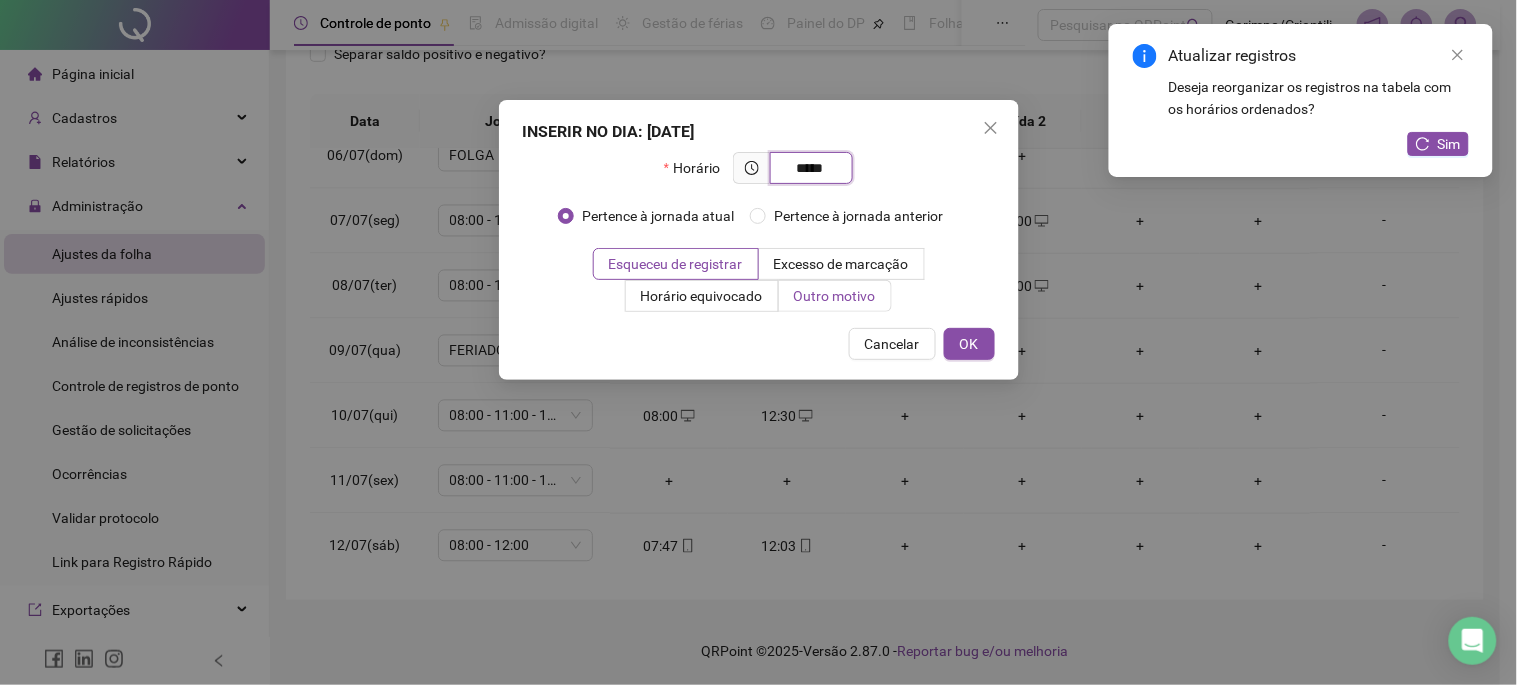 type on "*****" 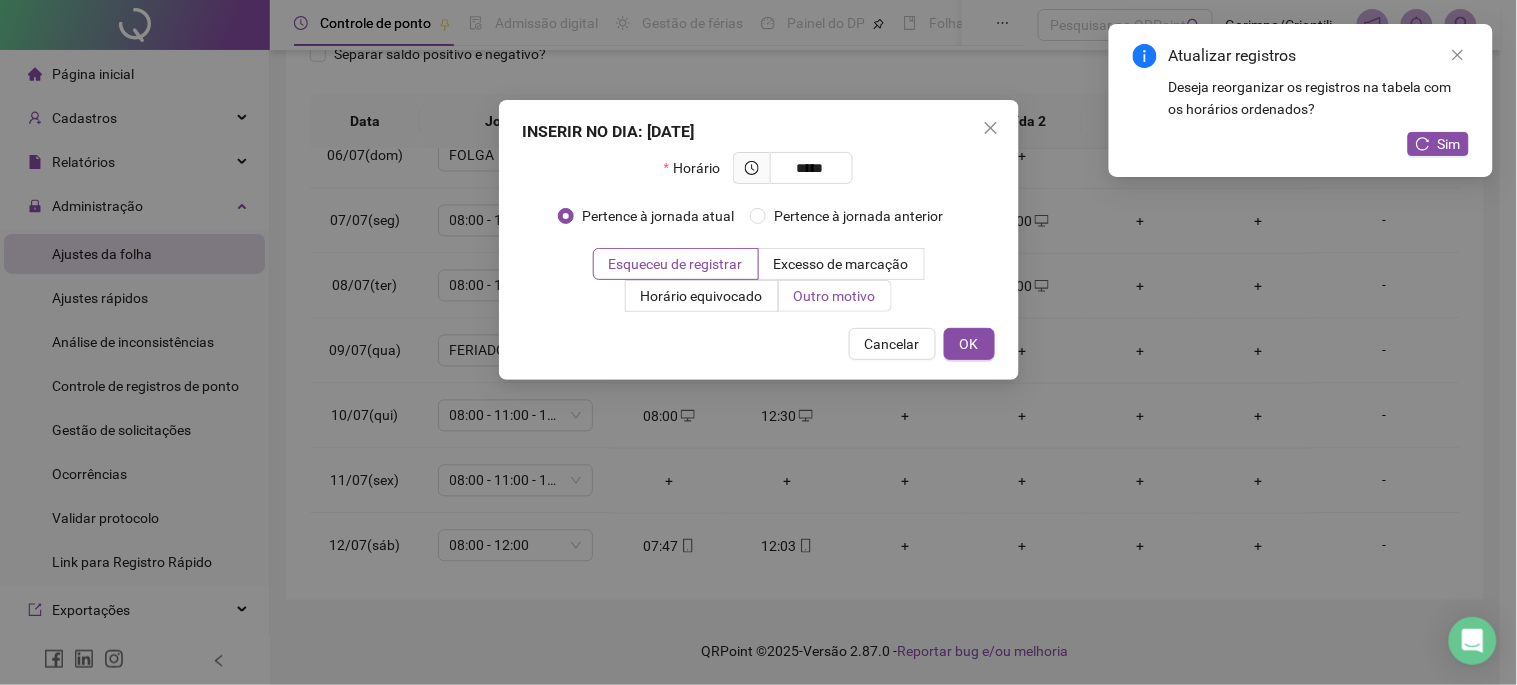 click on "Outro motivo" at bounding box center [835, 296] 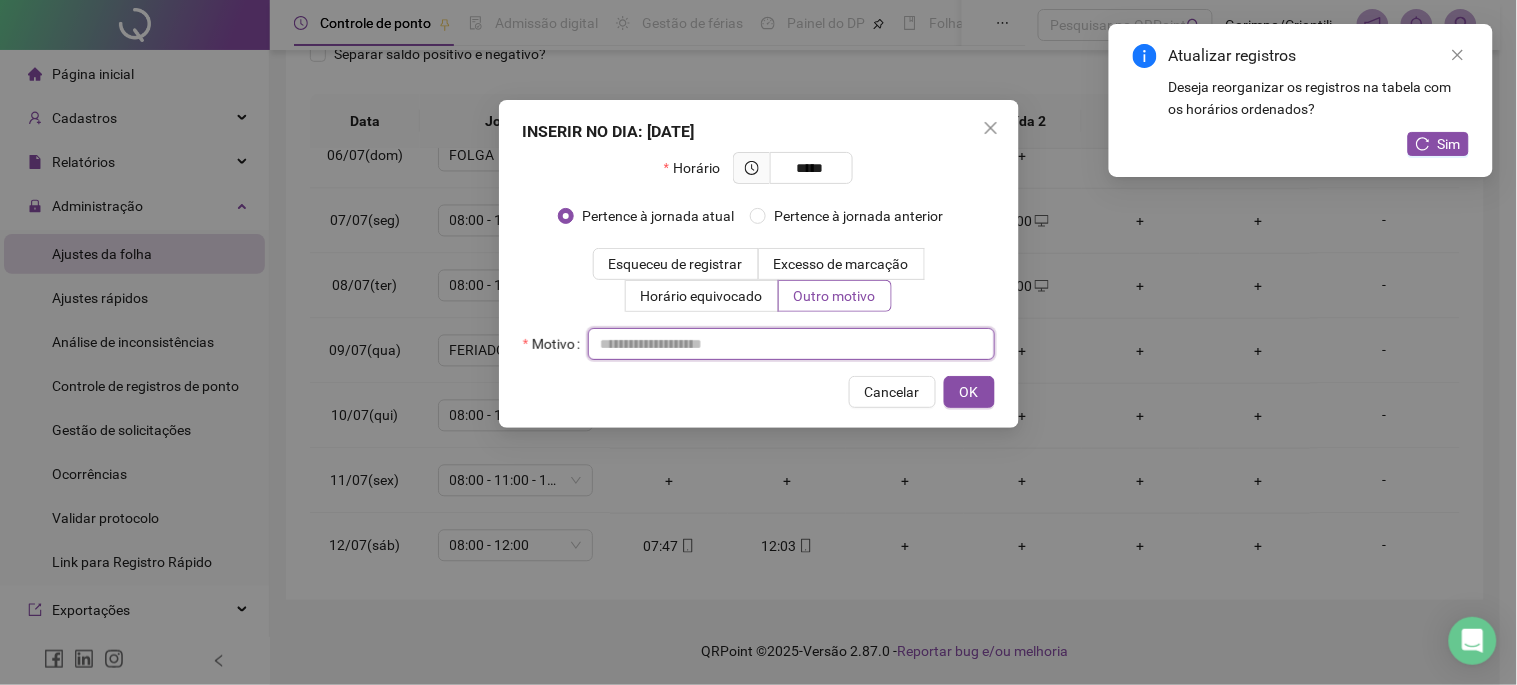 click at bounding box center (791, 344) 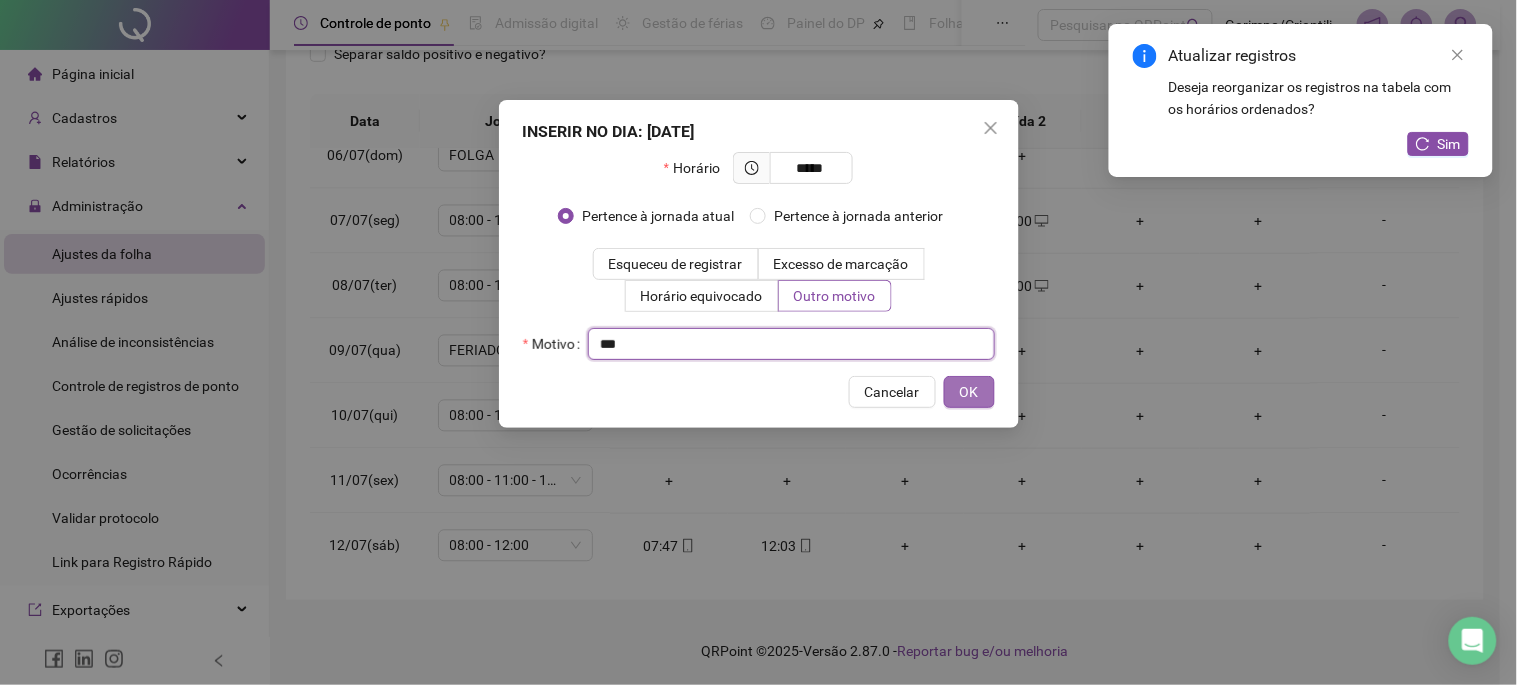 type 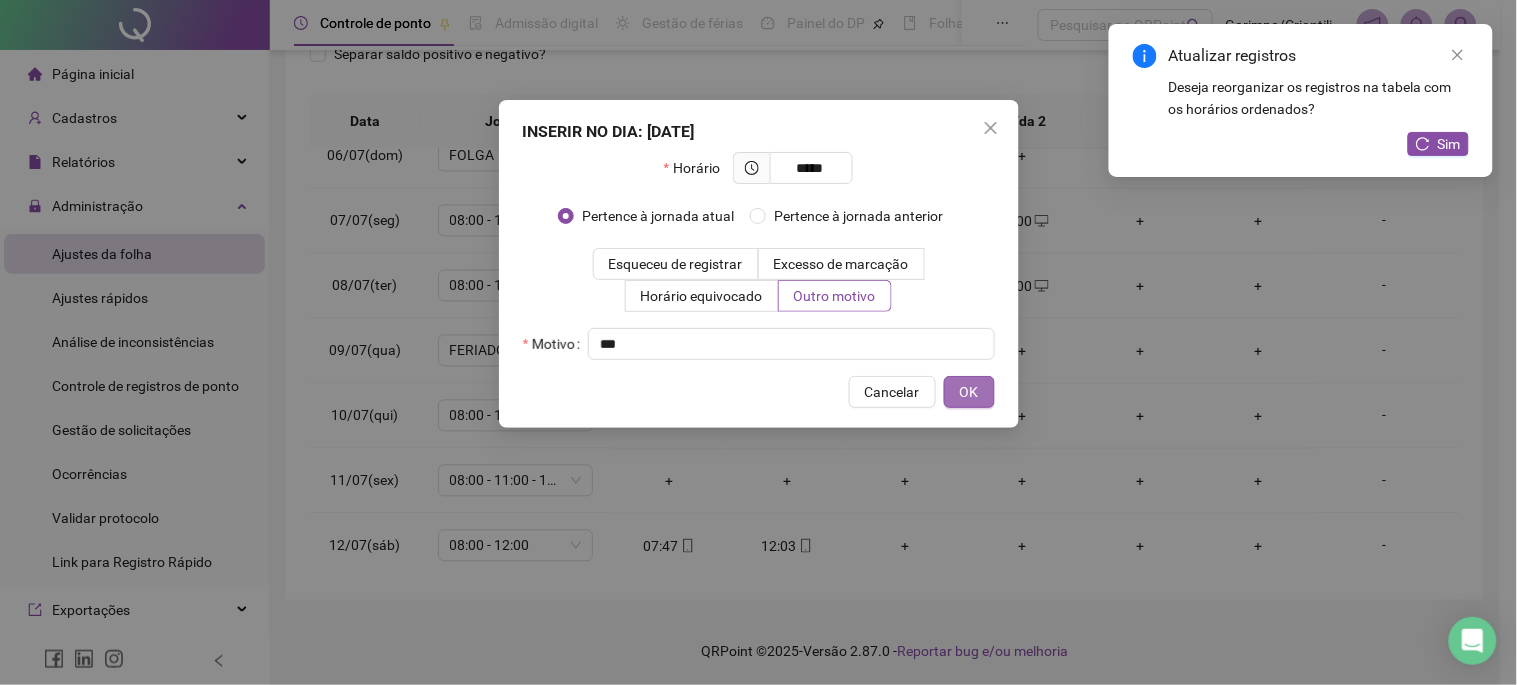 click on "OK" at bounding box center [969, 392] 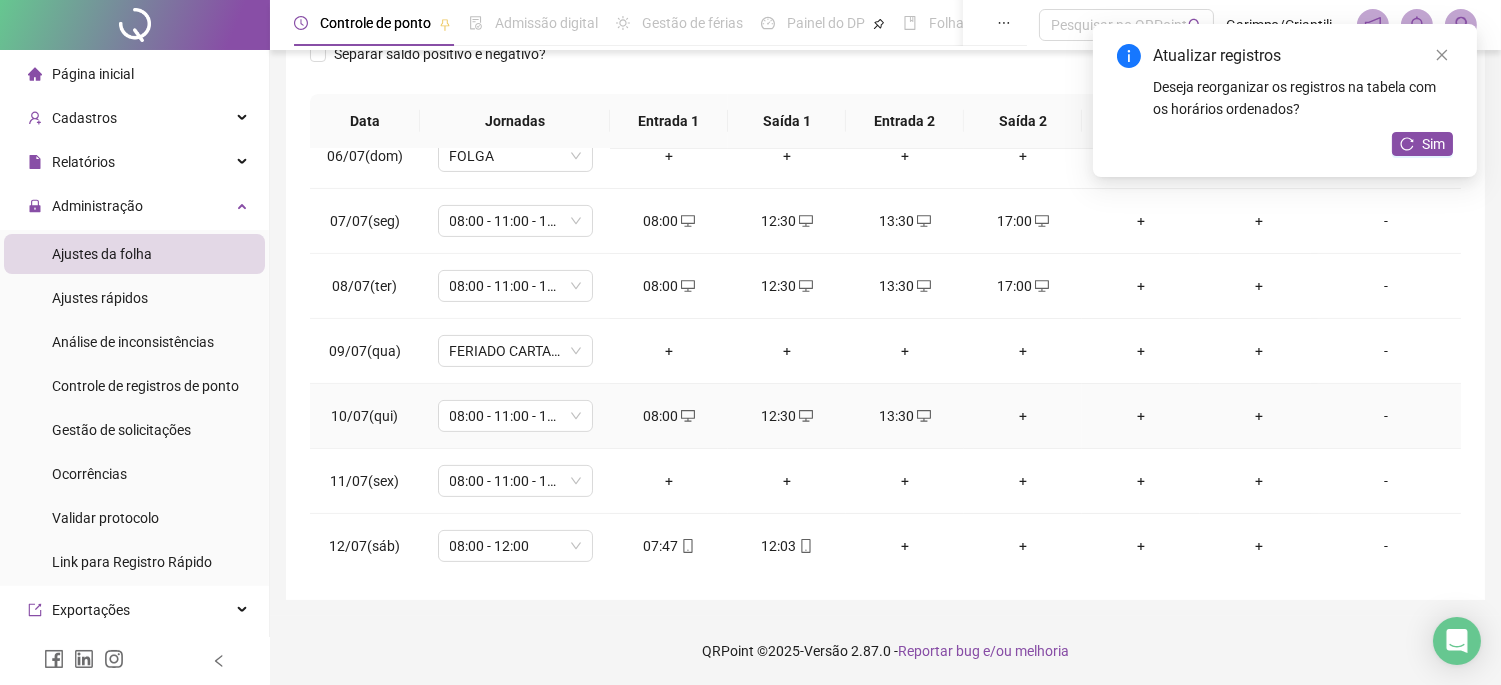 click on "+" at bounding box center (1023, 416) 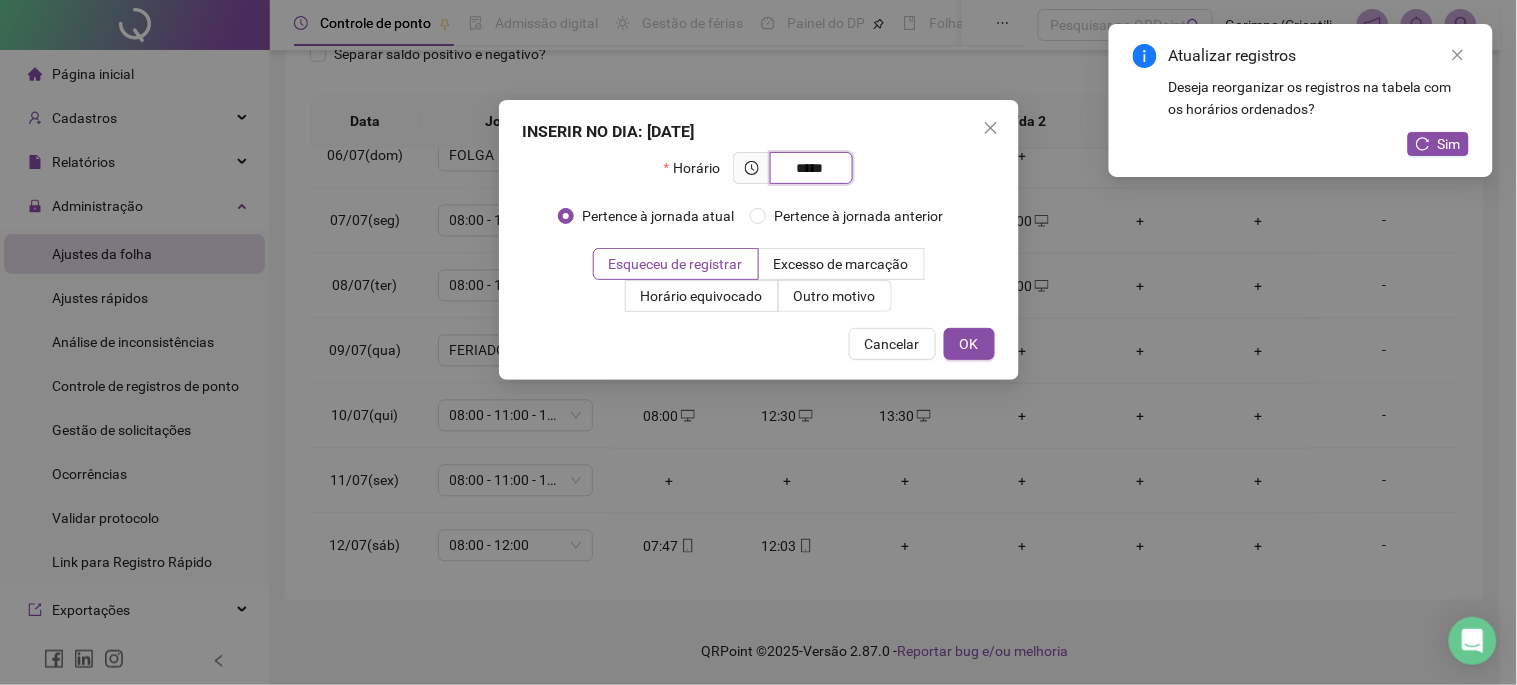 type on "*****" 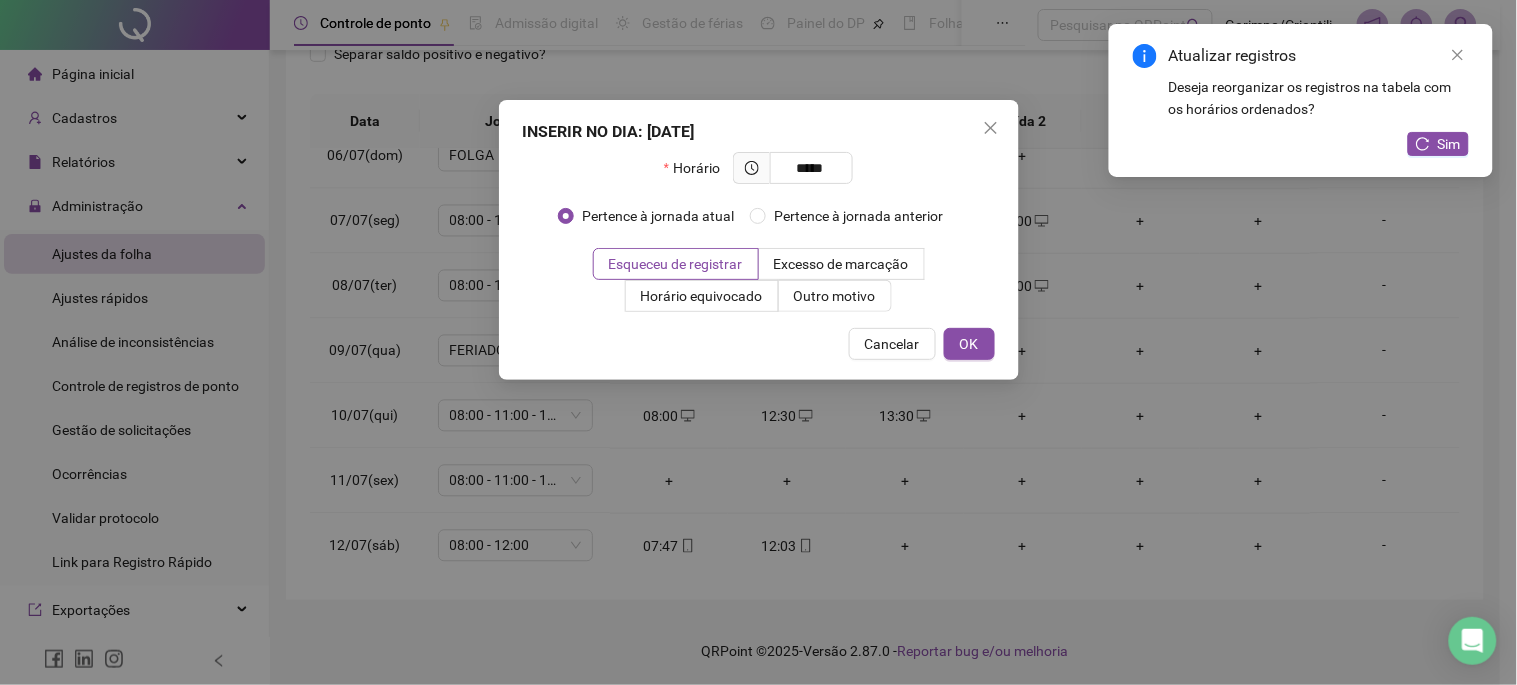 click on "INSERIR NO DIA :   [DATE] Horário ***** Pertence à jornada atual Pertence à jornada anterior Esqueceu de registrar Excesso de marcação Horário equivocado Outro motivo Motivo Cancelar OK" at bounding box center (759, 240) 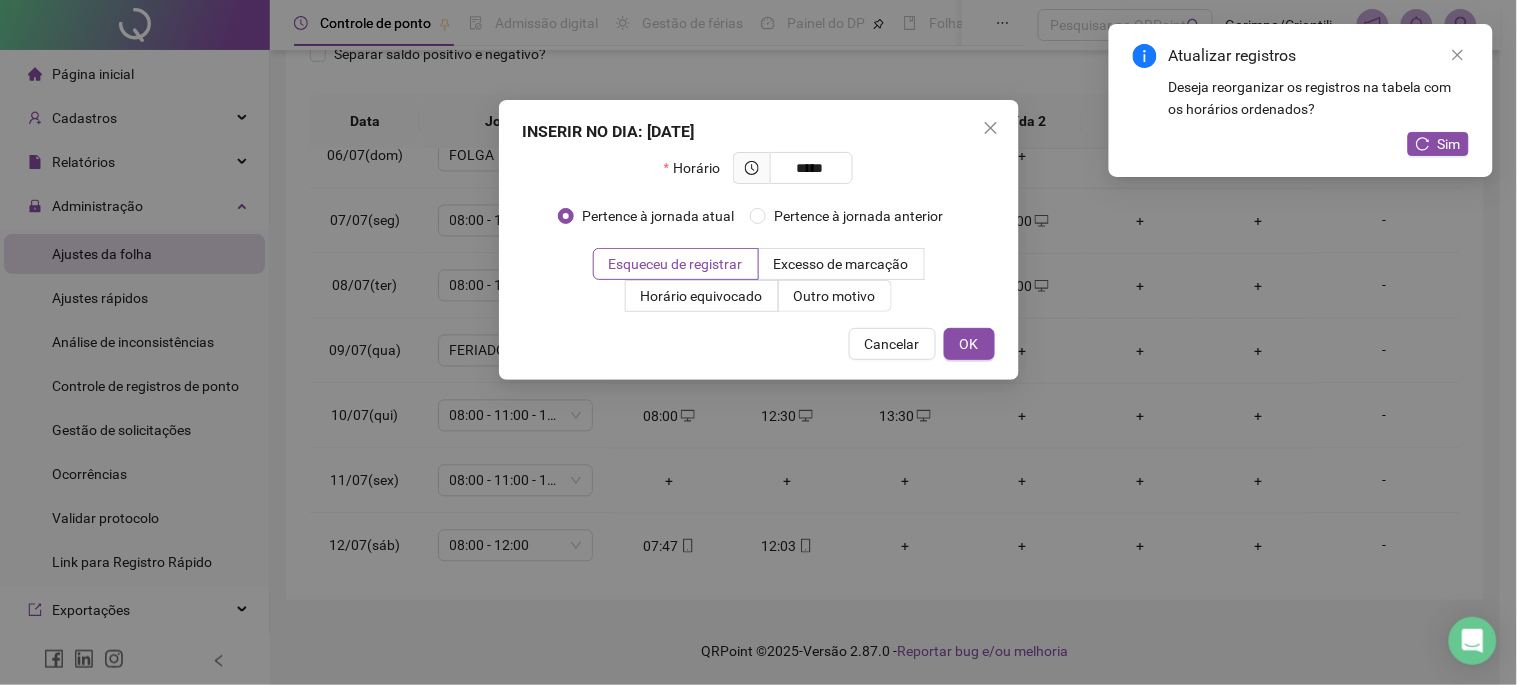 drag, startPoint x: 857, startPoint y: 307, endPoint x: 840, endPoint y: 350, distance: 46.238514 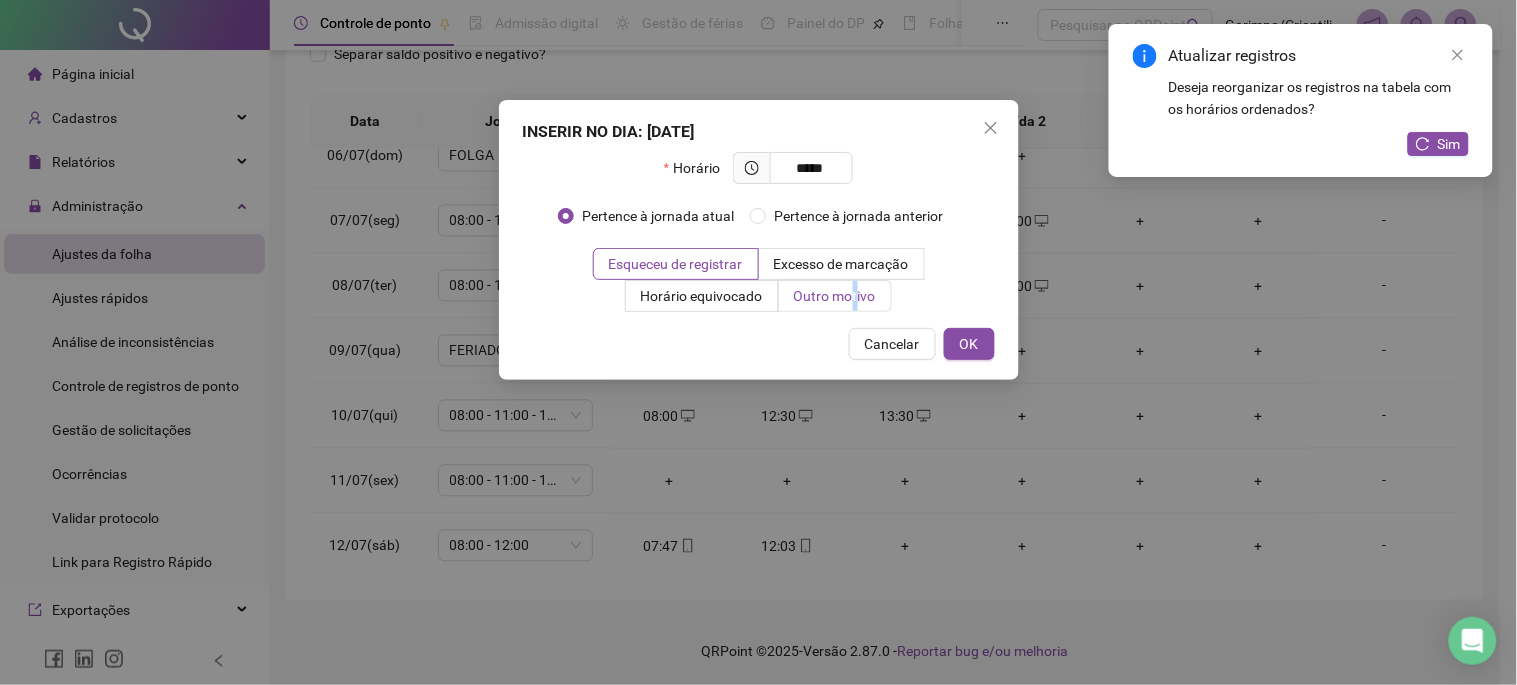 click on "Outro motivo" at bounding box center (835, 296) 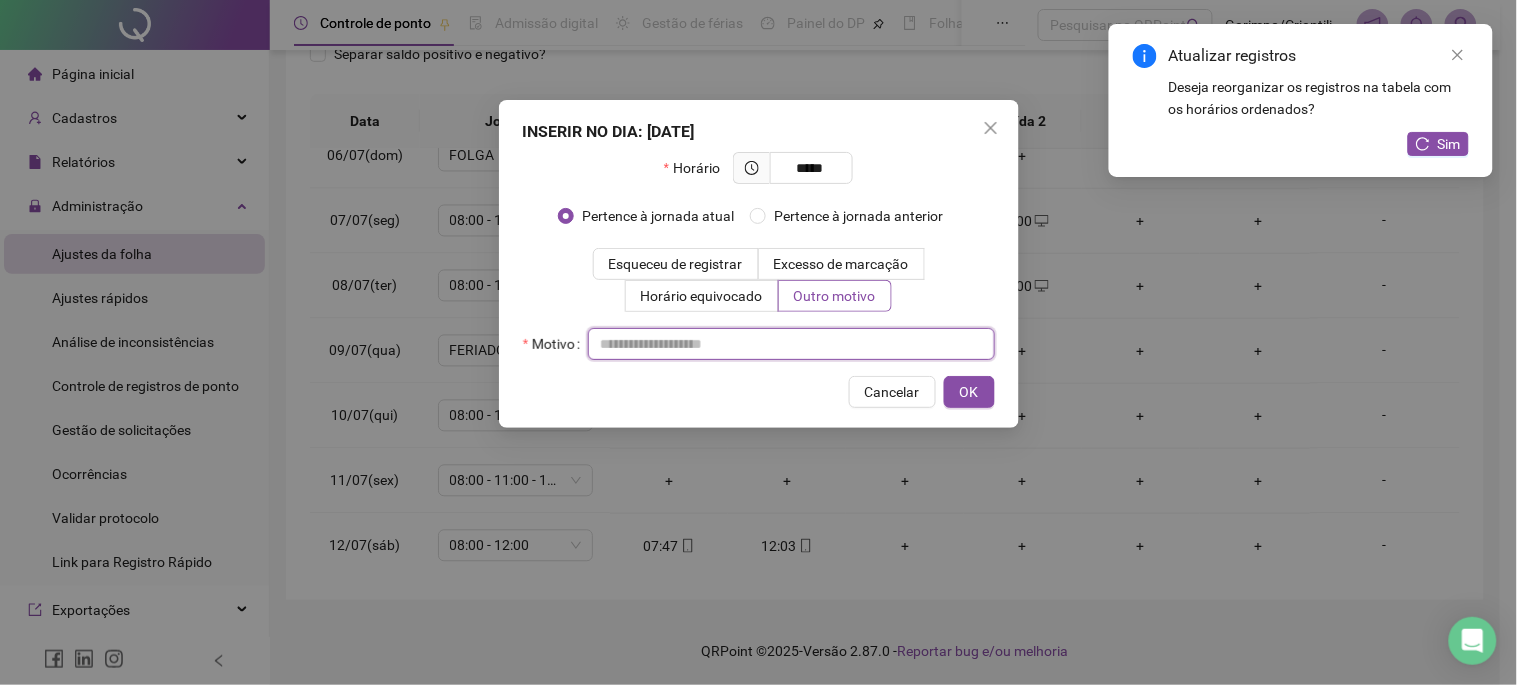 click at bounding box center (791, 344) 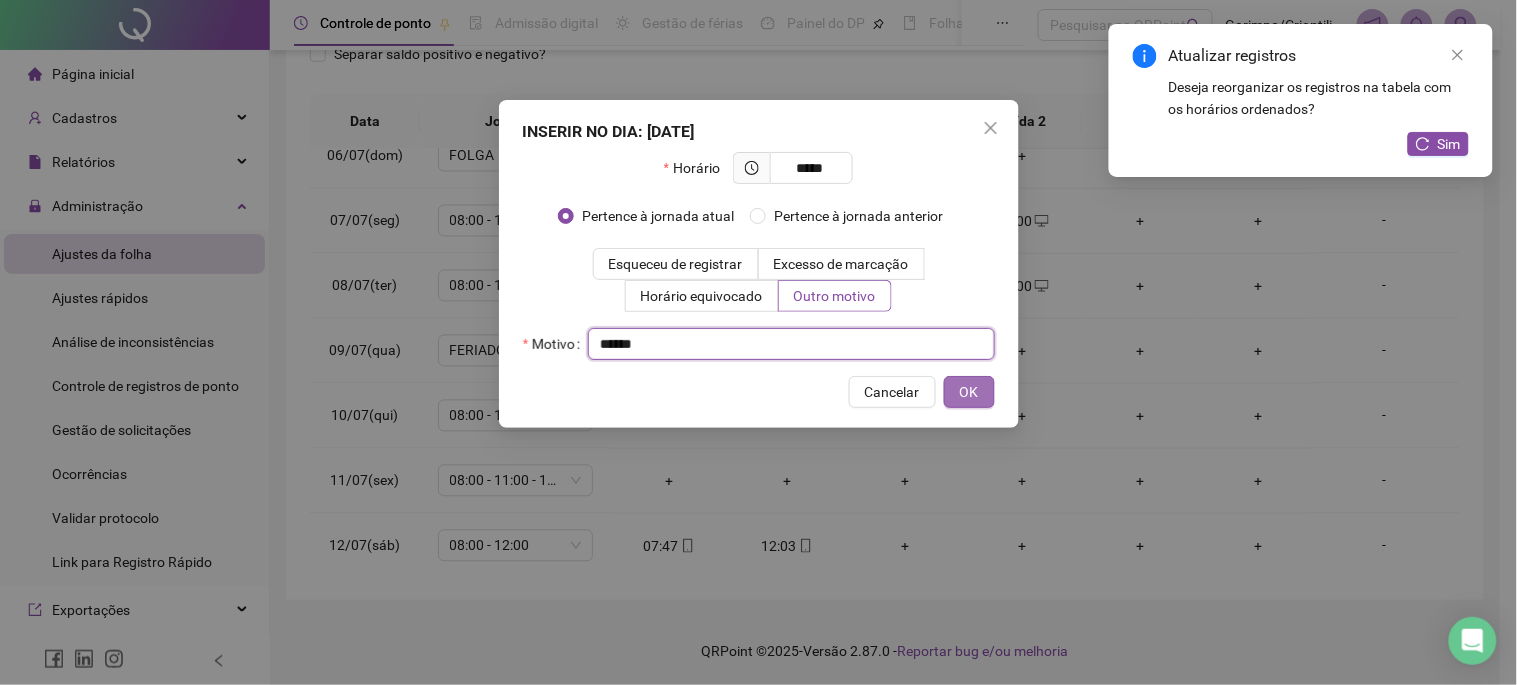 type 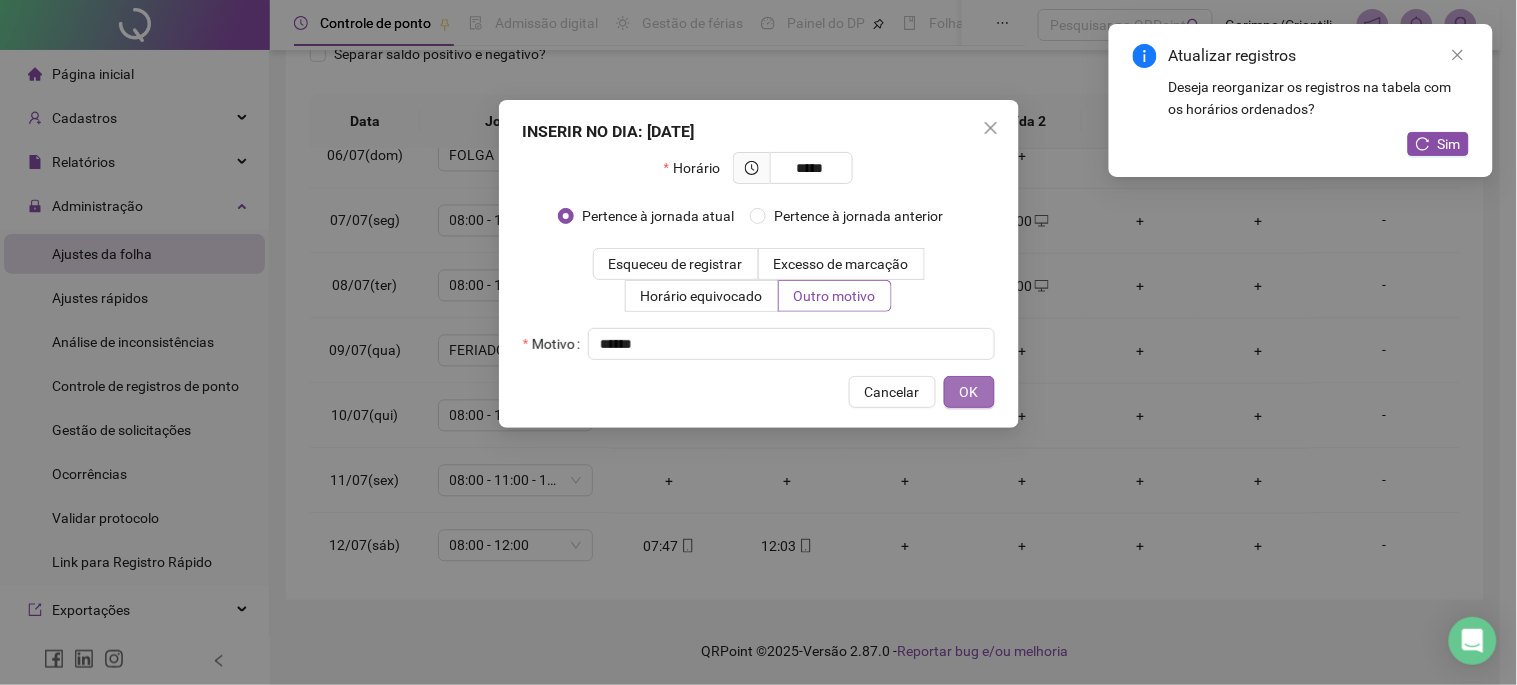 click on "OK" at bounding box center [969, 392] 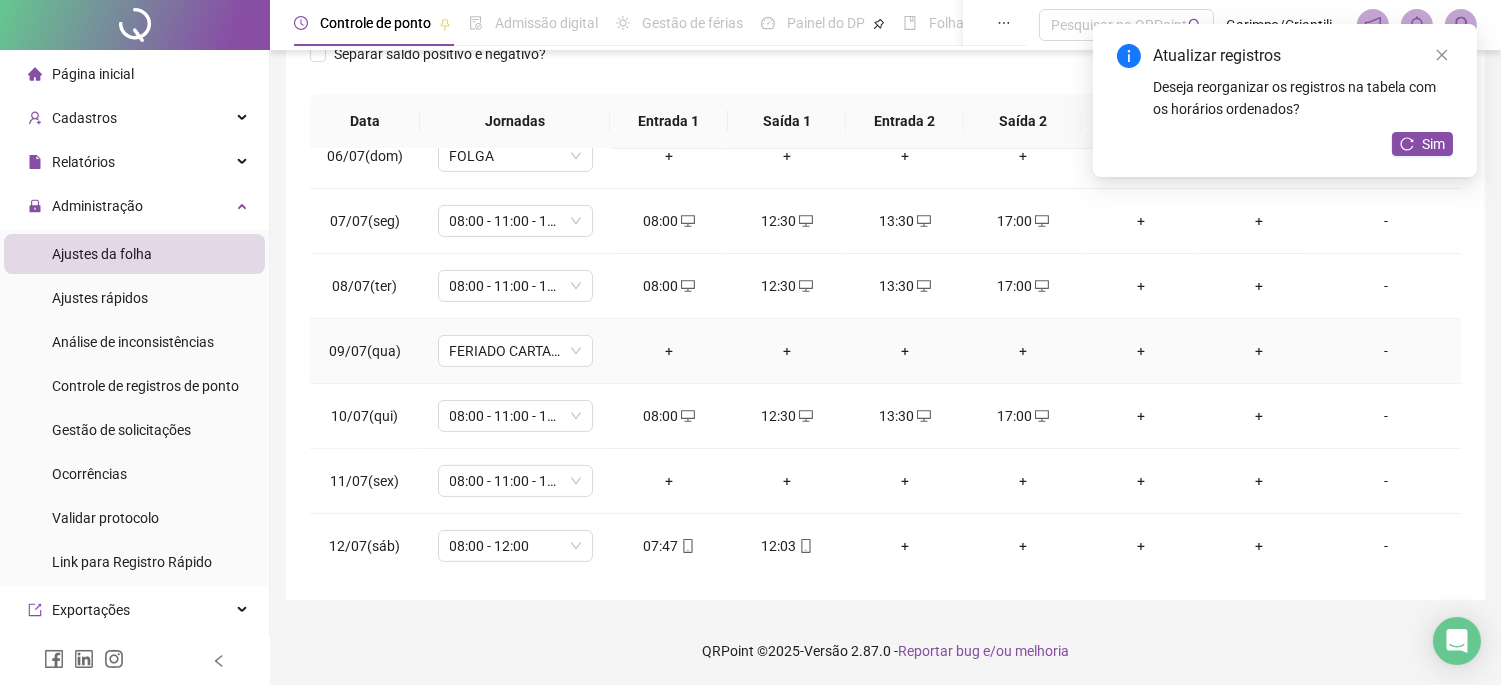 scroll, scrollTop: 1086, scrollLeft: 0, axis: vertical 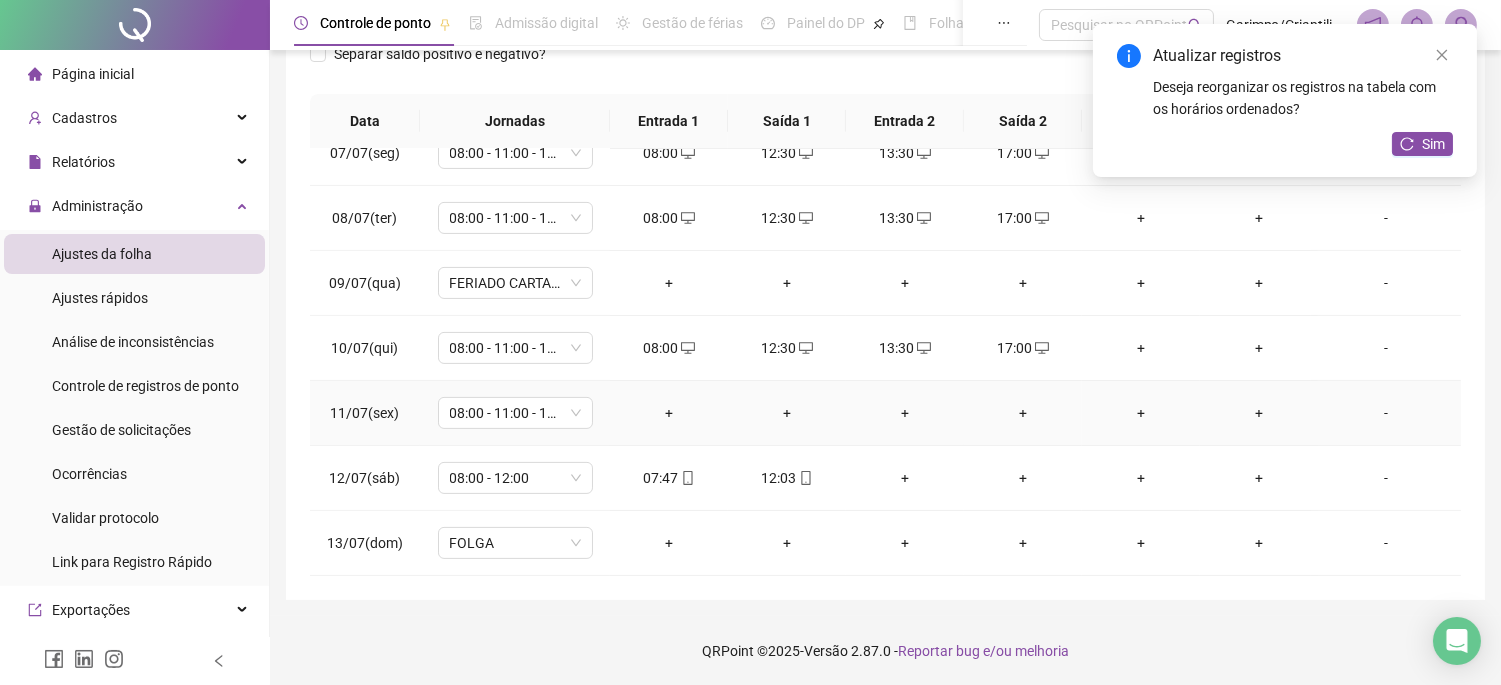 click on "+" at bounding box center (669, 413) 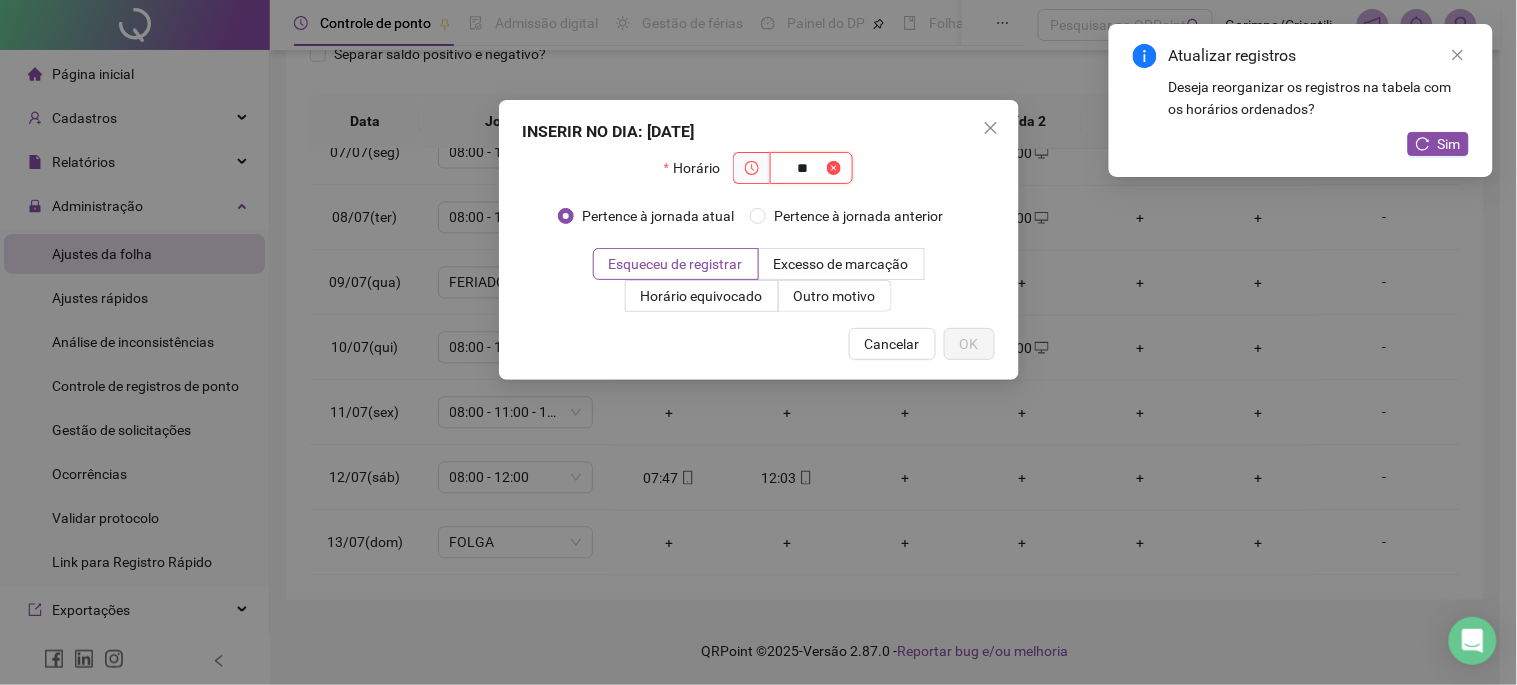 type on "*" 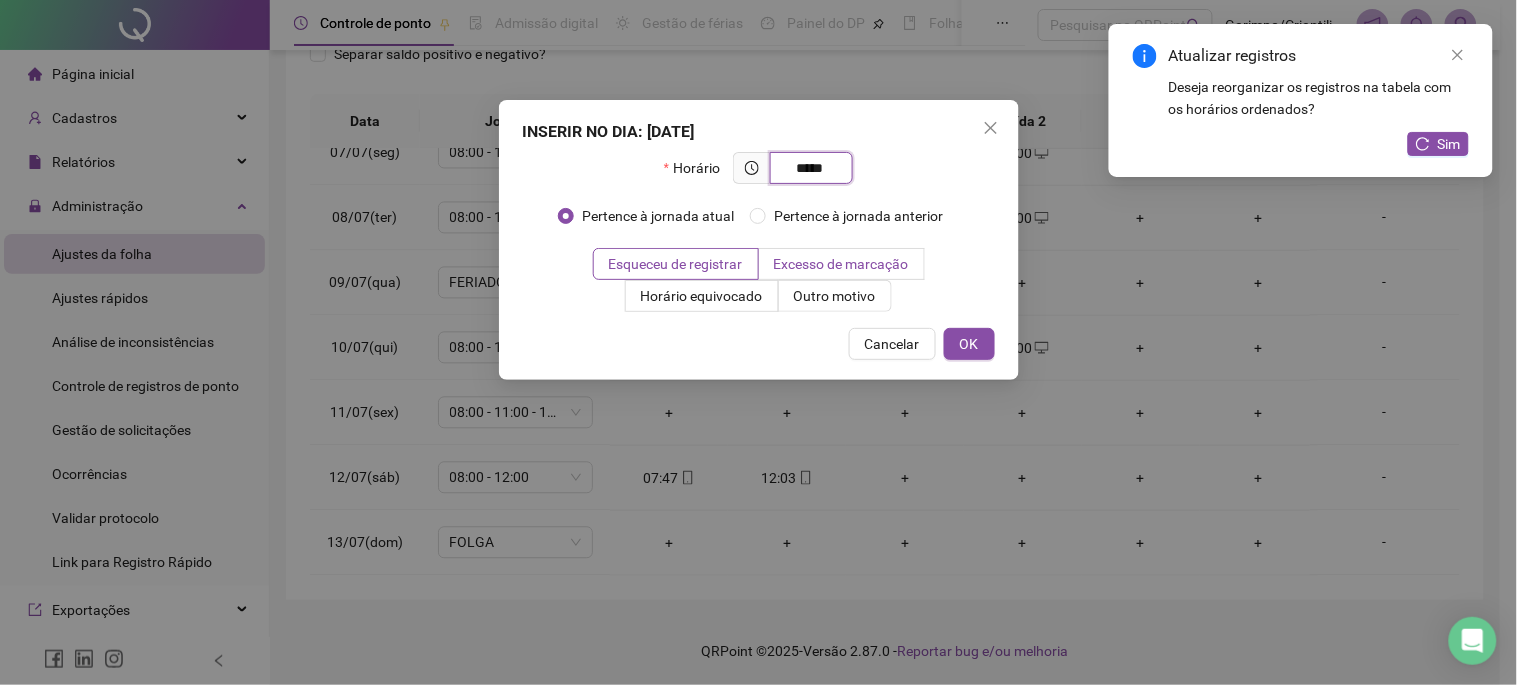 type on "*****" 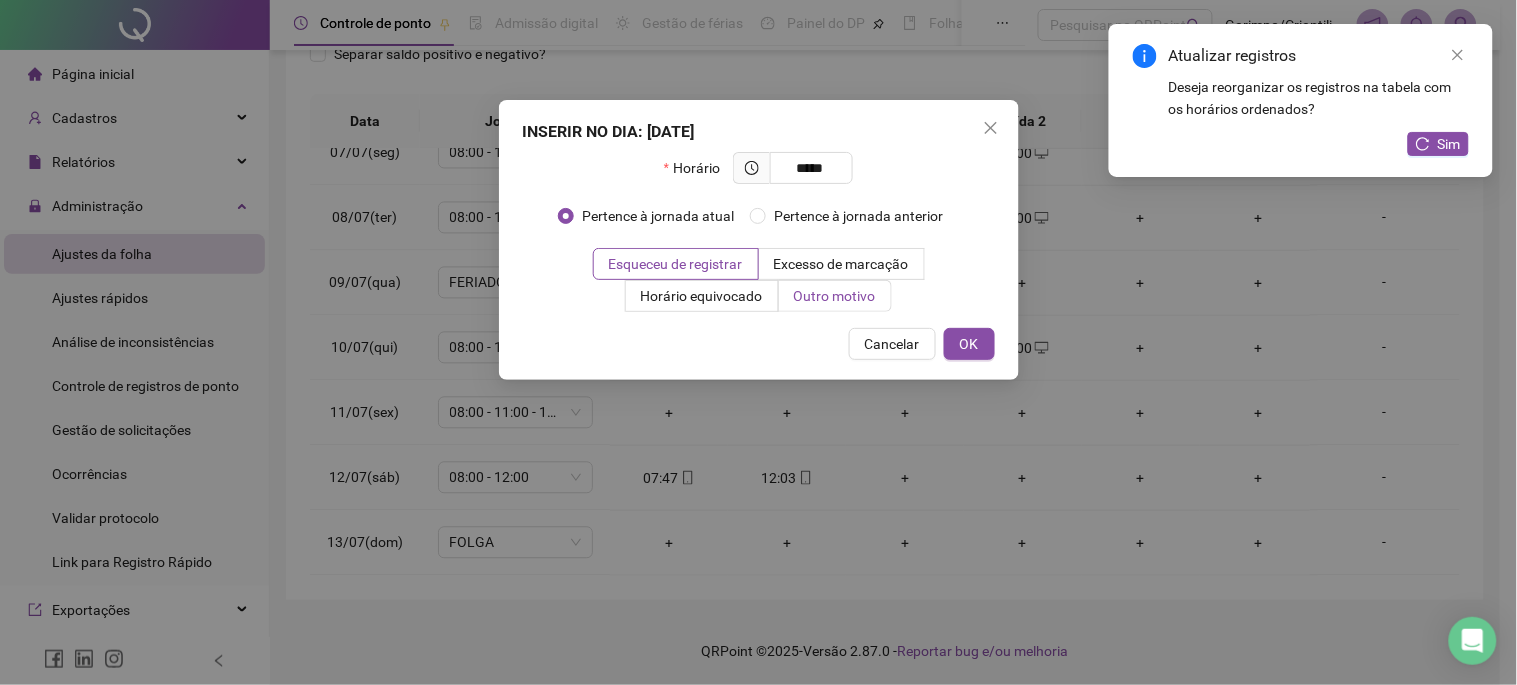 drag, startPoint x: 820, startPoint y: 276, endPoint x: 817, endPoint y: 286, distance: 10.440307 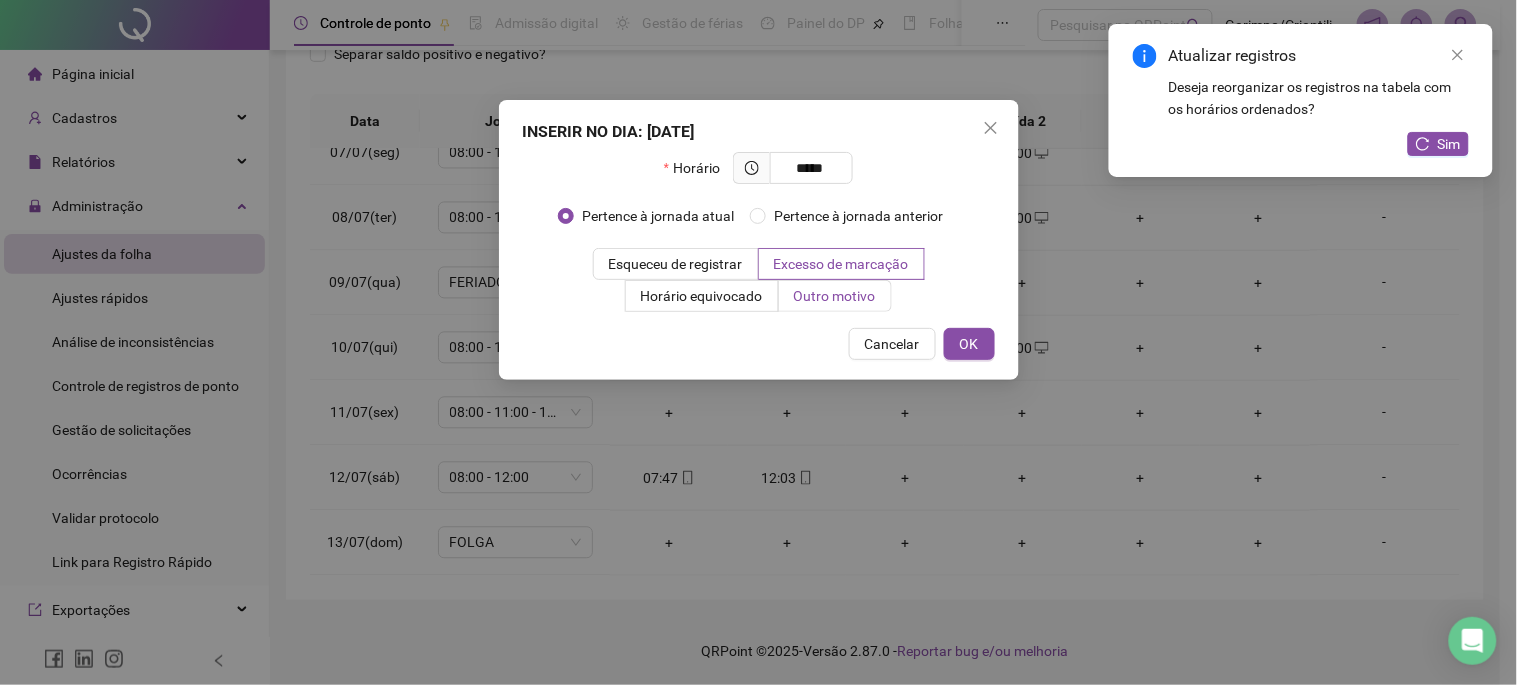 click on "Outro motivo" at bounding box center [835, 296] 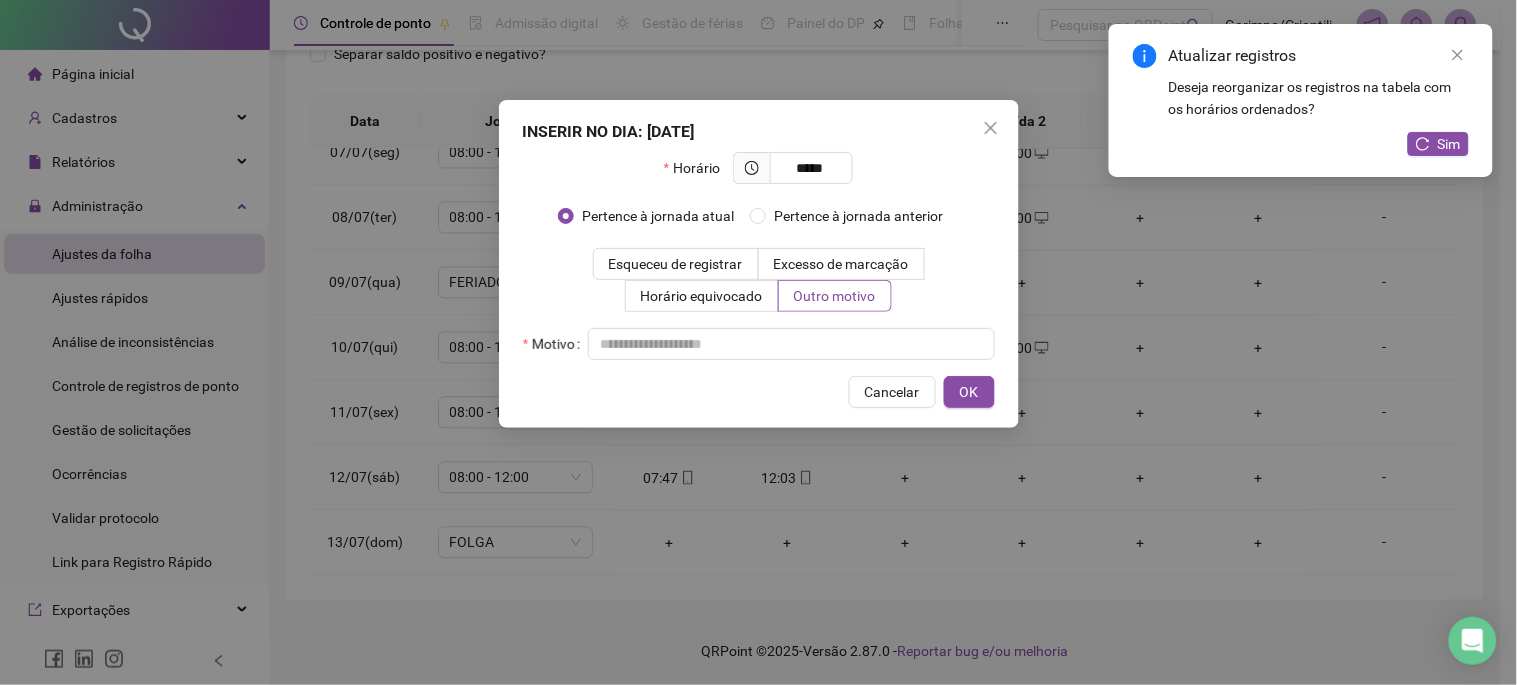 click on "Horário ***** Pertence à jornada atual [GEOGRAPHIC_DATA] à jornada anterior Esqueceu de registrar Excesso de marcação Horário equivocado Outro motivo Motivo" at bounding box center [759, 256] 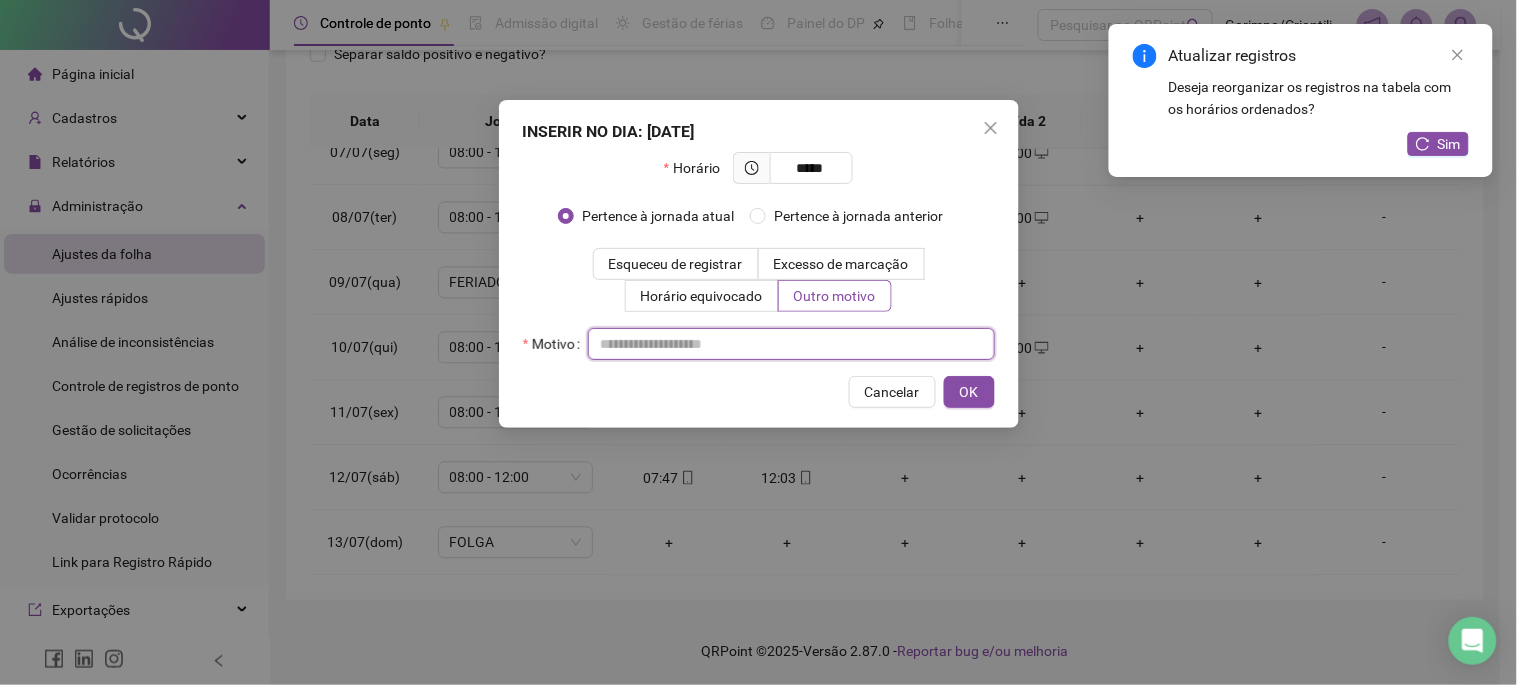click at bounding box center [791, 344] 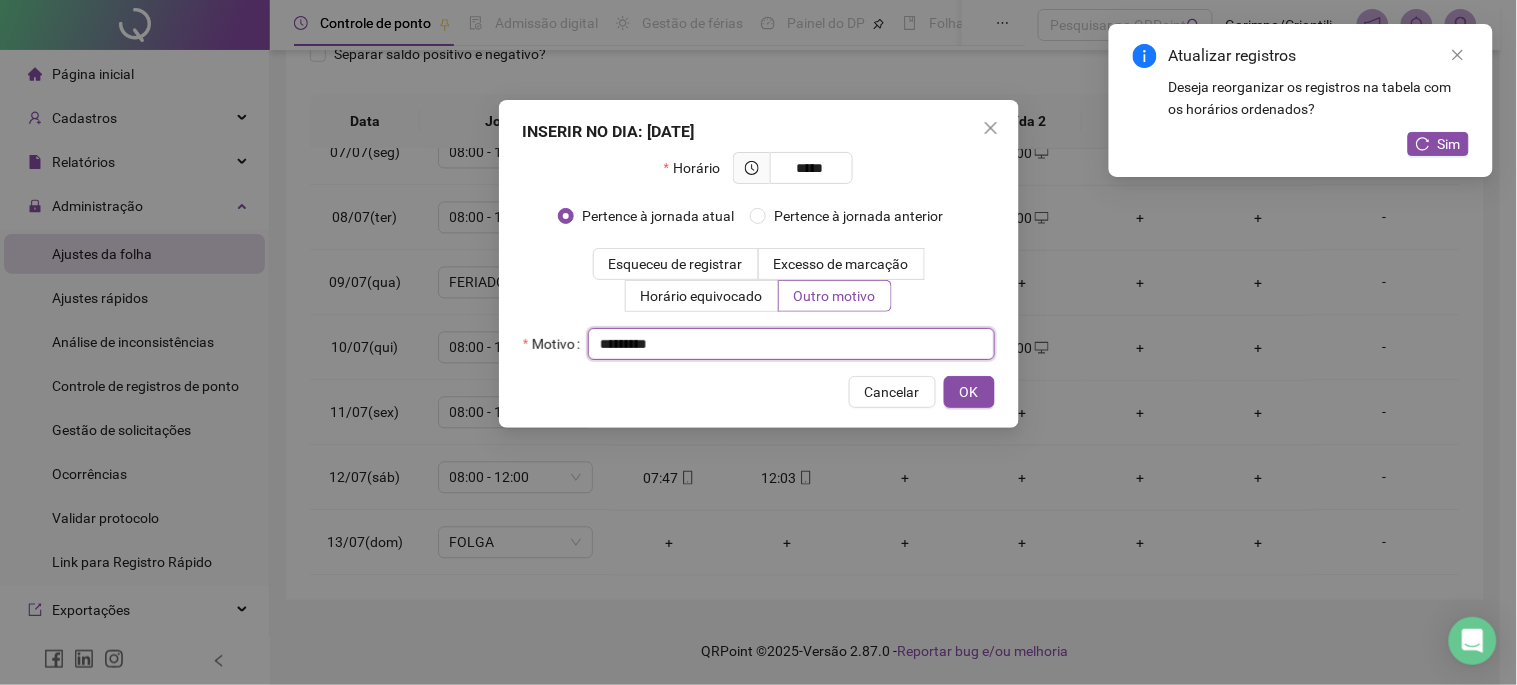 type 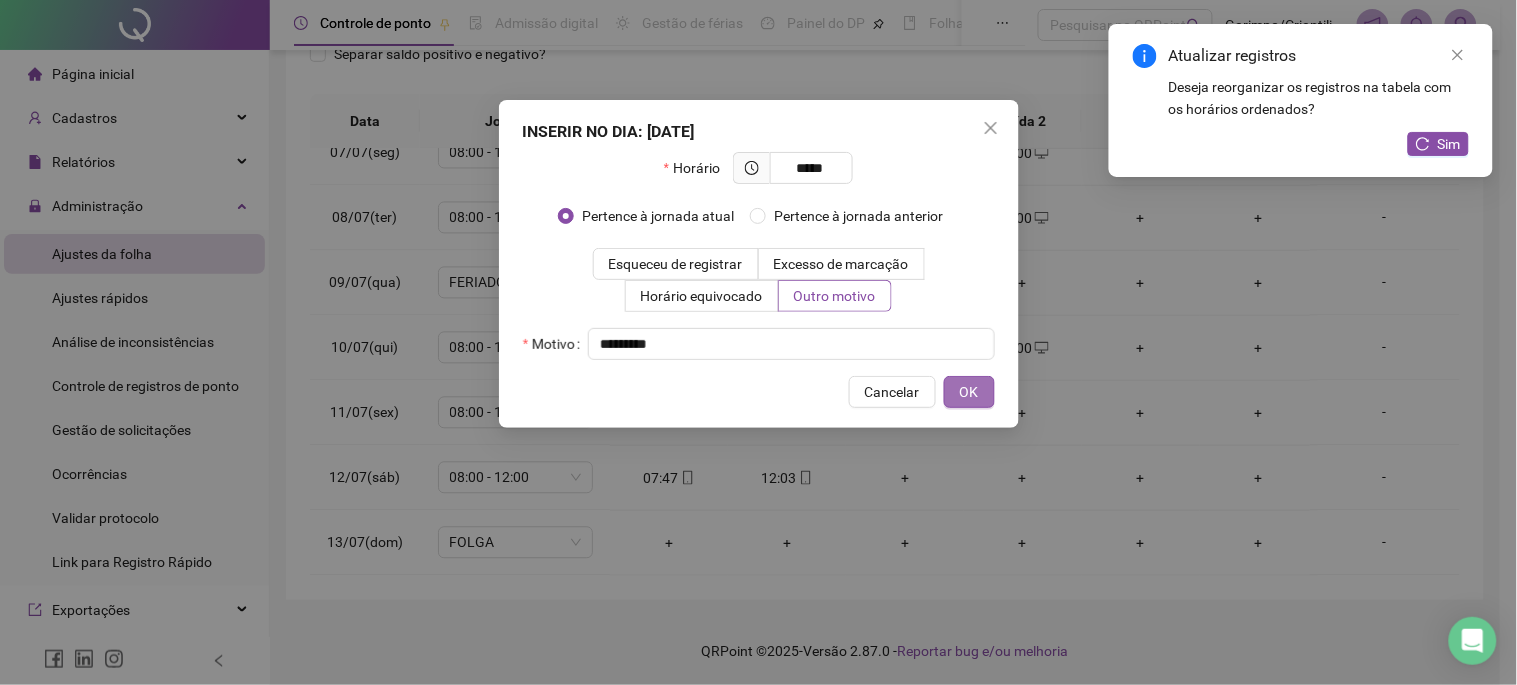 drag, startPoint x: 941, startPoint y: 402, endPoint x: 953, endPoint y: 398, distance: 12.649111 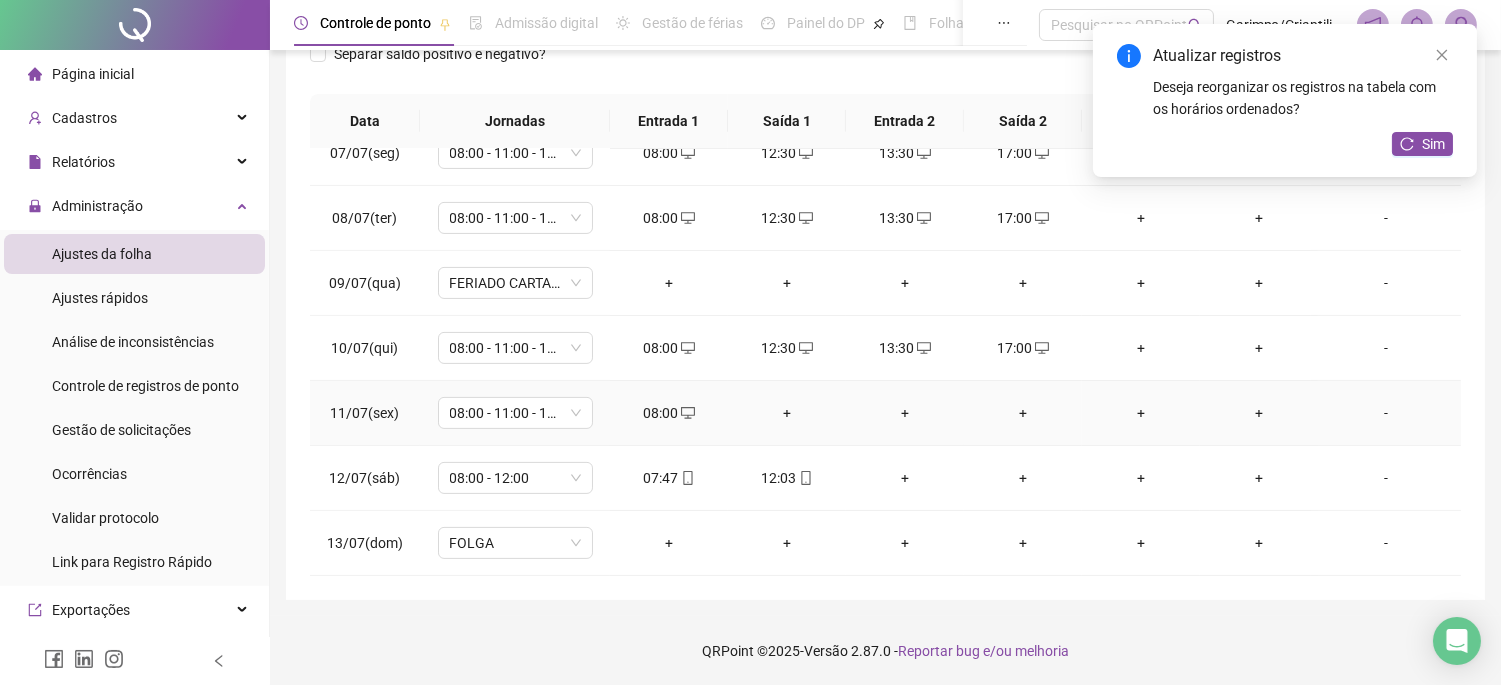 click on "+" at bounding box center [787, 413] 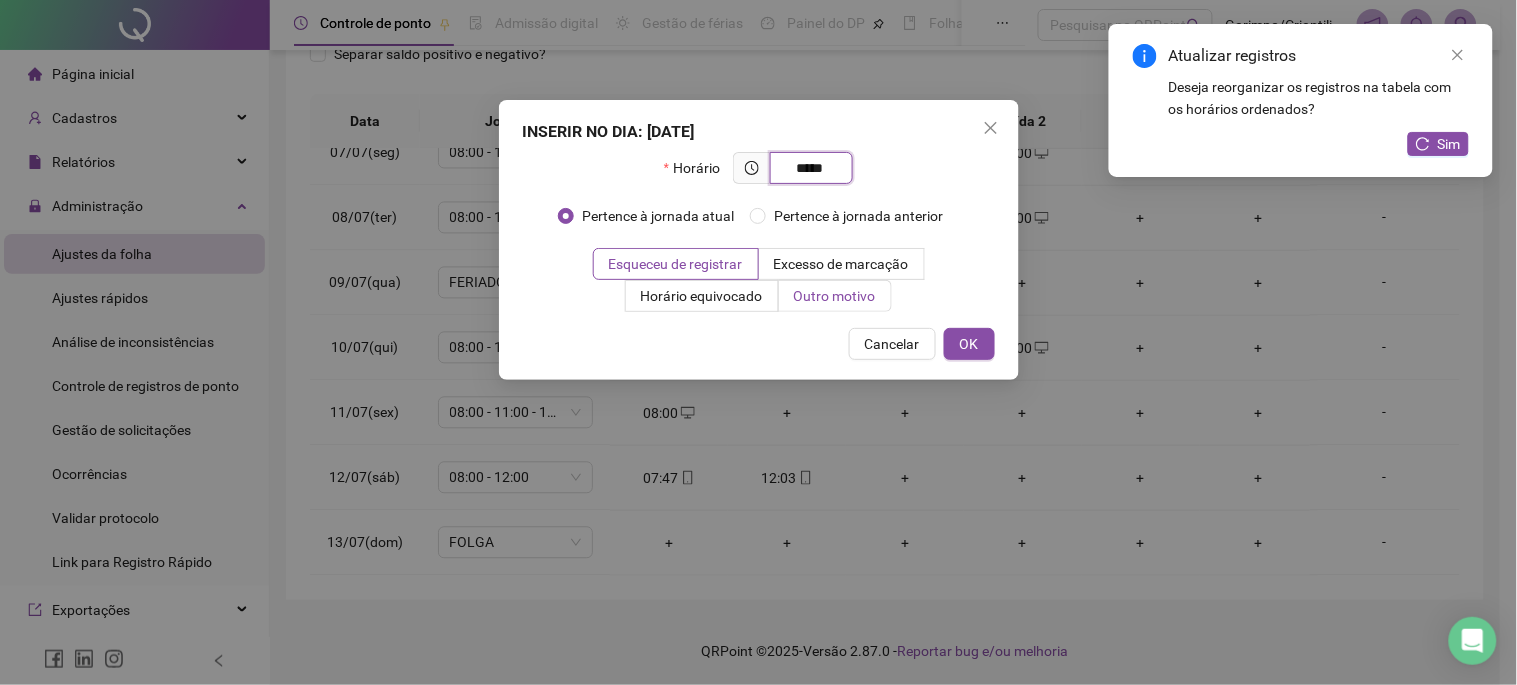 type on "*****" 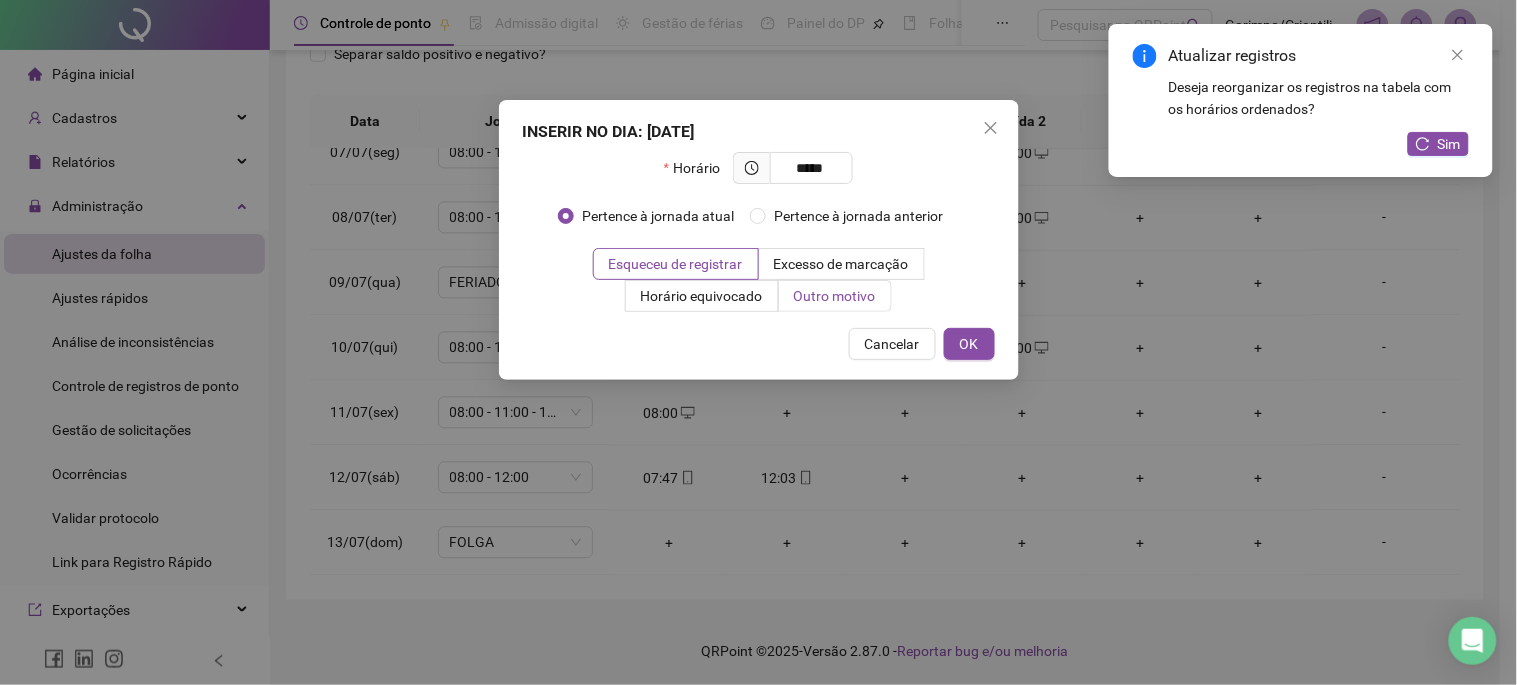 click on "Outro motivo" at bounding box center (835, 296) 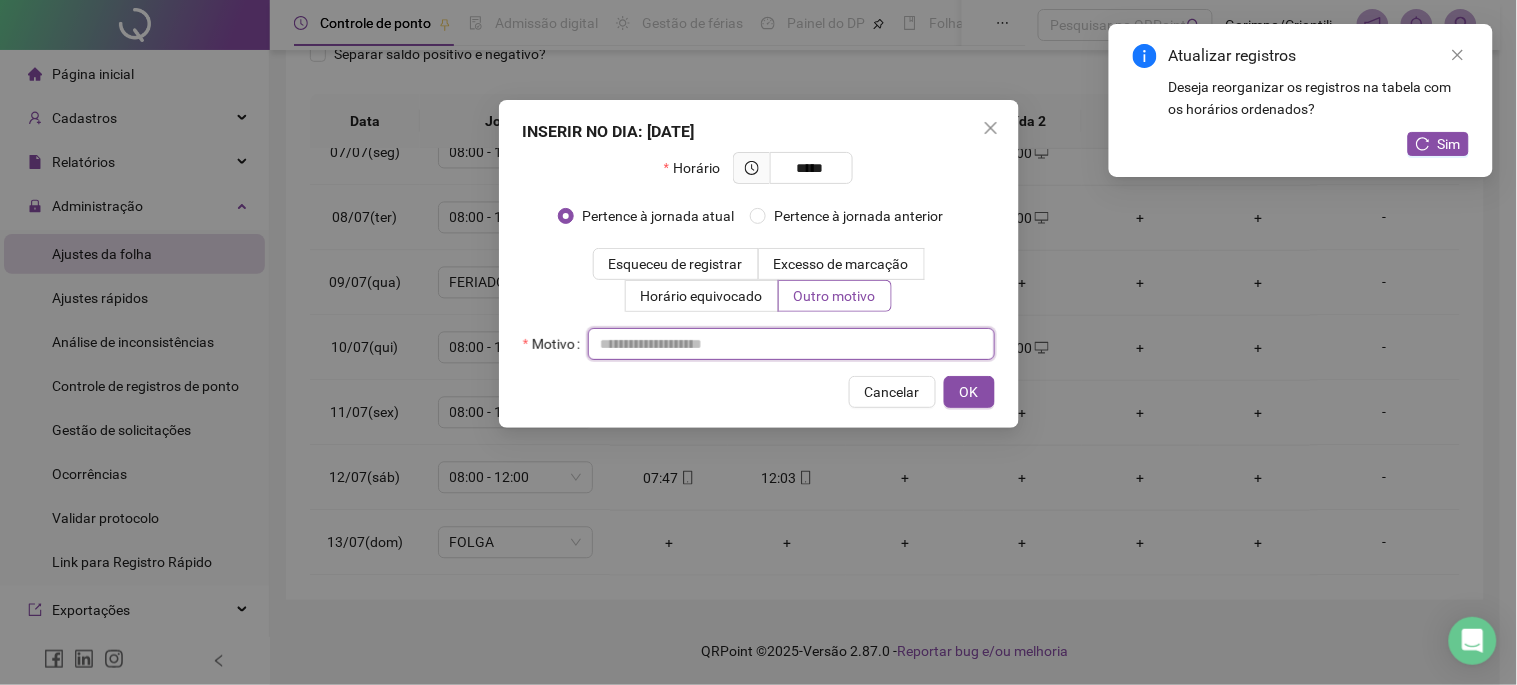 click at bounding box center [791, 344] 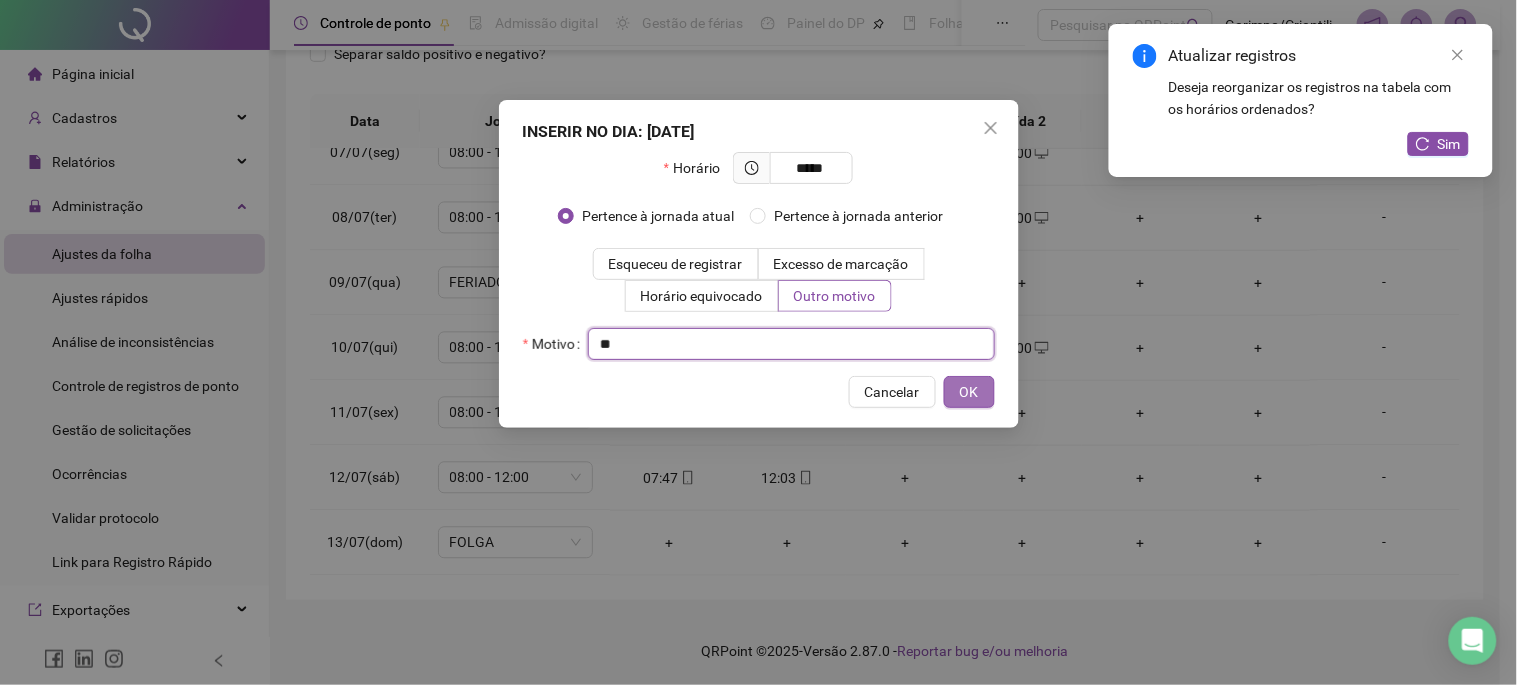 type 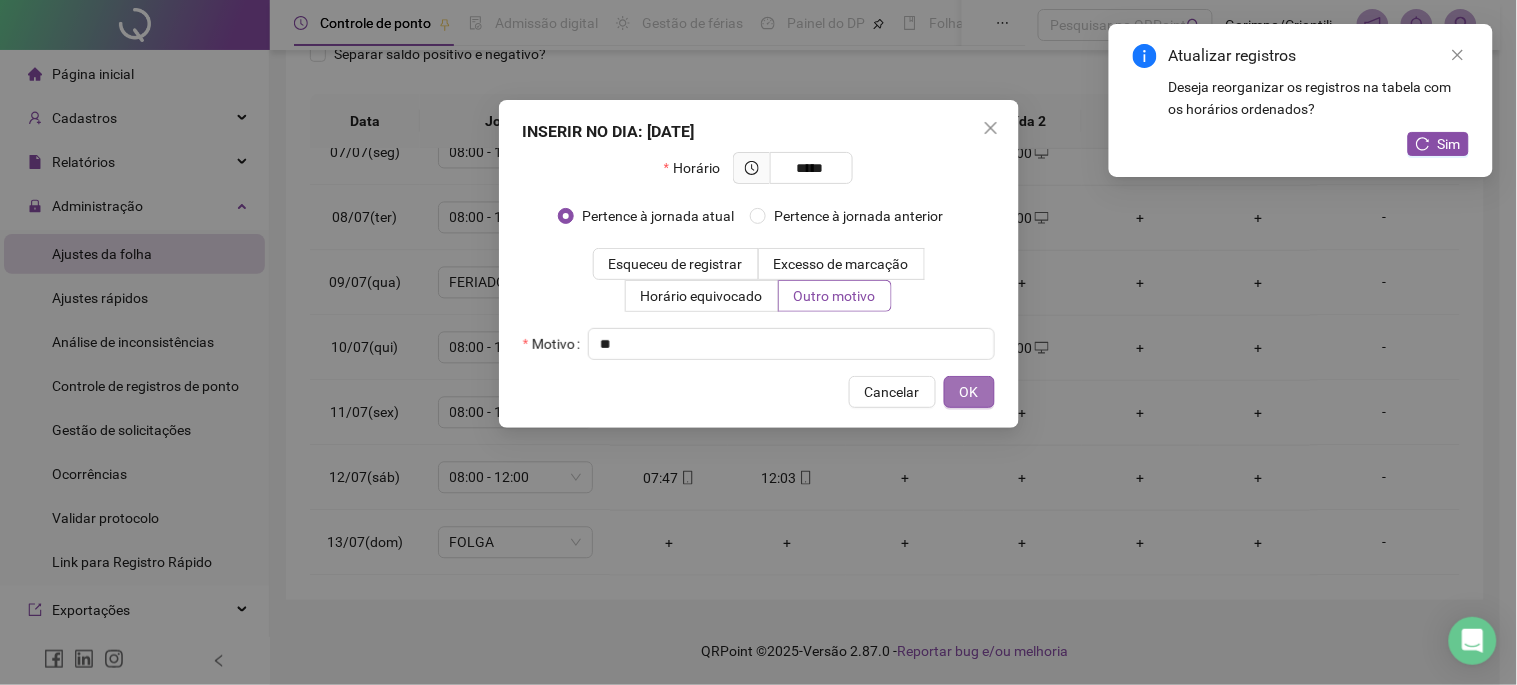 click on "OK" at bounding box center [969, 392] 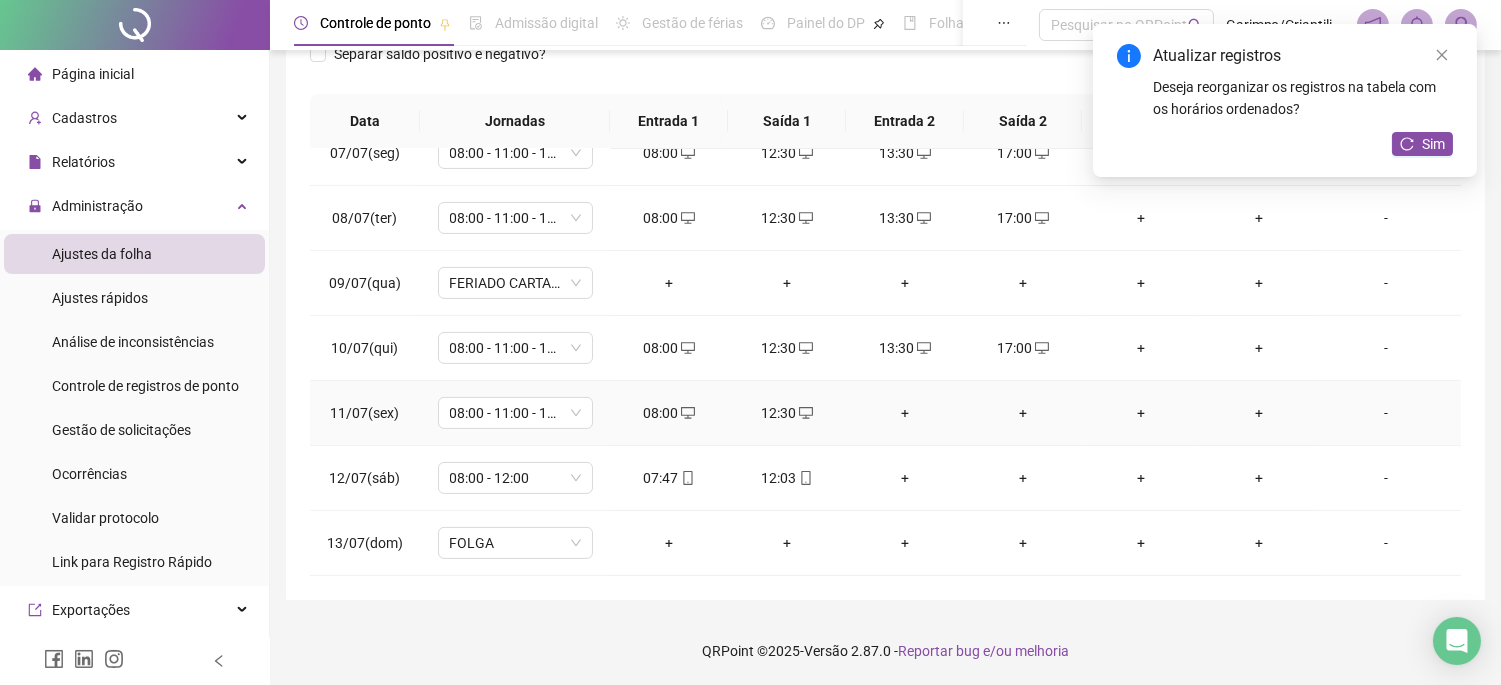 click on "+" at bounding box center [1023, 413] 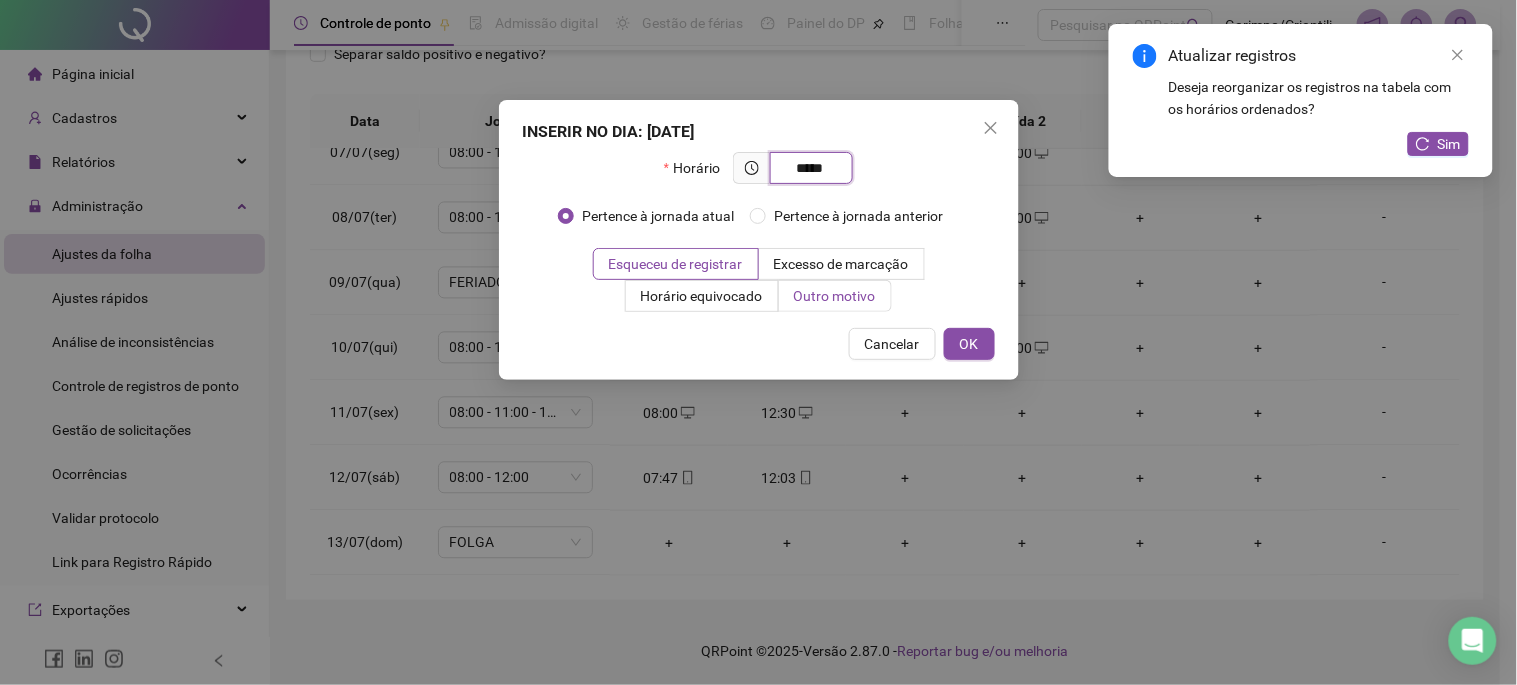 type on "*****" 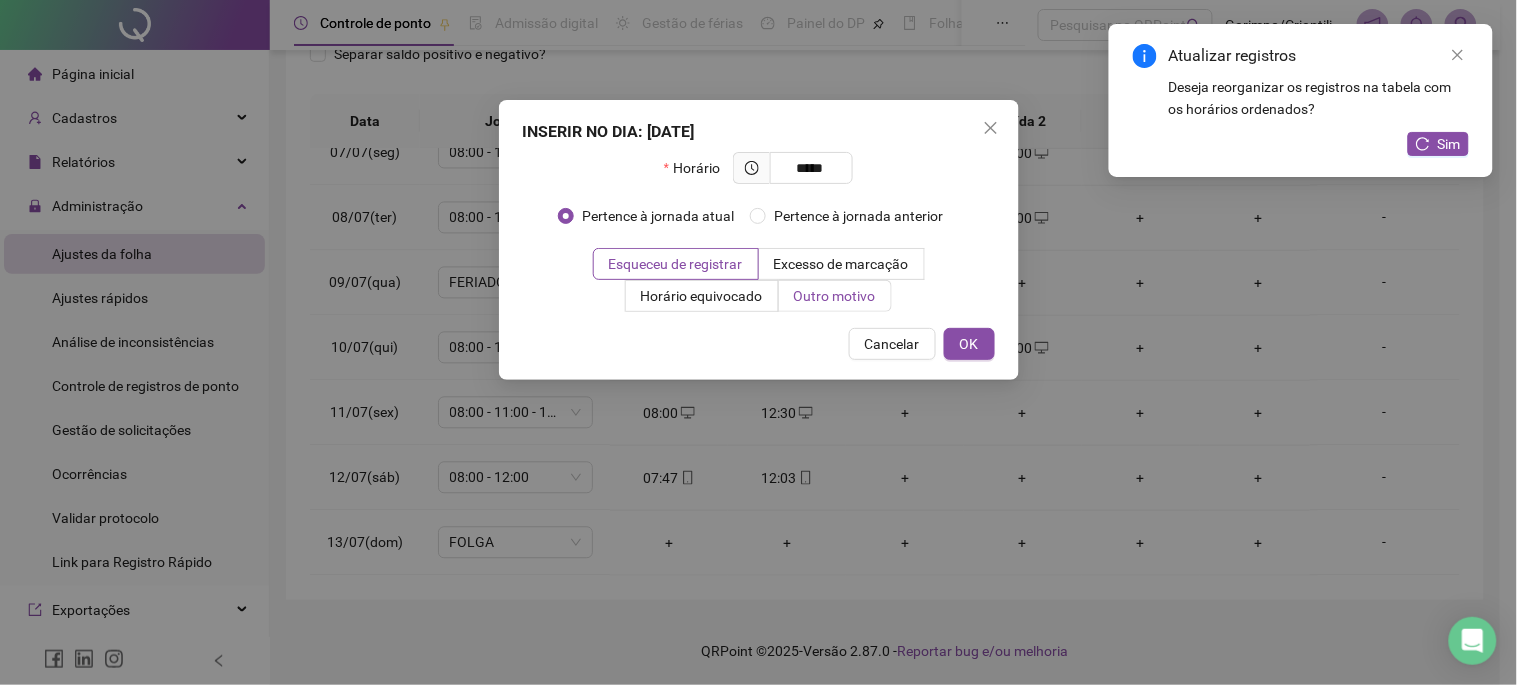 click on "Outro motivo" at bounding box center [835, 296] 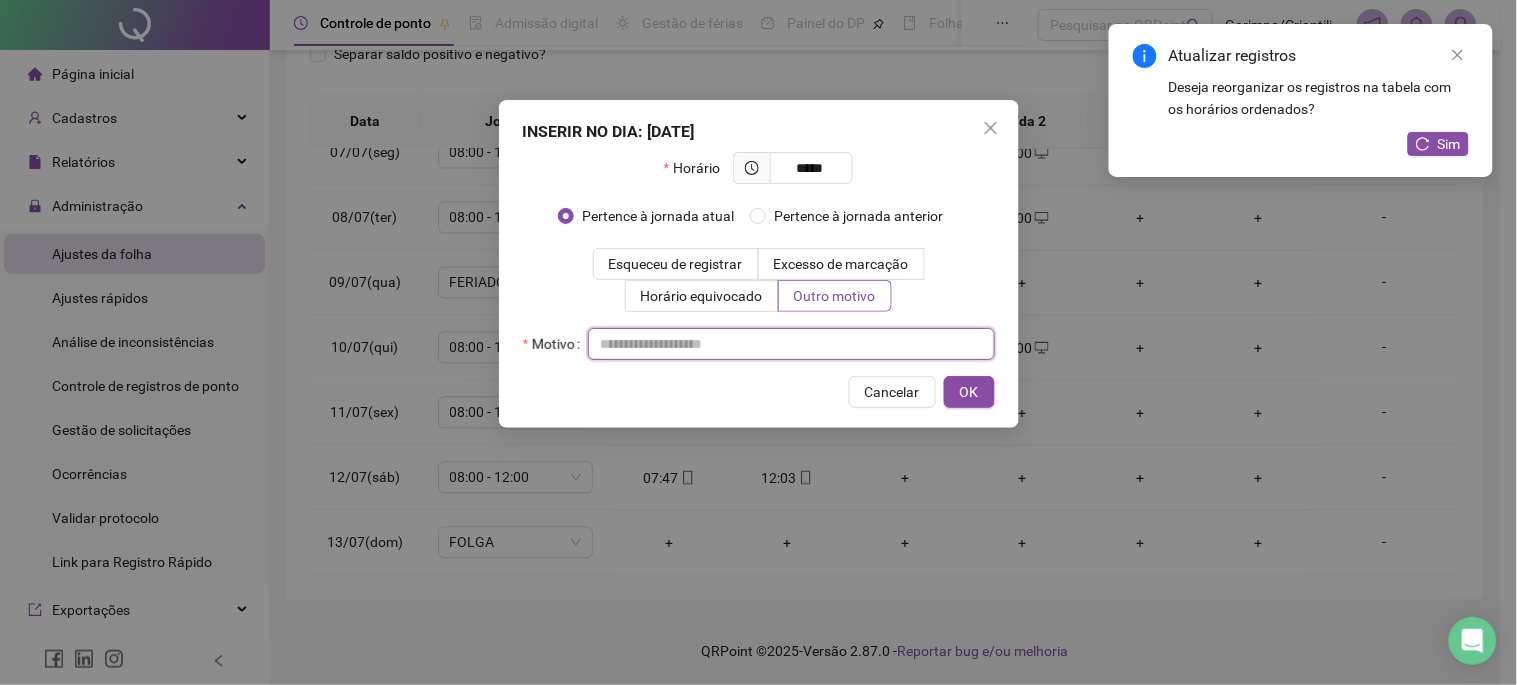 click at bounding box center (791, 344) 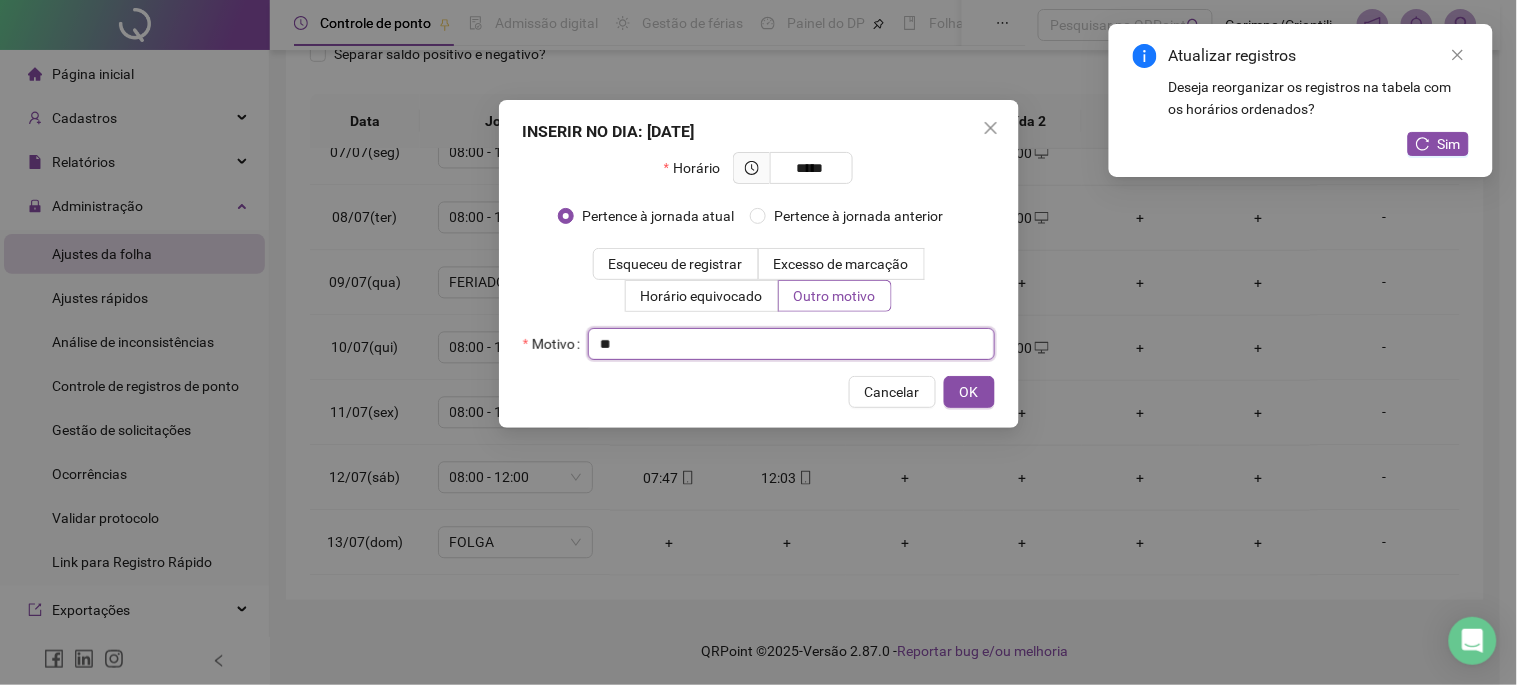 type 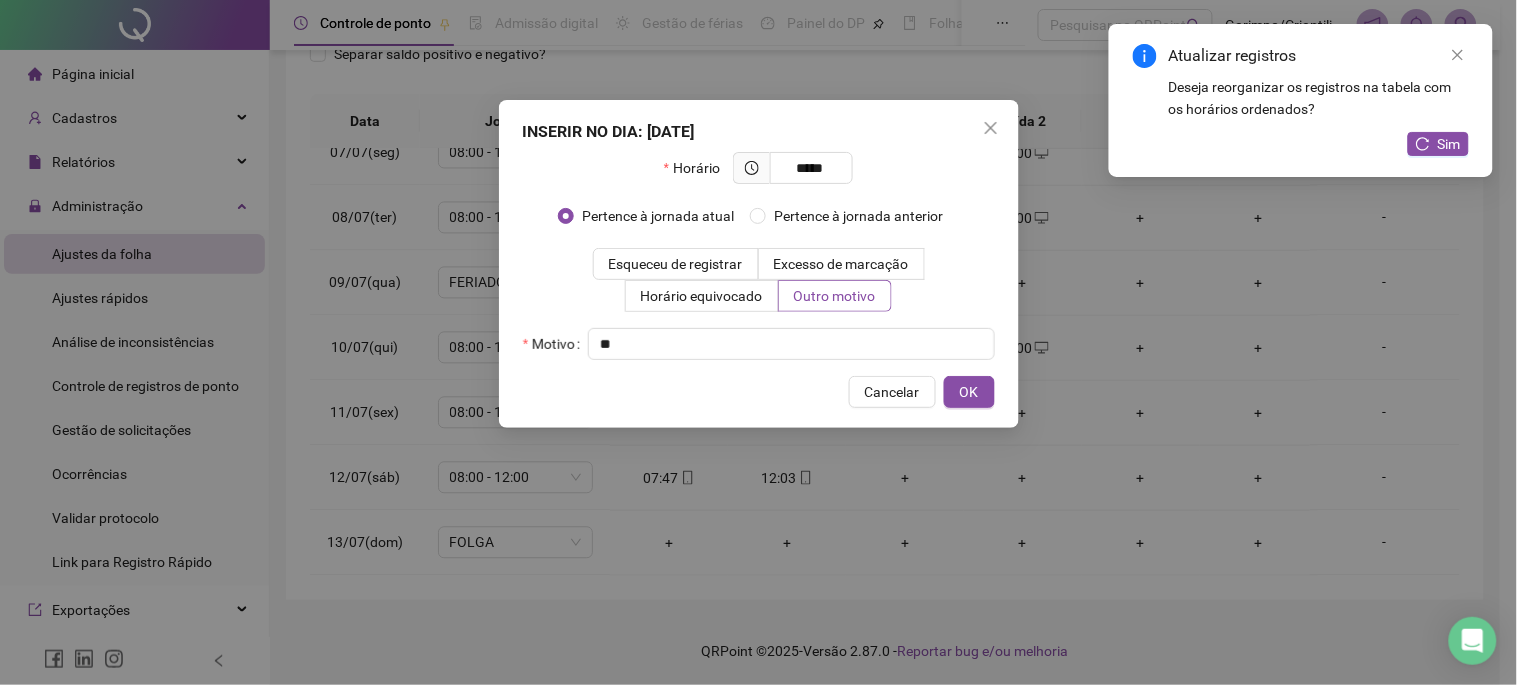 click on "Cancelar OK" at bounding box center [759, 392] 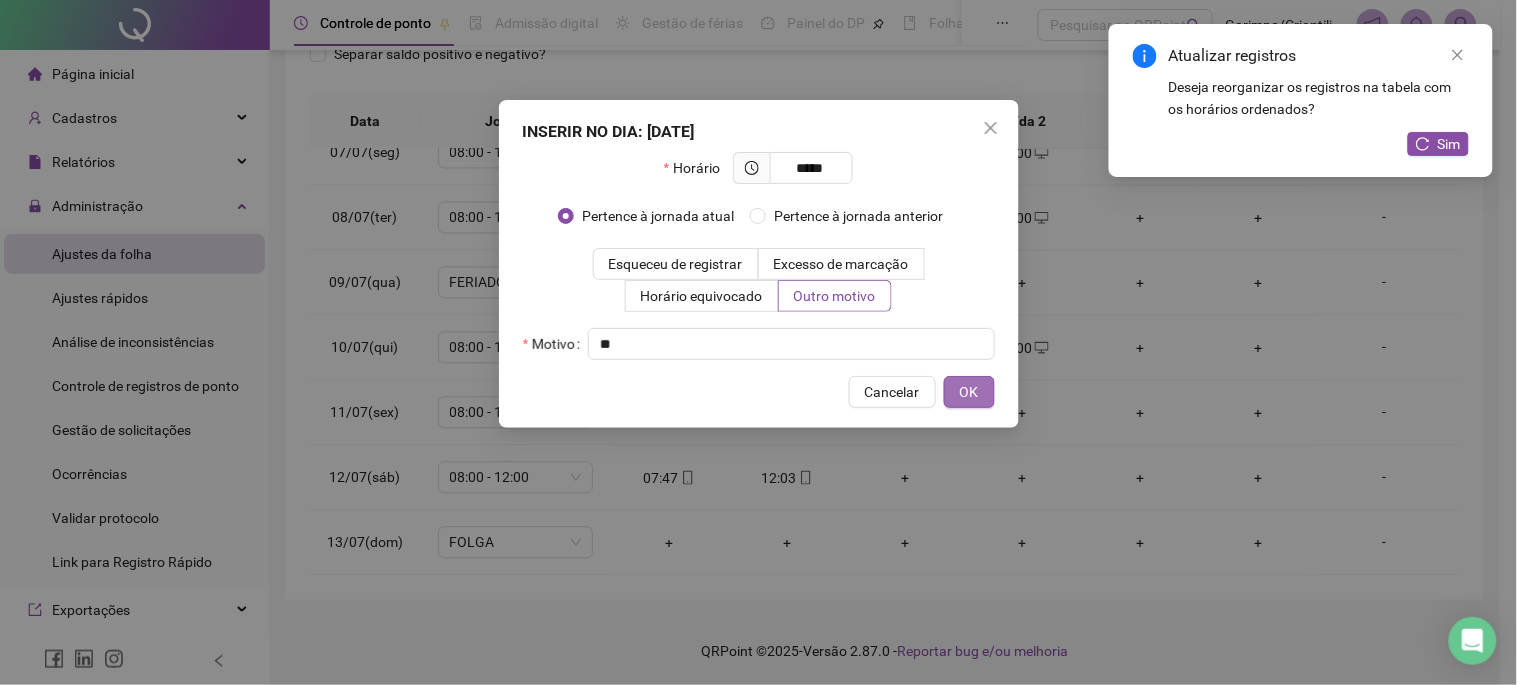 click on "OK" at bounding box center [969, 392] 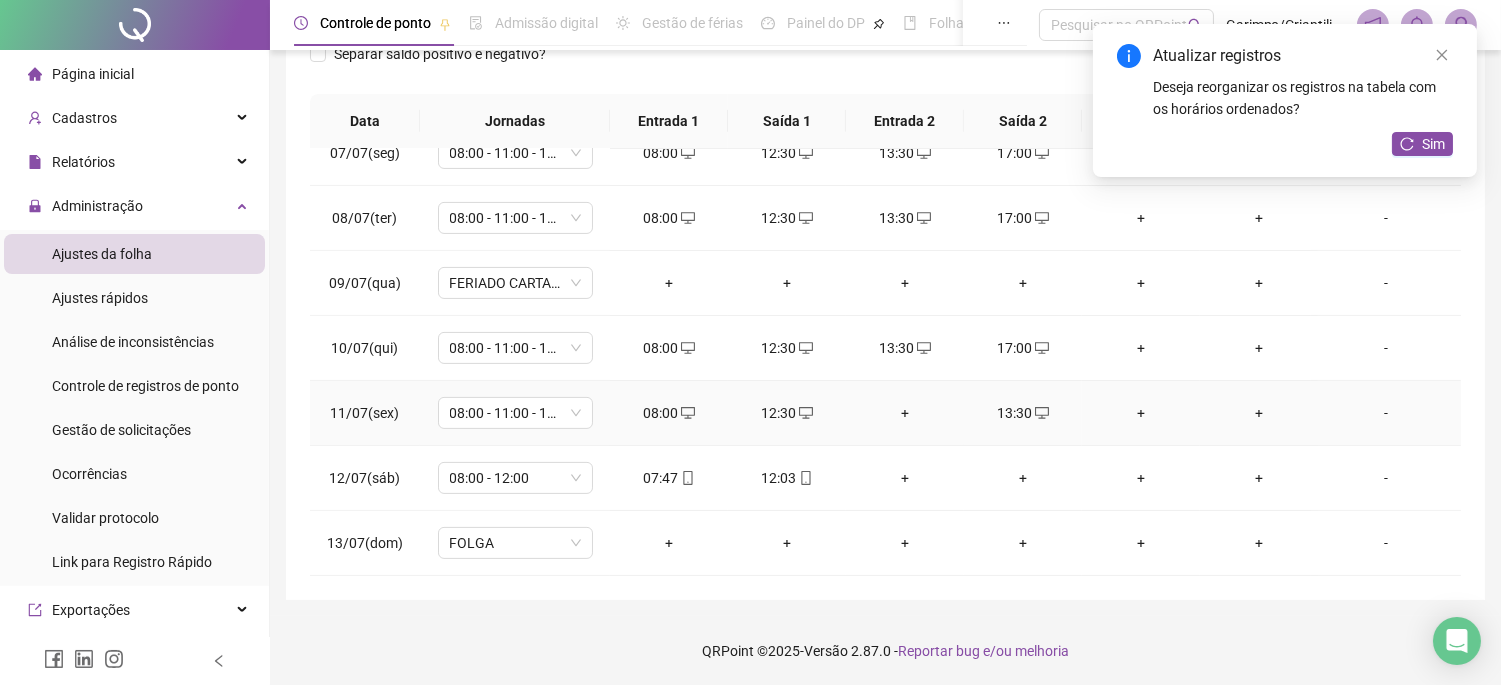 click on "+" at bounding box center (1141, 413) 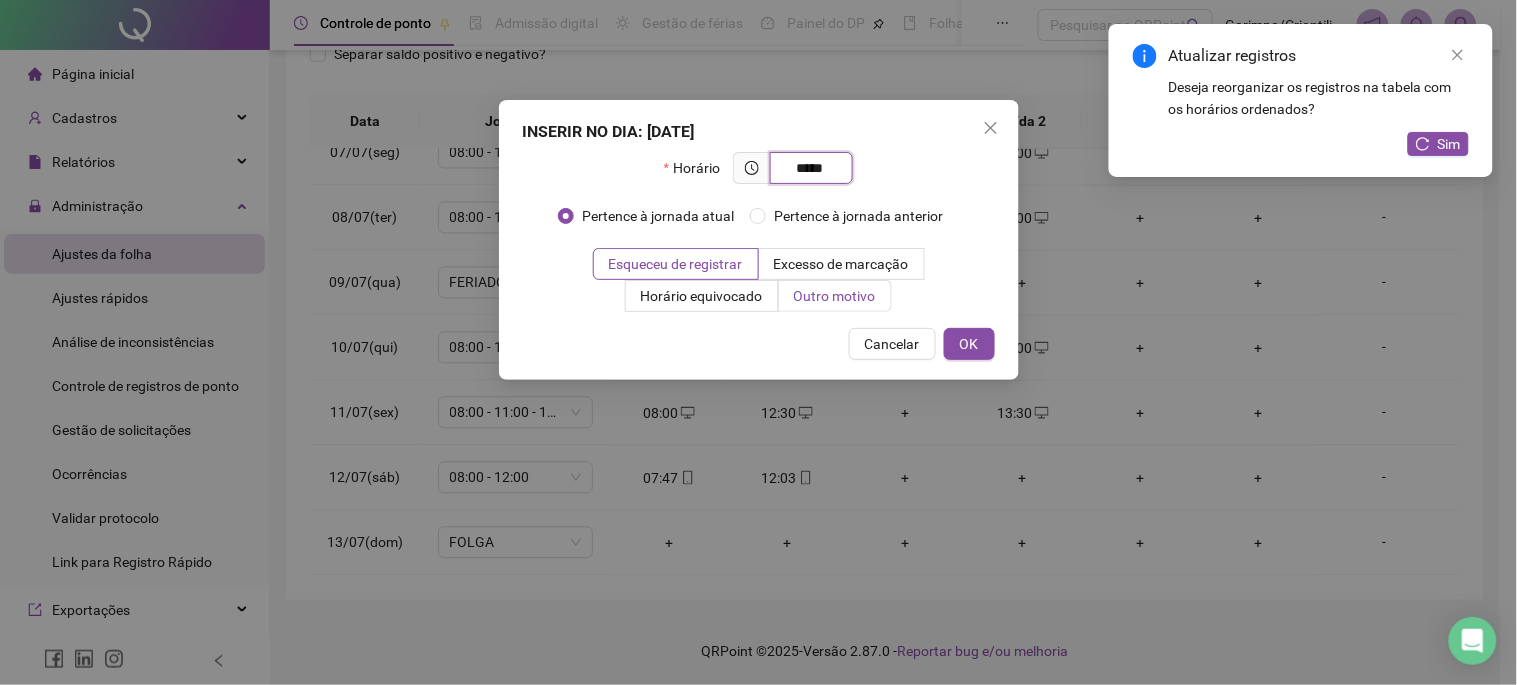 type on "*****" 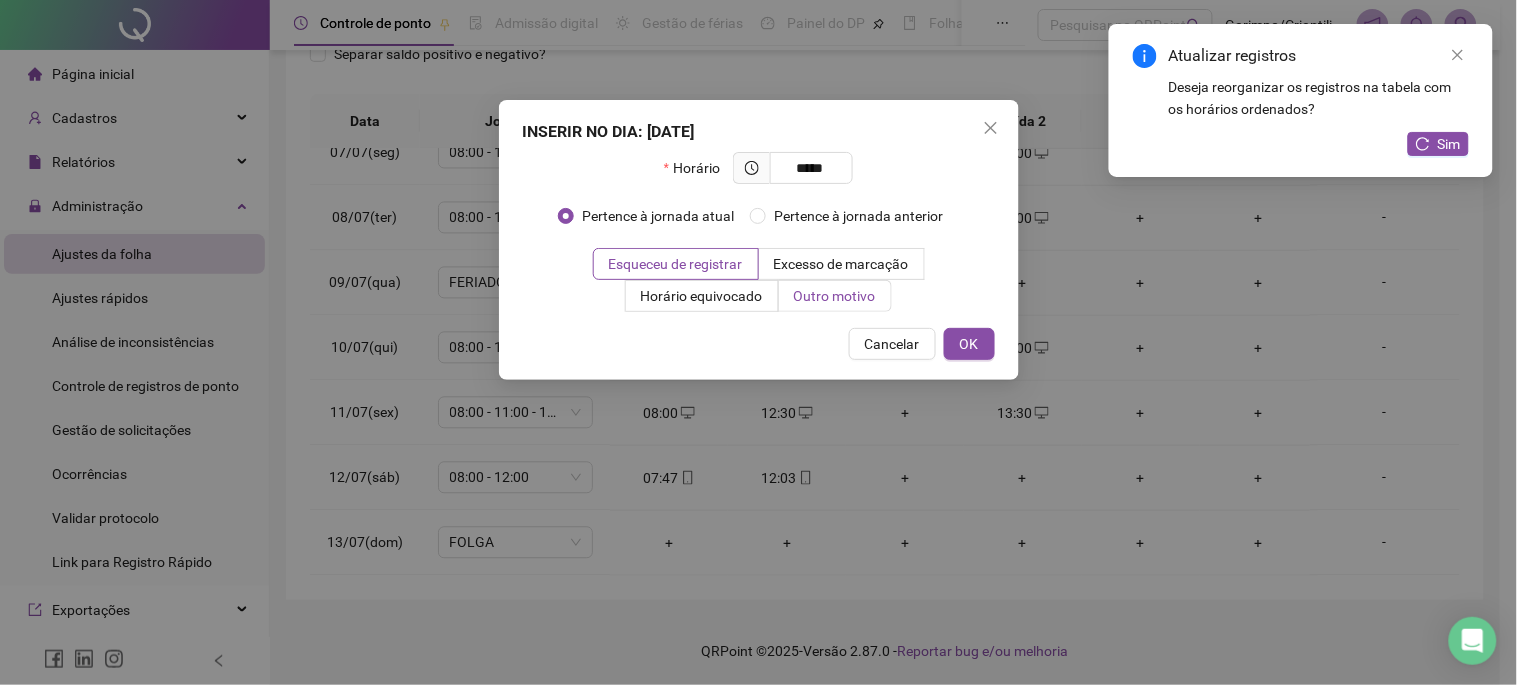 click on "Outro motivo" at bounding box center (835, 296) 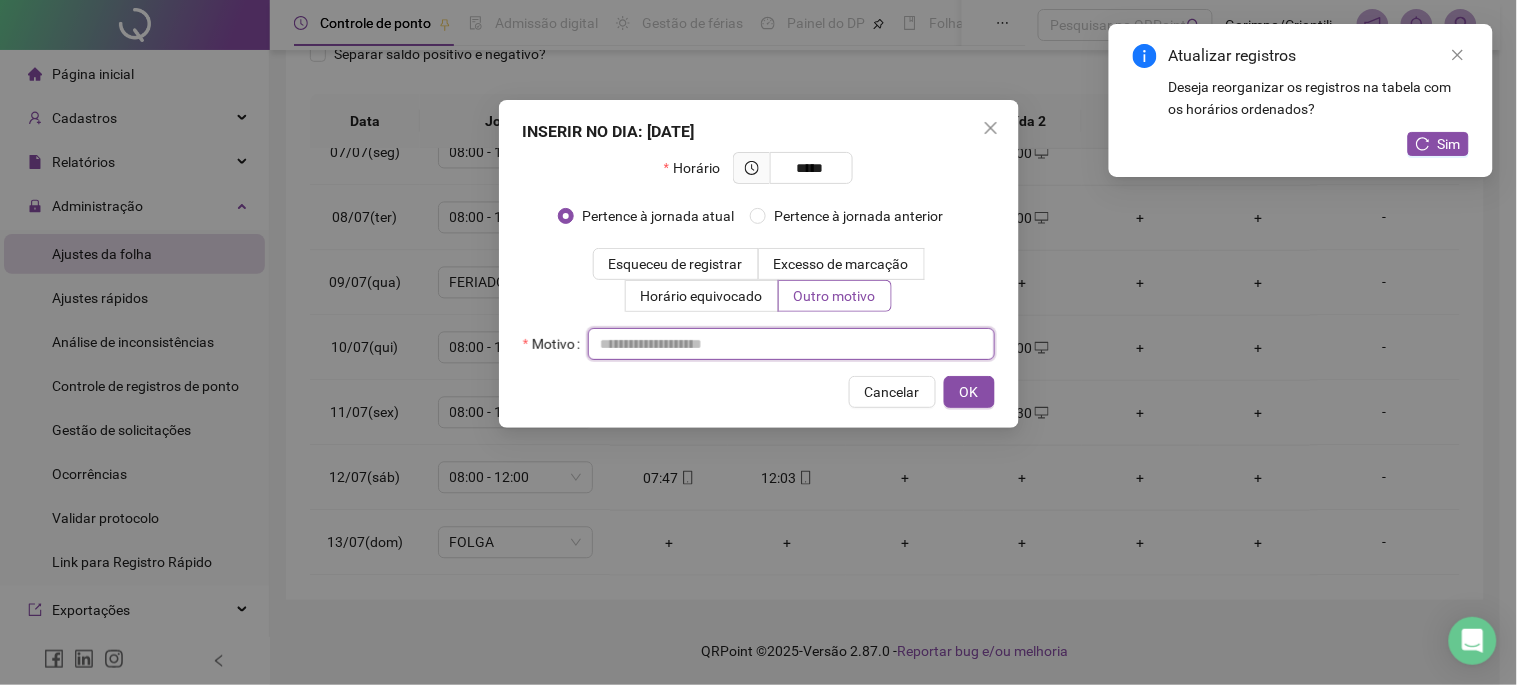 click at bounding box center [791, 344] 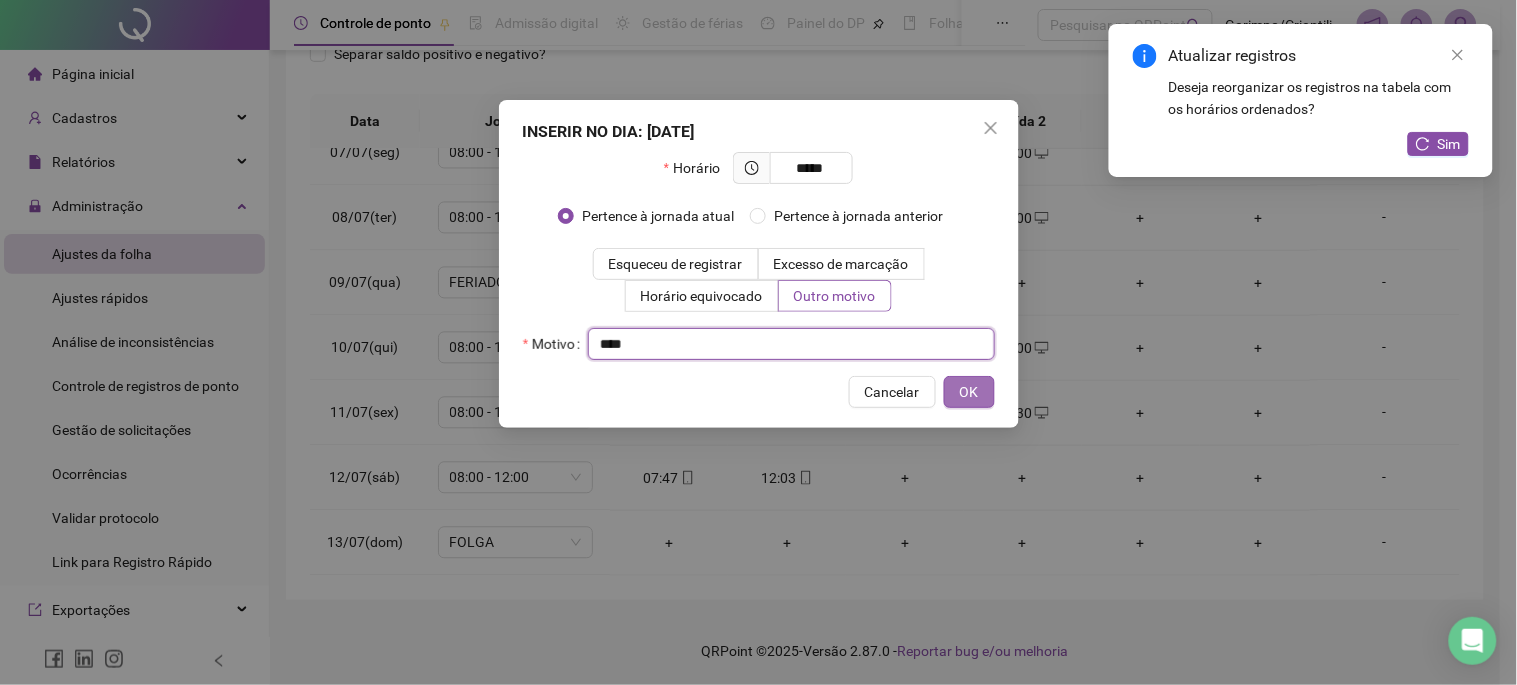 type 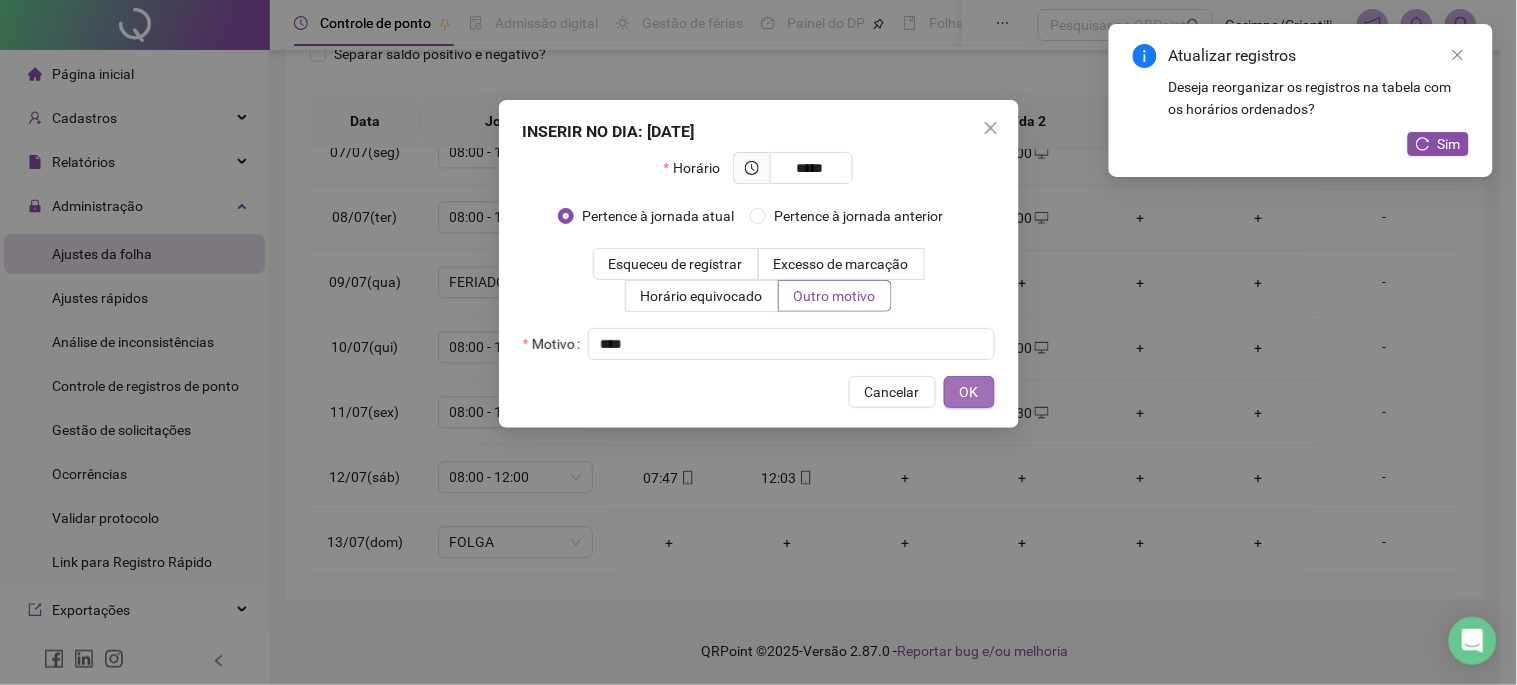 click on "OK" at bounding box center [969, 392] 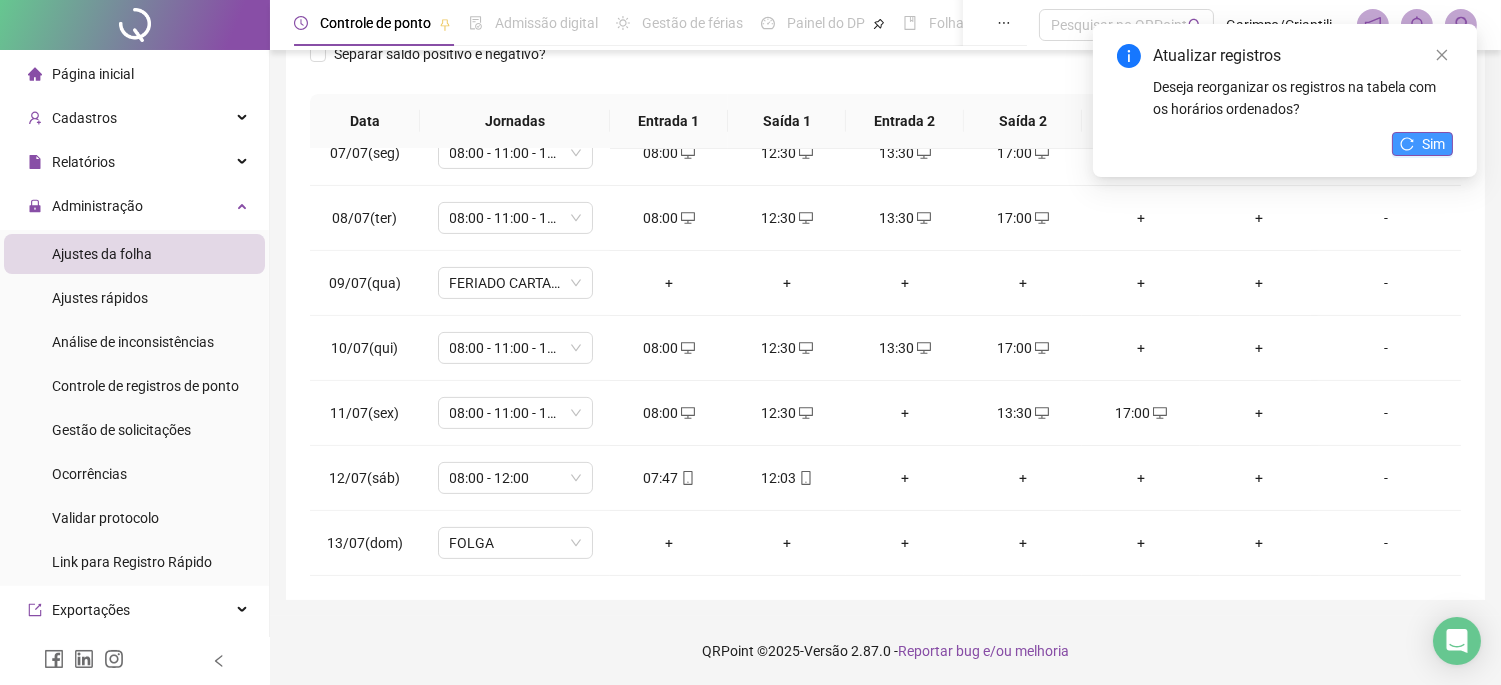 click on "Sim" at bounding box center (1433, 144) 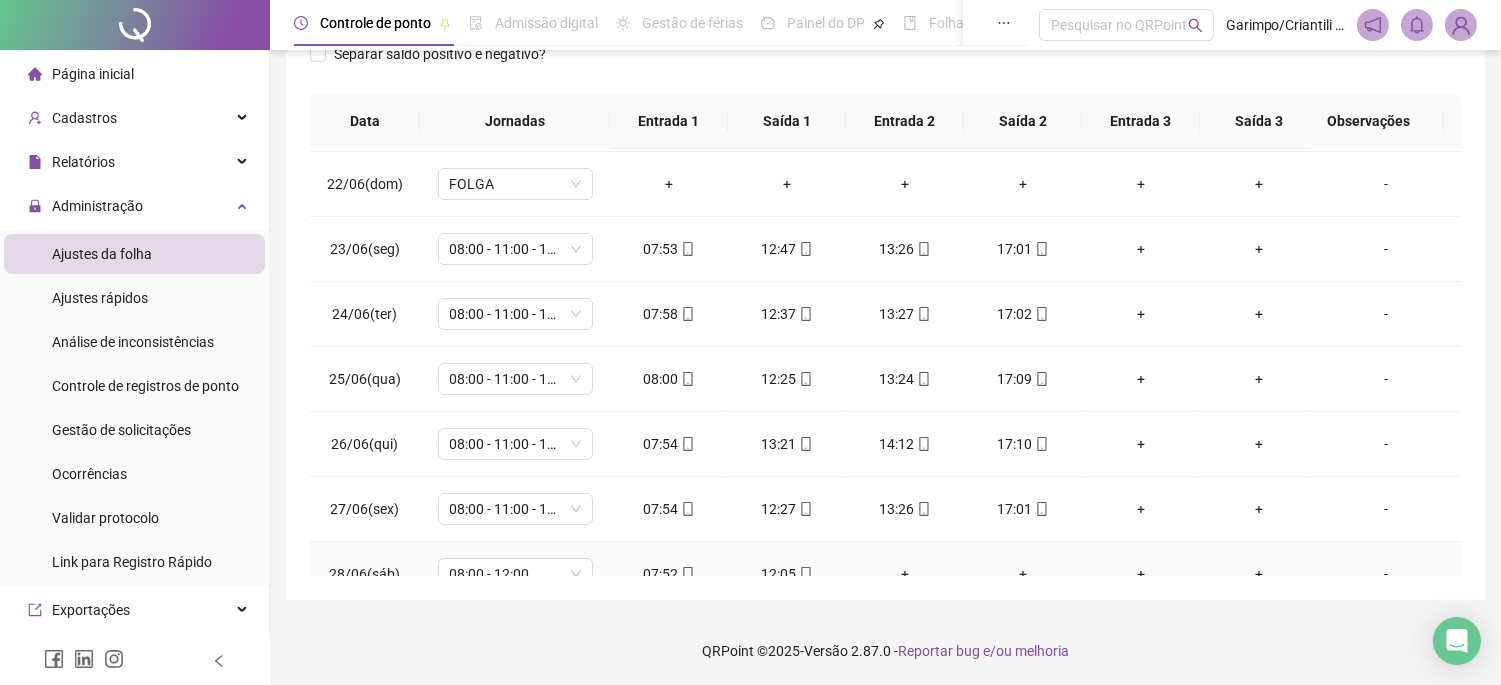 scroll, scrollTop: 0, scrollLeft: 0, axis: both 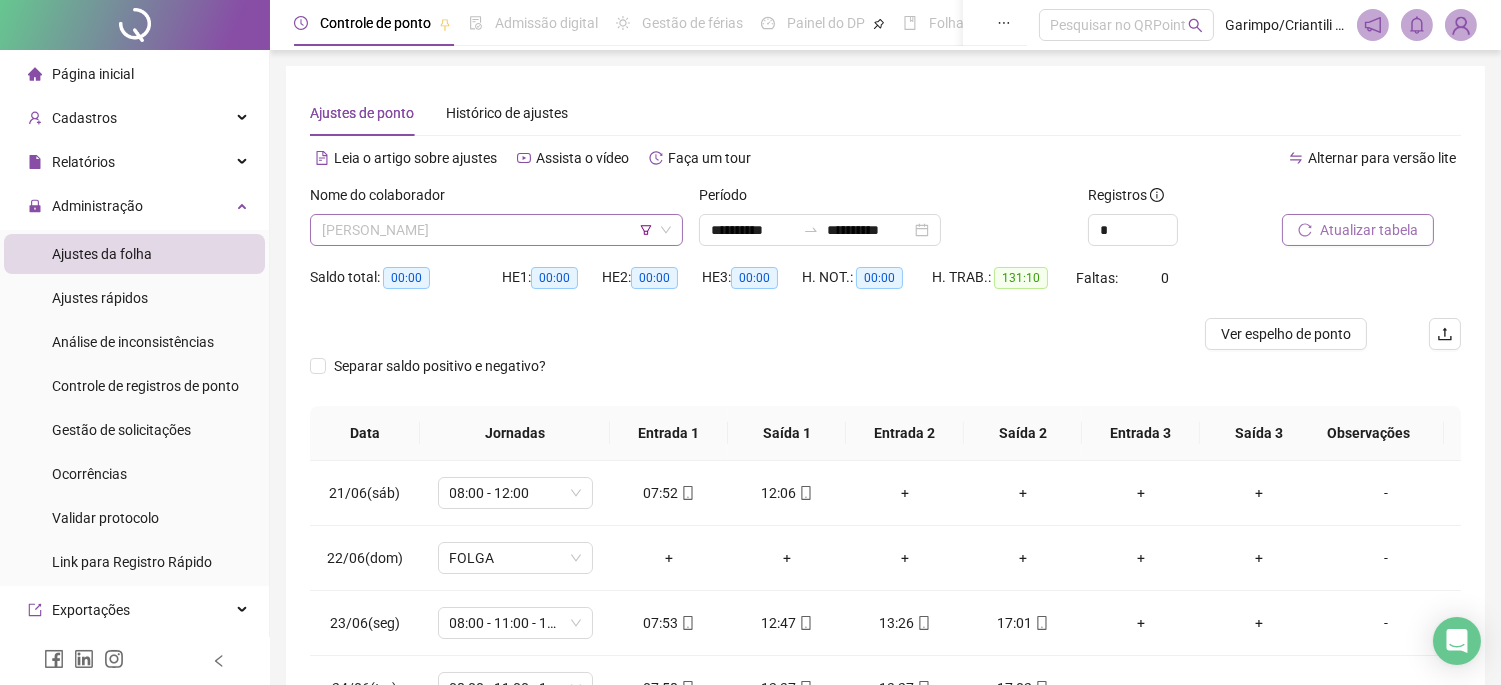click on "[PERSON_NAME]" at bounding box center [496, 230] 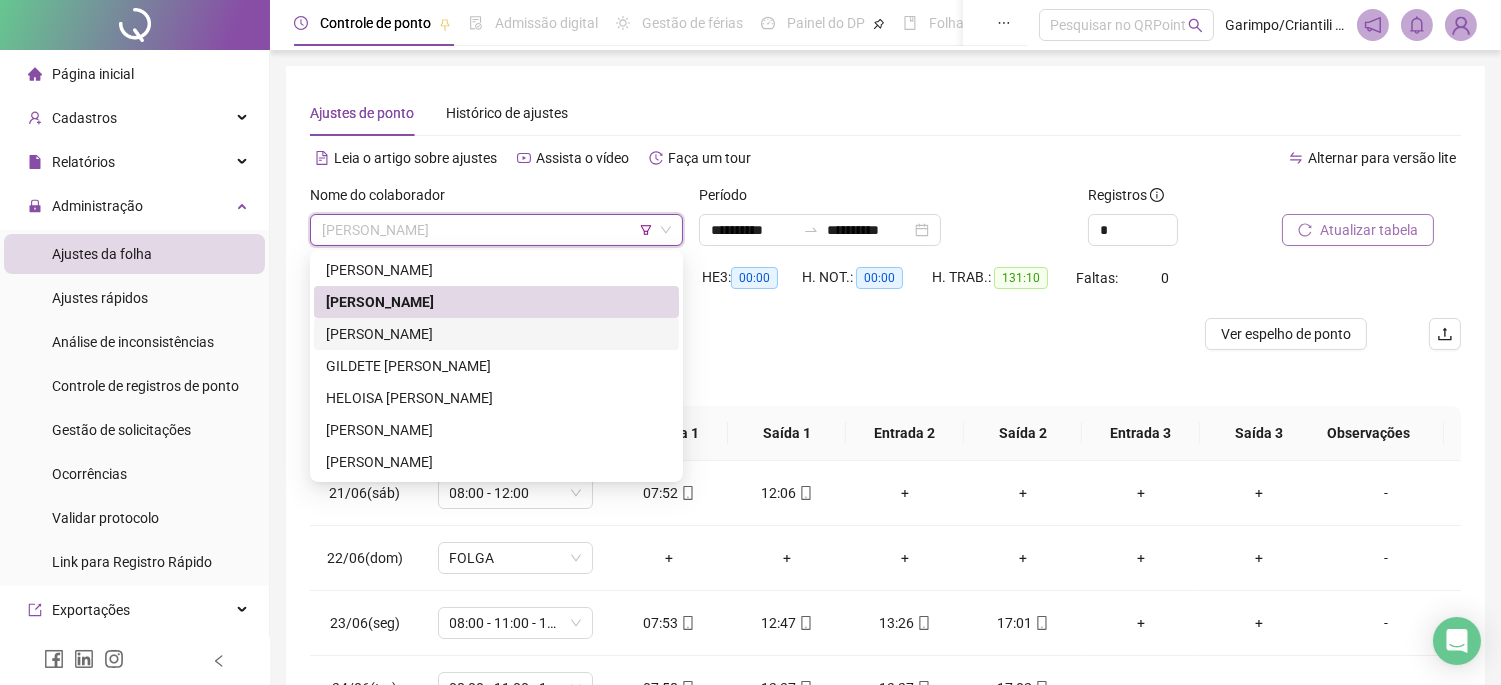 click on "[PERSON_NAME]" at bounding box center [496, 334] 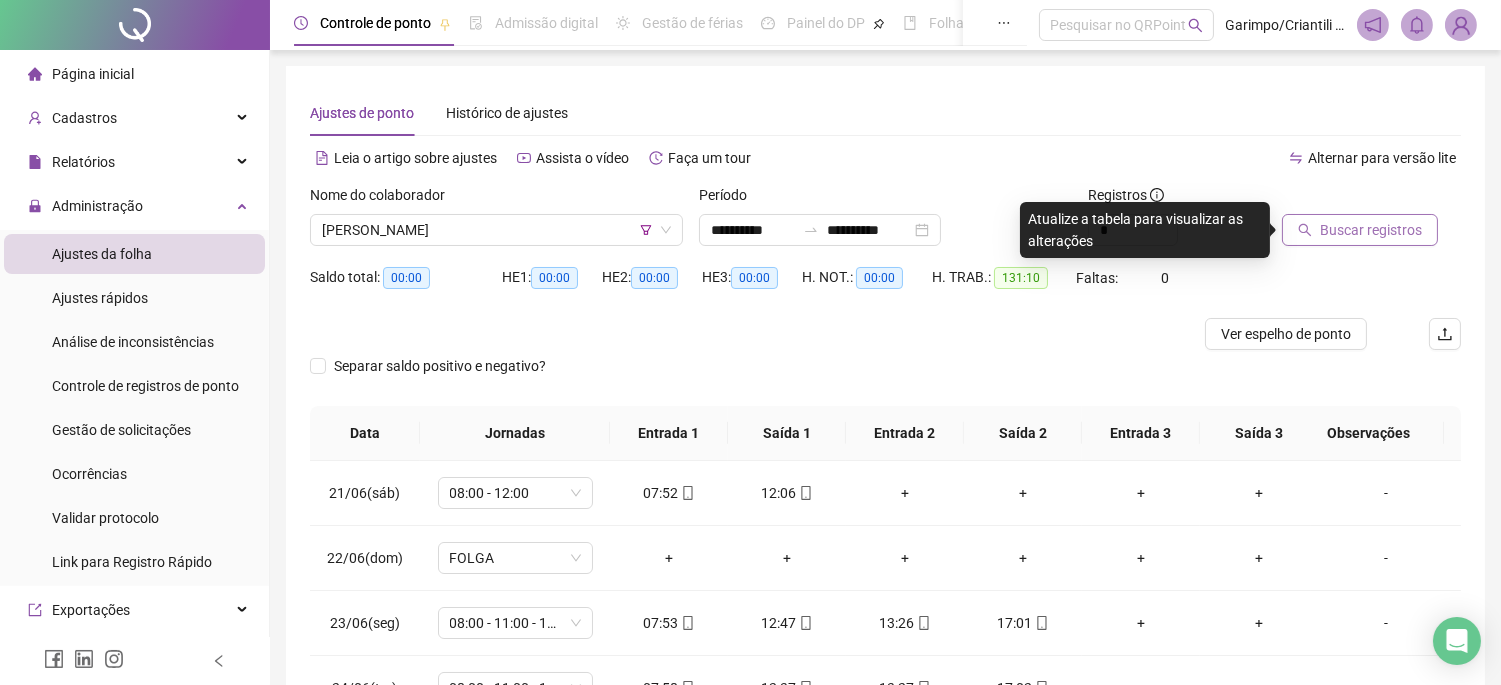 click on "Buscar registros" at bounding box center [1360, 230] 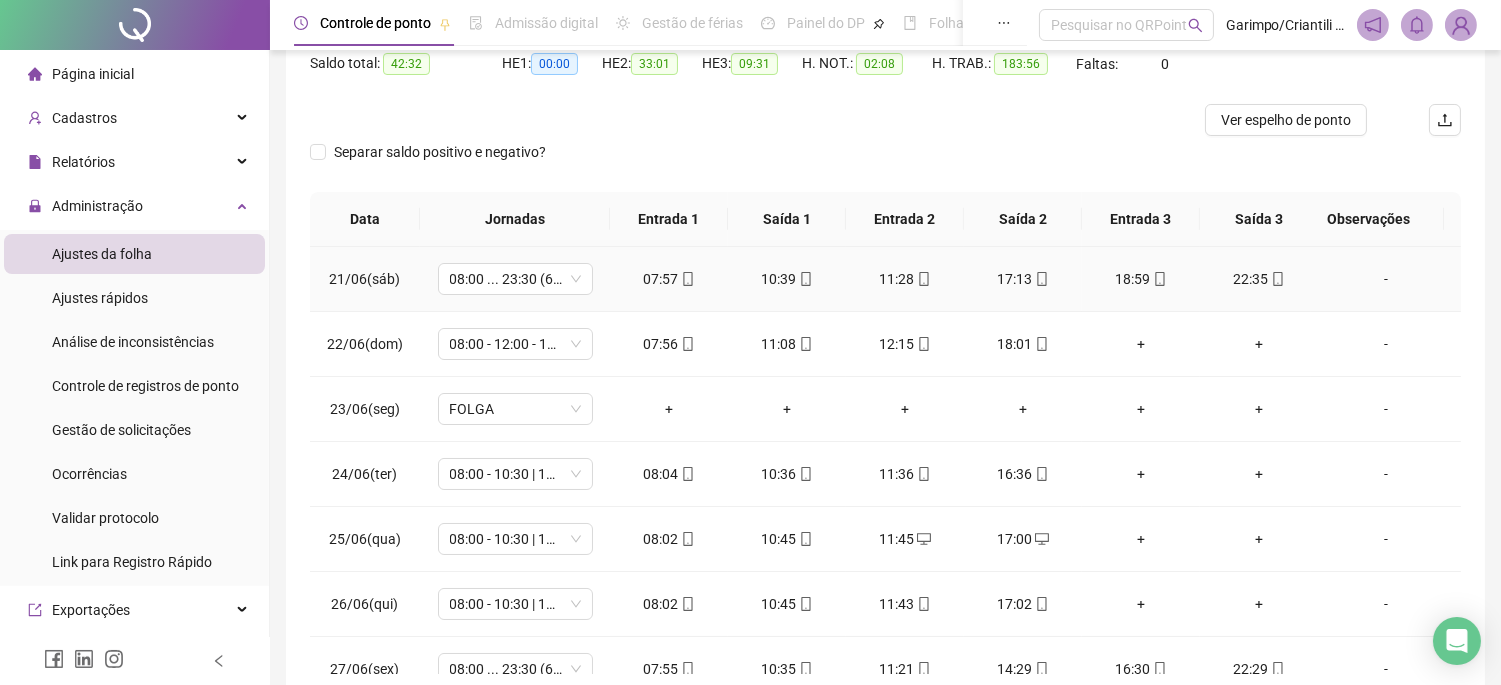 scroll, scrollTop: 312, scrollLeft: 0, axis: vertical 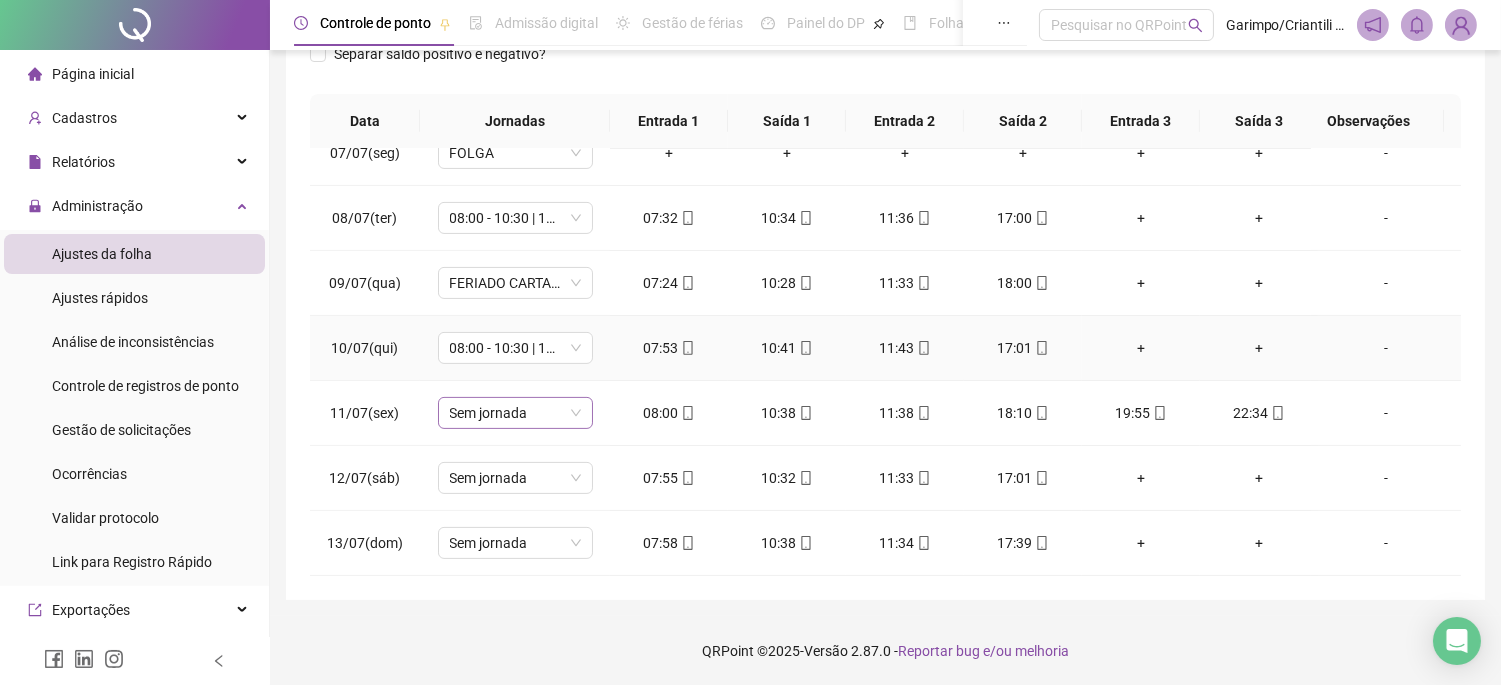 click on "Sem jornada" at bounding box center [515, 413] 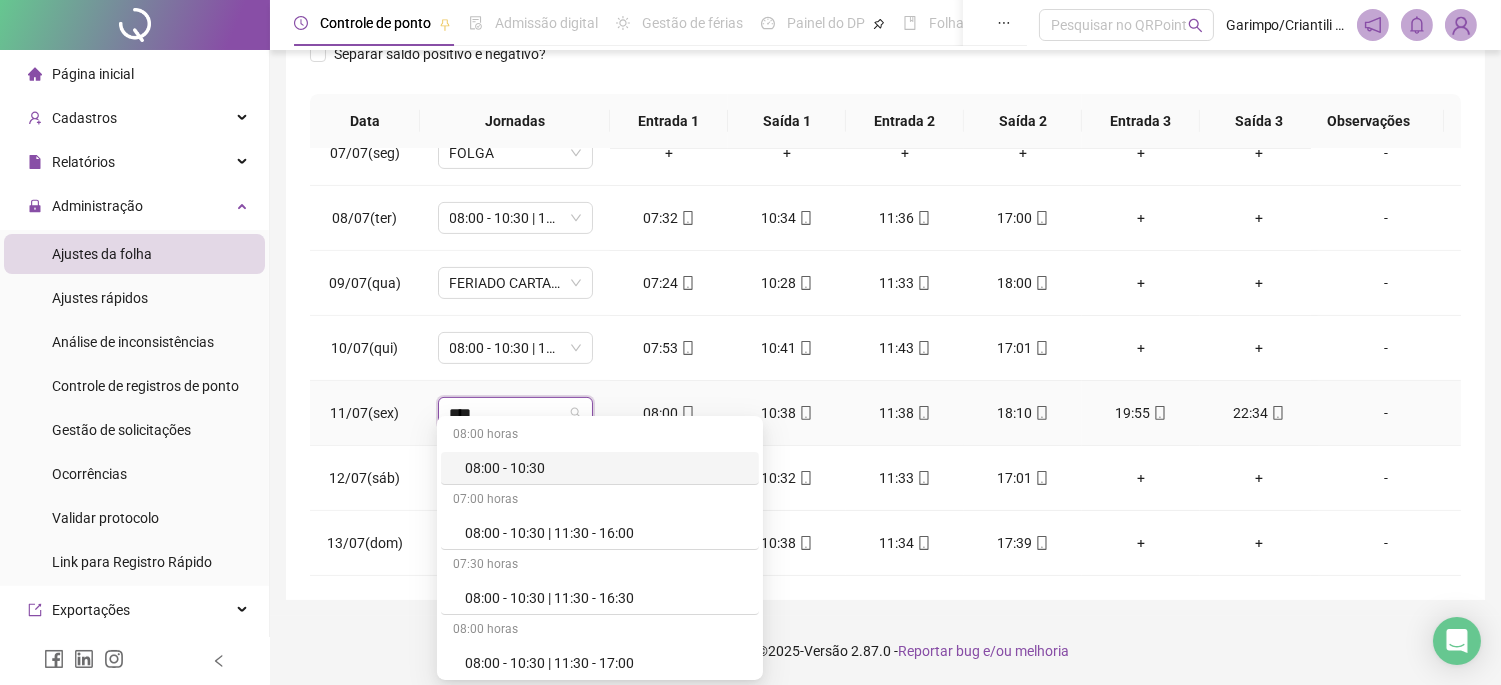 type on "*****" 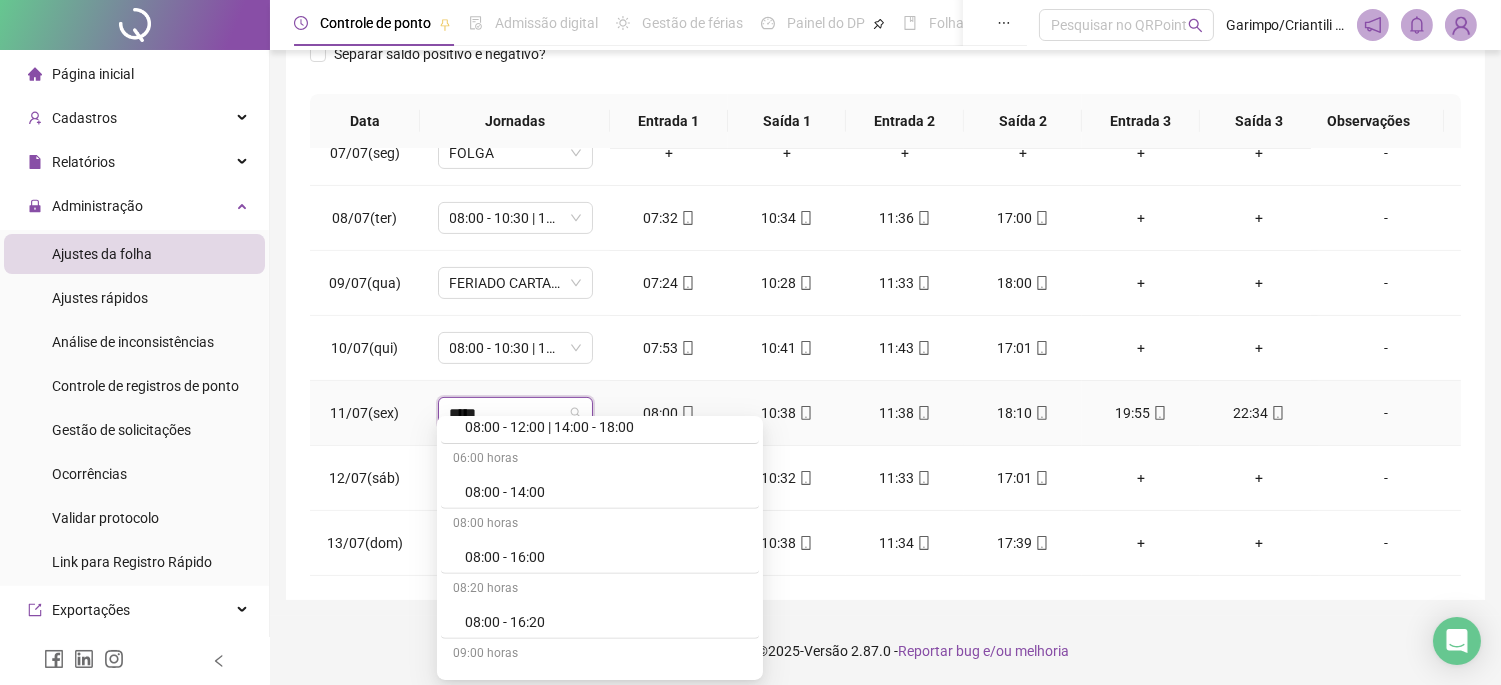 scroll, scrollTop: 2111, scrollLeft: 0, axis: vertical 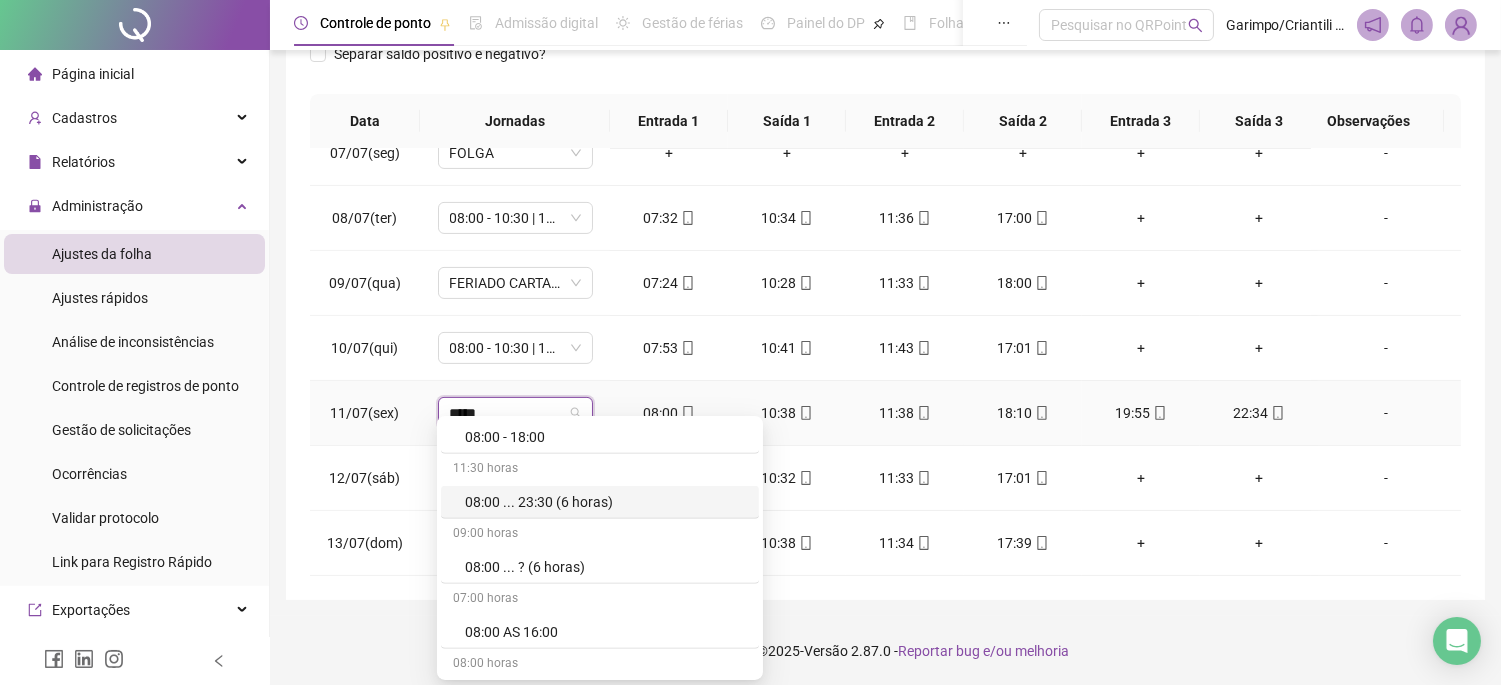 click on "08:00 ... 23:30 (6 horas)" at bounding box center (606, 502) 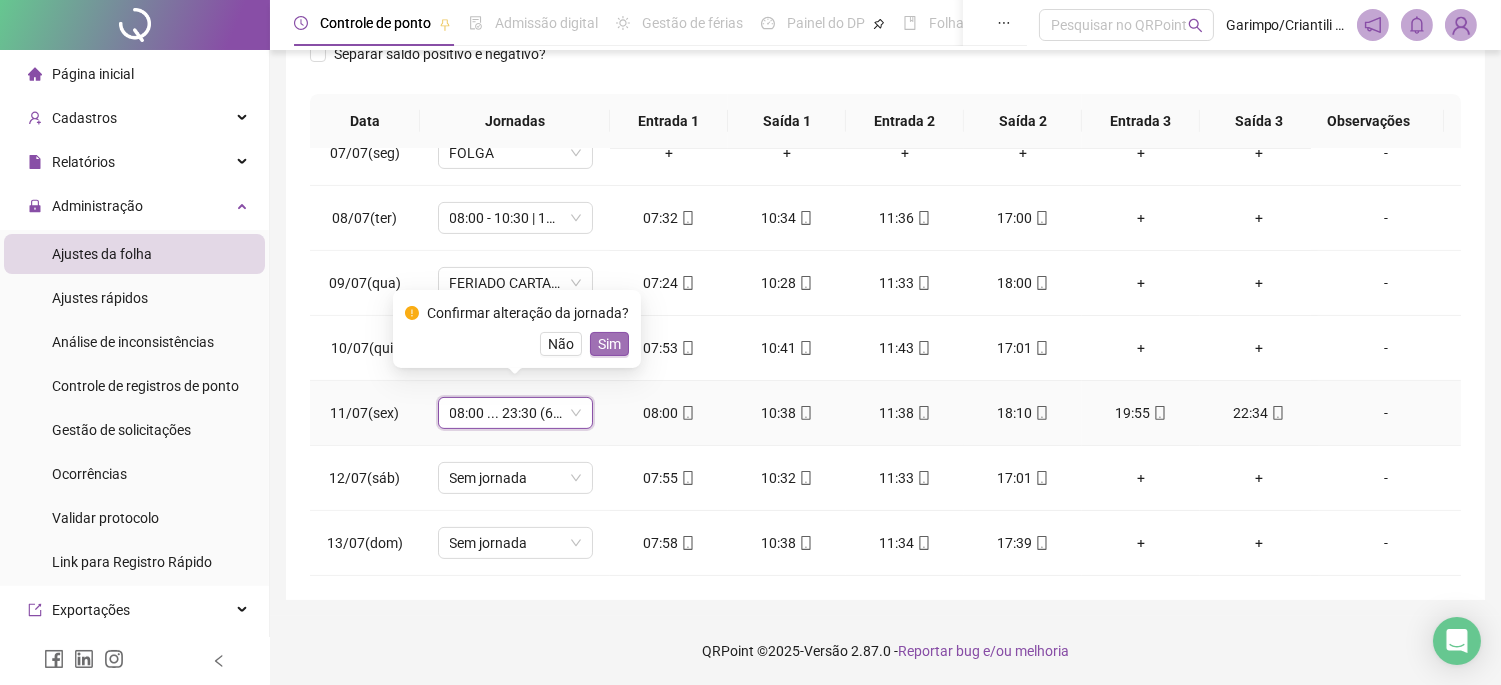click on "Sim" at bounding box center [609, 344] 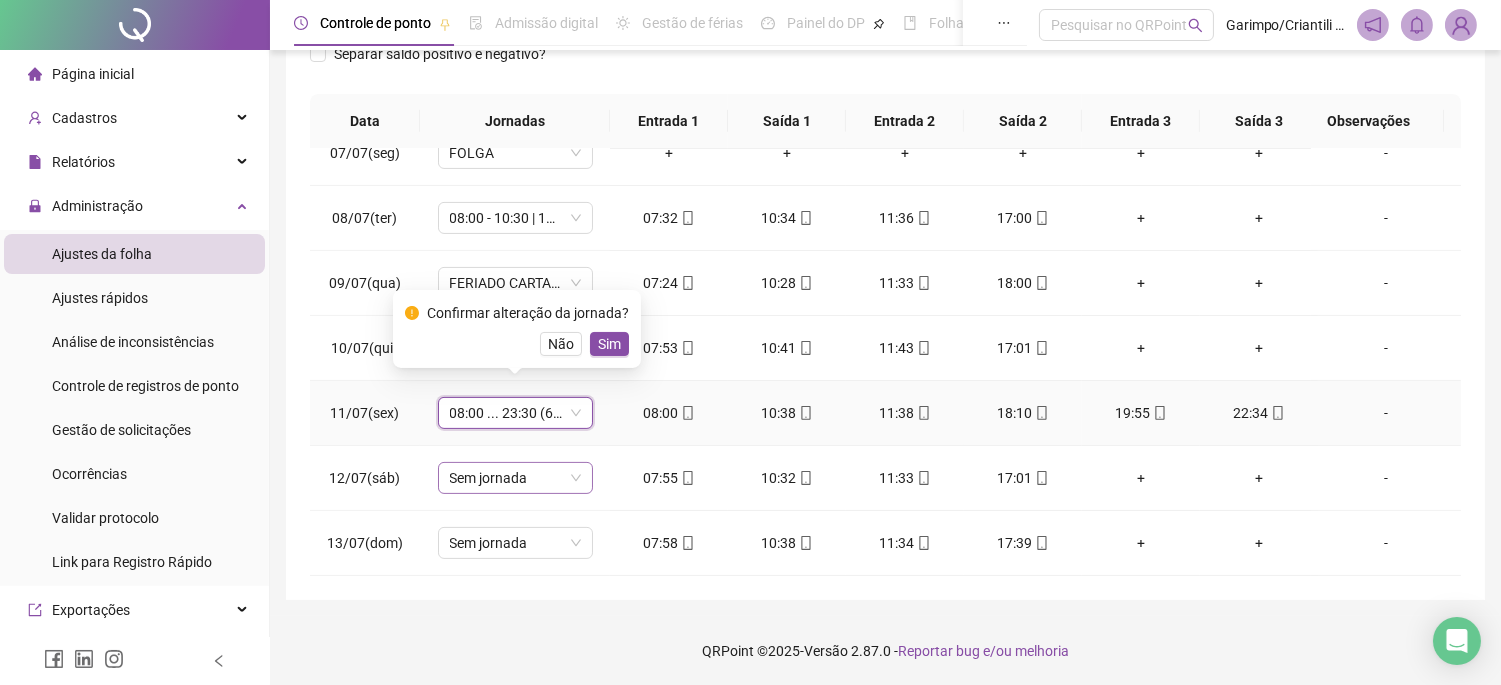 click on "Sem jornada" at bounding box center (515, 478) 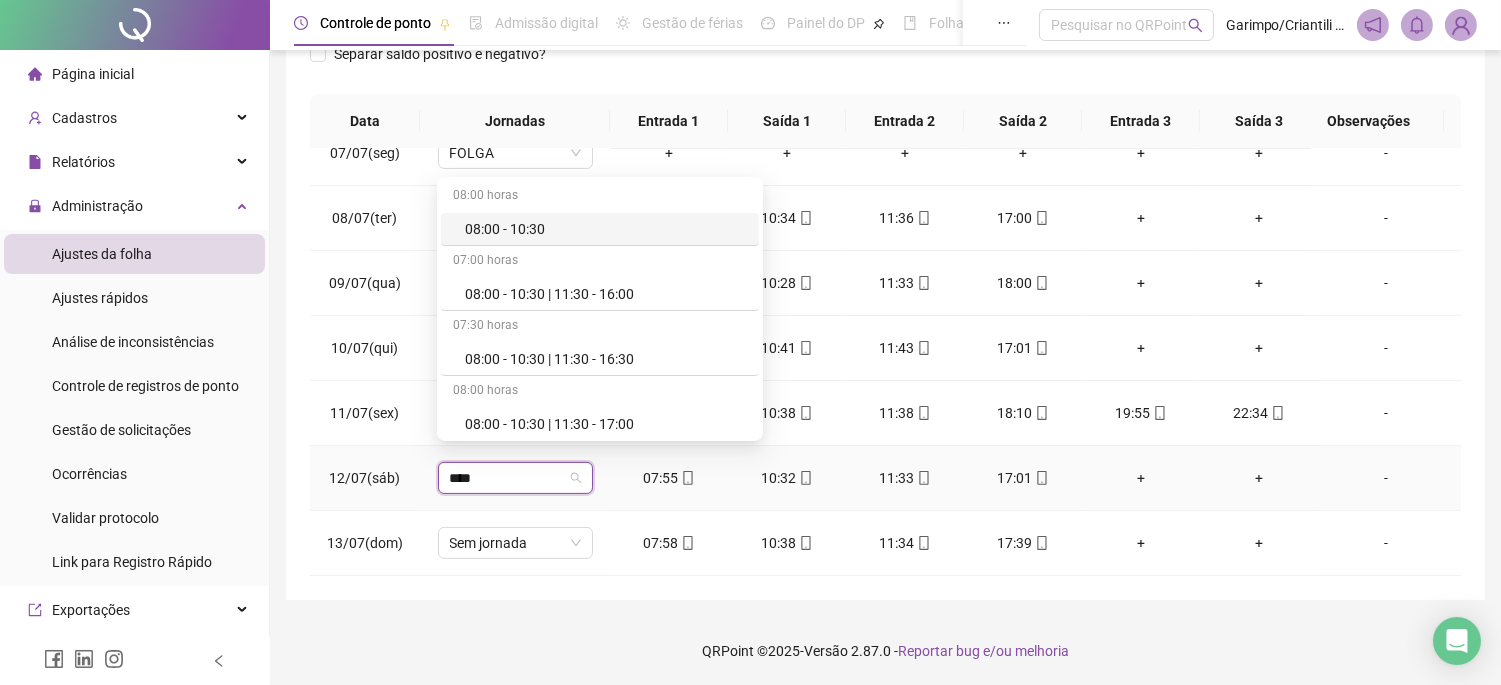 type on "*****" 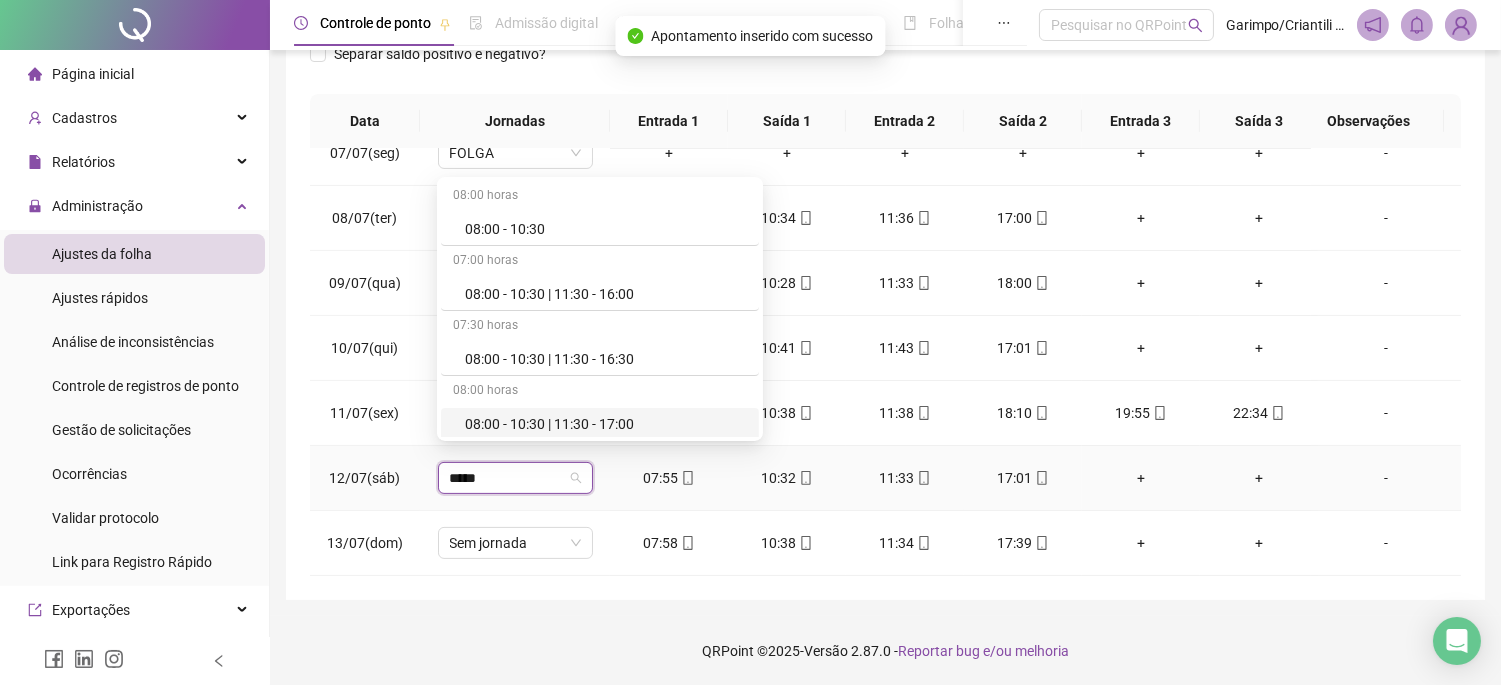 click on "08:00 - 10:30 | 11:30 - 17:00" at bounding box center (606, 424) 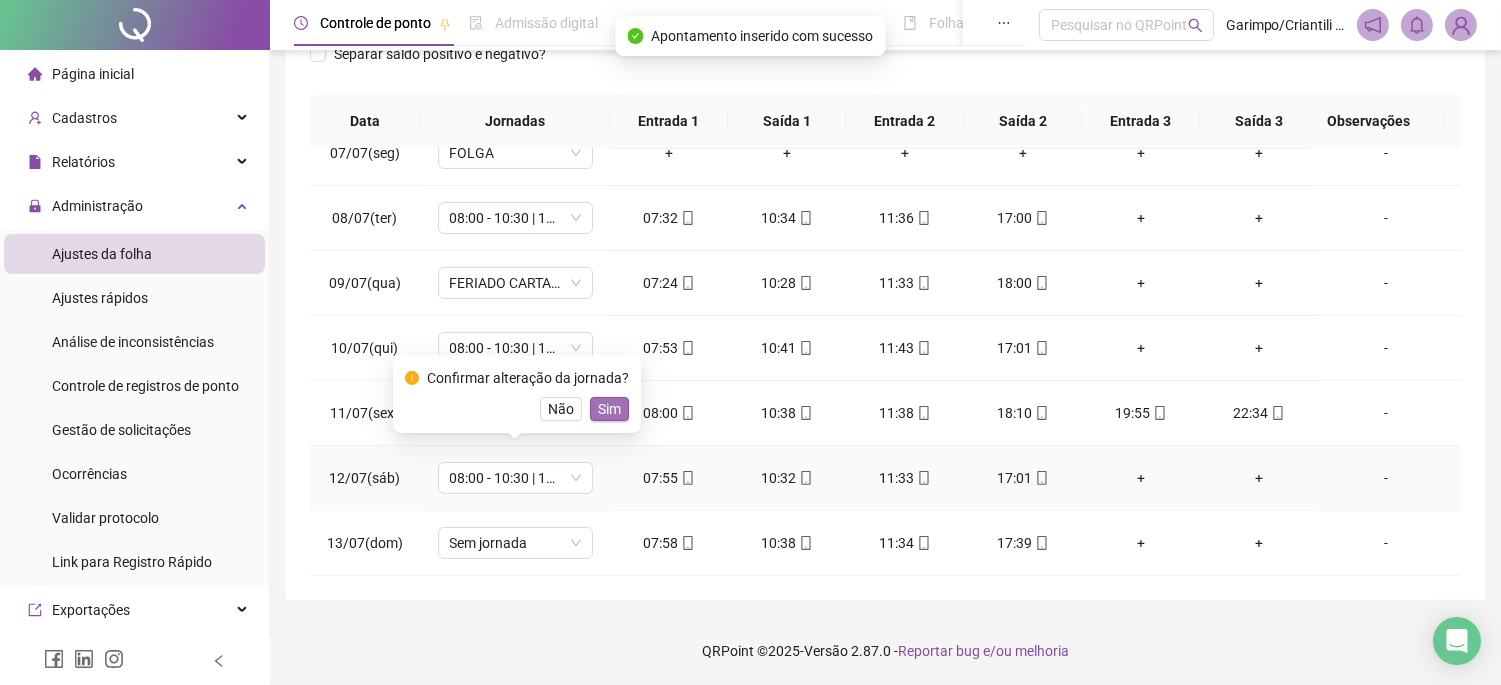 click on "Sim" at bounding box center (609, 409) 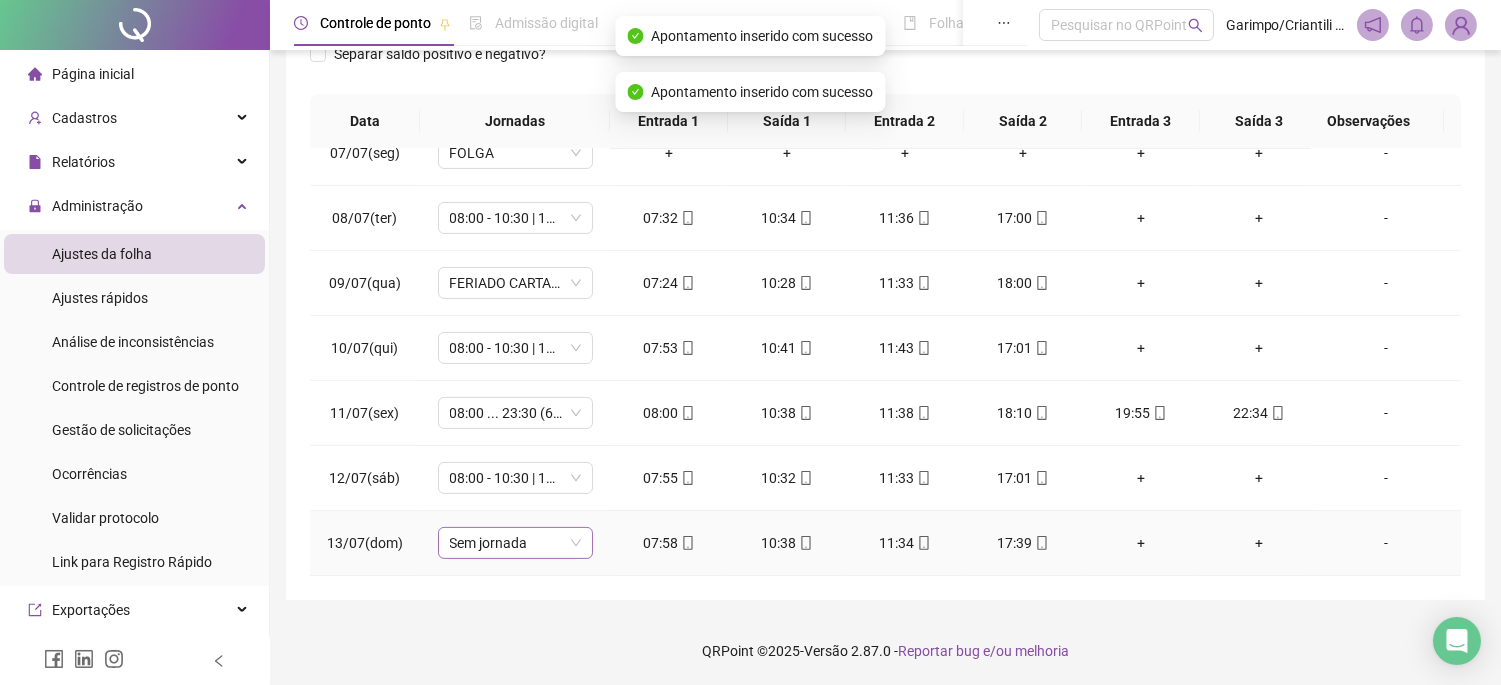 click on "Sem jornada" at bounding box center (515, 543) 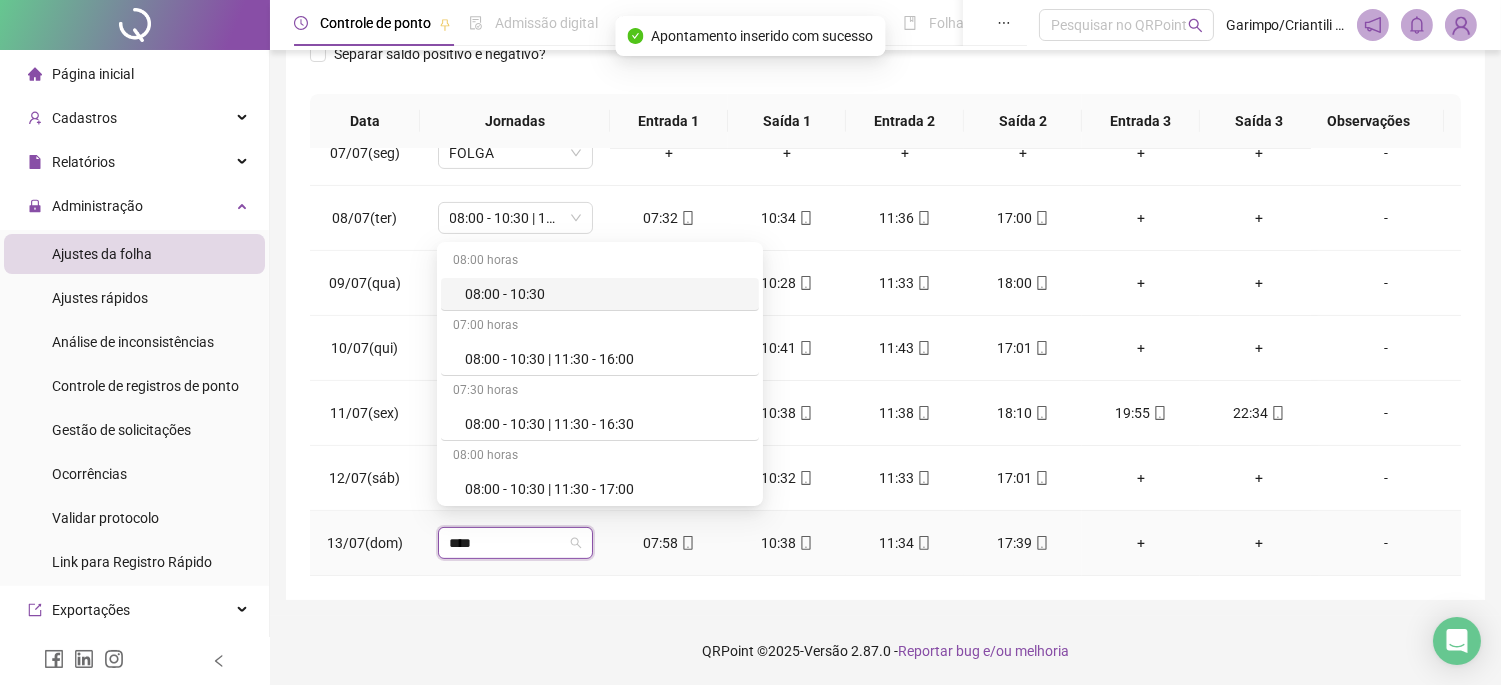 type on "*****" 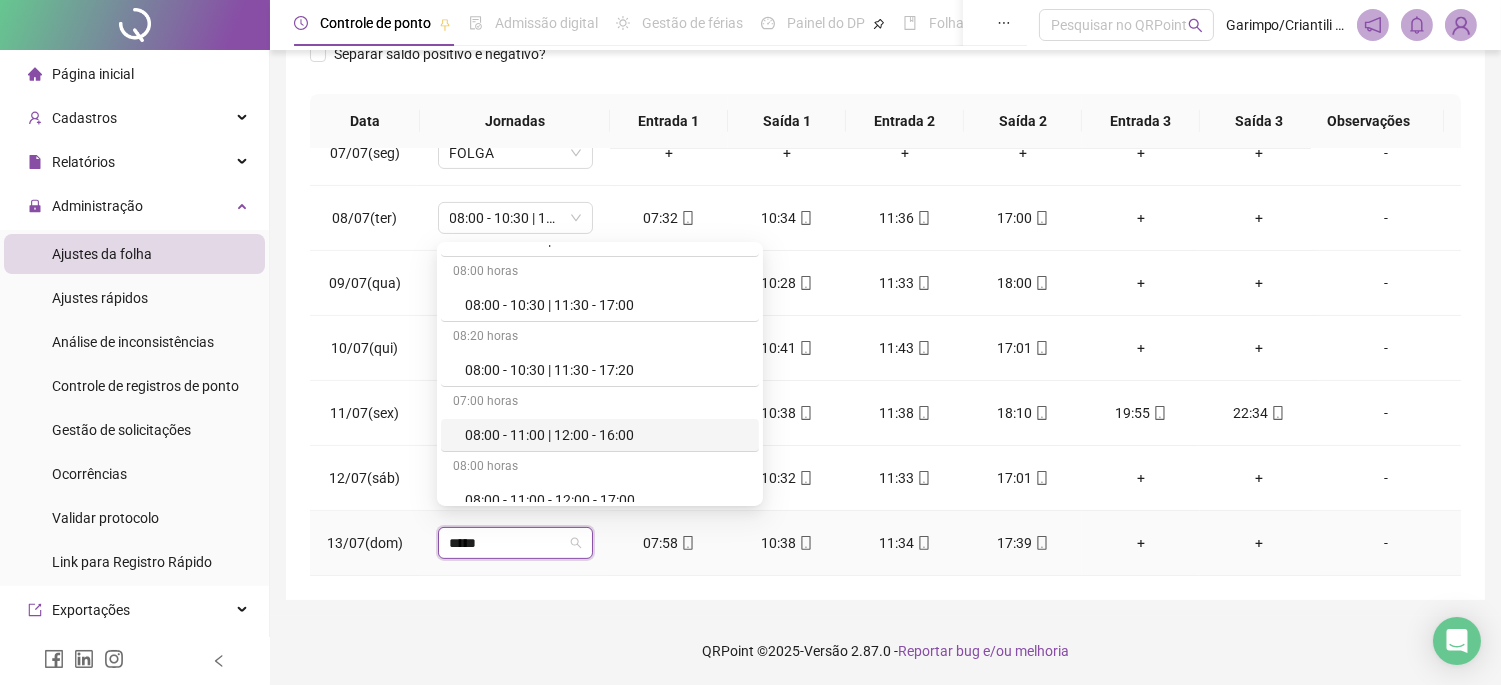 scroll, scrollTop: 222, scrollLeft: 0, axis: vertical 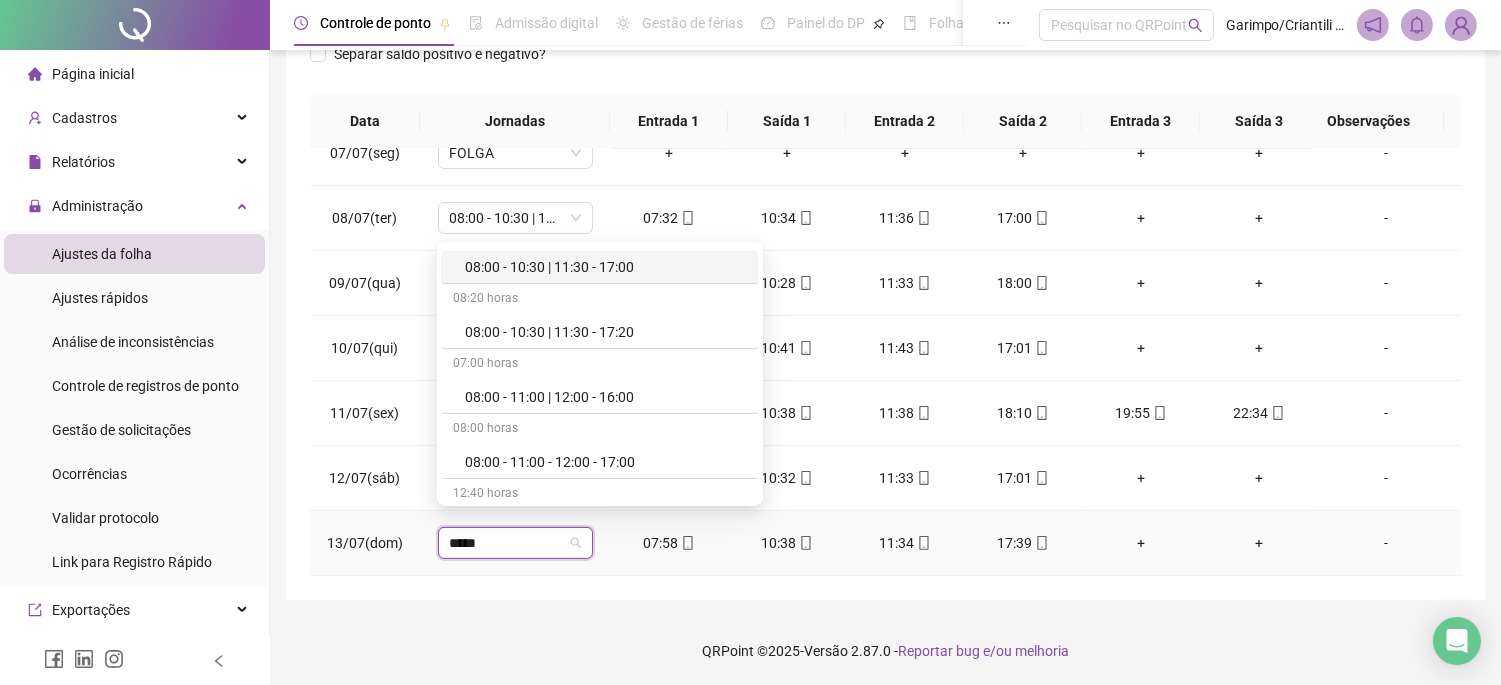 click on "08:00 - 10:30 | 11:30 - 17:00" at bounding box center (606, 267) 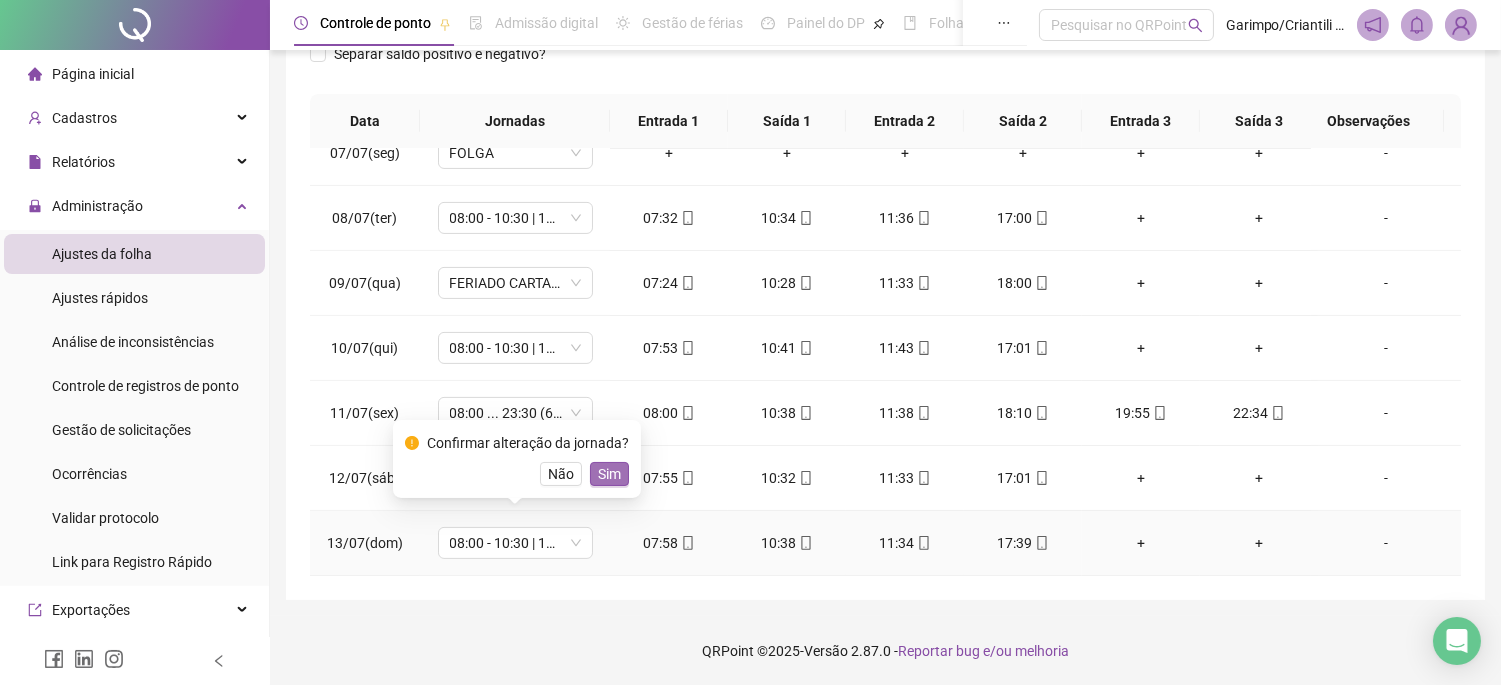click on "Sim" at bounding box center (609, 474) 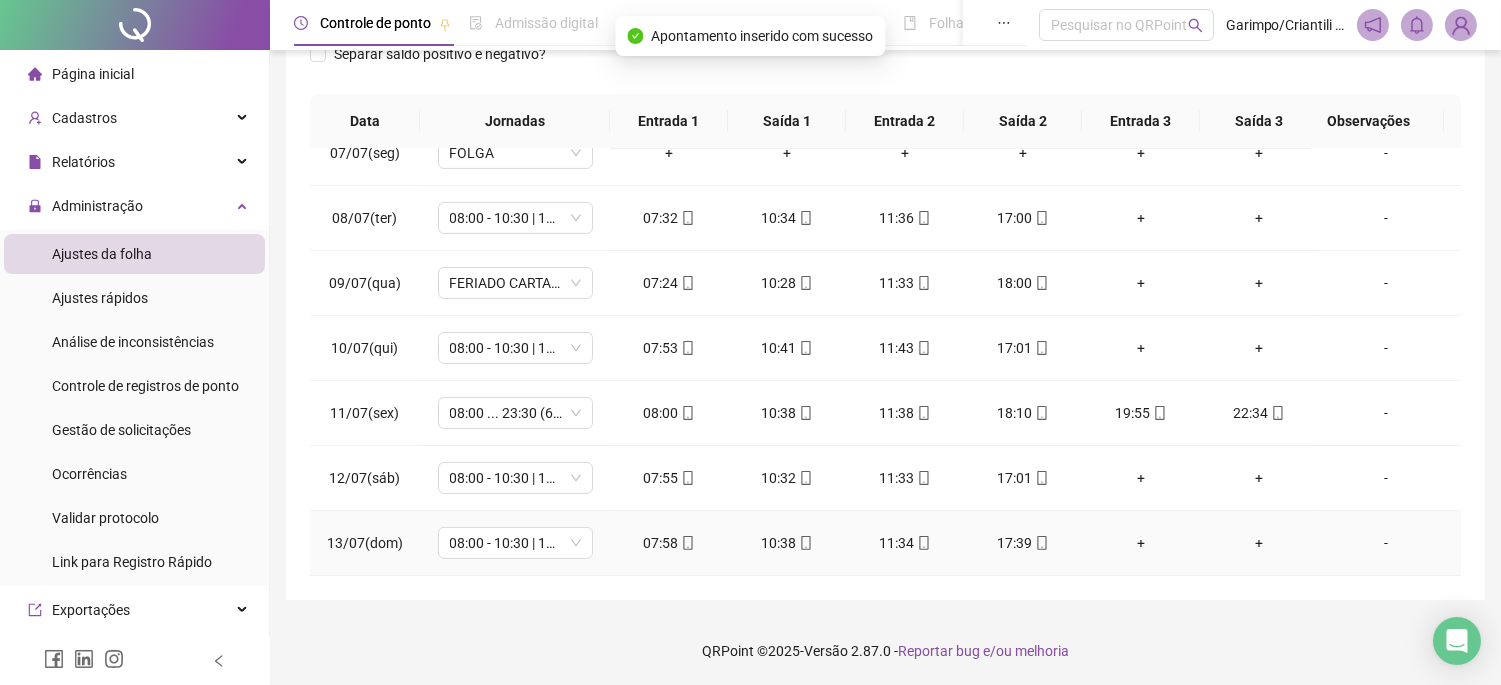 click on "17:39" at bounding box center (1023, 543) 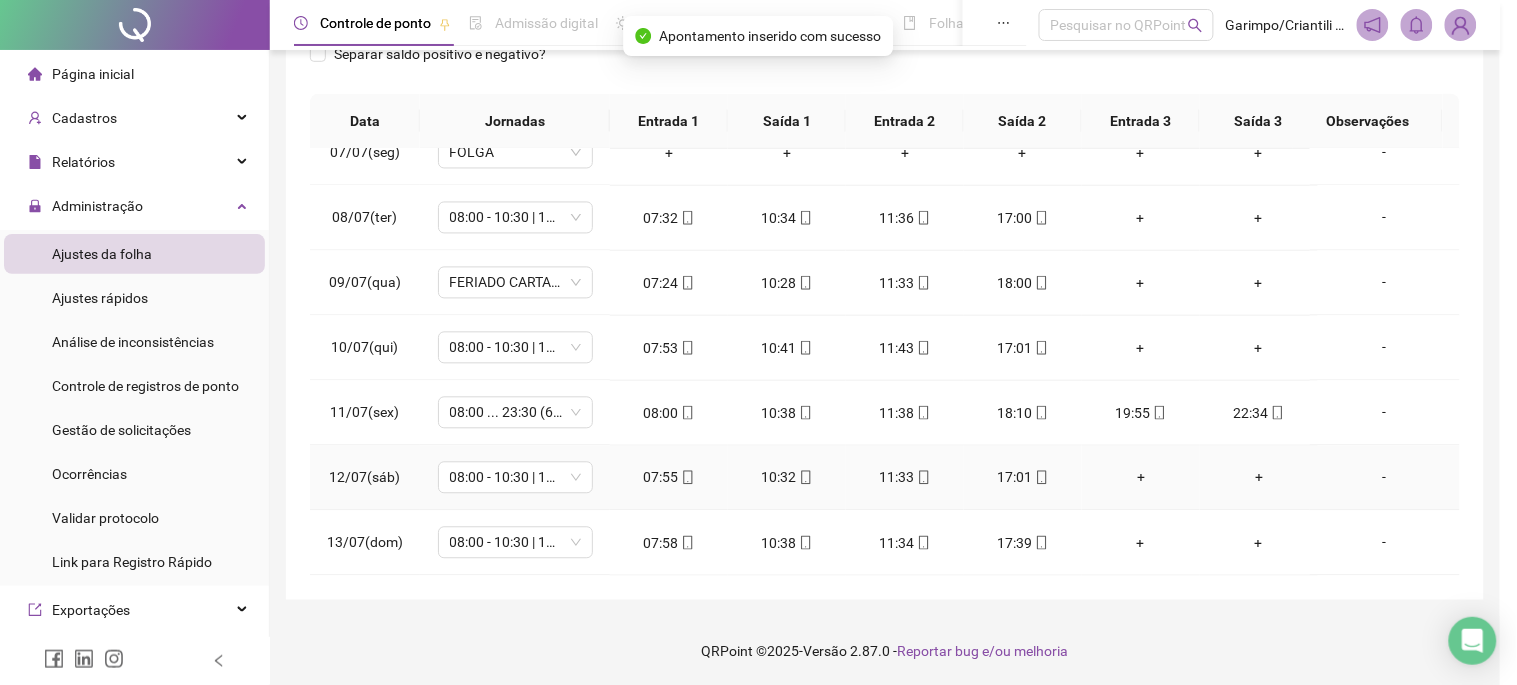 type on "**********" 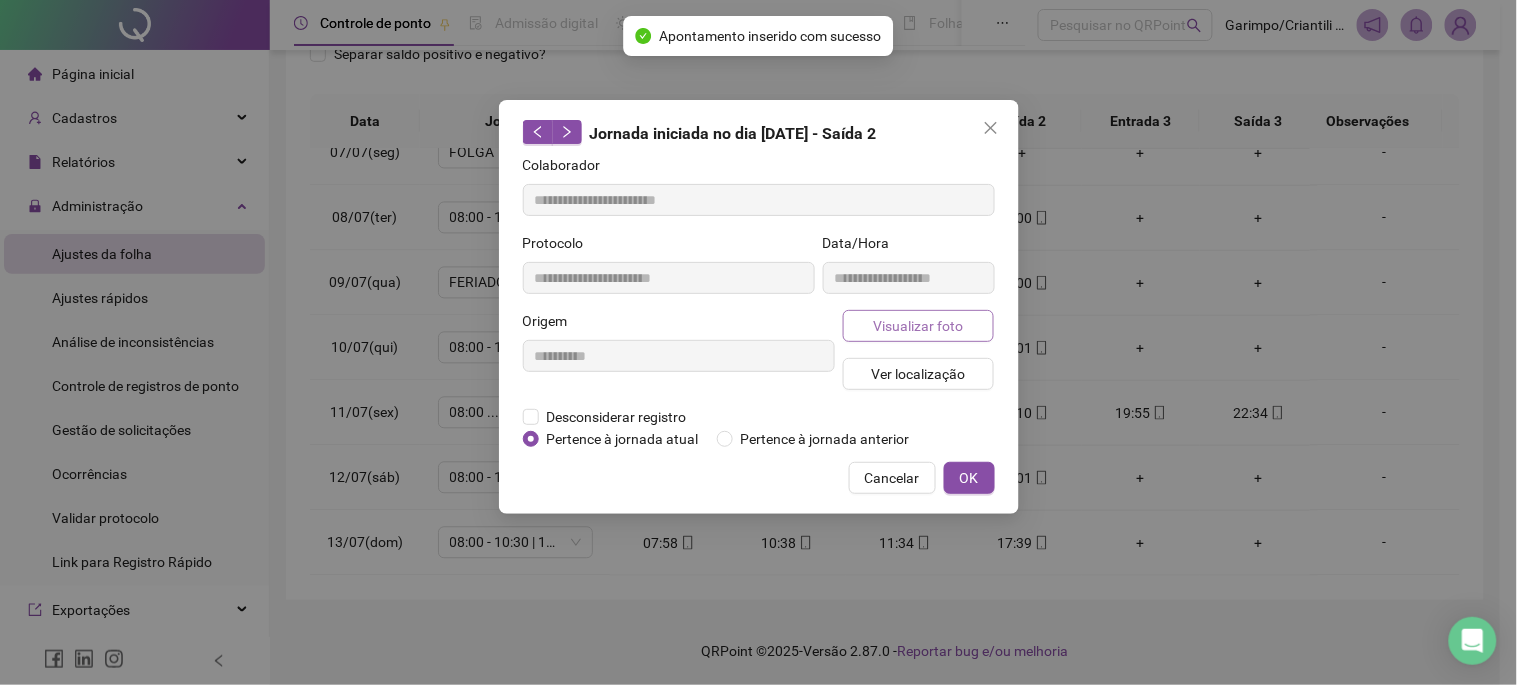 click on "Visualizar foto" at bounding box center (918, 326) 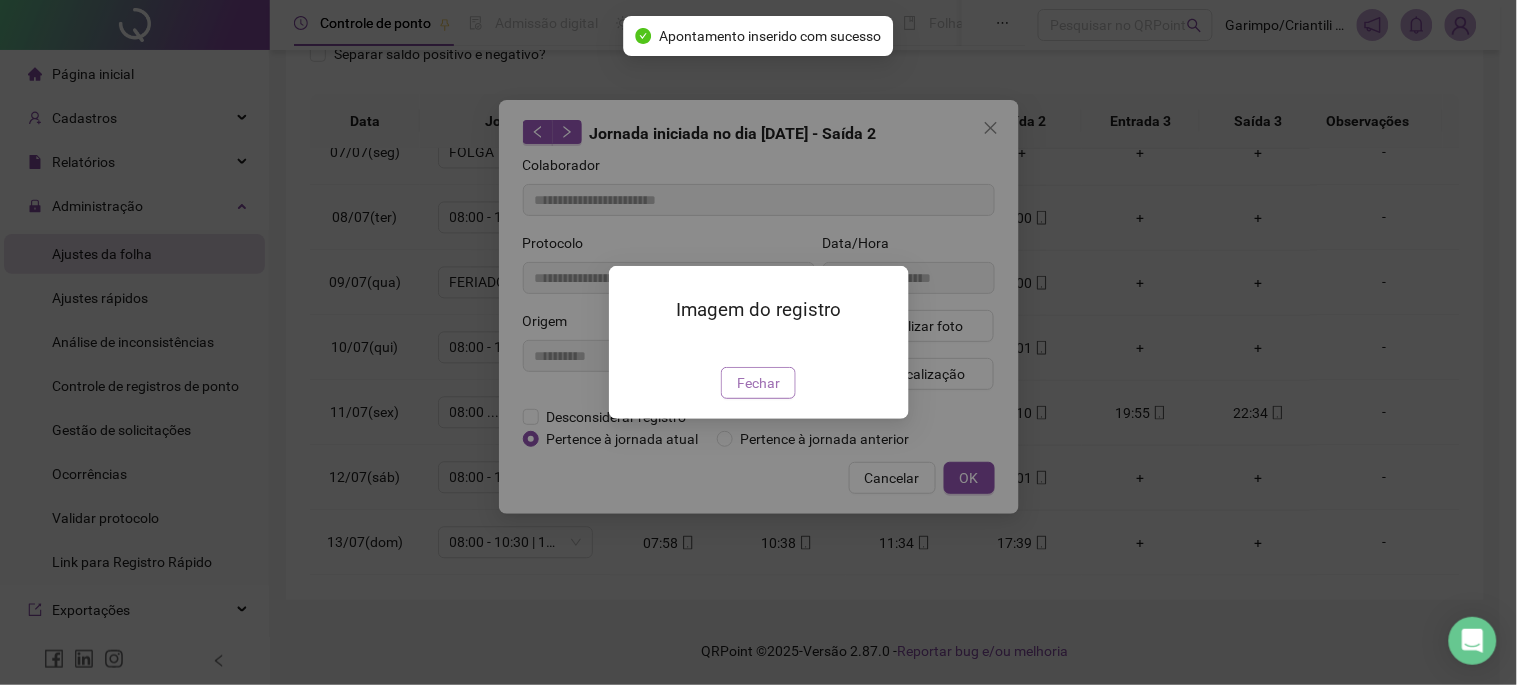 click on "Fechar" at bounding box center [758, 383] 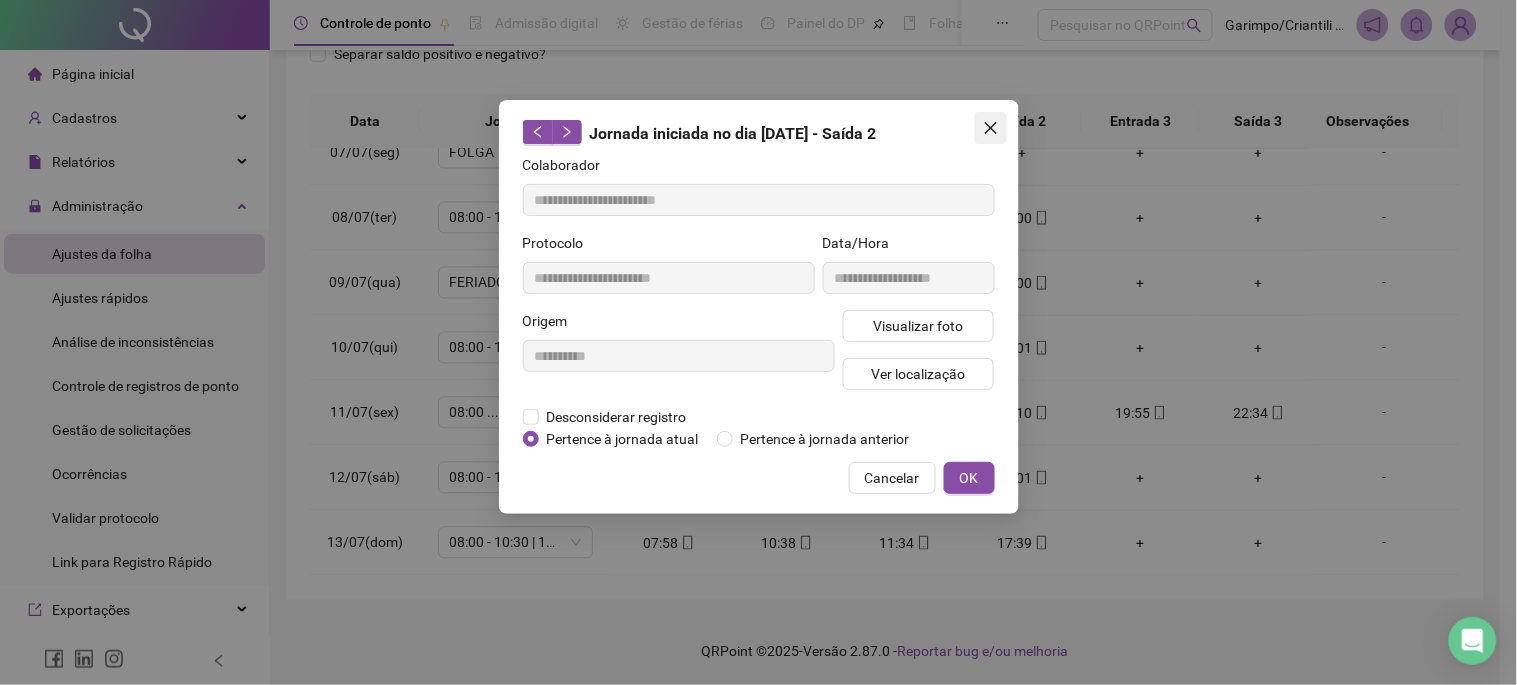 drag, startPoint x: 998, startPoint y: 105, endPoint x: 993, endPoint y: 121, distance: 16.763054 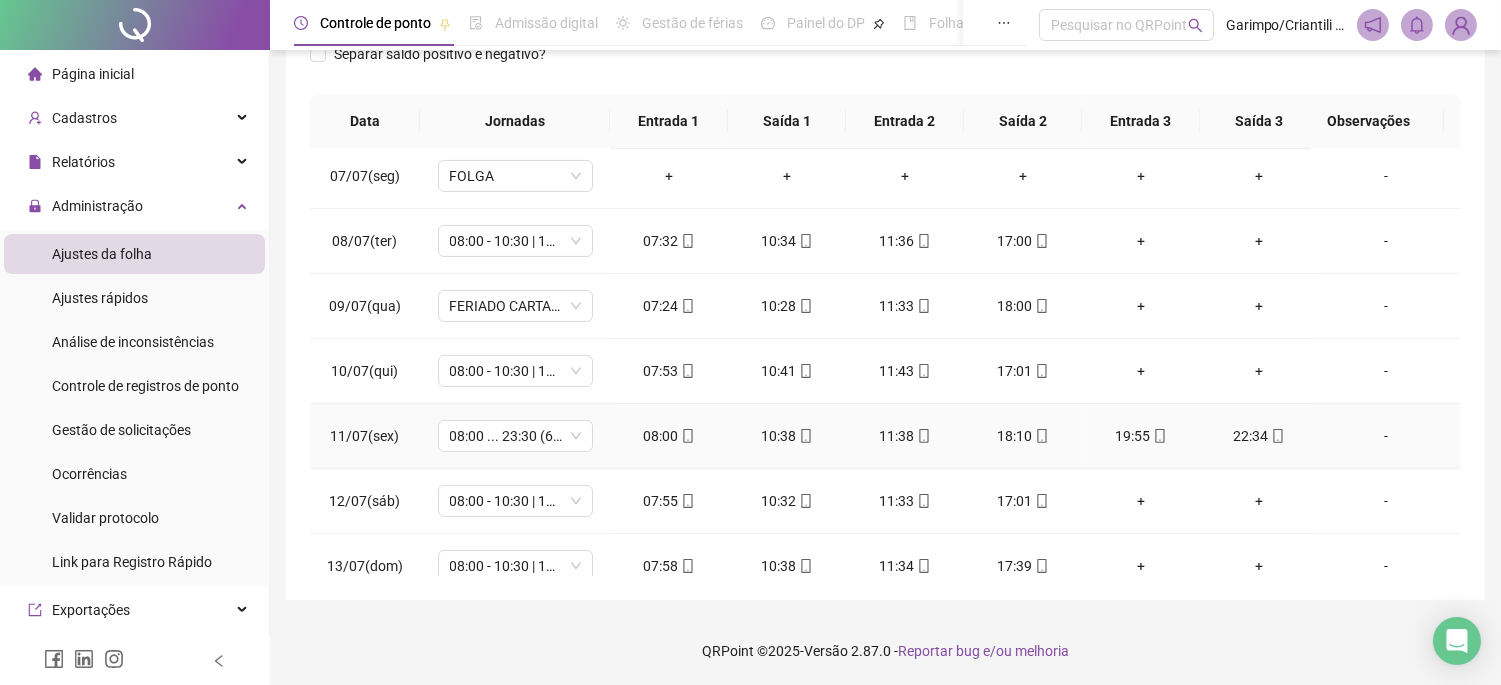 scroll, scrollTop: 1086, scrollLeft: 0, axis: vertical 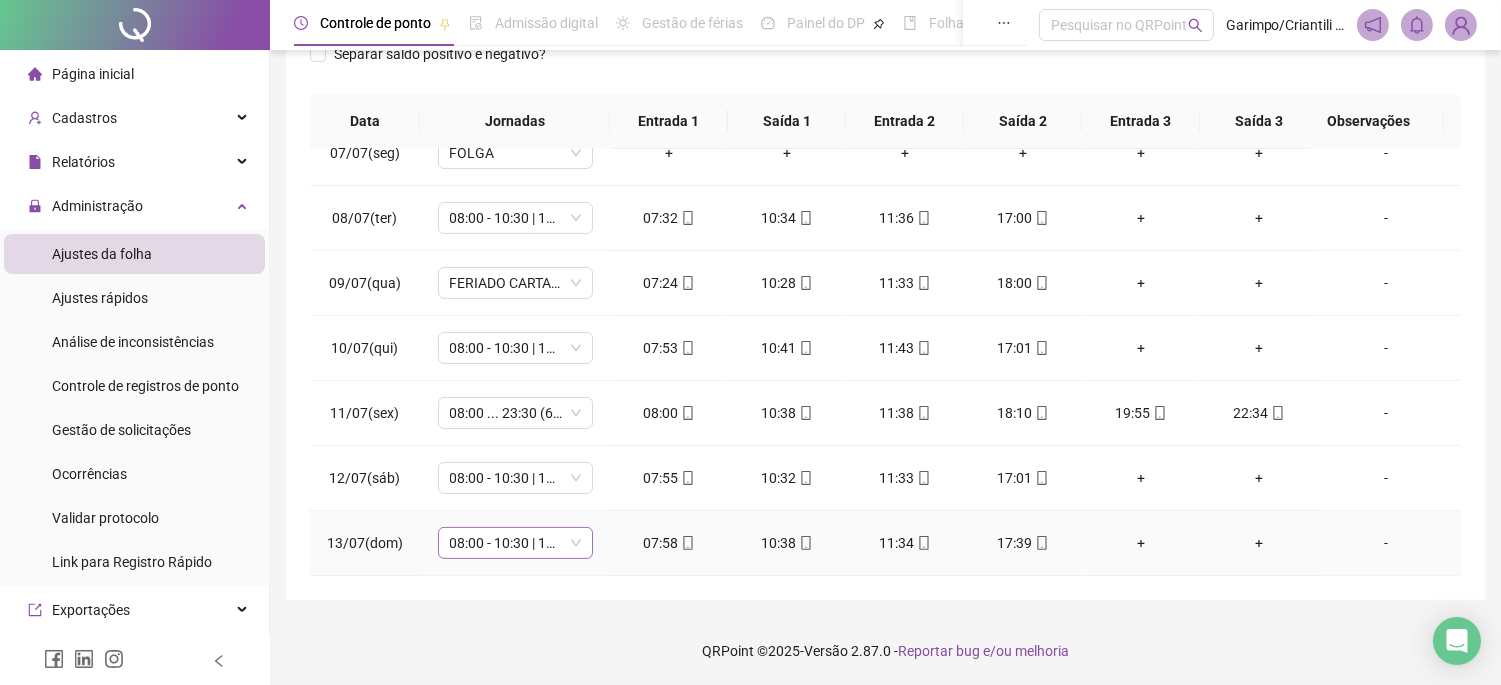 click on "08:00 - 10:30 | 11:30 - 17:00" at bounding box center (515, 543) 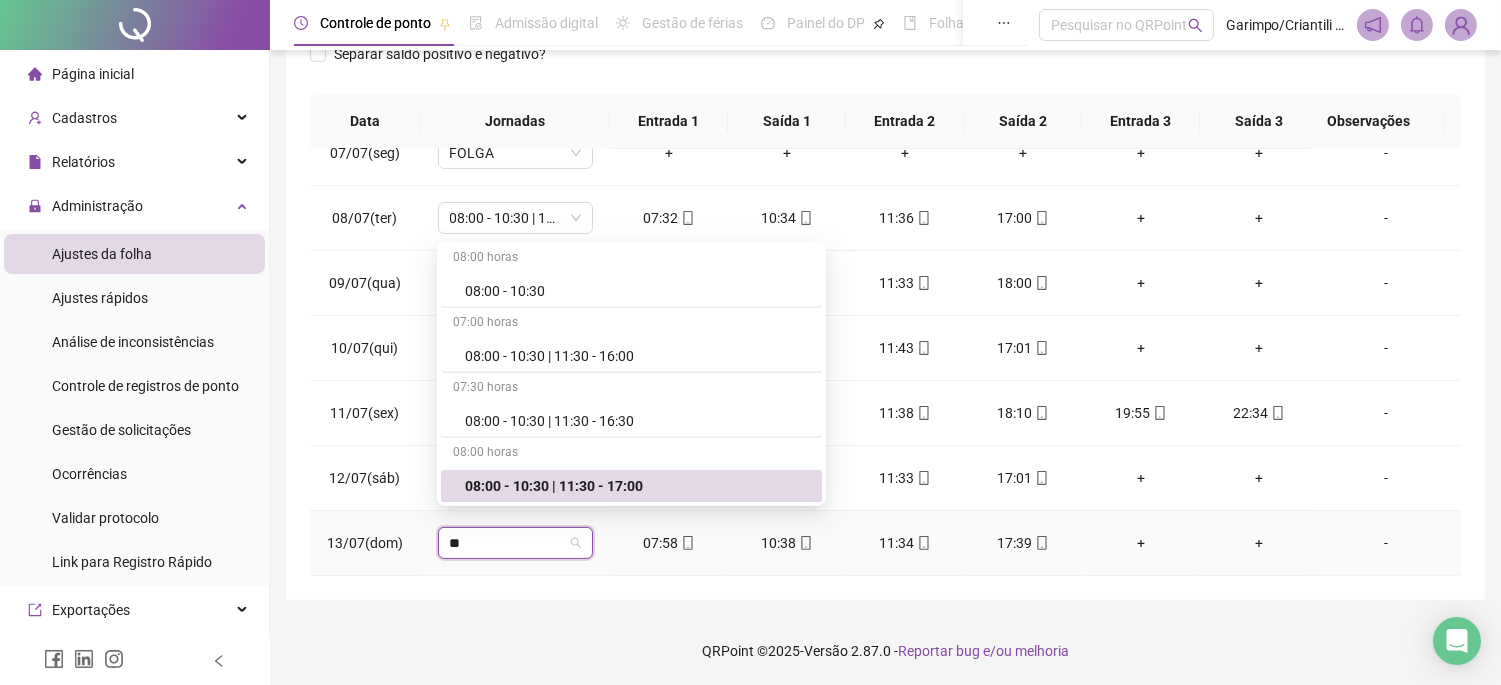 scroll, scrollTop: 226, scrollLeft: 0, axis: vertical 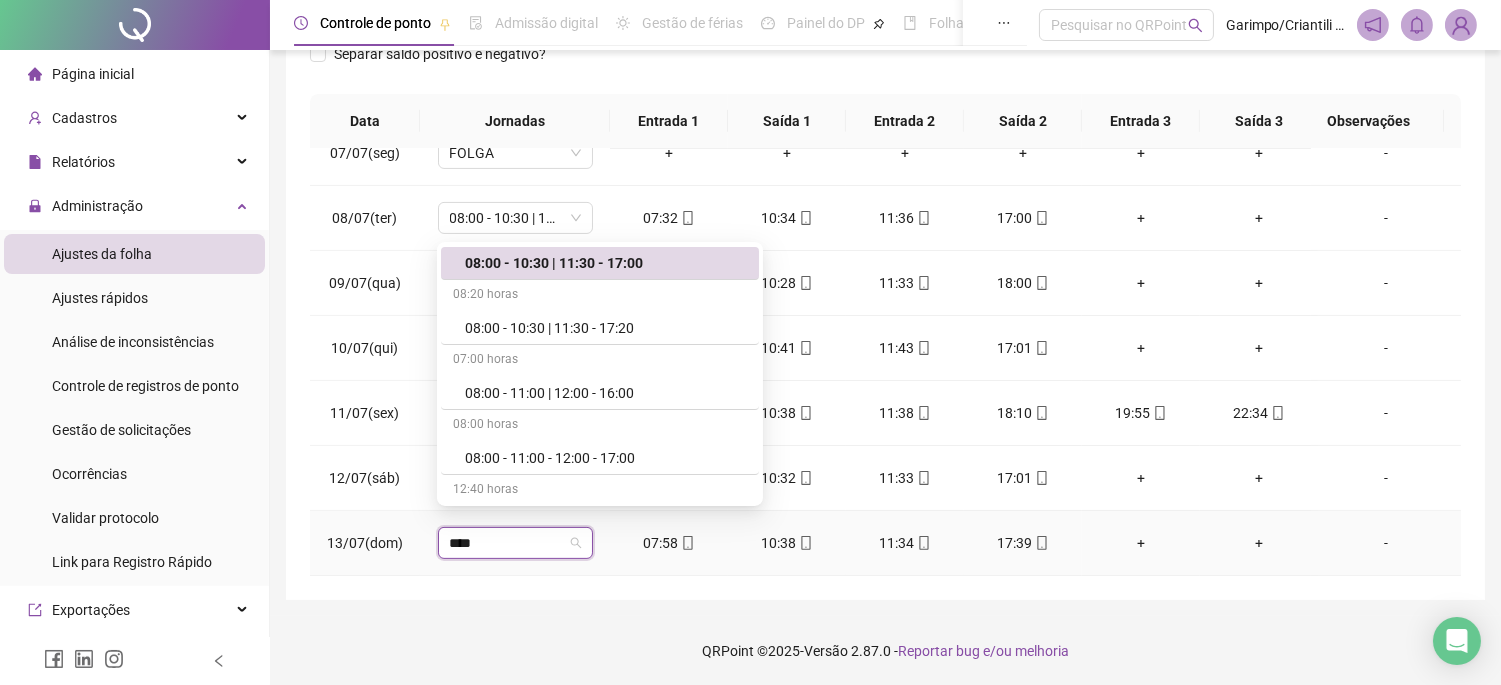 type on "*****" 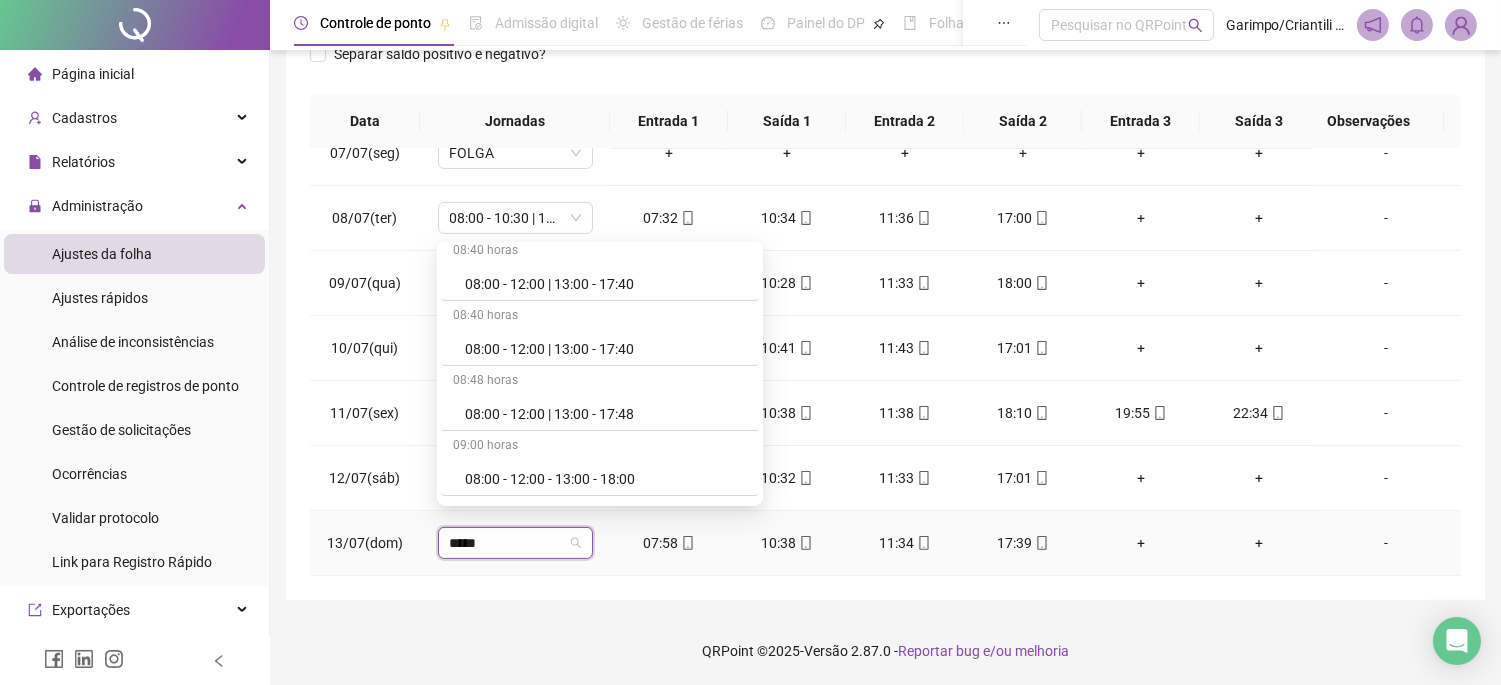 scroll, scrollTop: 1226, scrollLeft: 0, axis: vertical 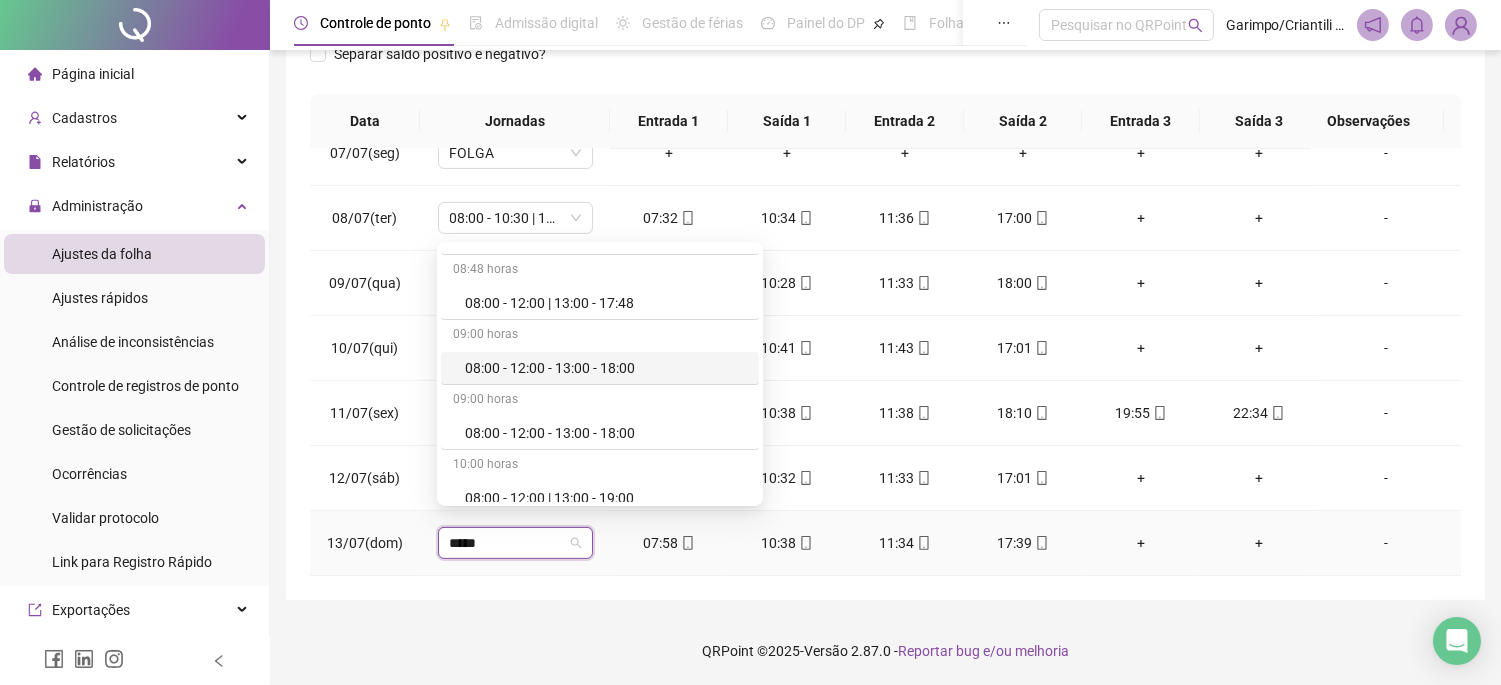 click on "08:00 - 12:00 - 13:00 - 18:00" at bounding box center (606, 368) 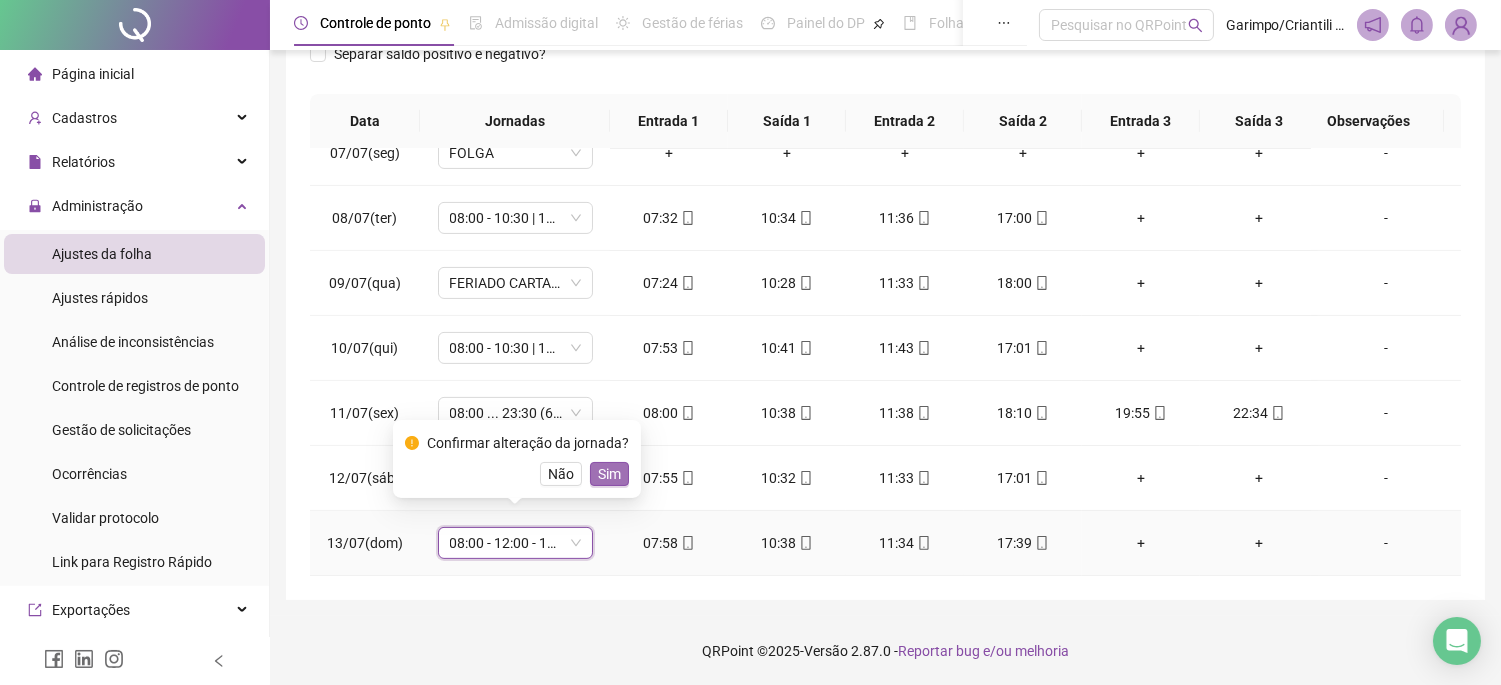 click on "Sim" at bounding box center [609, 474] 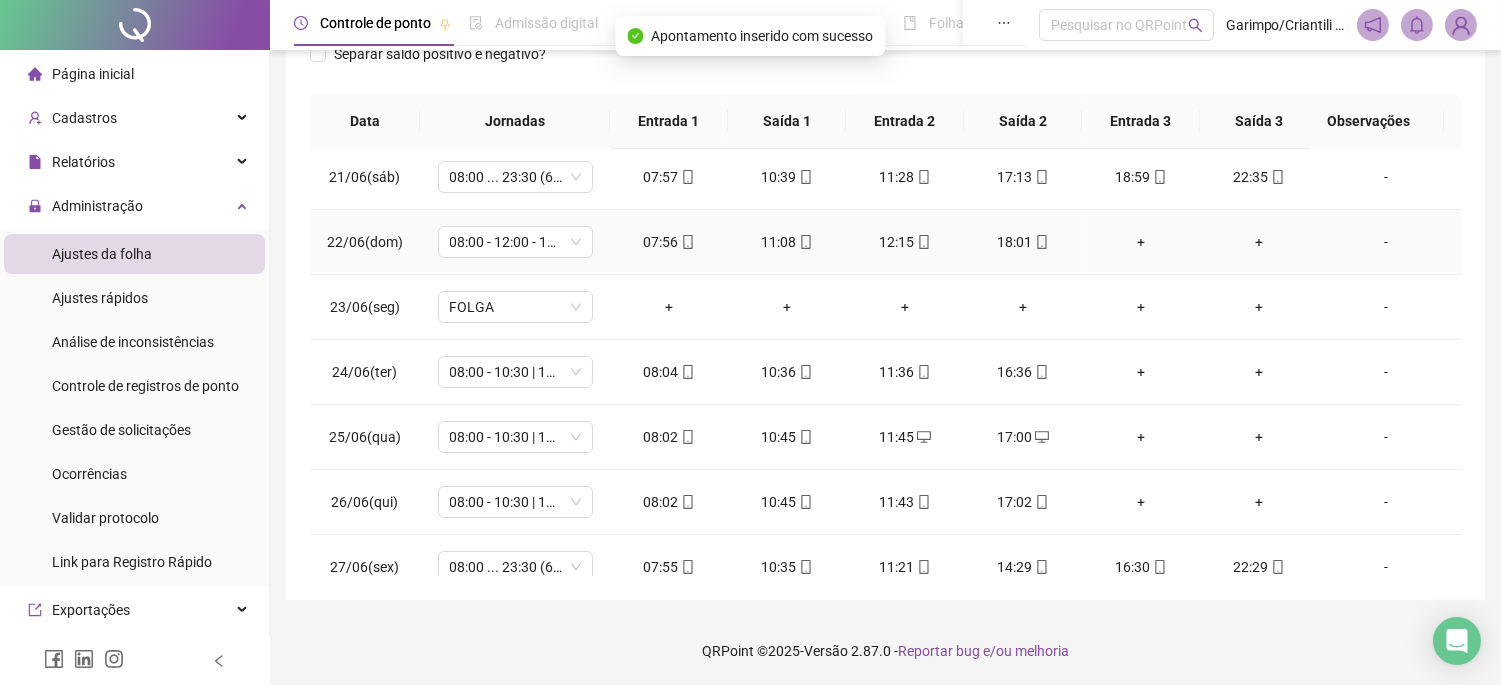 scroll, scrollTop: 0, scrollLeft: 0, axis: both 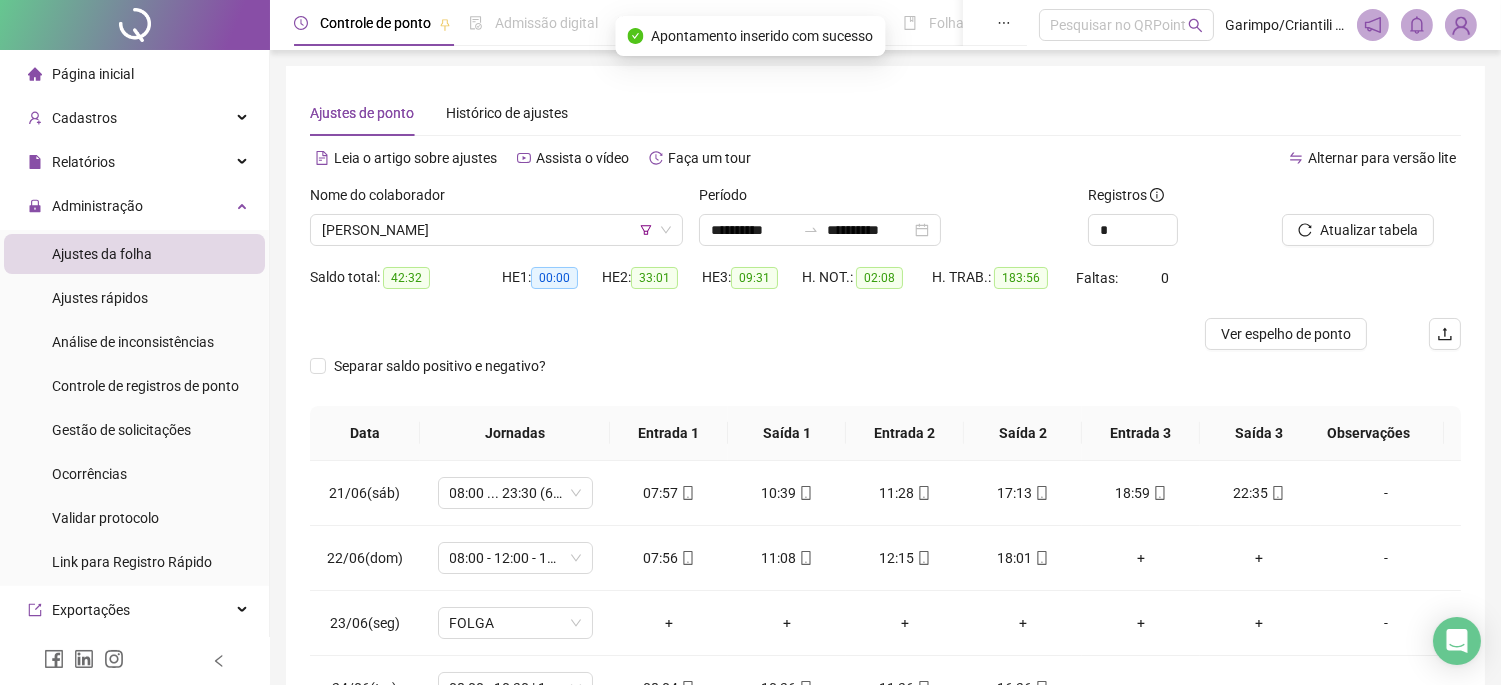 click on "Atualizar tabela" at bounding box center (1371, 223) 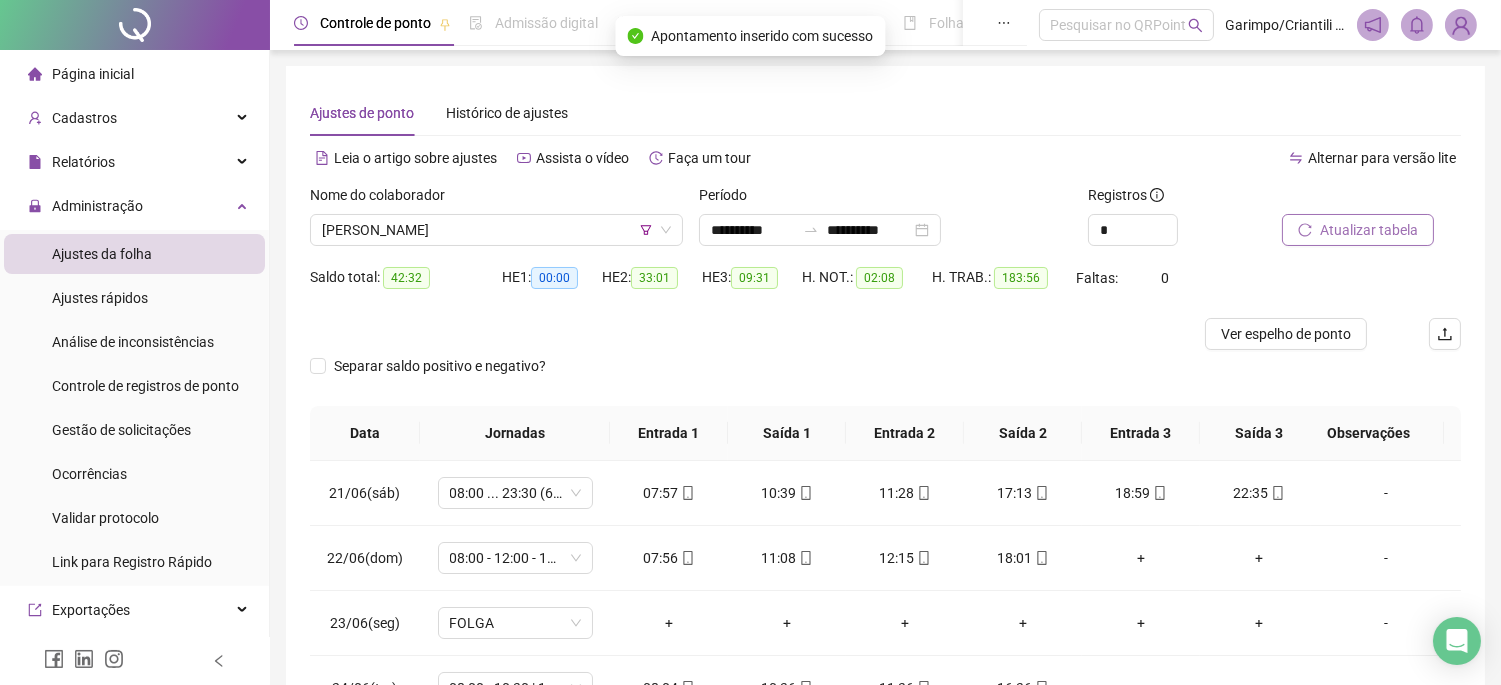 click on "Atualizar tabela" at bounding box center (1369, 230) 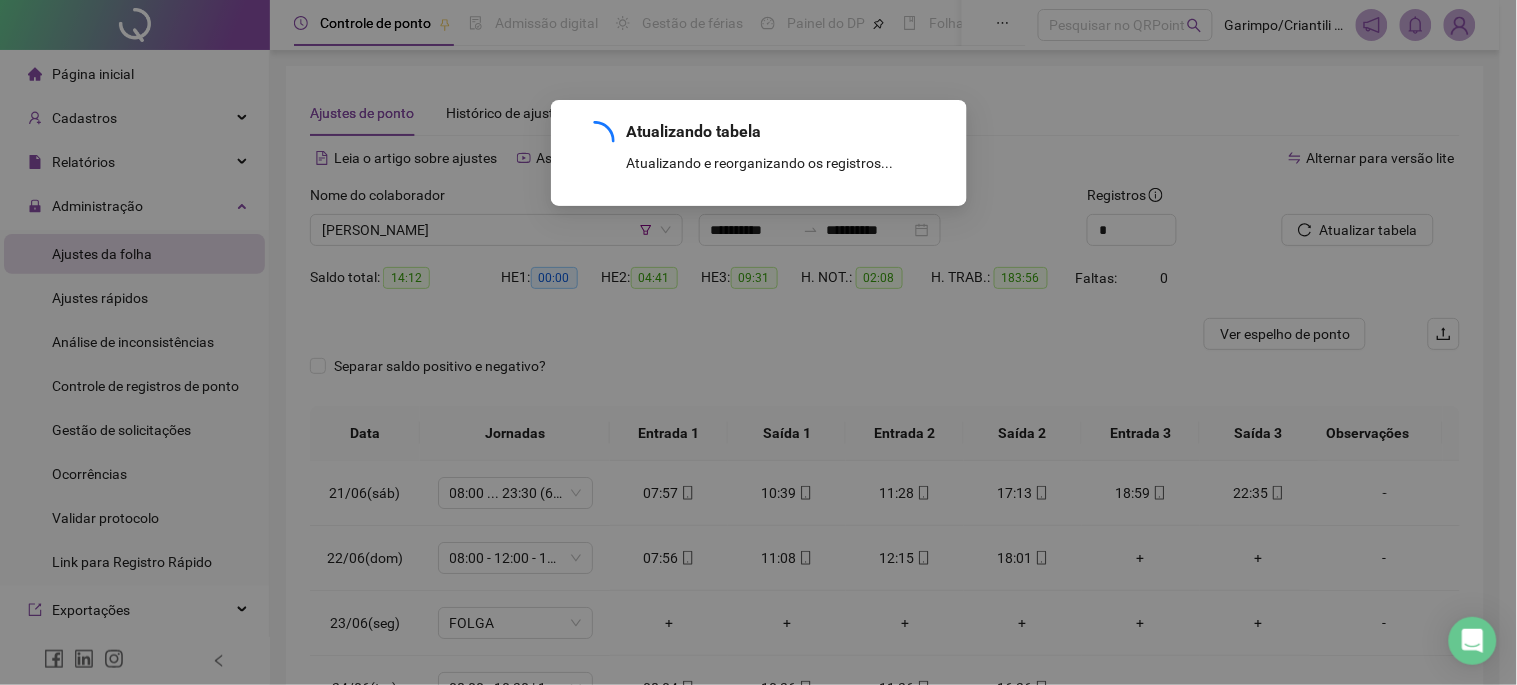 click on "Atualizando tabela Atualizando e reorganizando os registros... OK" at bounding box center (758, 342) 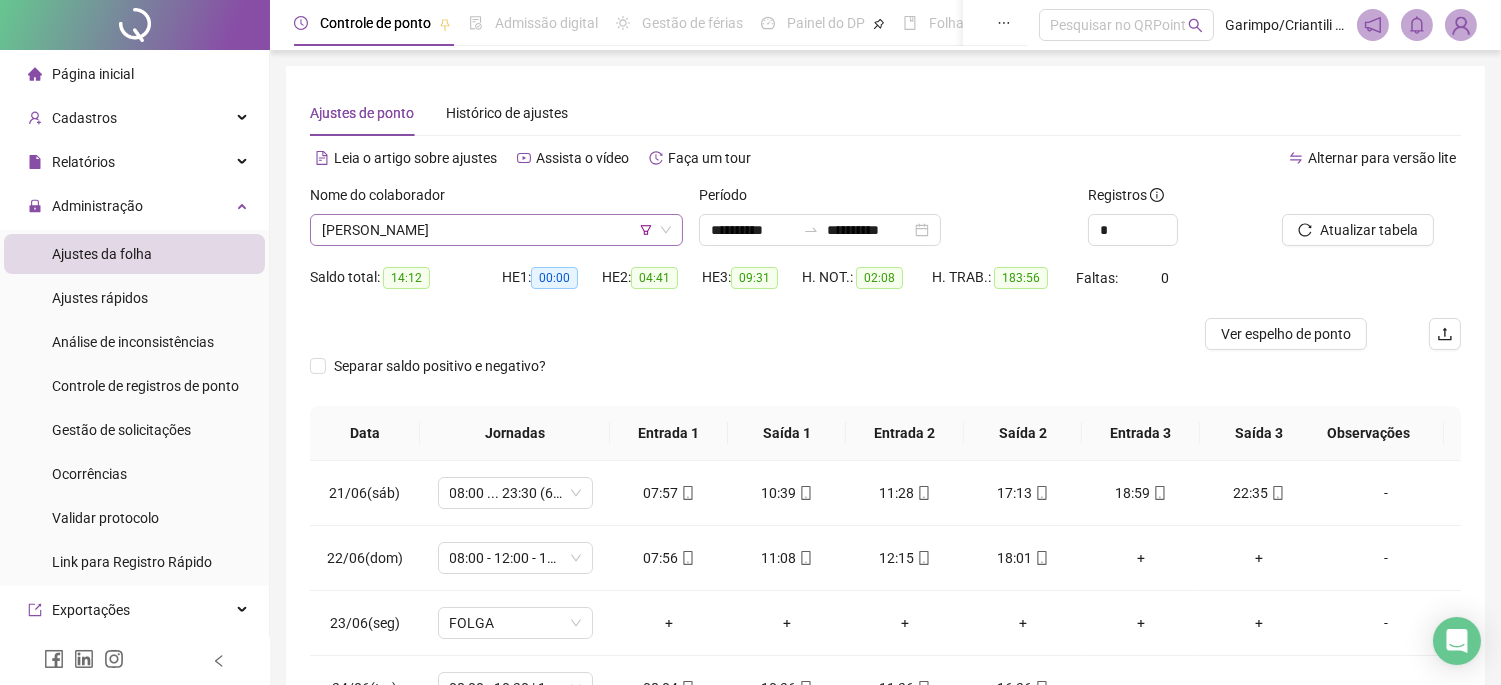 click on "[PERSON_NAME]" at bounding box center (496, 230) 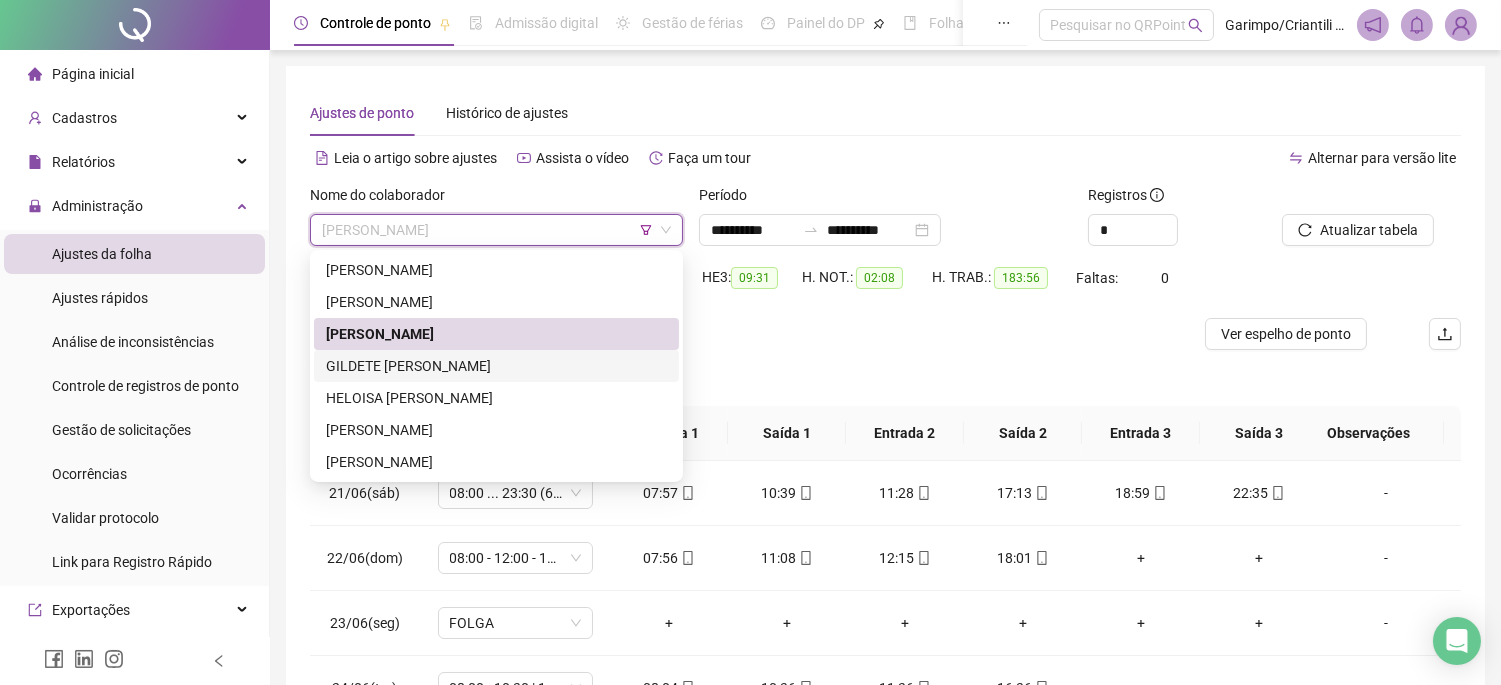 click on "GILDETE [PERSON_NAME]" at bounding box center [496, 366] 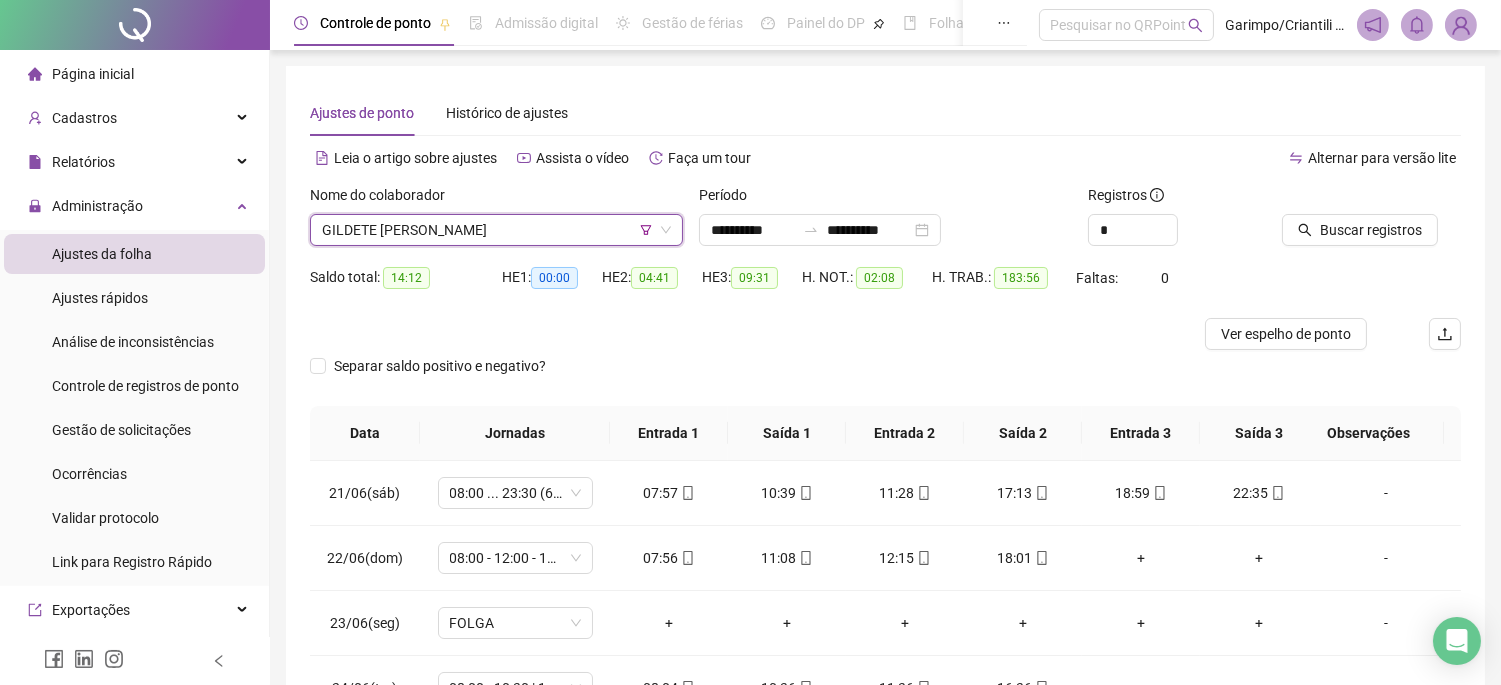 click on "Separar saldo positivo e negativo?" at bounding box center [440, 366] 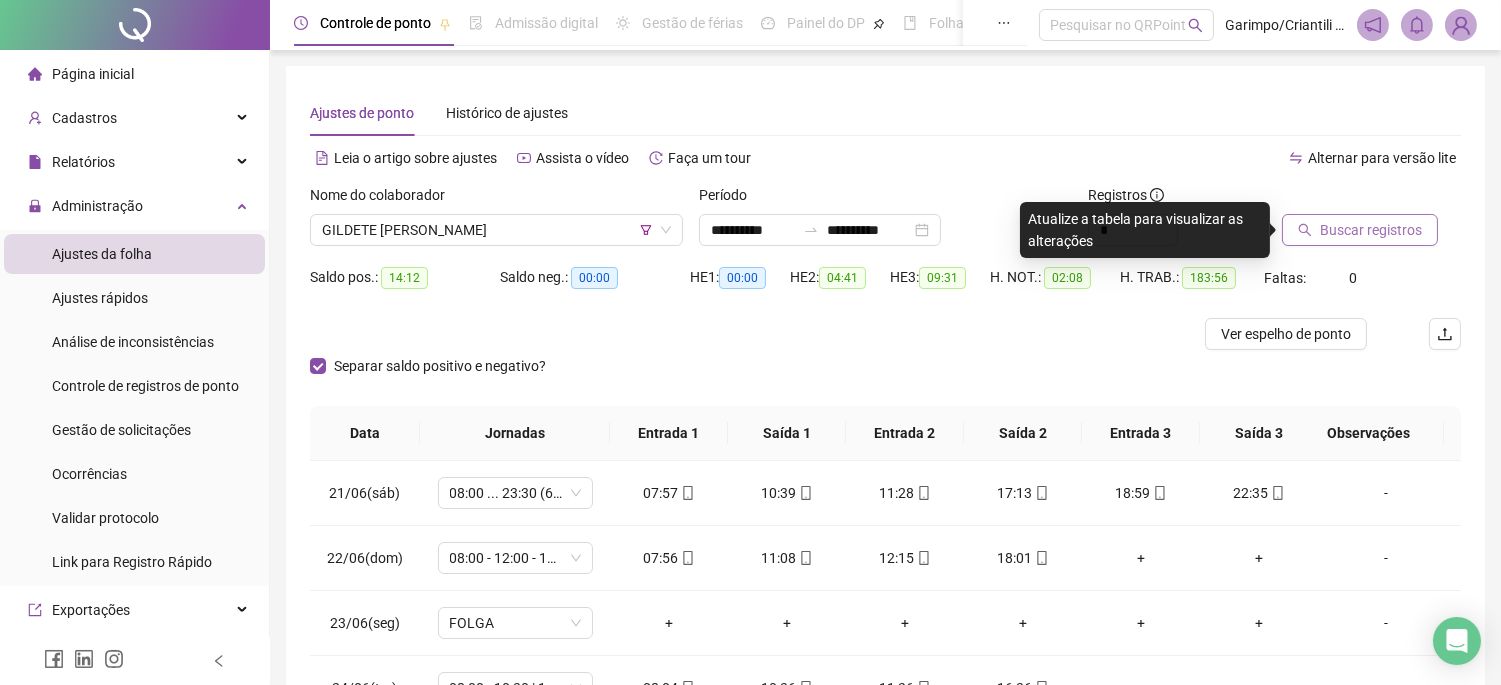 click on "Buscar registros" at bounding box center (1360, 230) 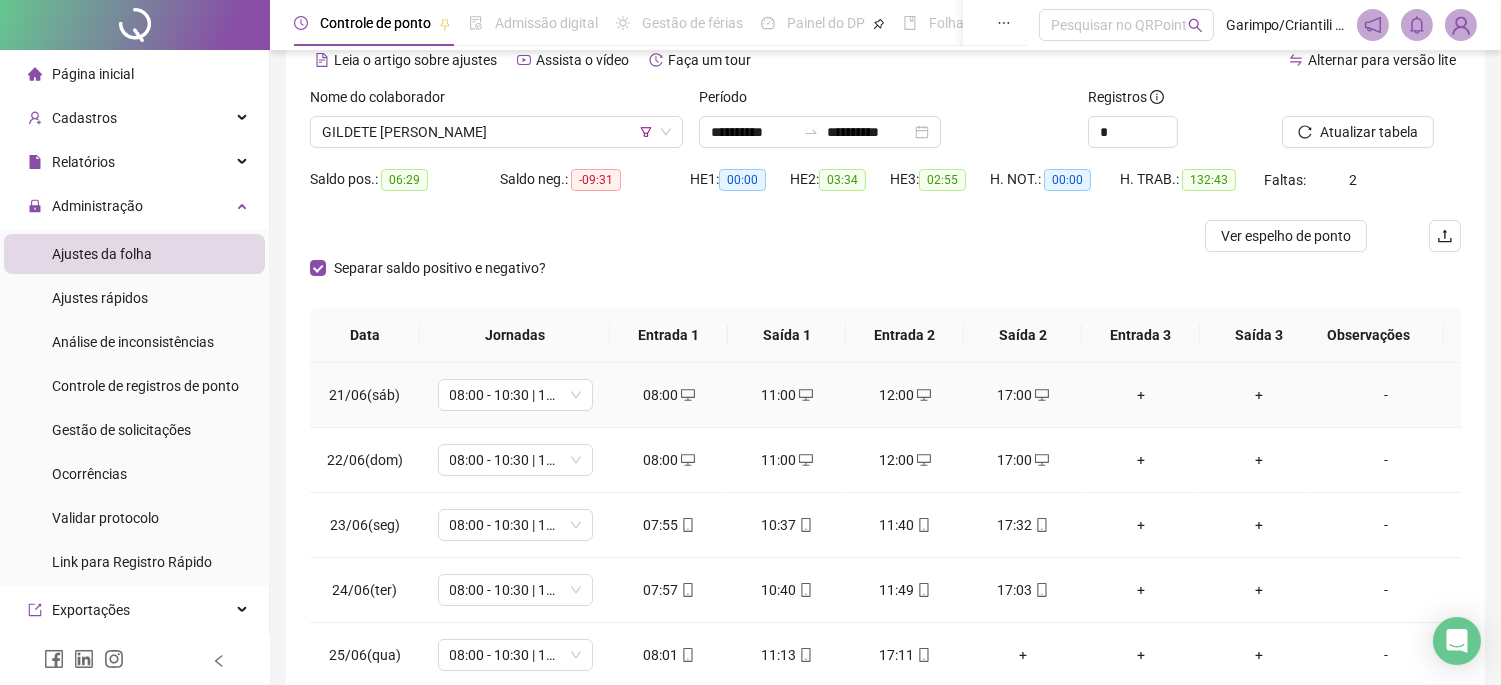 scroll, scrollTop: 222, scrollLeft: 0, axis: vertical 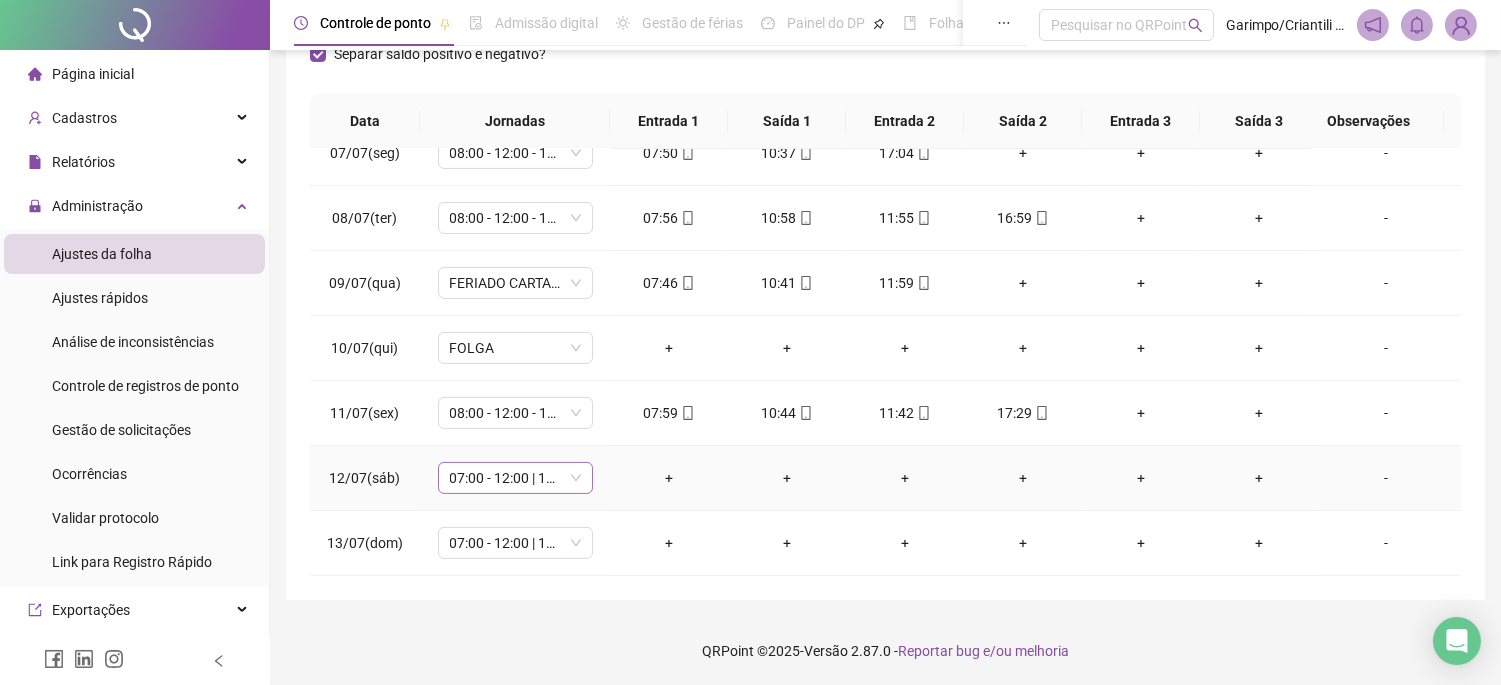 click on "07:00 - 12:00 | 13:00 - 16:20" at bounding box center (515, 478) 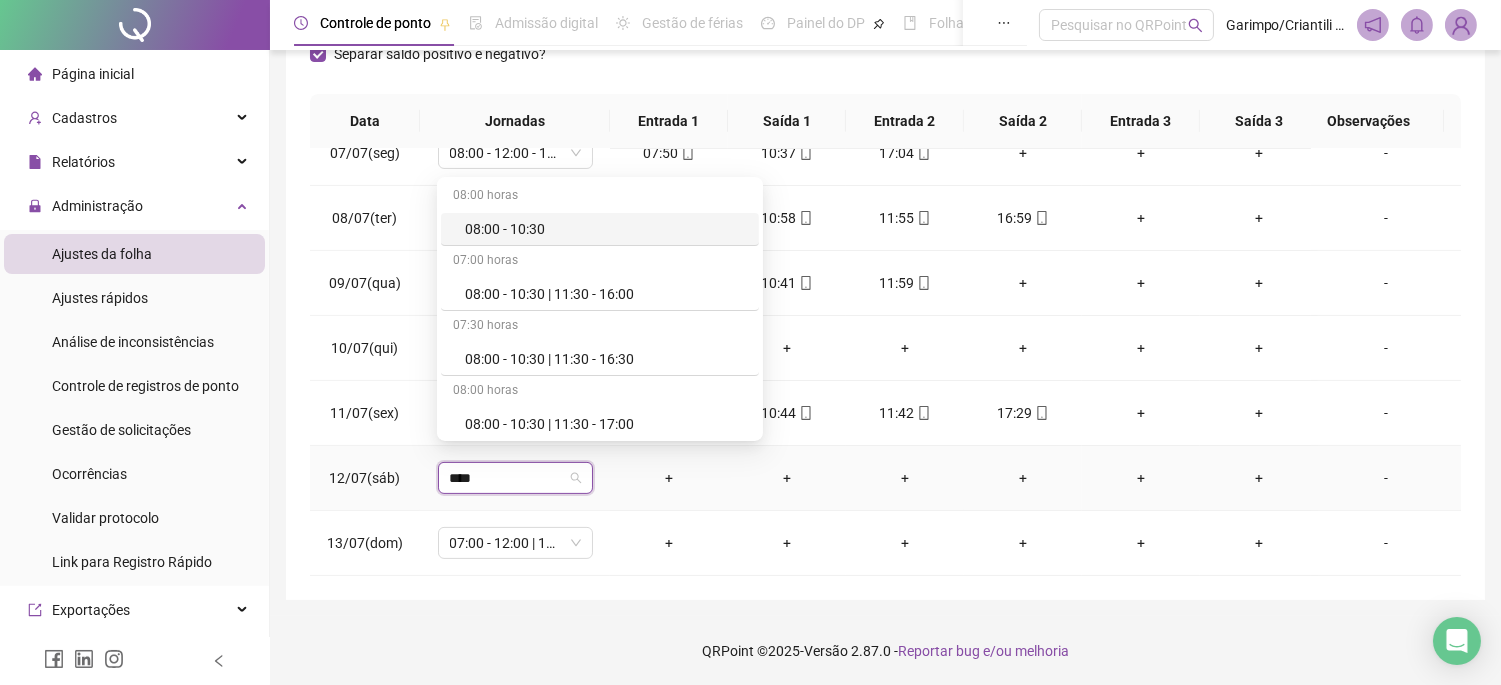 type on "*****" 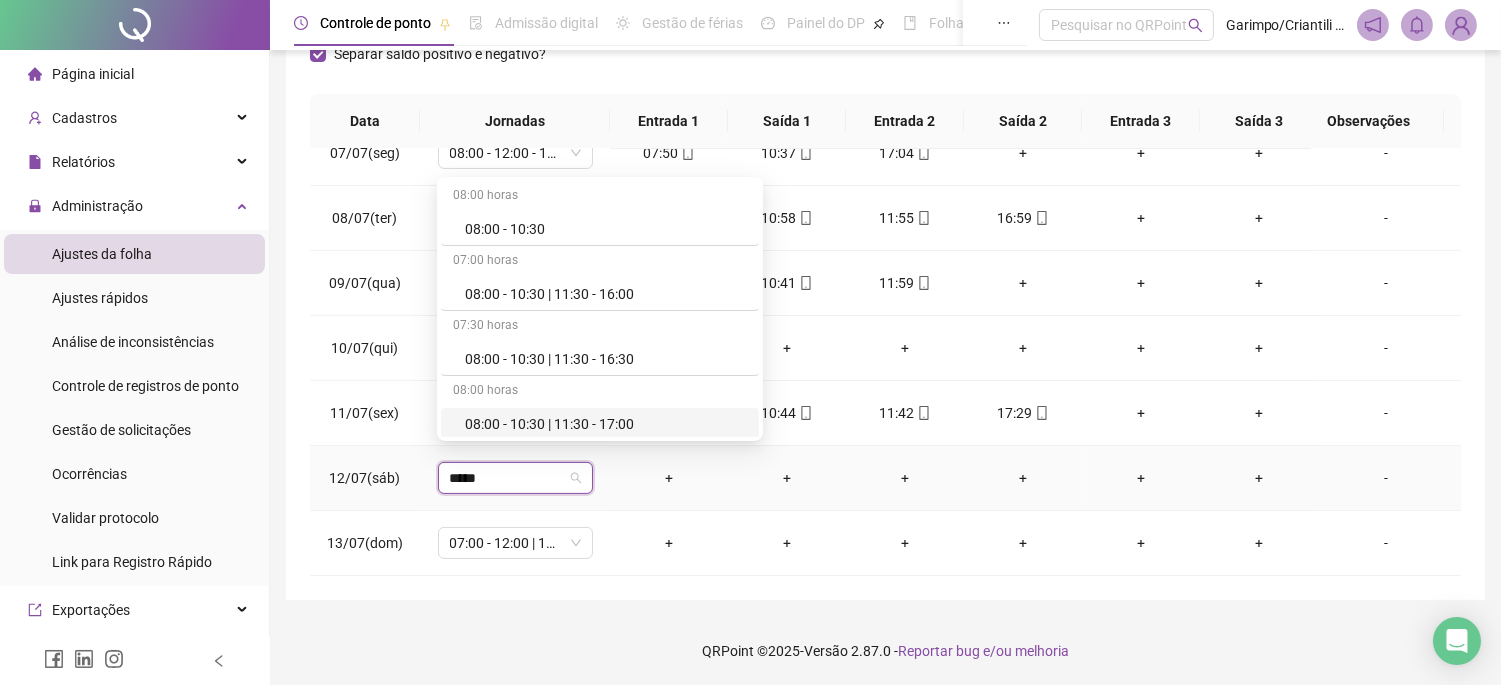 click on "08:00 - 10:30 | 11:30 - 17:00" at bounding box center [606, 424] 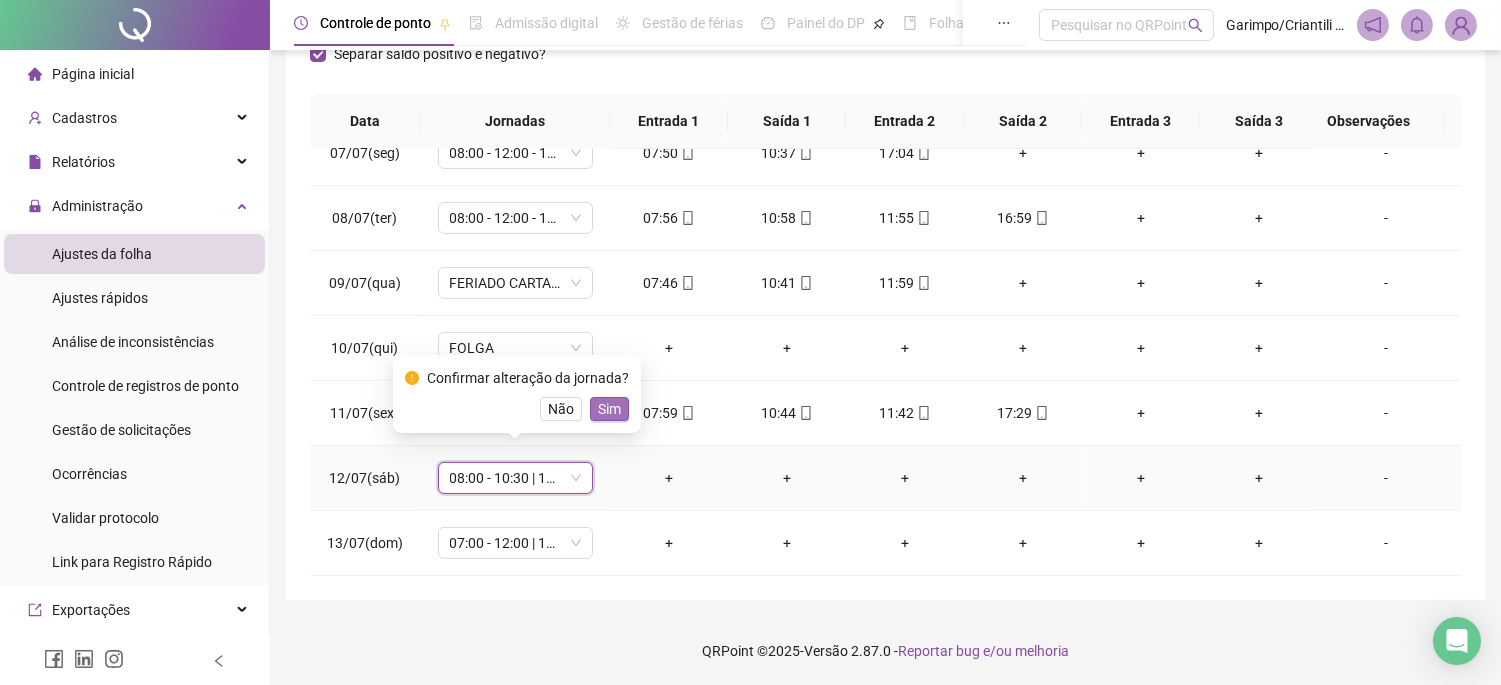 click on "Sim" at bounding box center (609, 409) 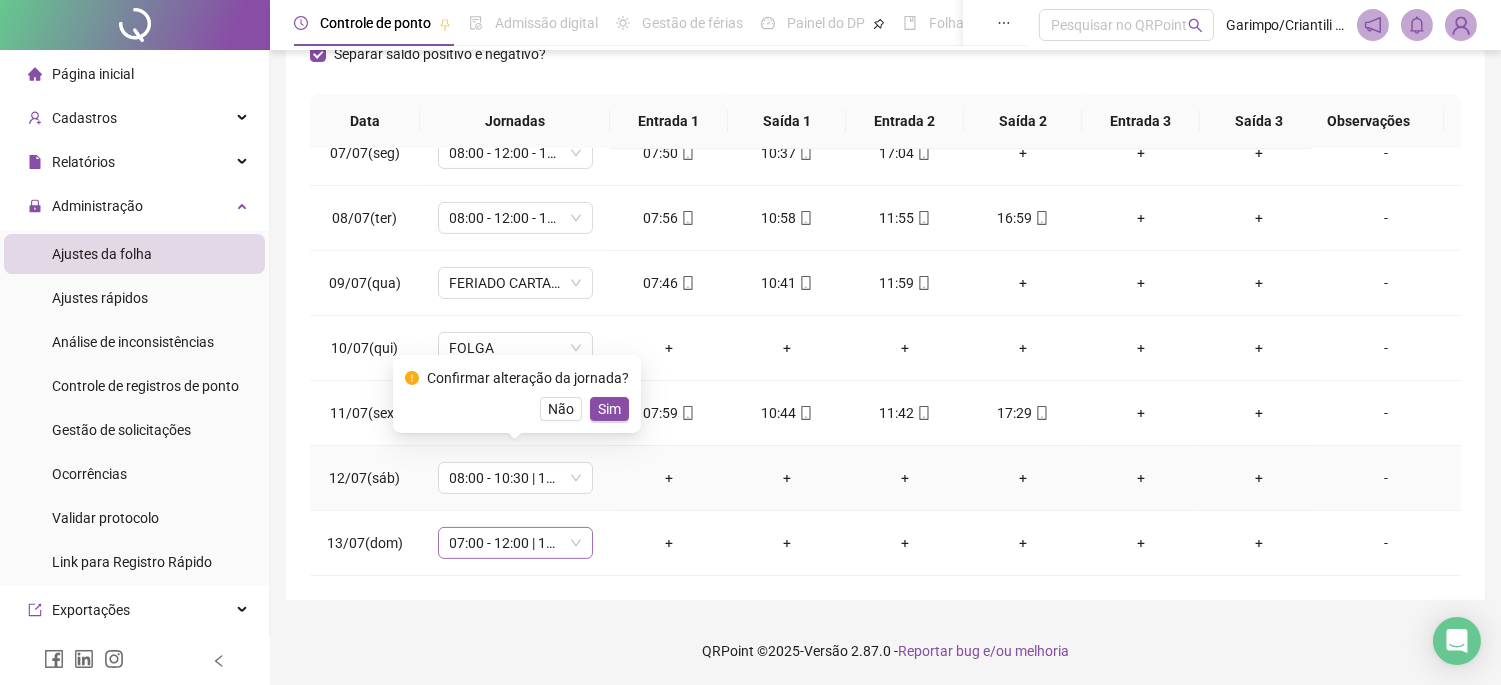 click on "07:00 - 12:00 | 13:00 - 16:20" at bounding box center (515, 543) 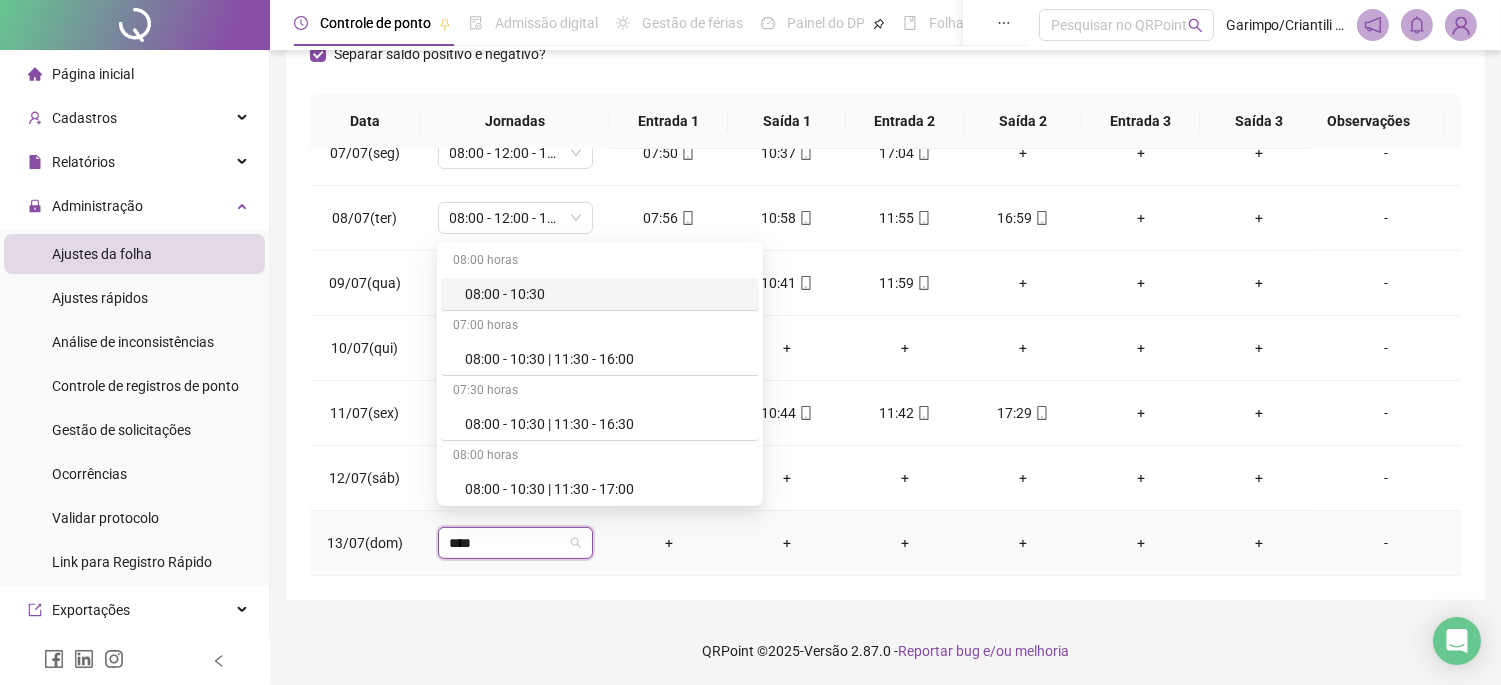 type on "*****" 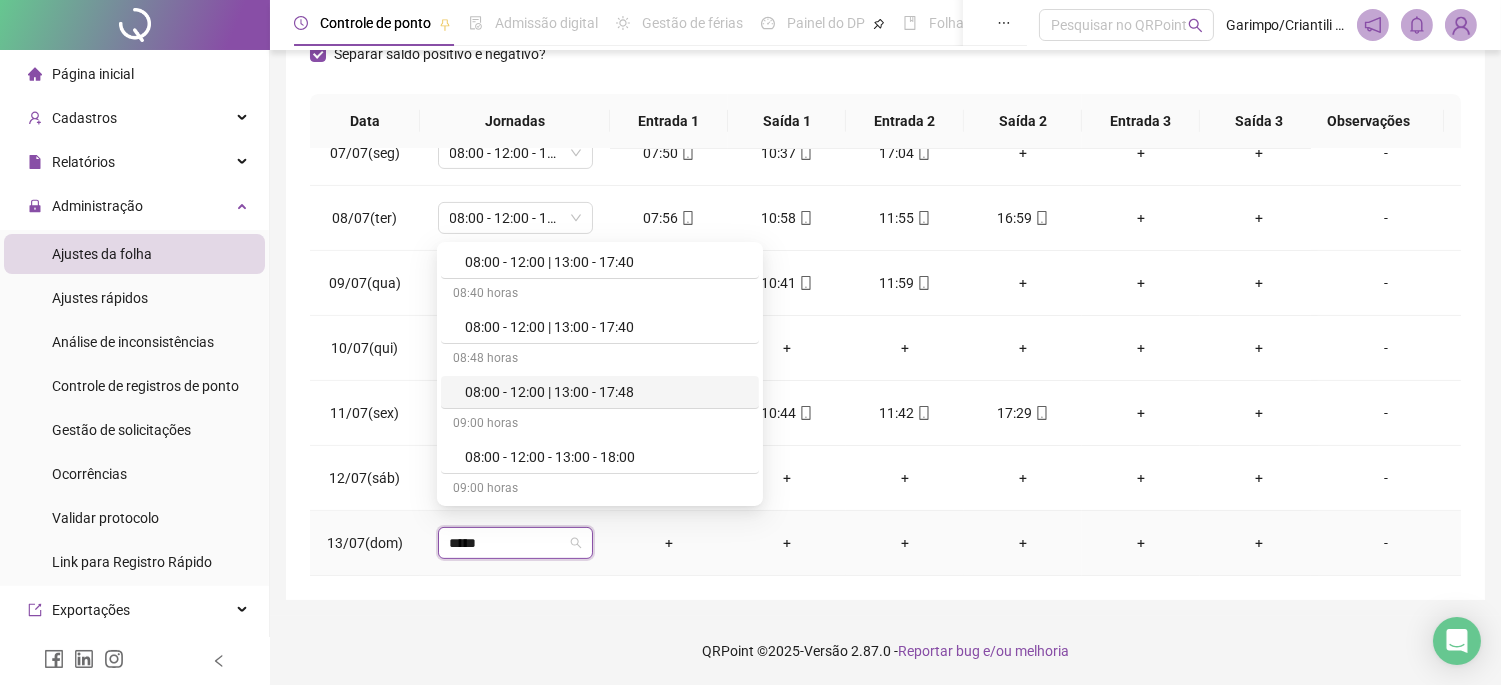 scroll, scrollTop: 1222, scrollLeft: 0, axis: vertical 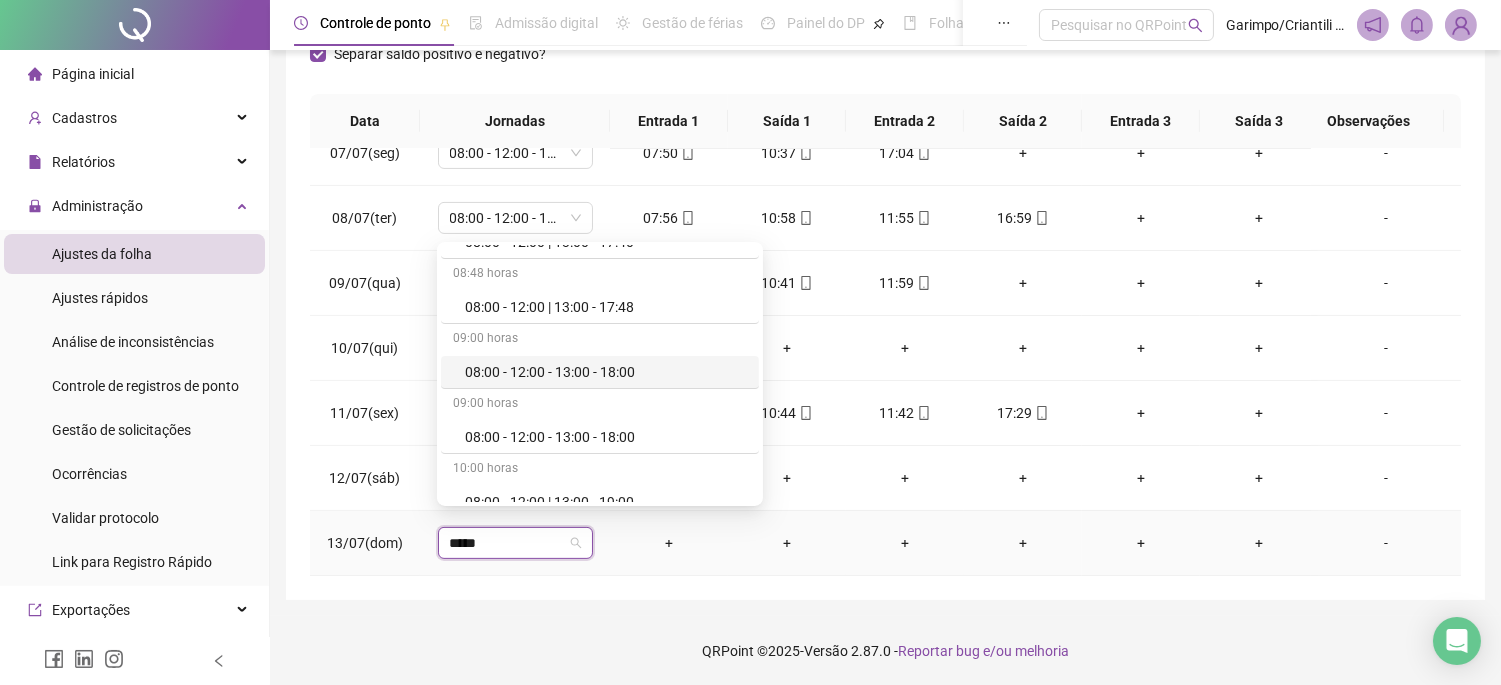 click on "08:00 - 12:00 - 13:00 - 18:00" at bounding box center [606, 372] 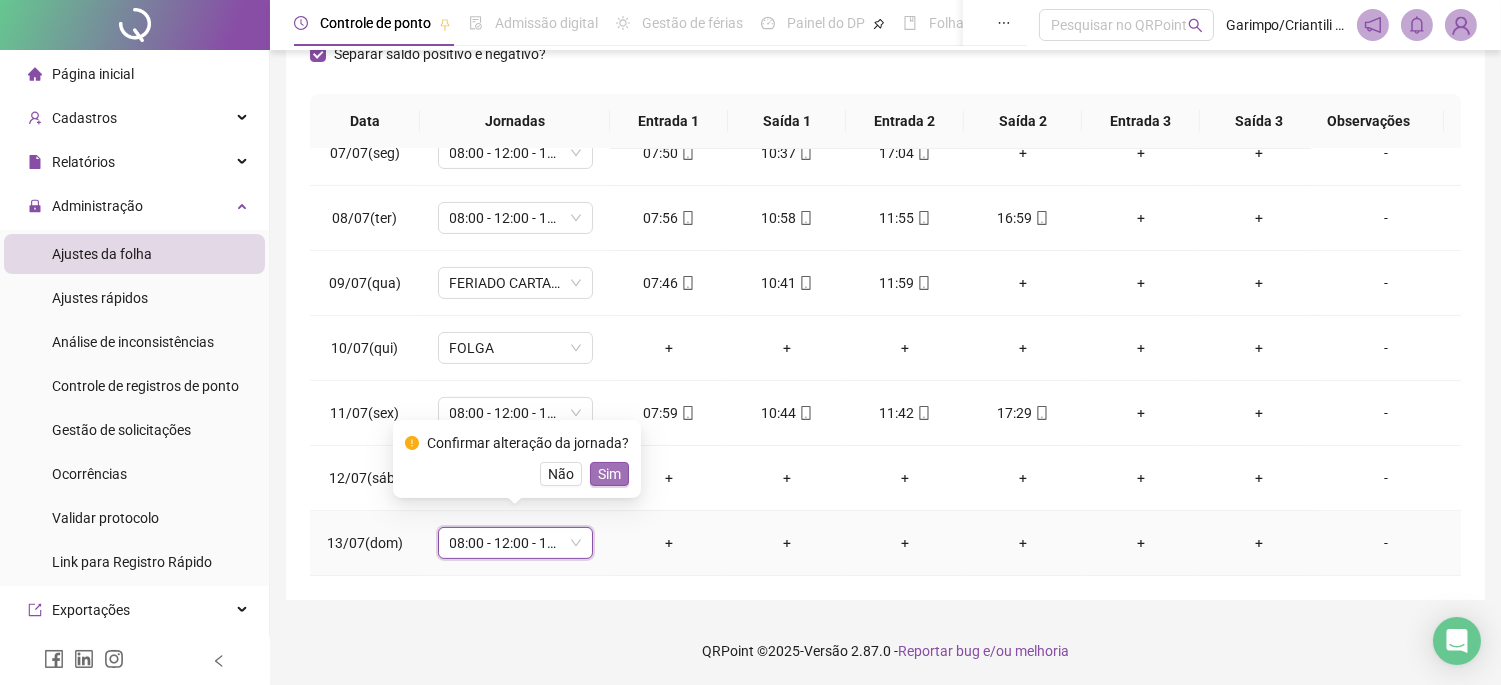 click on "Sim" at bounding box center (609, 474) 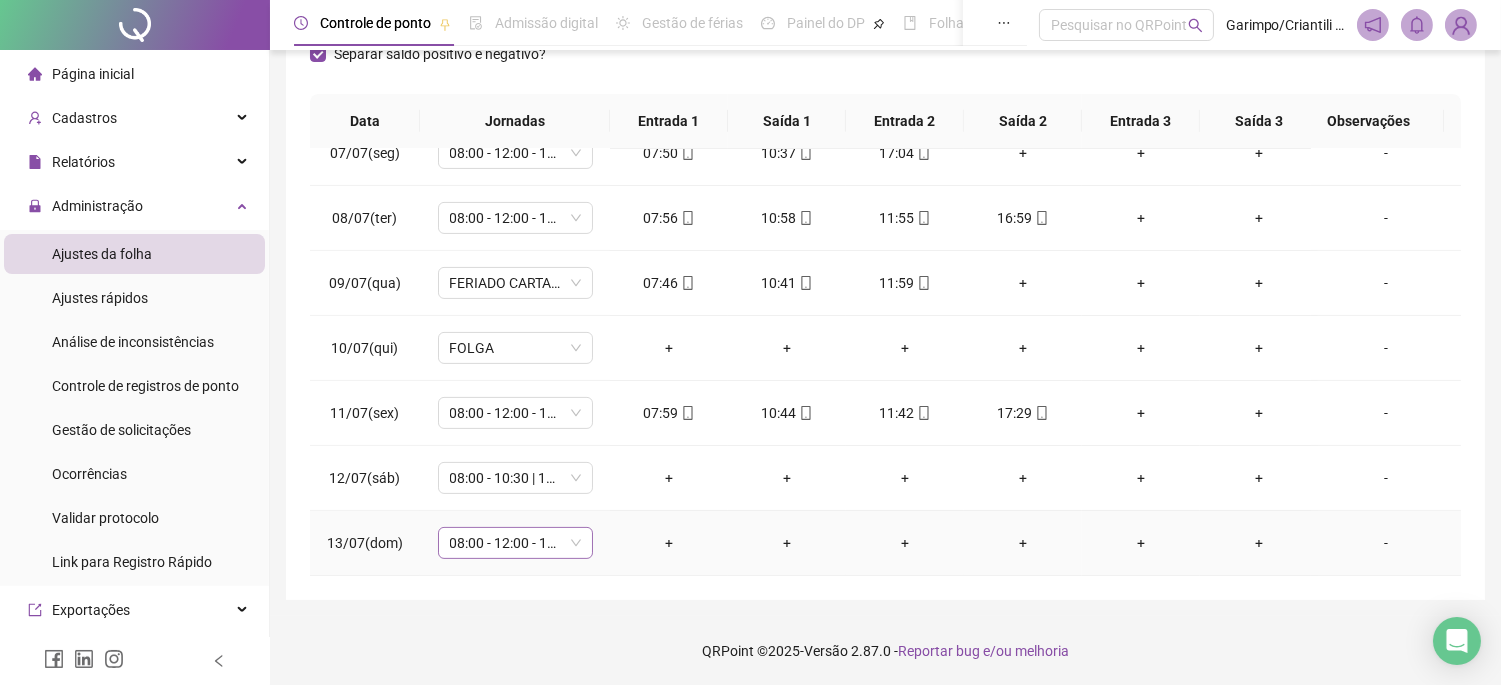 click on "08:00 - 12:00 - 13:00 - 18:00" at bounding box center (515, 543) 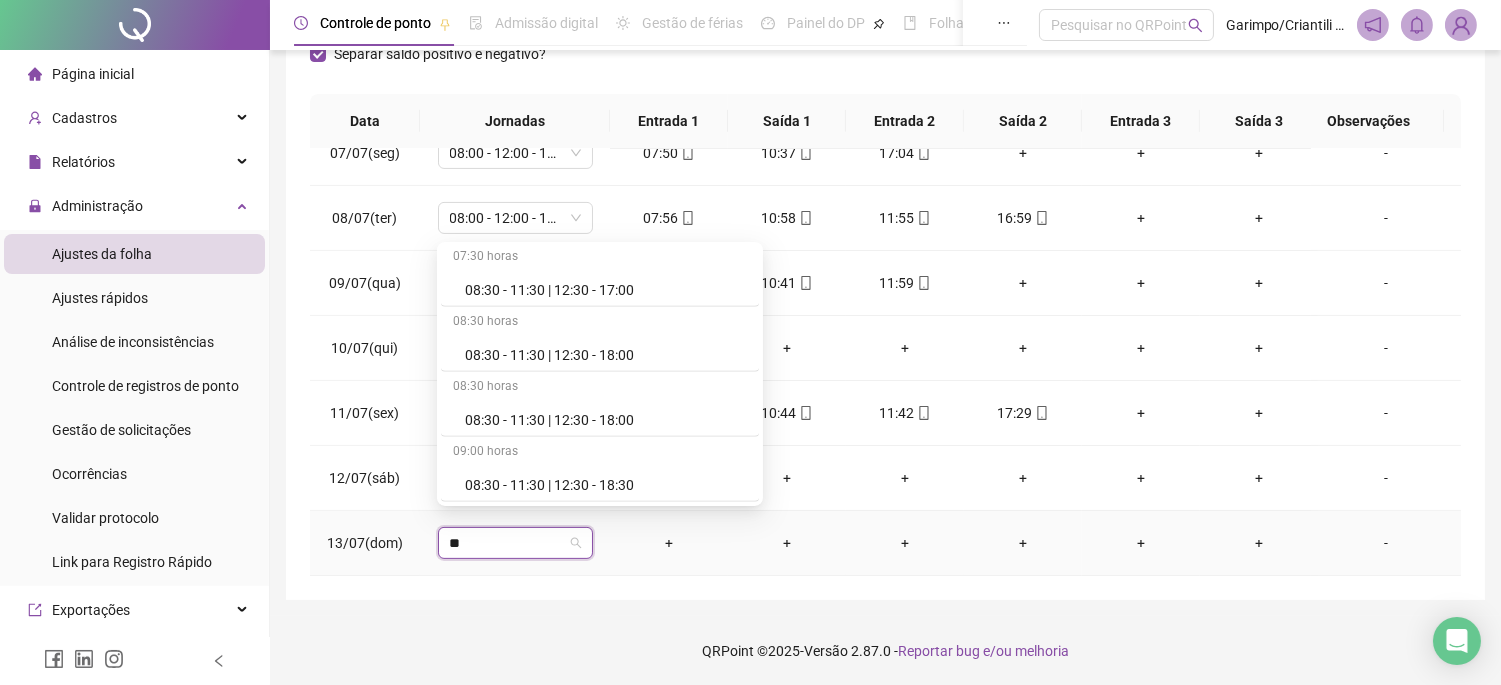scroll, scrollTop: 1332, scrollLeft: 0, axis: vertical 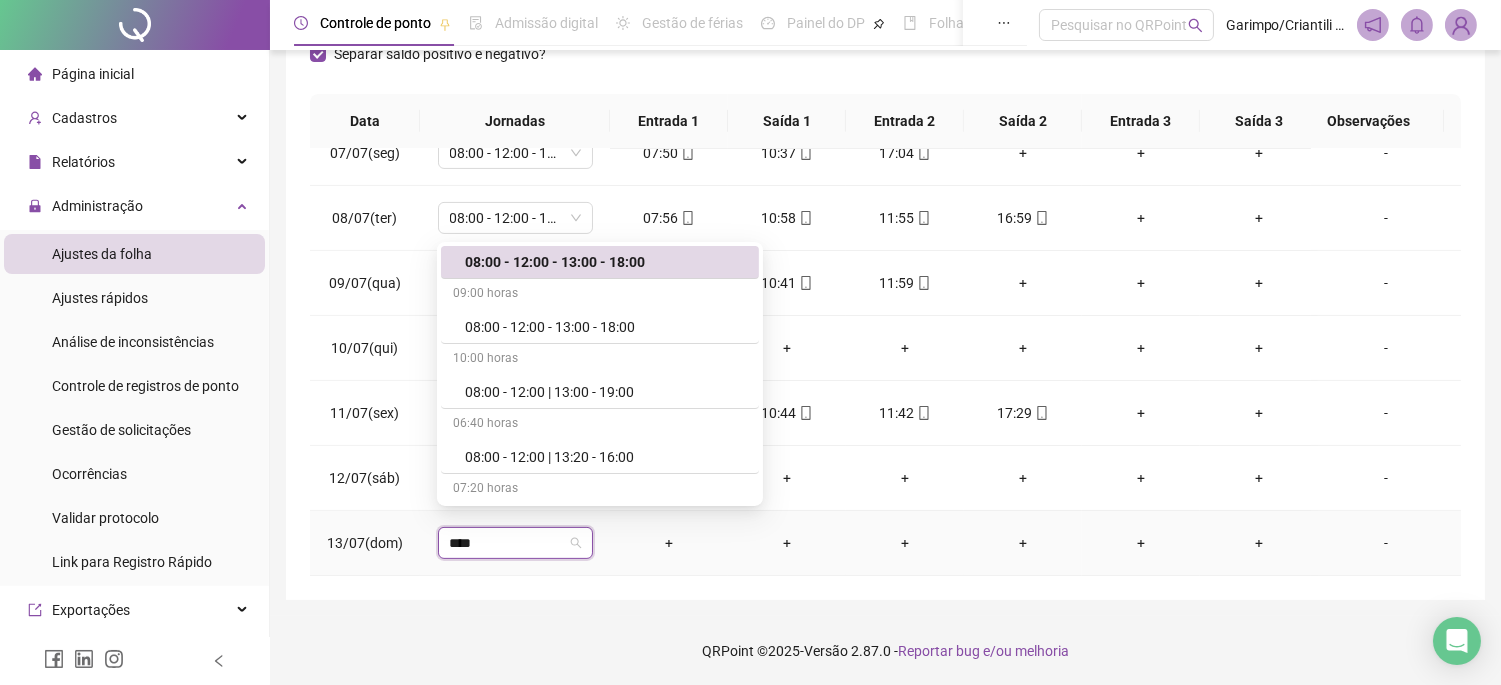 type on "*****" 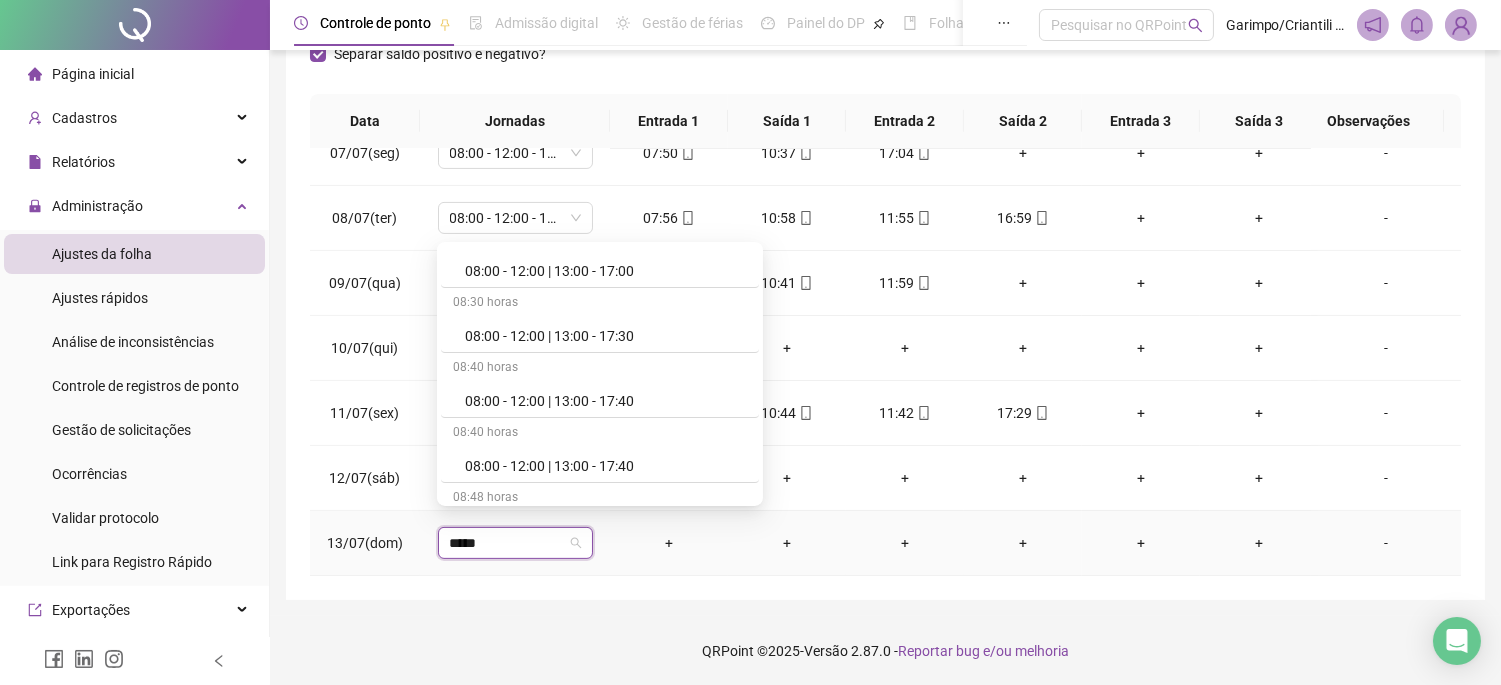 scroll, scrollTop: 887, scrollLeft: 0, axis: vertical 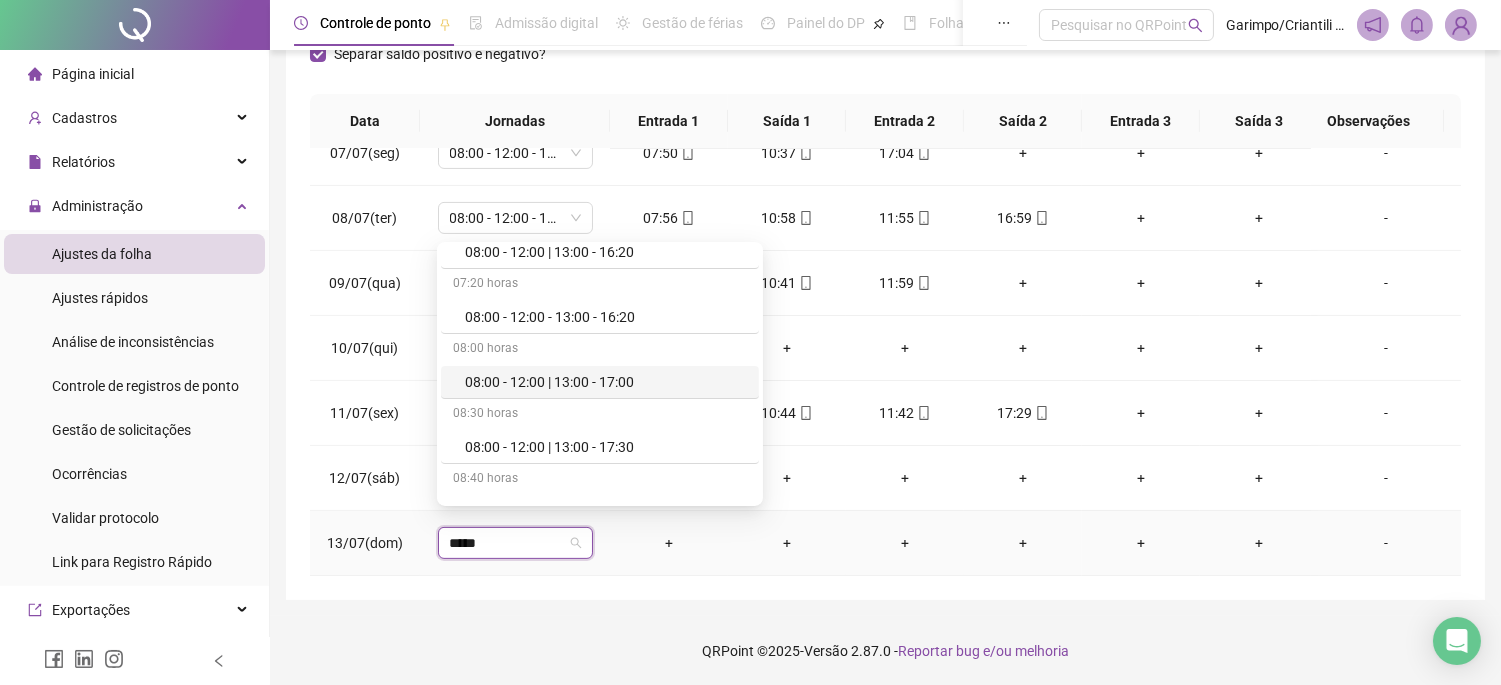click on "08:00 - 12:00 | 13:00 - 17:00" at bounding box center (606, 382) 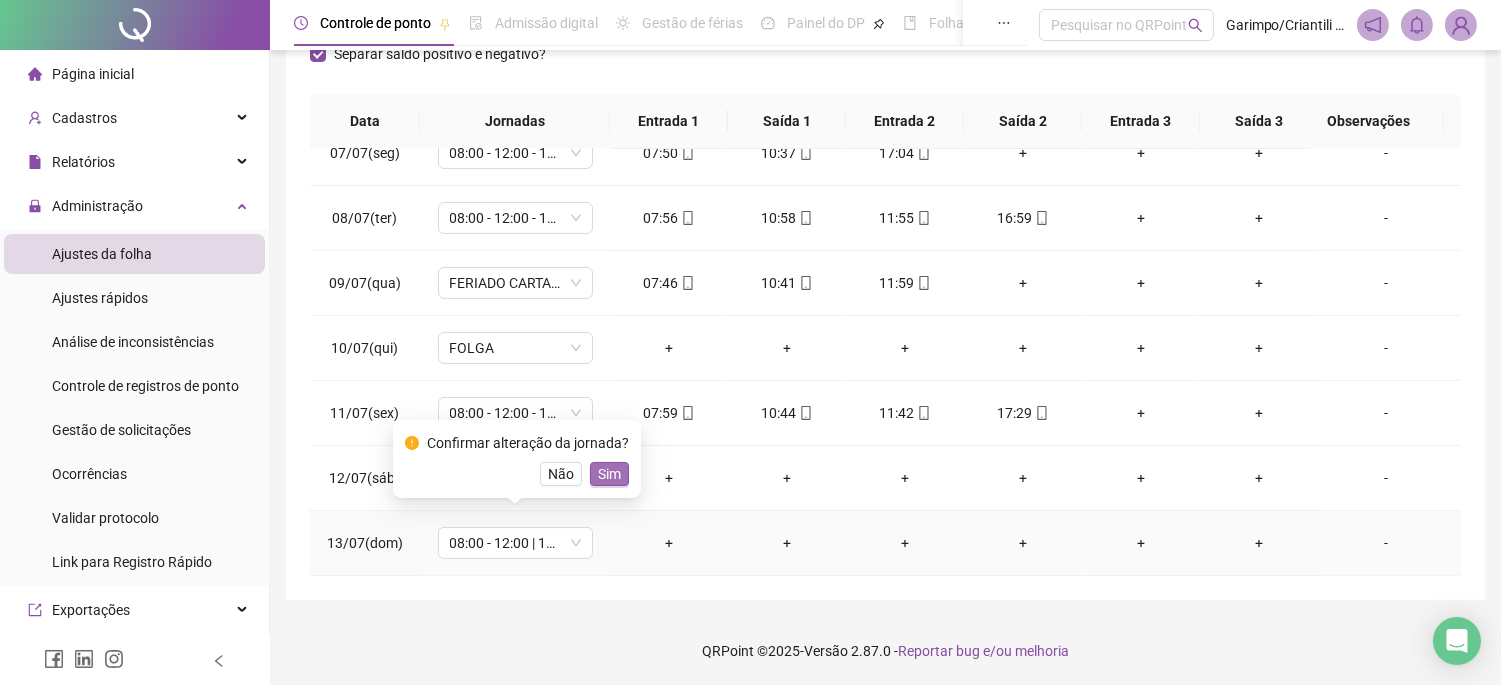 click on "Sim" at bounding box center (609, 474) 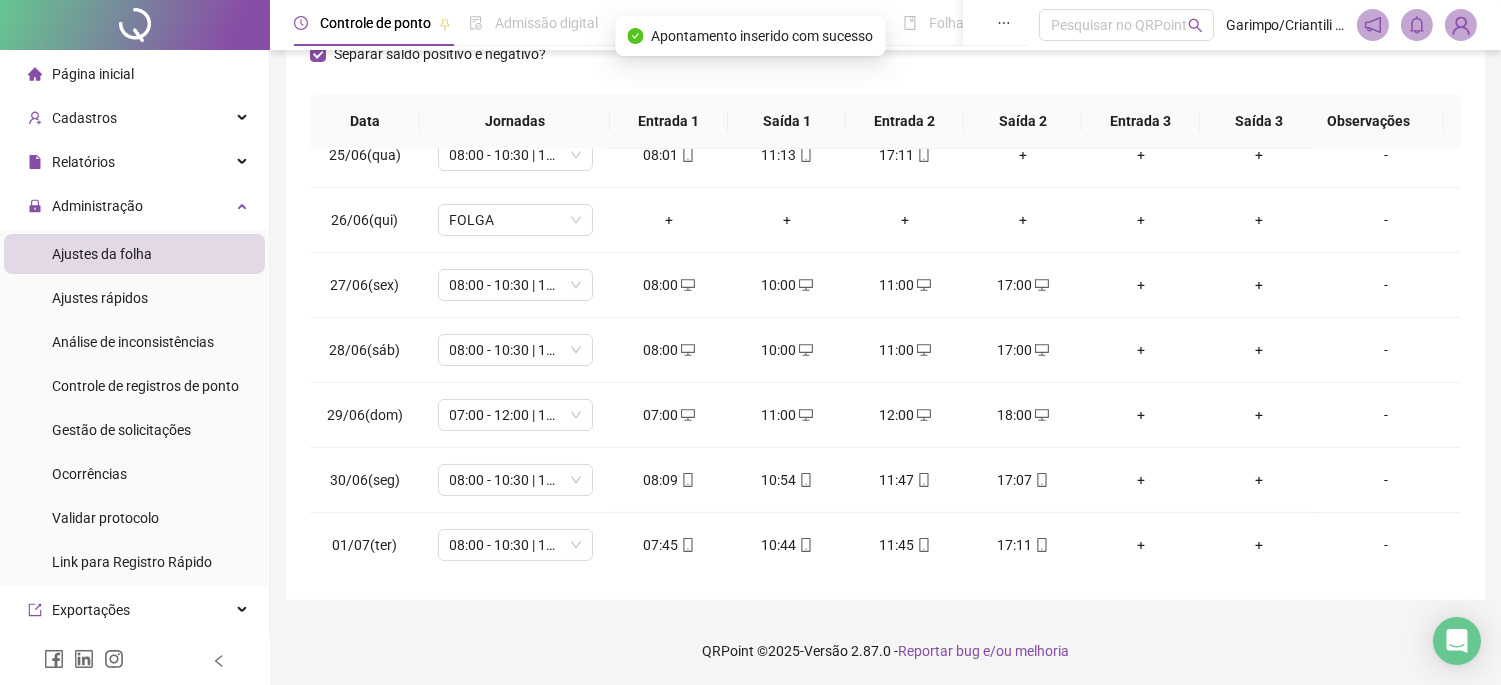 scroll, scrollTop: 0, scrollLeft: 0, axis: both 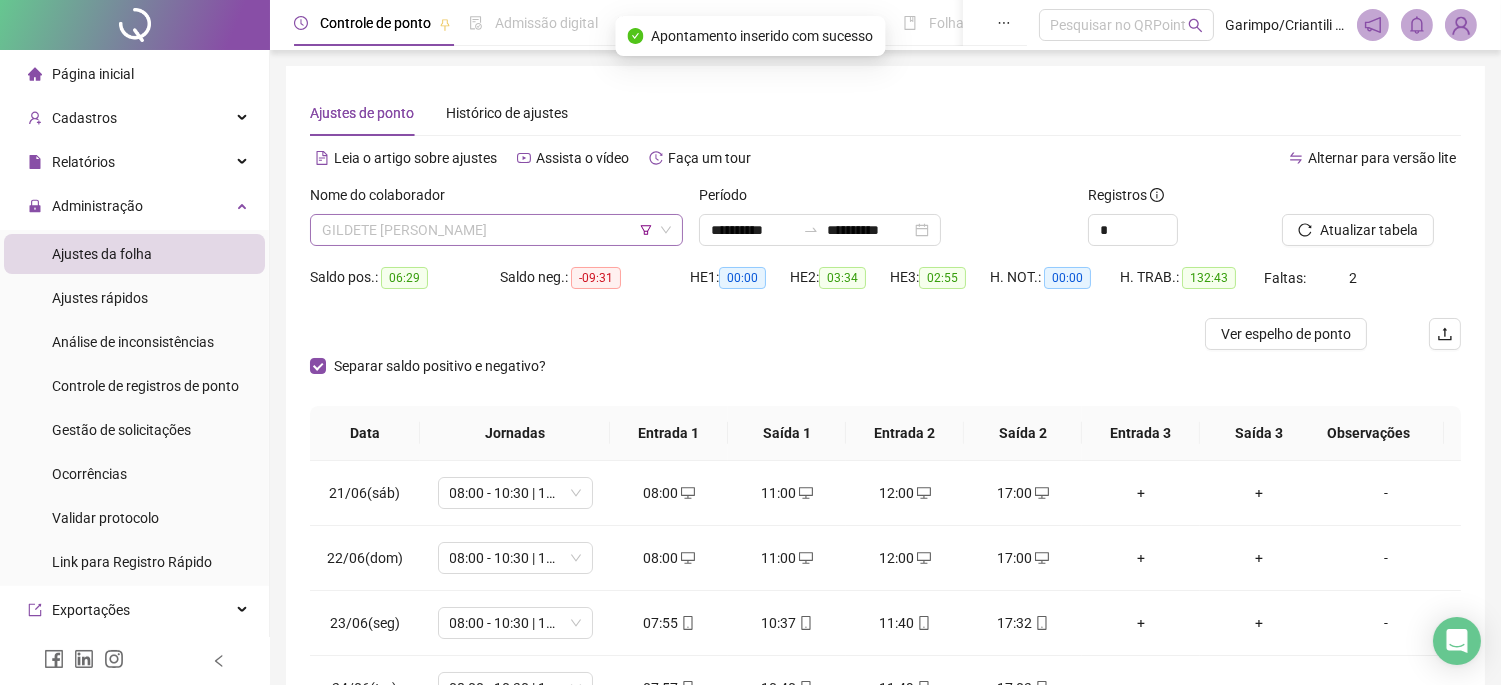 click on "GILDETE [PERSON_NAME]" at bounding box center (496, 230) 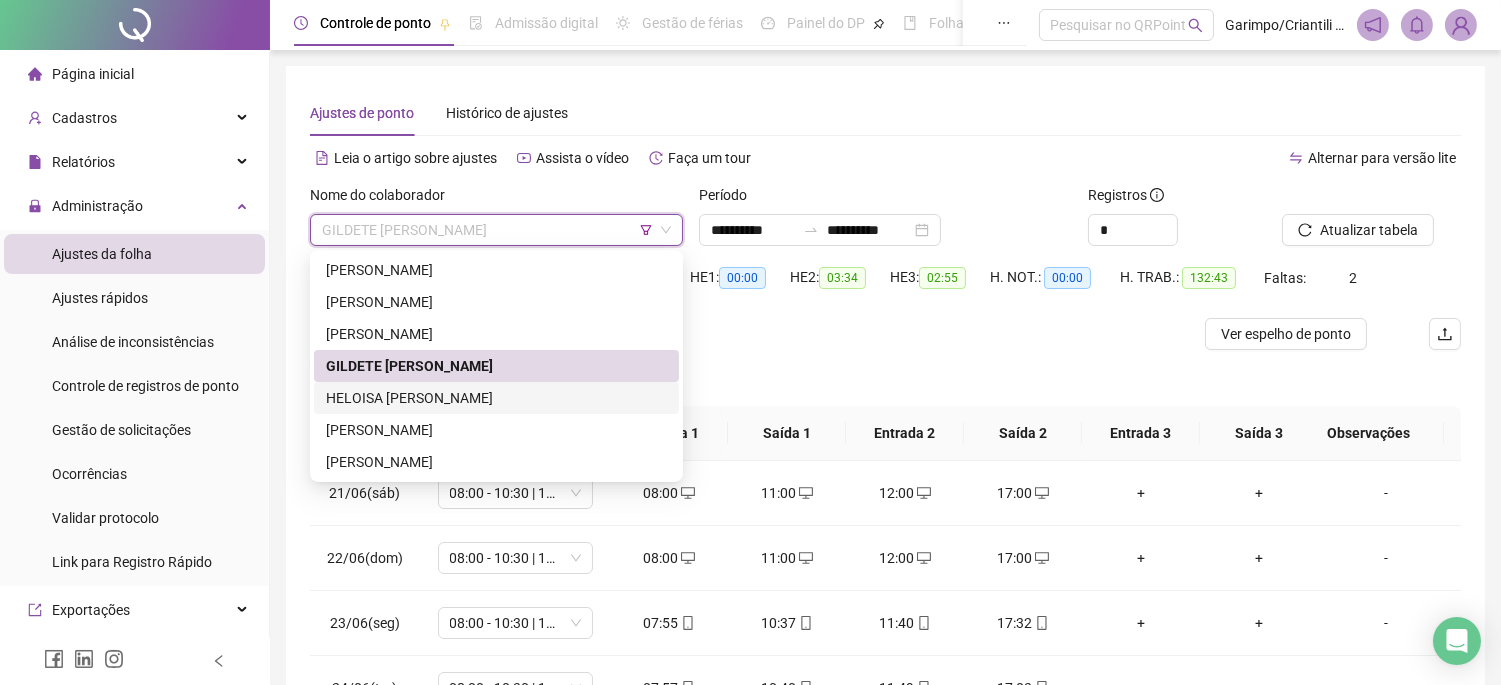 click on "HELOISA [PERSON_NAME]" at bounding box center [496, 398] 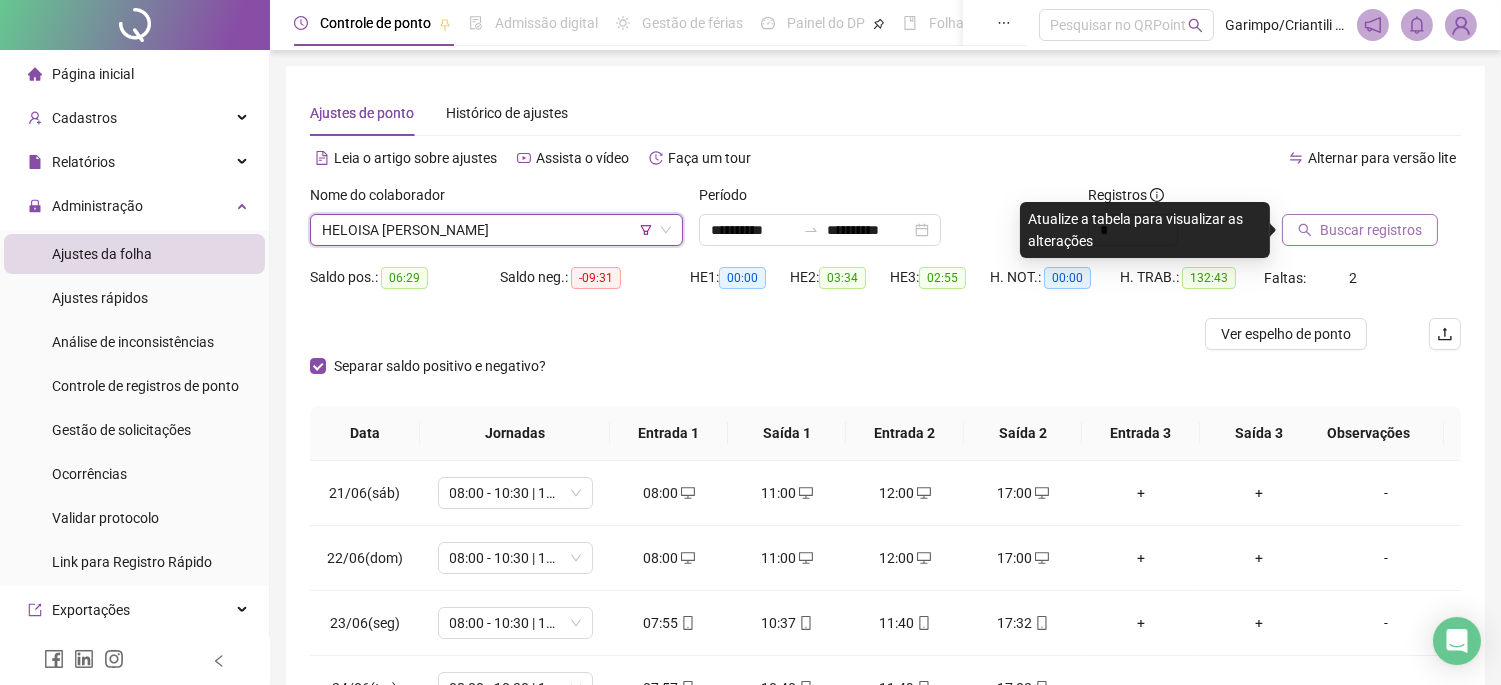 click on "Buscar registros" at bounding box center (1371, 230) 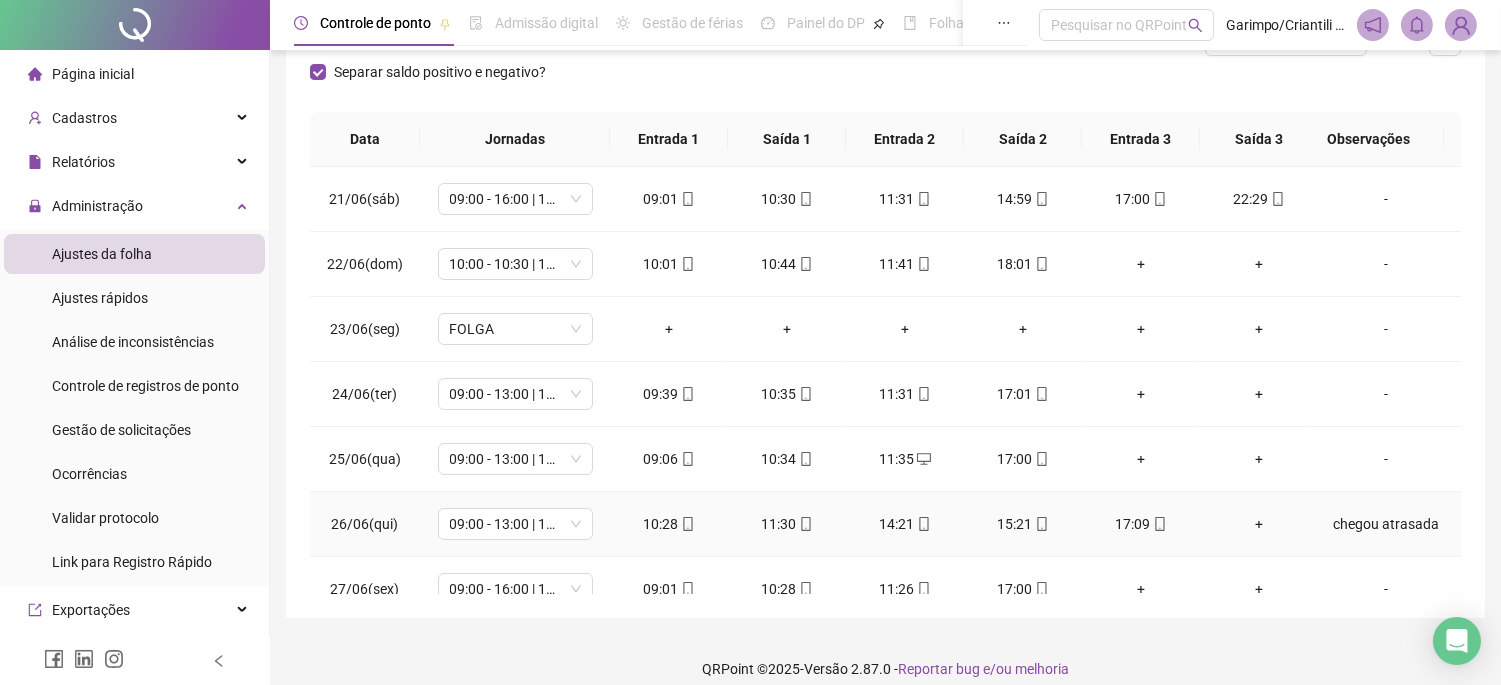 scroll, scrollTop: 312, scrollLeft: 0, axis: vertical 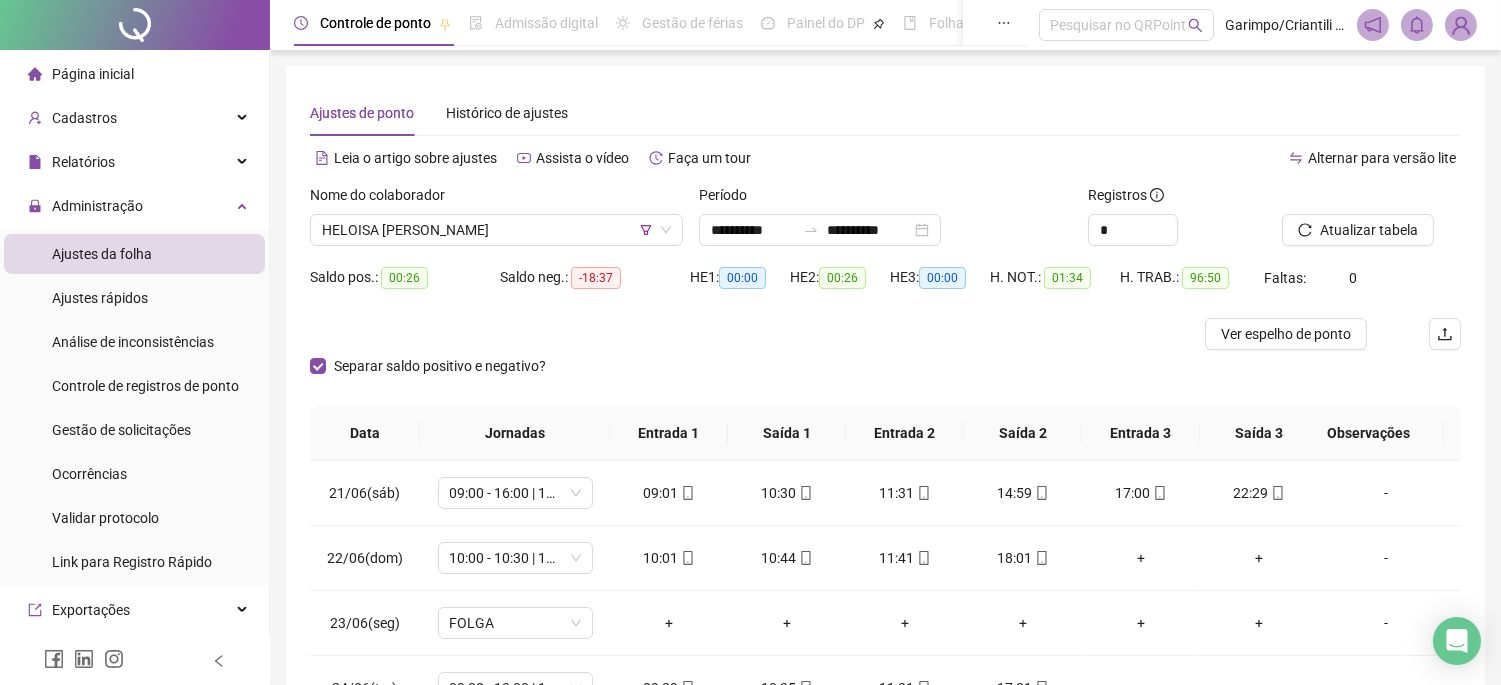 click on "Nome do colaborador" at bounding box center (496, 199) 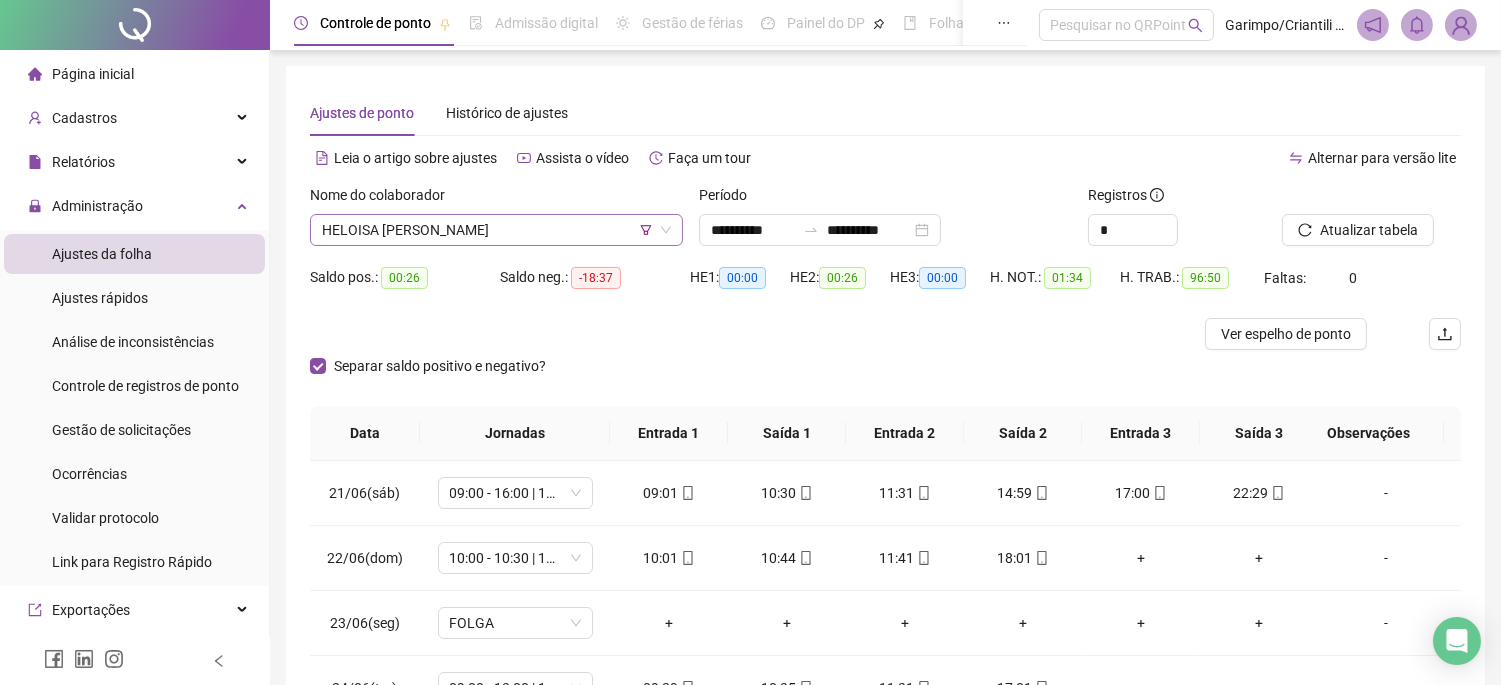 click on "HELOISA [PERSON_NAME]" at bounding box center [496, 230] 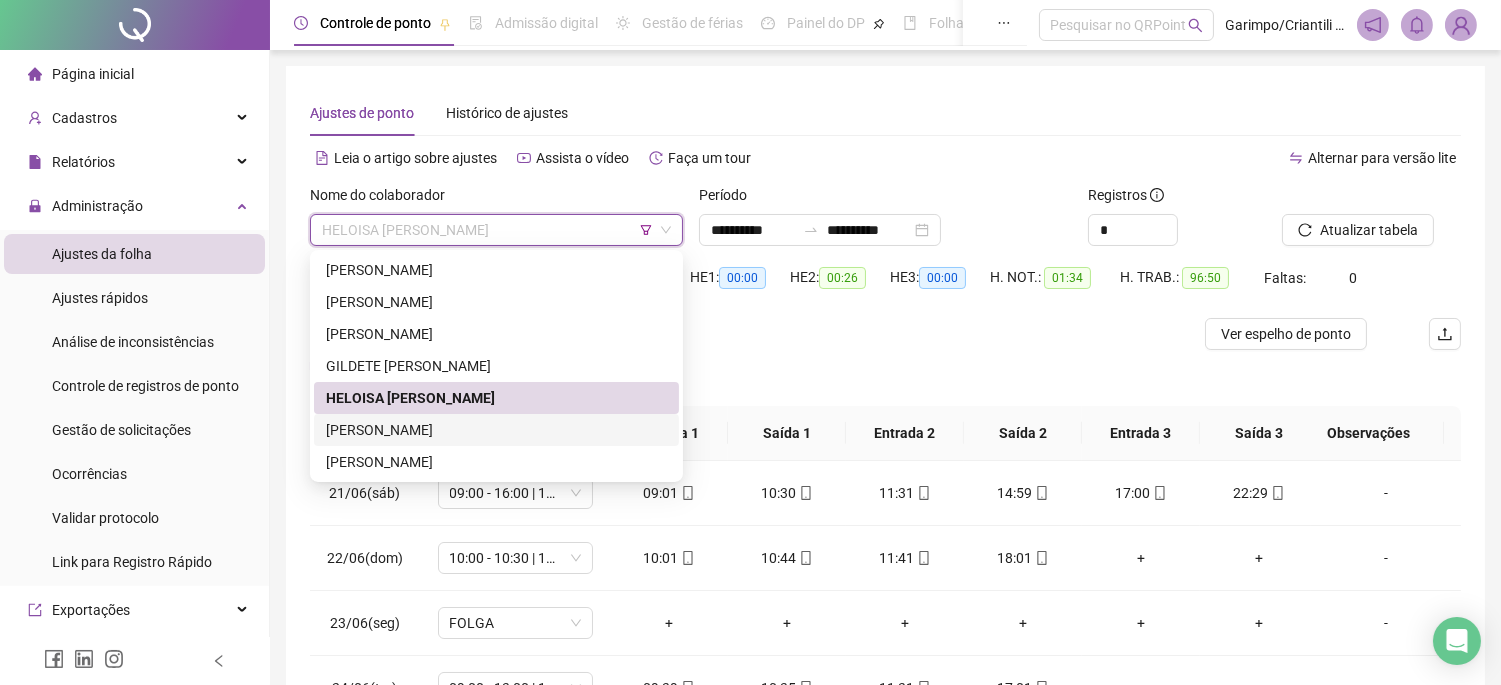 click on "[PERSON_NAME]" at bounding box center [496, 430] 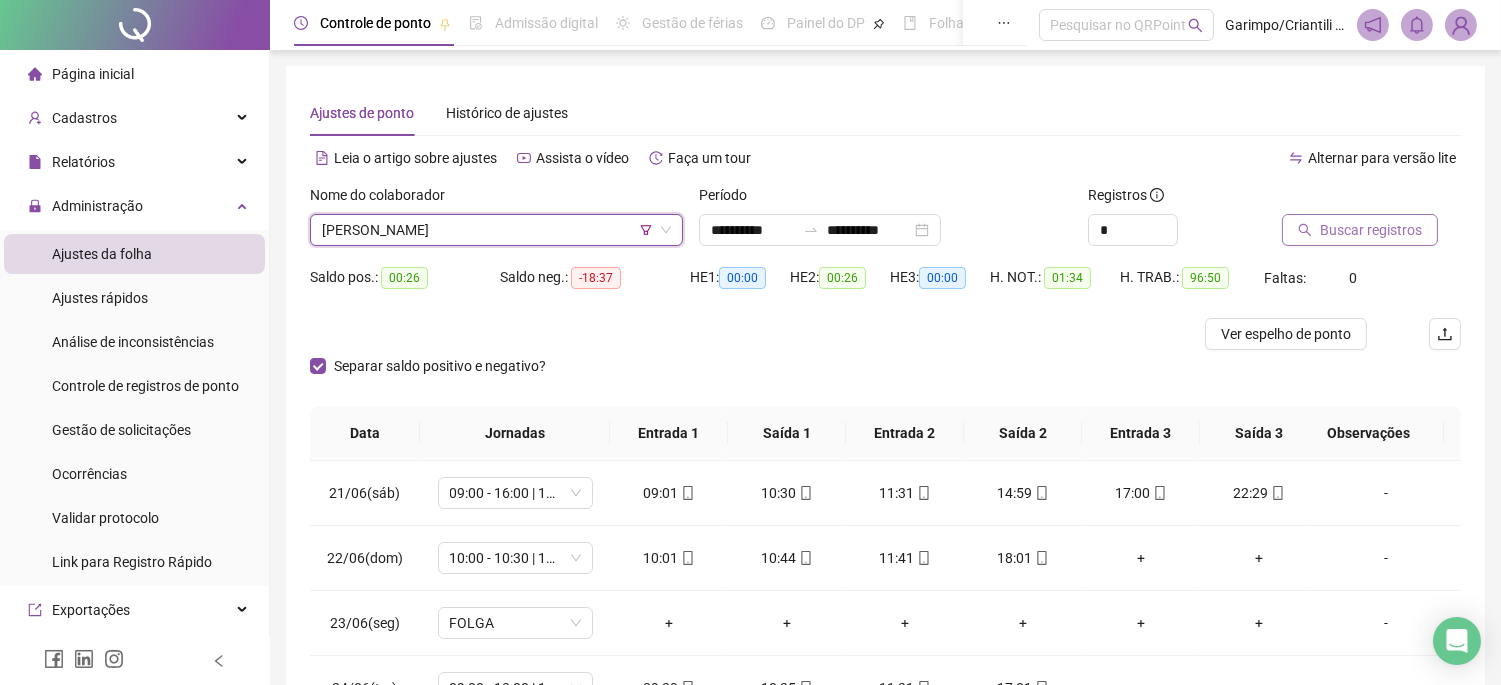click on "Buscar registros" at bounding box center (1371, 230) 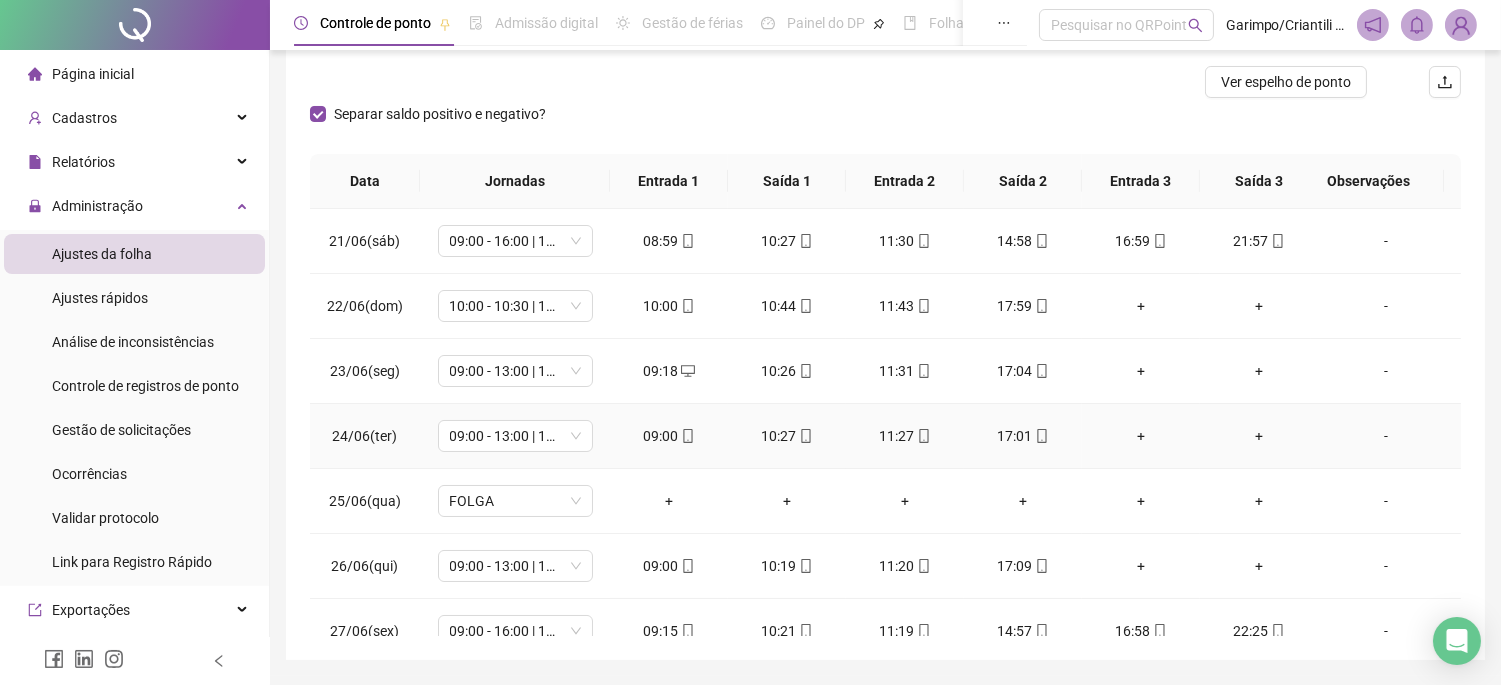 scroll, scrollTop: 312, scrollLeft: 0, axis: vertical 